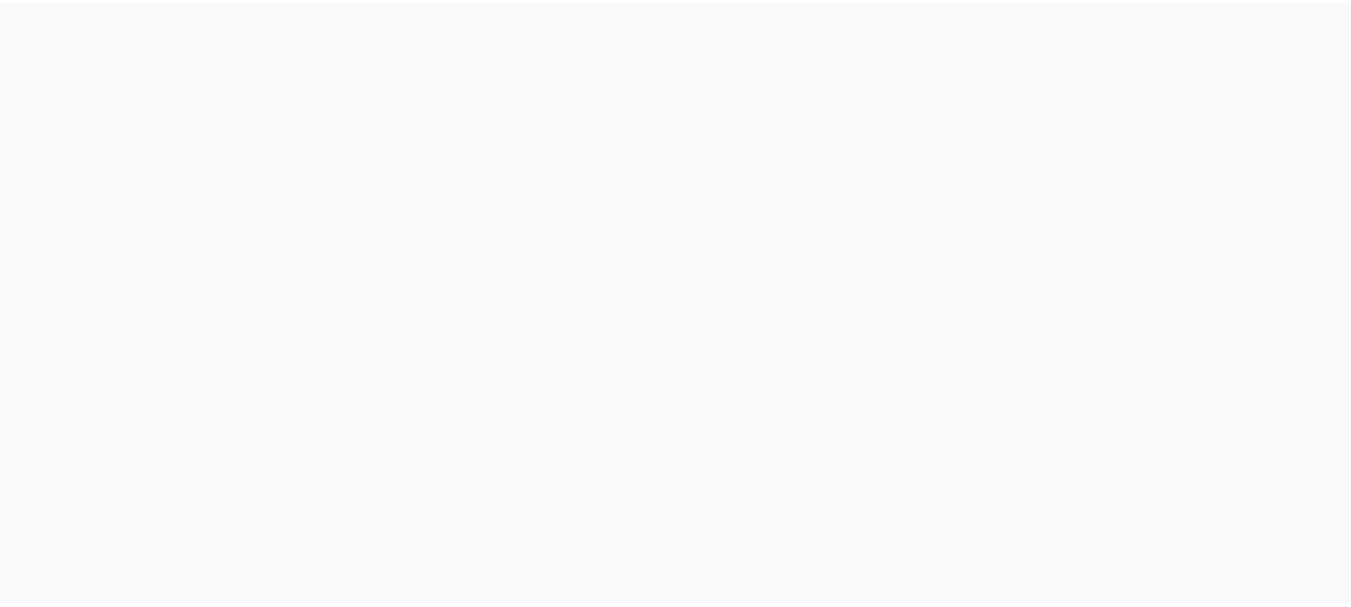 scroll, scrollTop: 0, scrollLeft: 0, axis: both 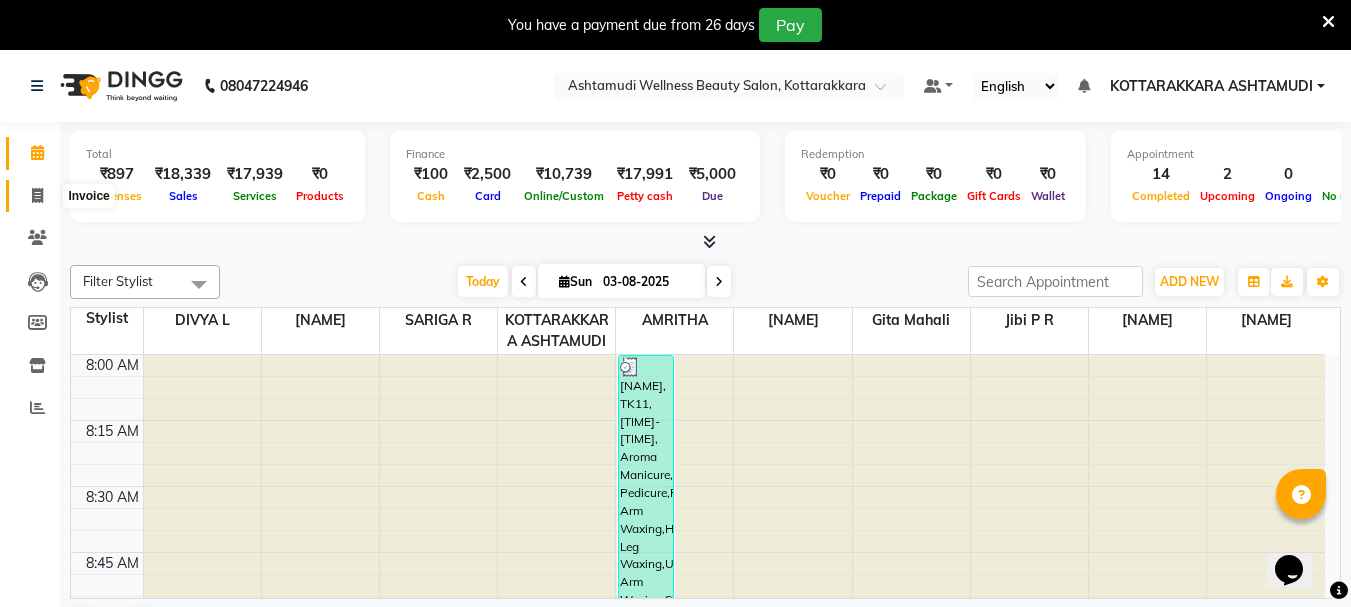 click 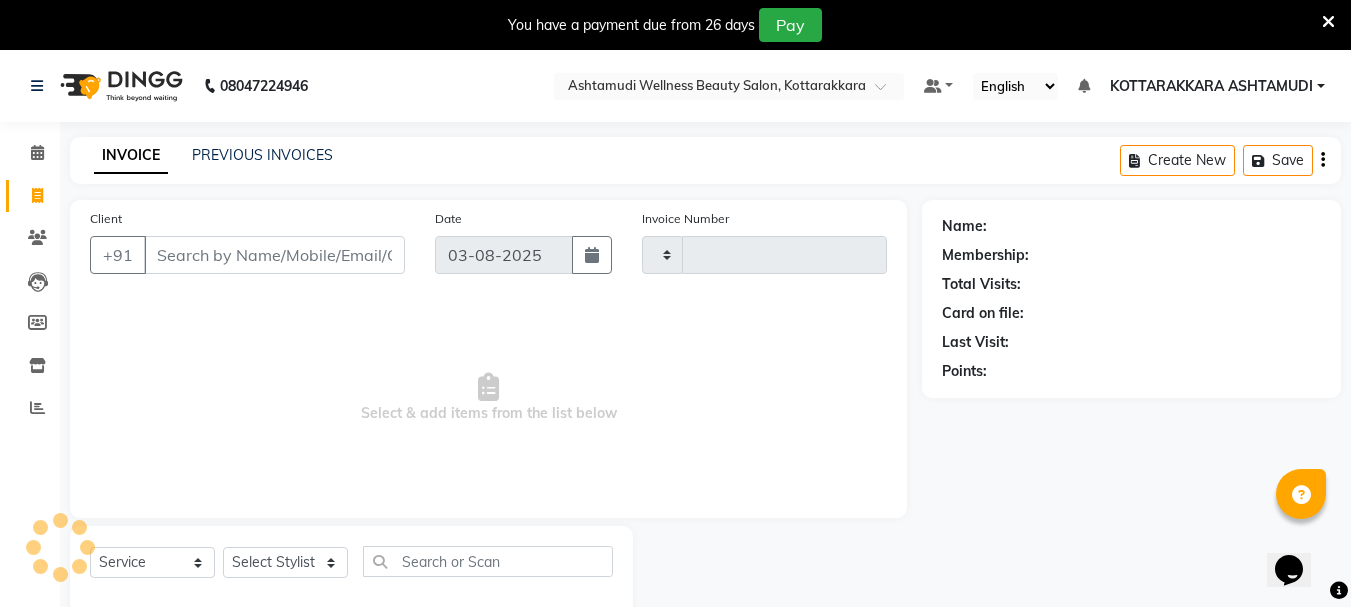 click on "Client" at bounding box center (274, 255) 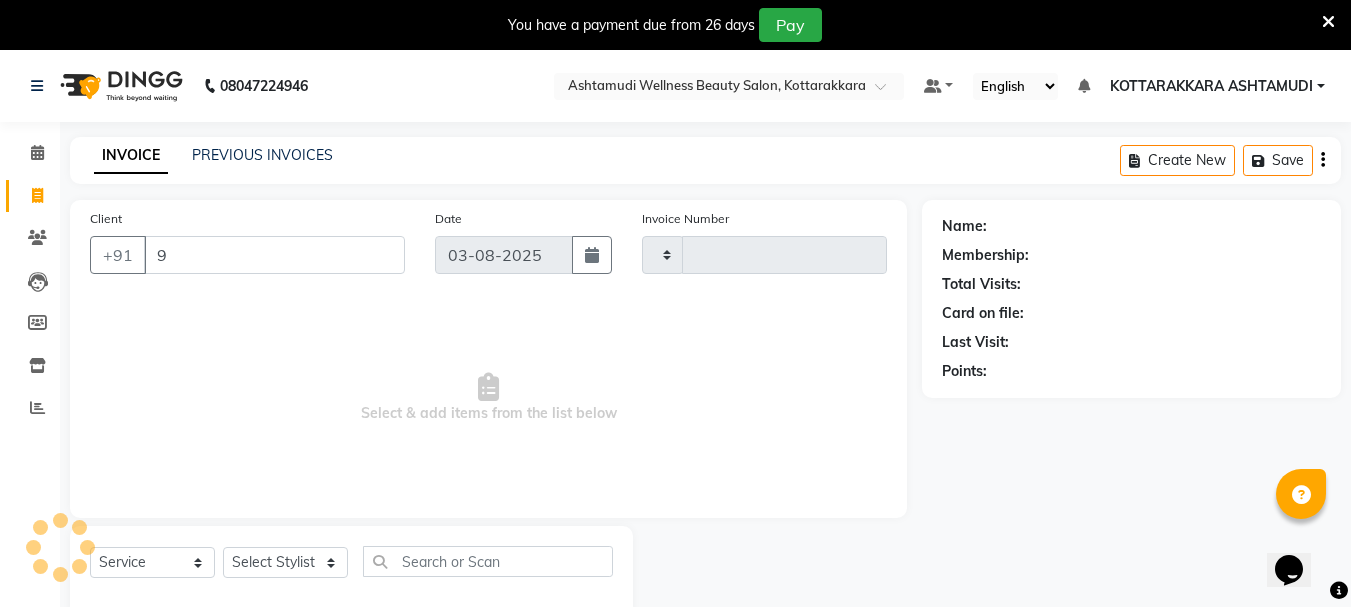 type on "2344" 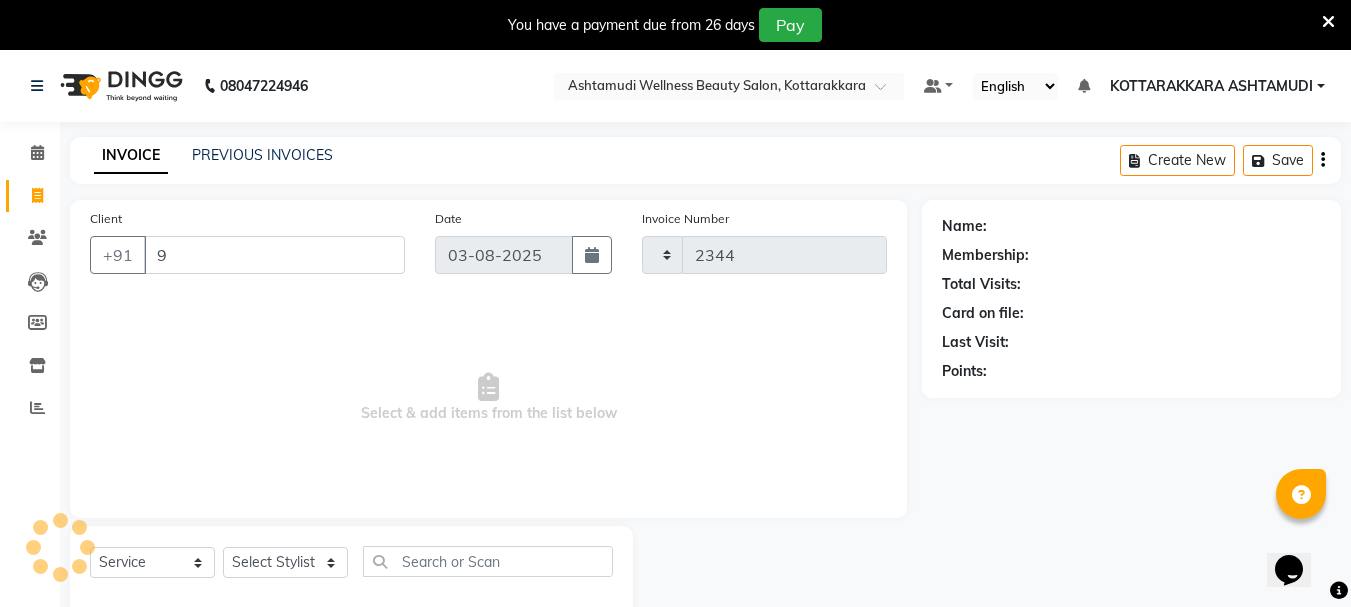 select on "4664" 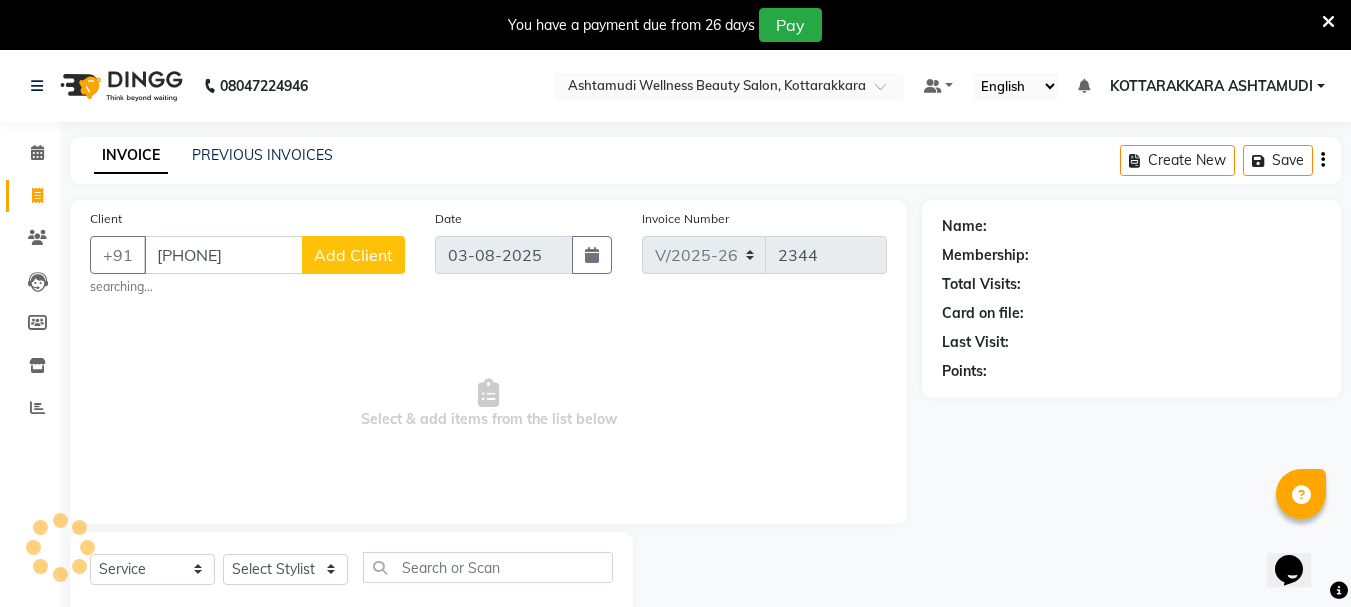 type on "9778735360" 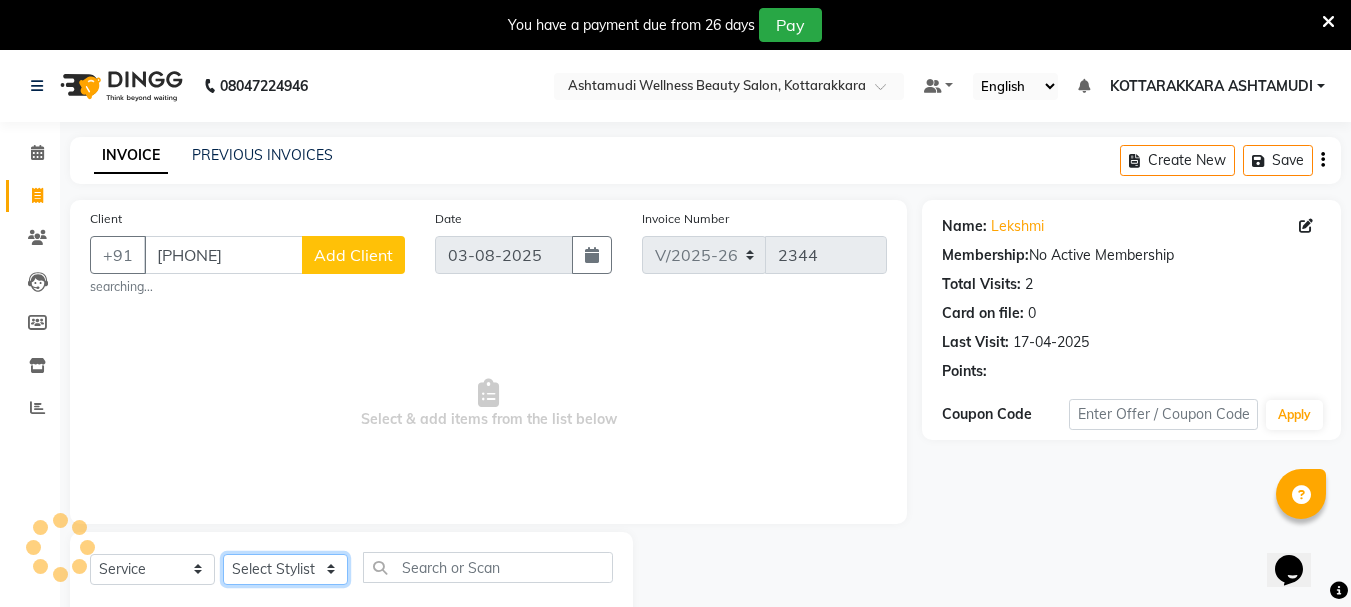 click on "Select Stylist" 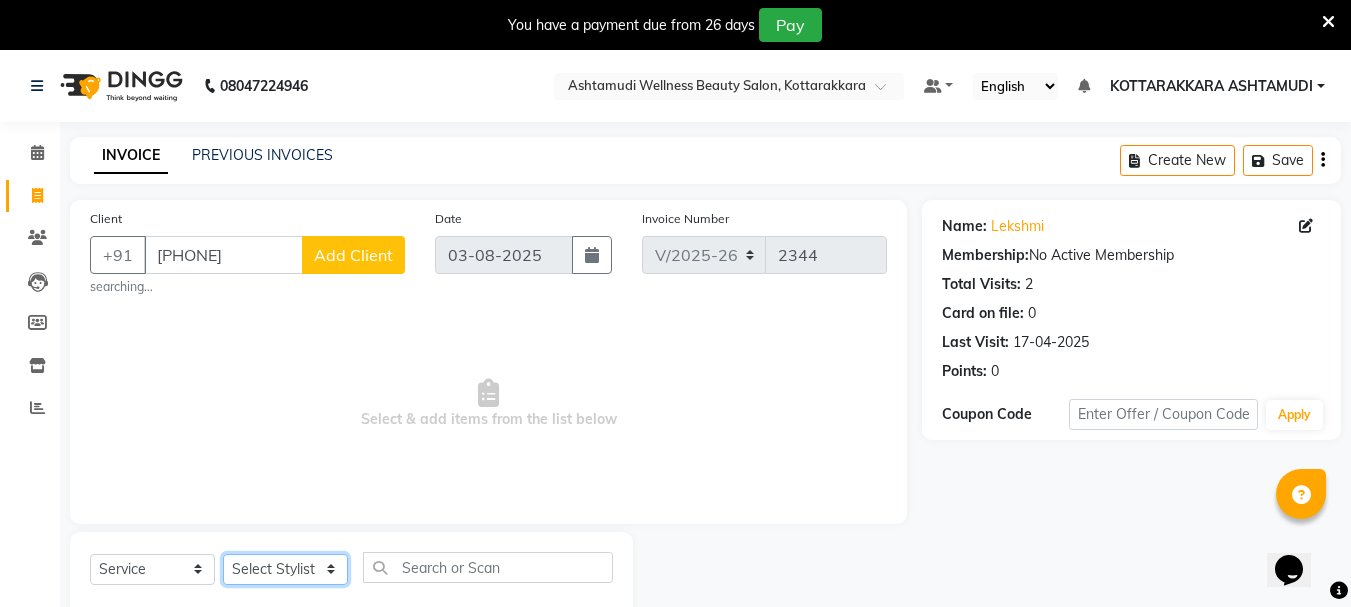 select on "75884" 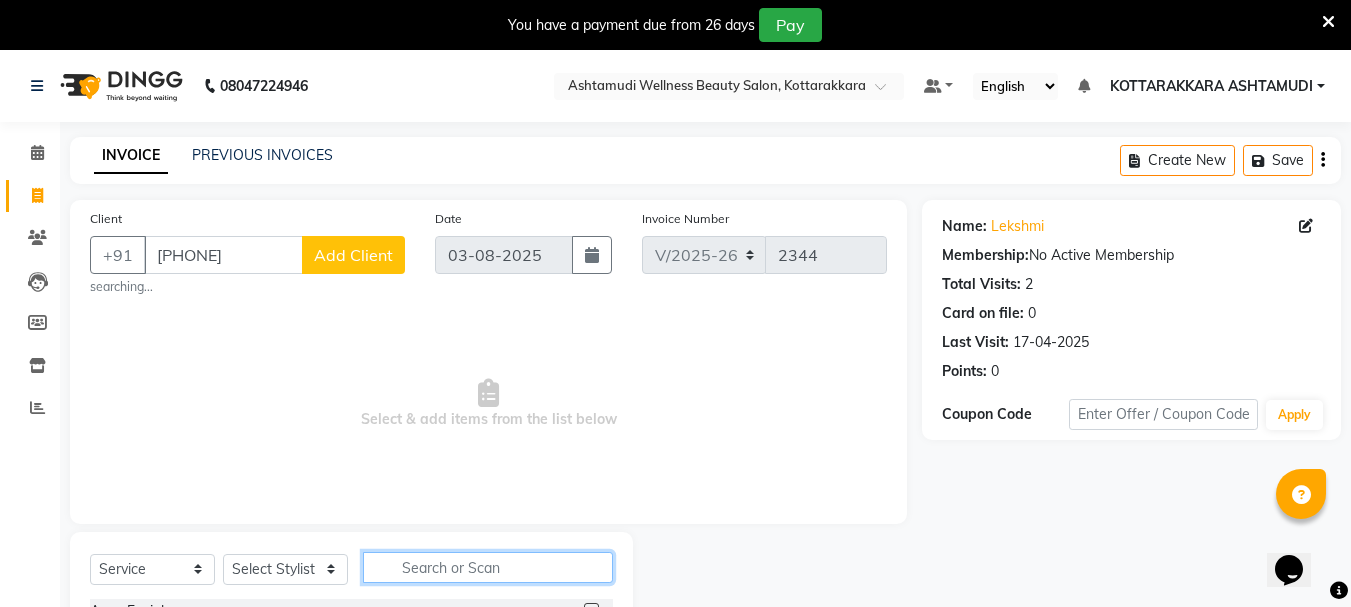 click 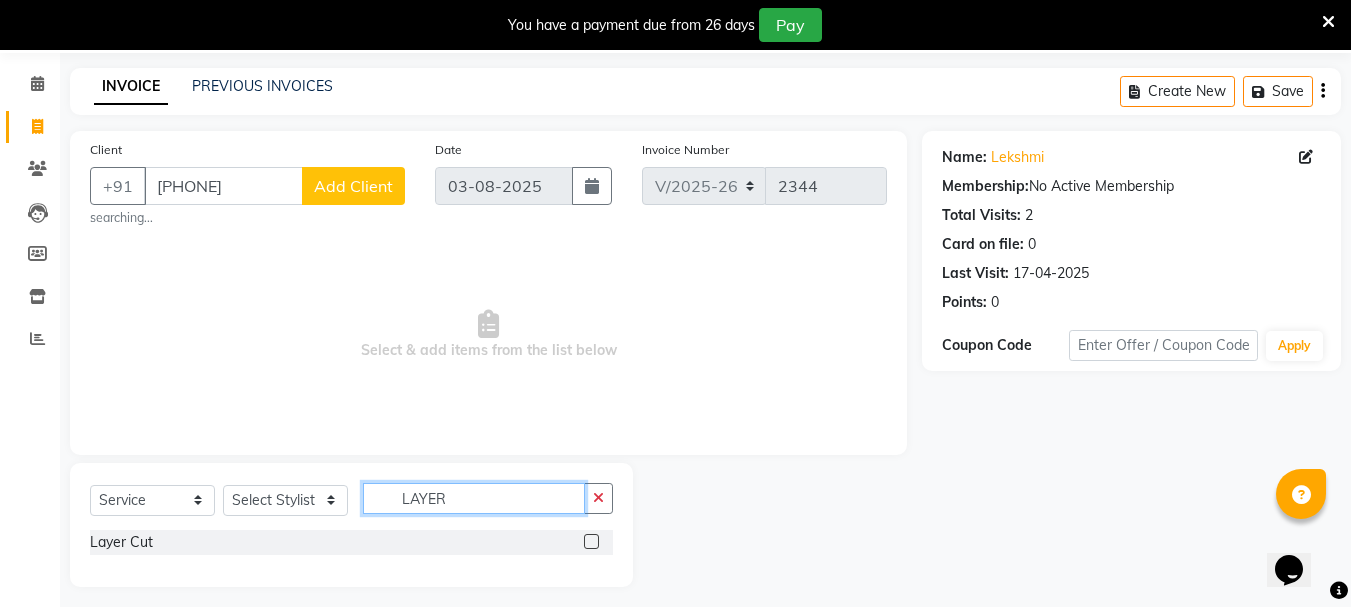 scroll, scrollTop: 79, scrollLeft: 0, axis: vertical 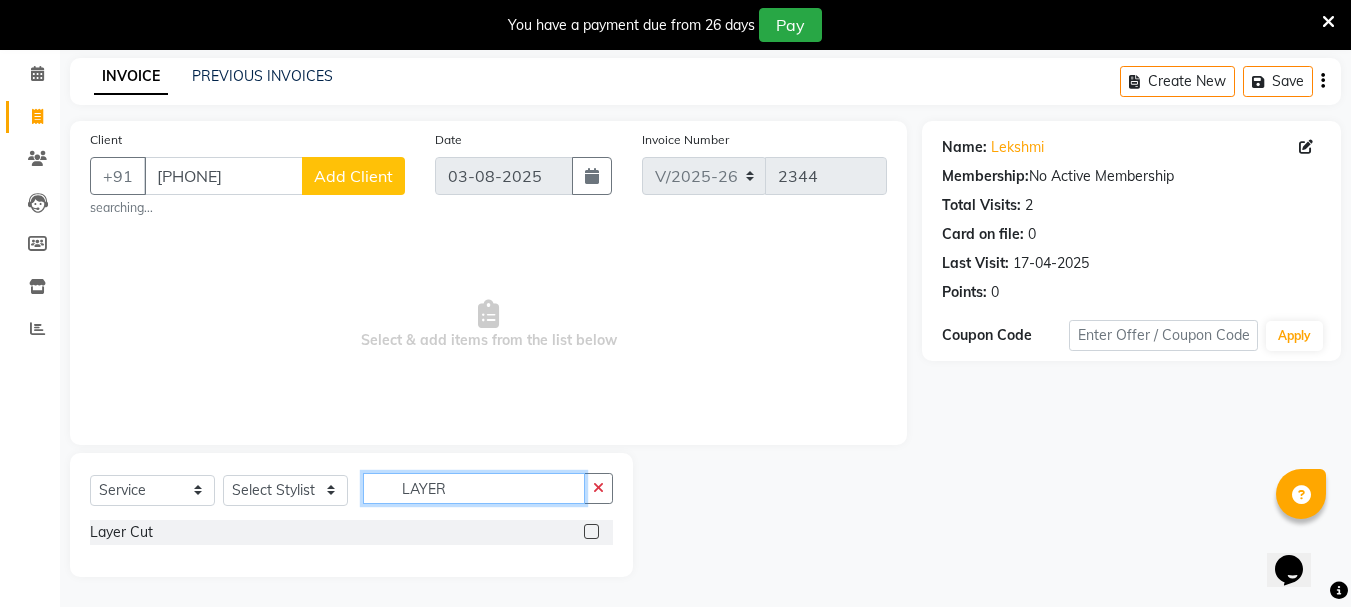 type on "LAYER" 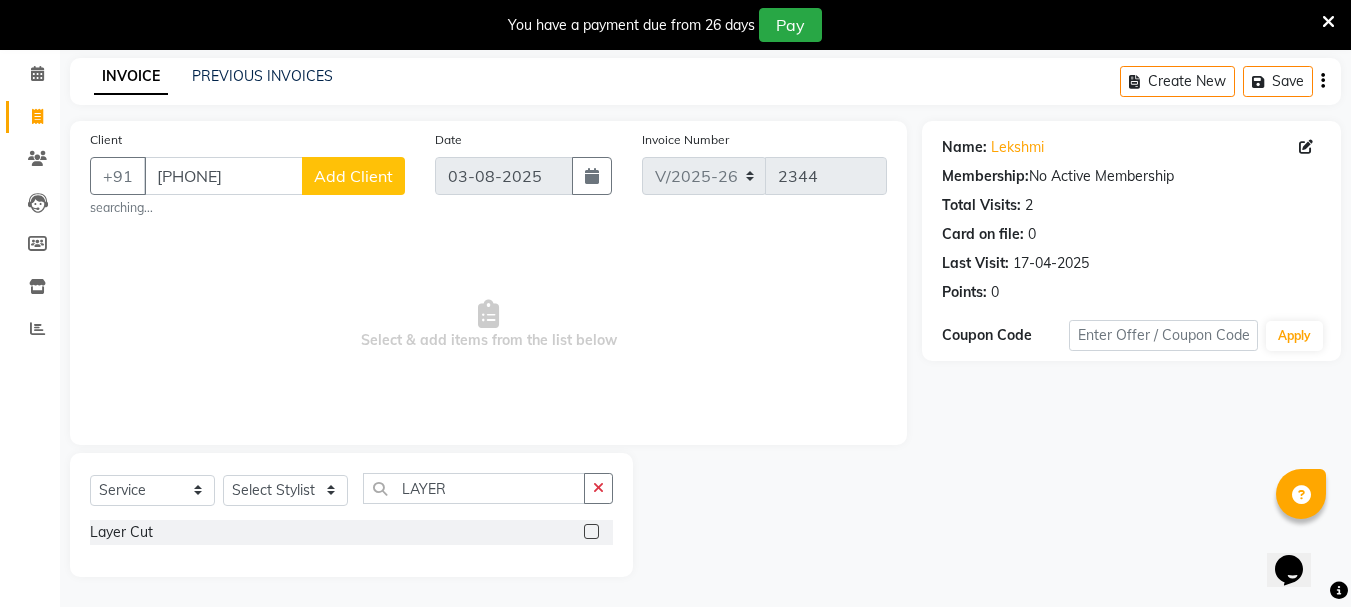 click 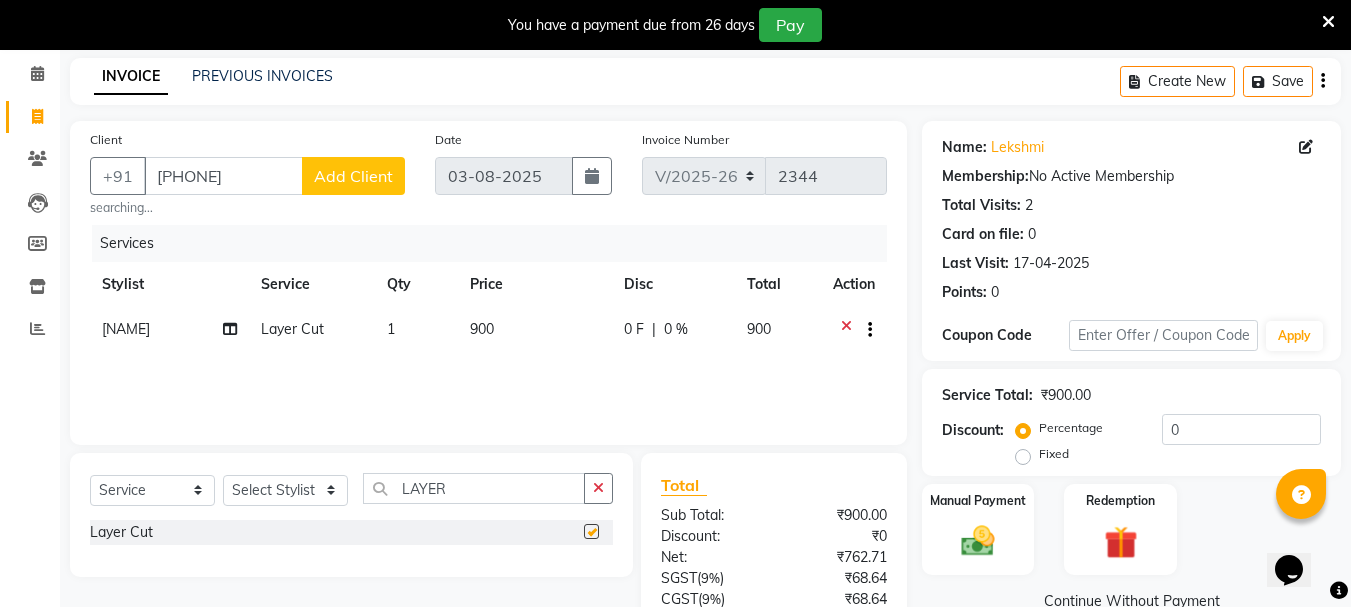 checkbox on "false" 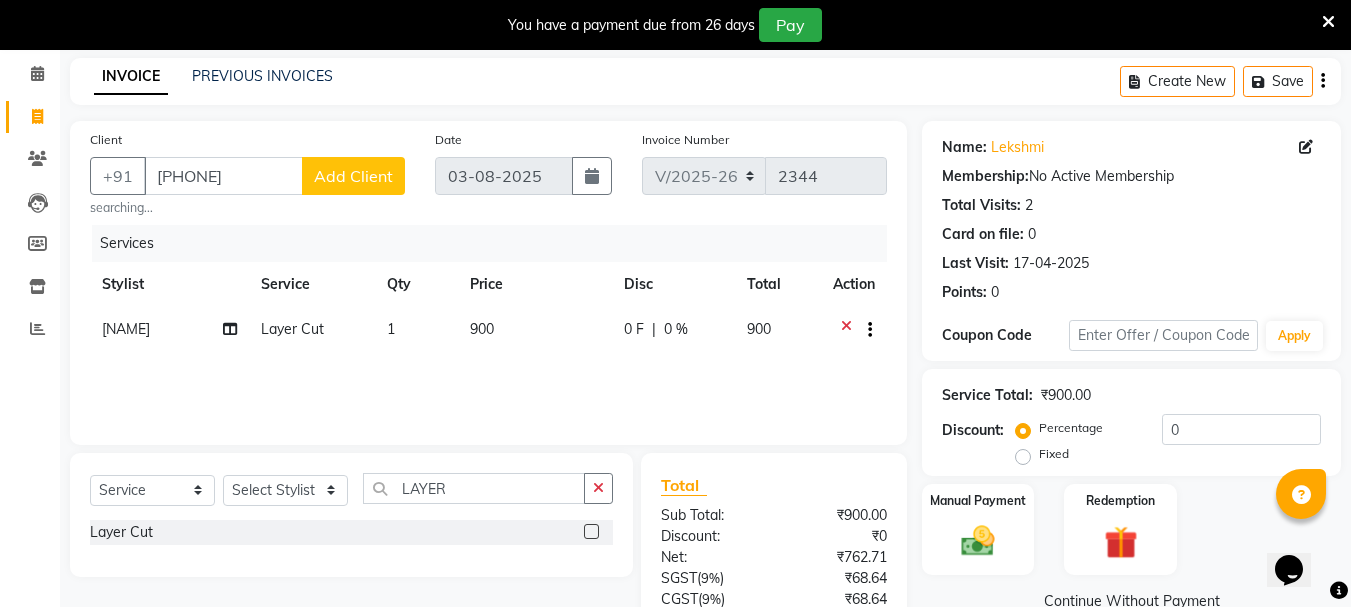 drag, startPoint x: 1053, startPoint y: 315, endPoint x: 1056, endPoint y: 337, distance: 22.203604 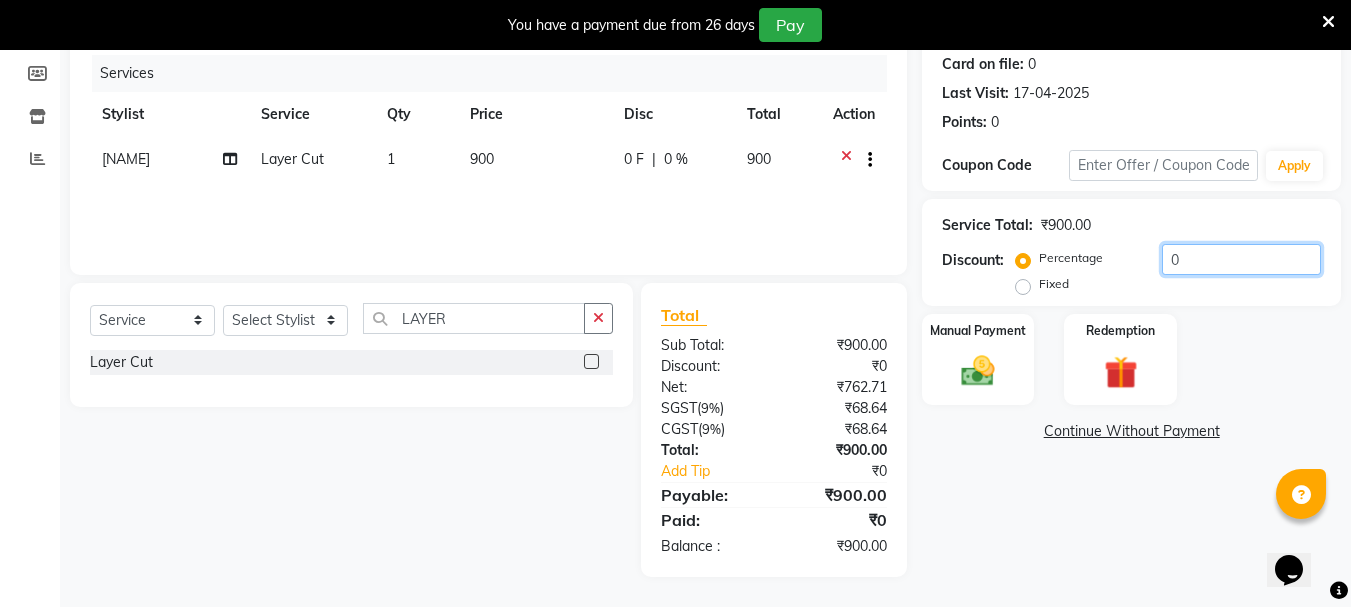 click on "0" 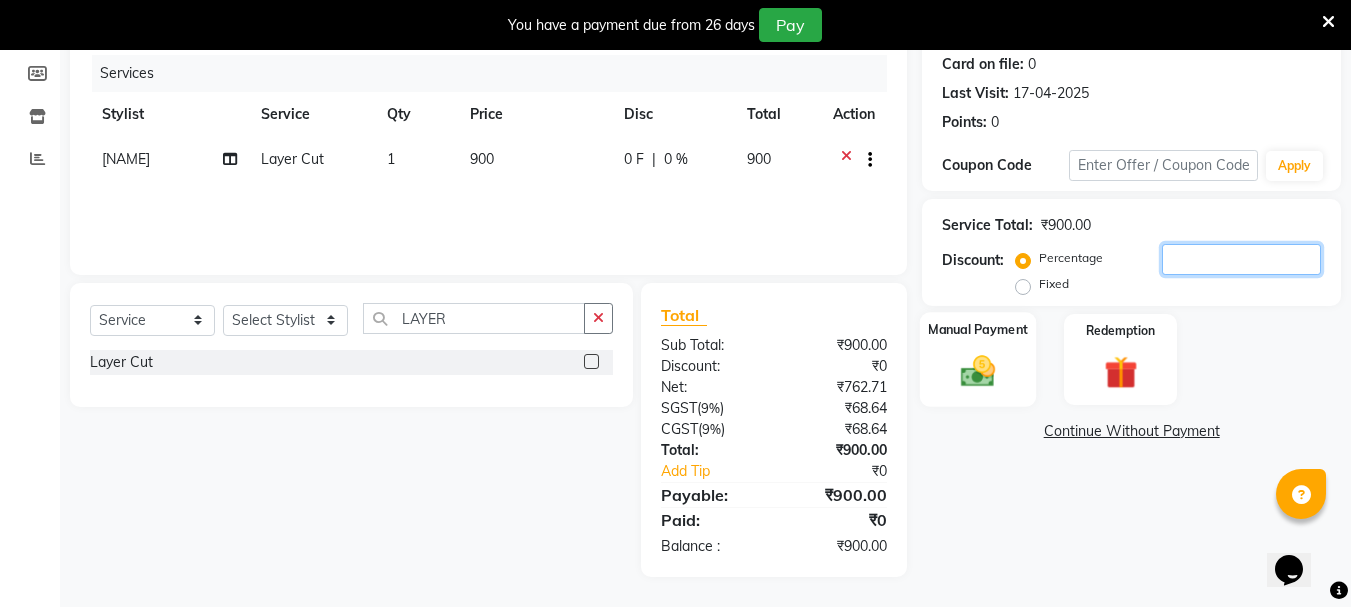 type 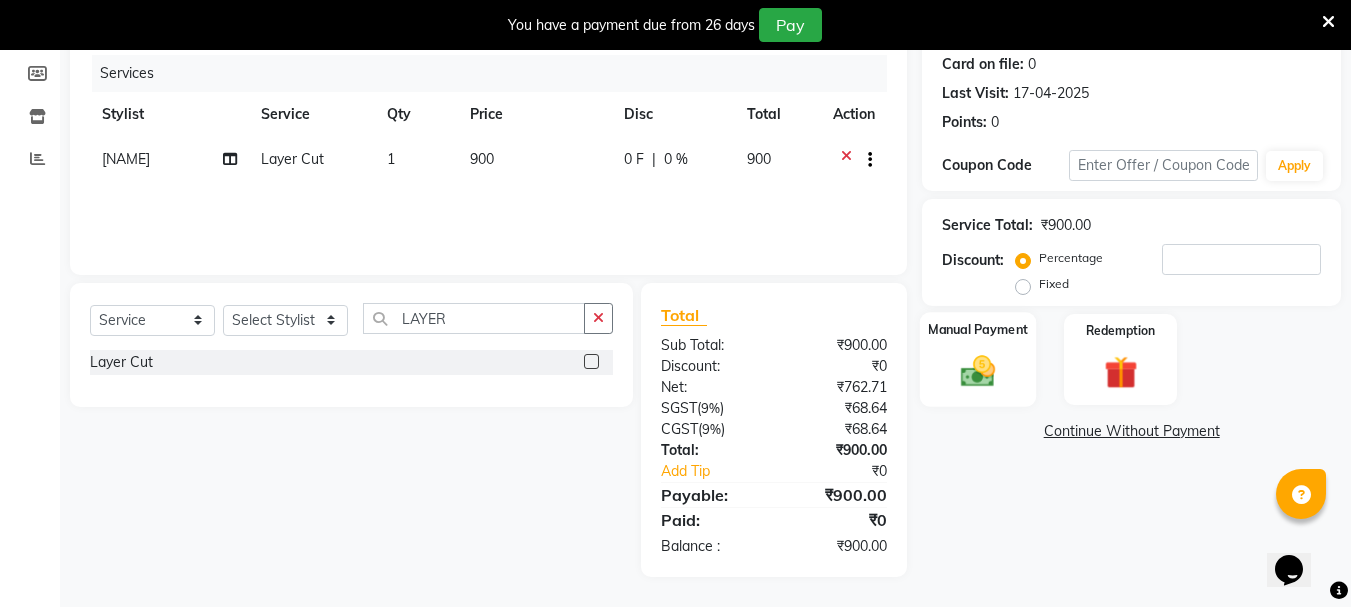 click 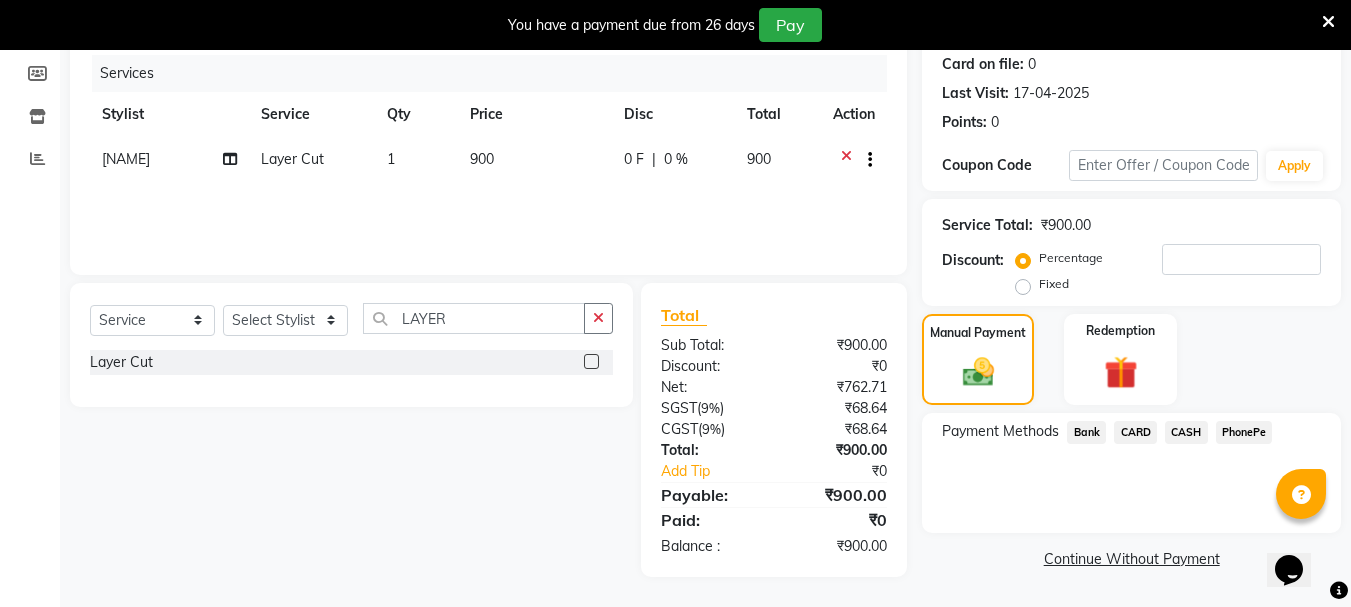 click on "CASH" 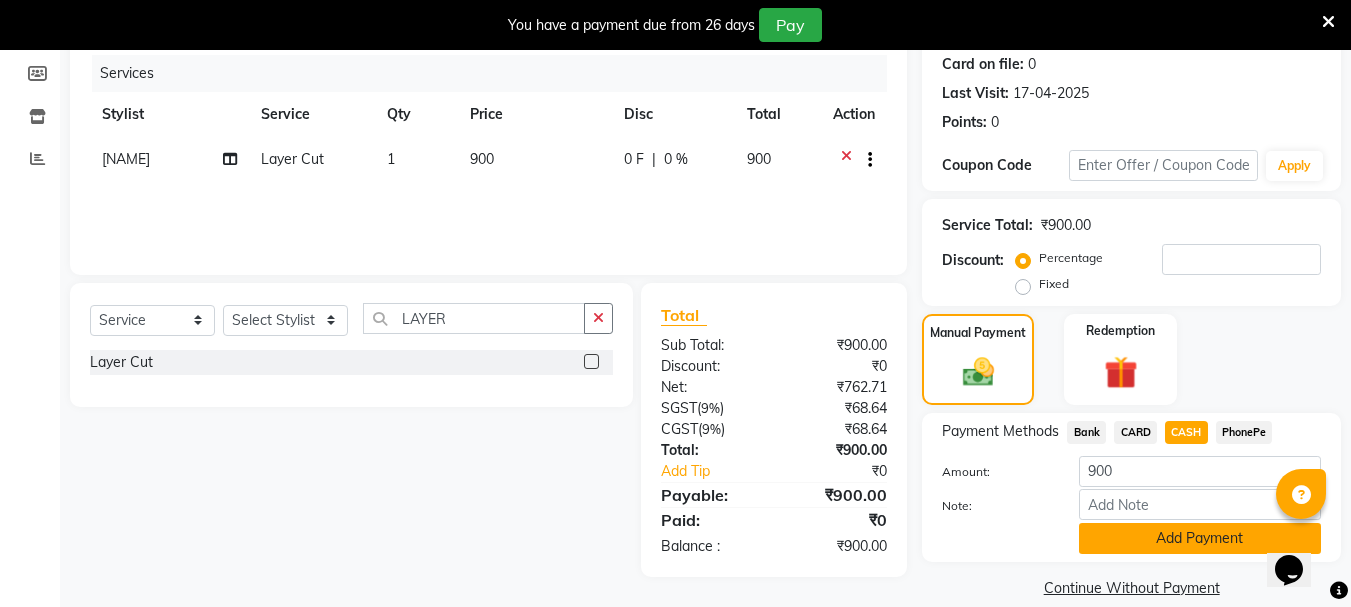 click on "Add Payment" 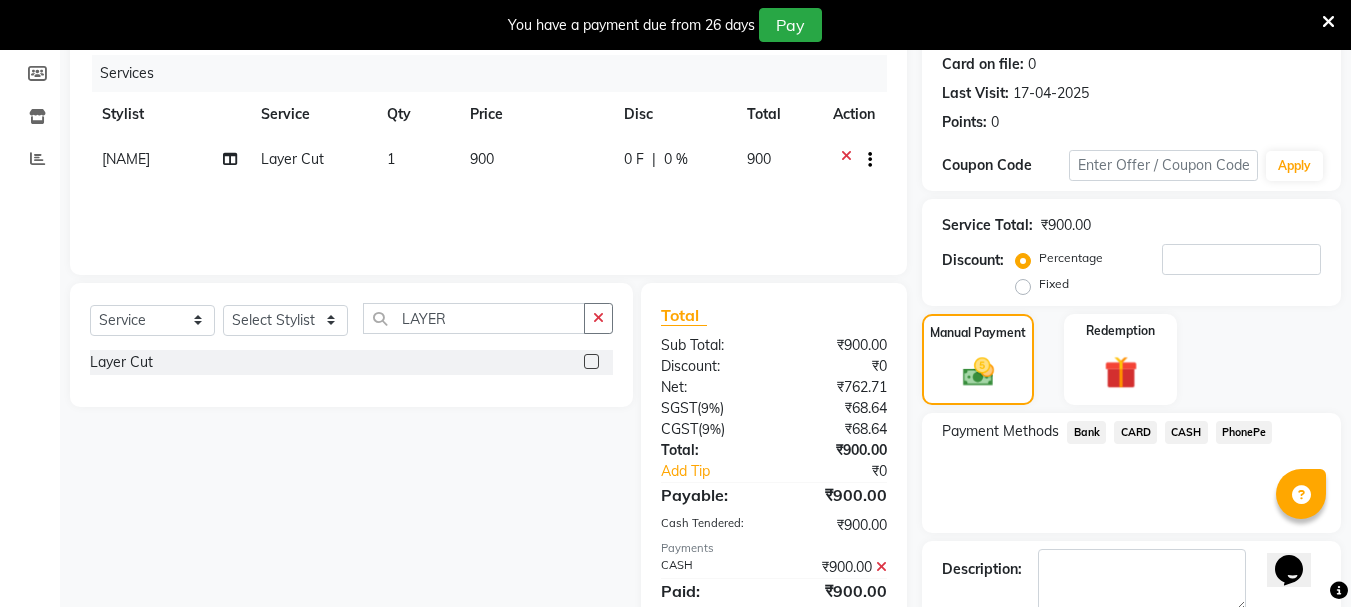 scroll, scrollTop: 359, scrollLeft: 0, axis: vertical 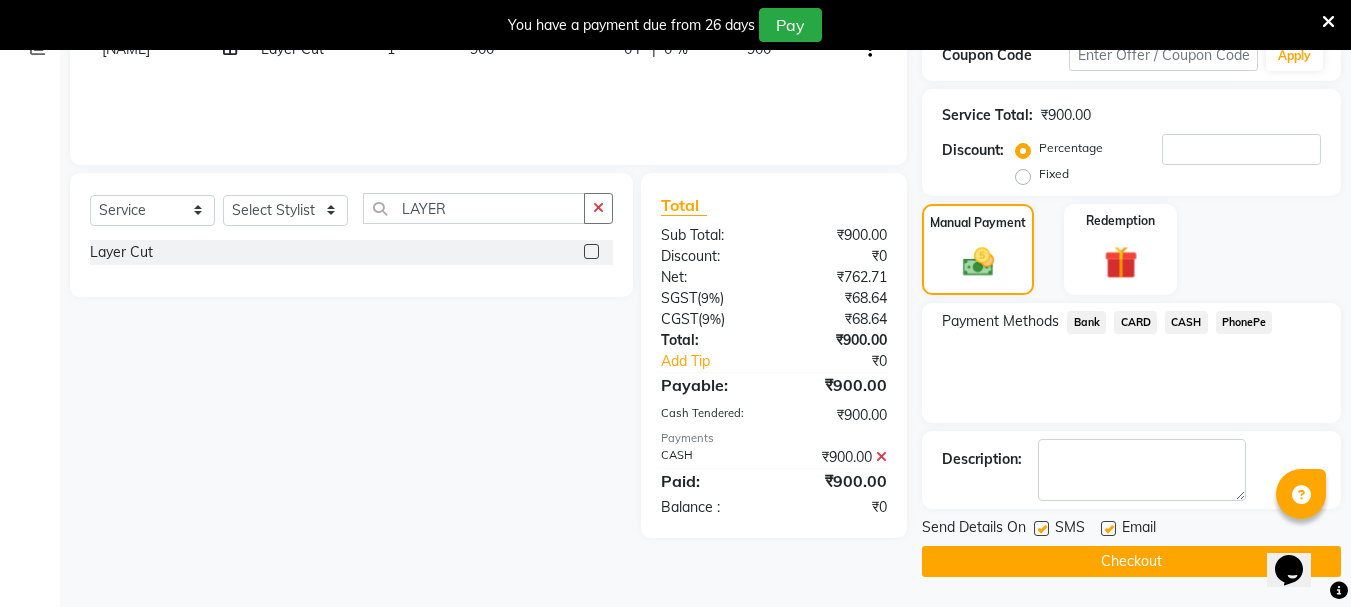 drag, startPoint x: 979, startPoint y: 546, endPoint x: 977, endPoint y: 559, distance: 13.152946 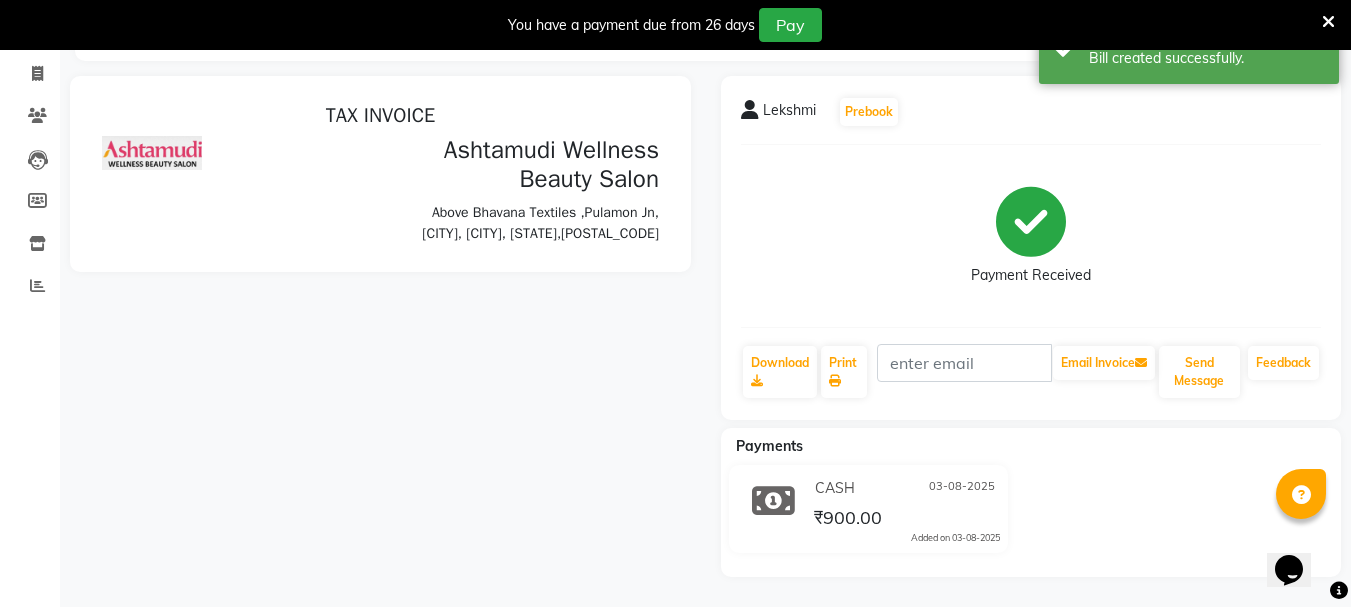 scroll, scrollTop: 0, scrollLeft: 0, axis: both 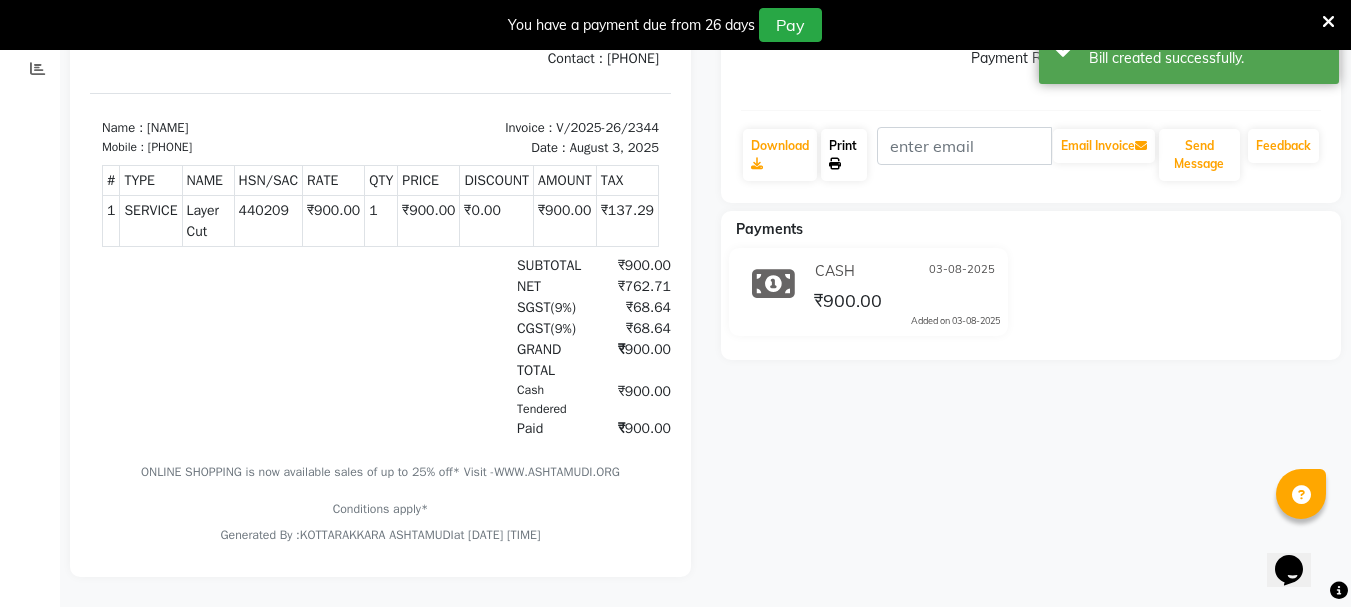 click on "Print" 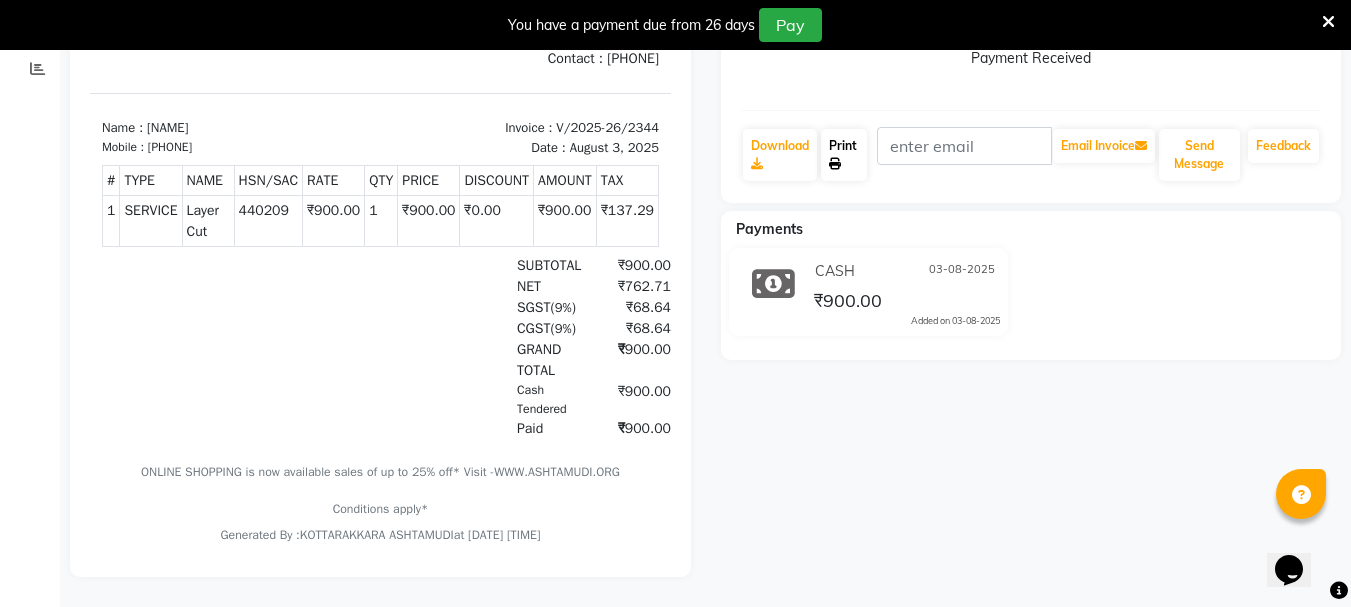 scroll, scrollTop: 0, scrollLeft: 0, axis: both 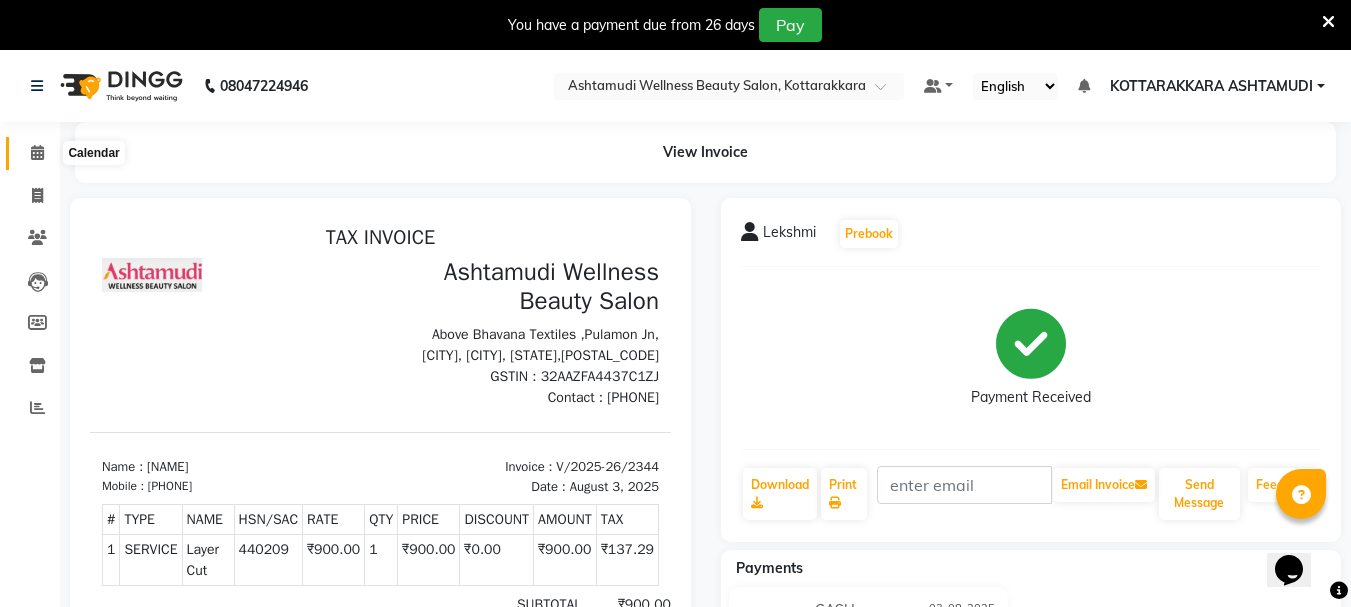 click 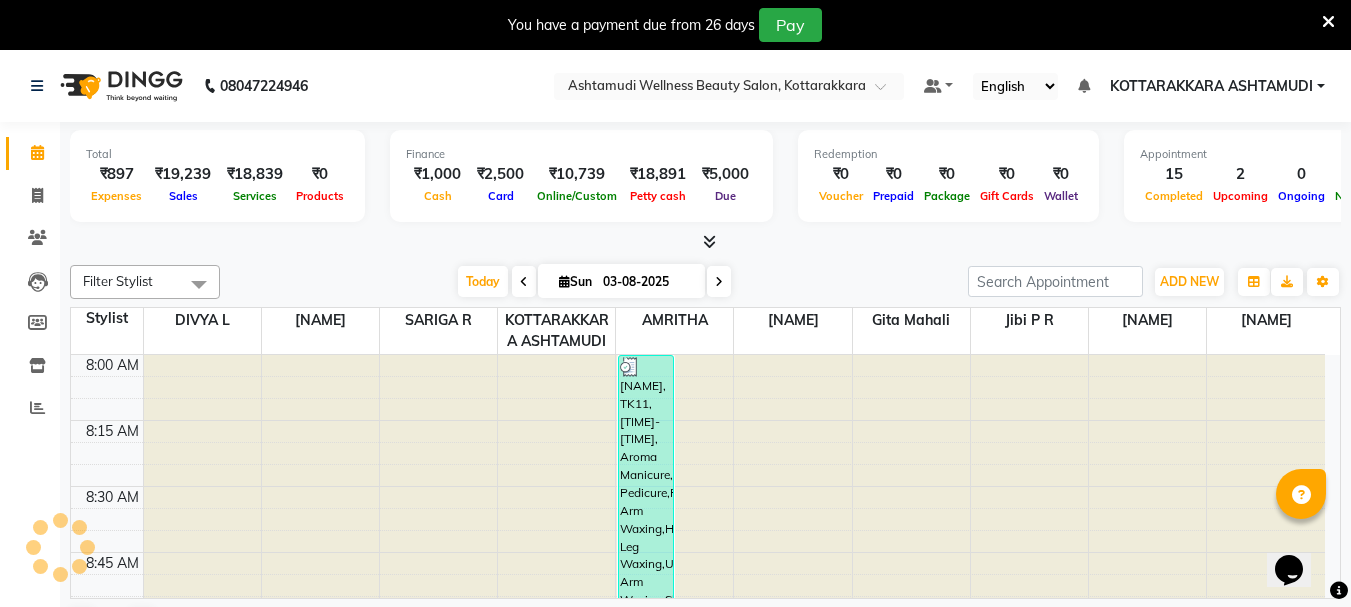 scroll, scrollTop: 2113, scrollLeft: 0, axis: vertical 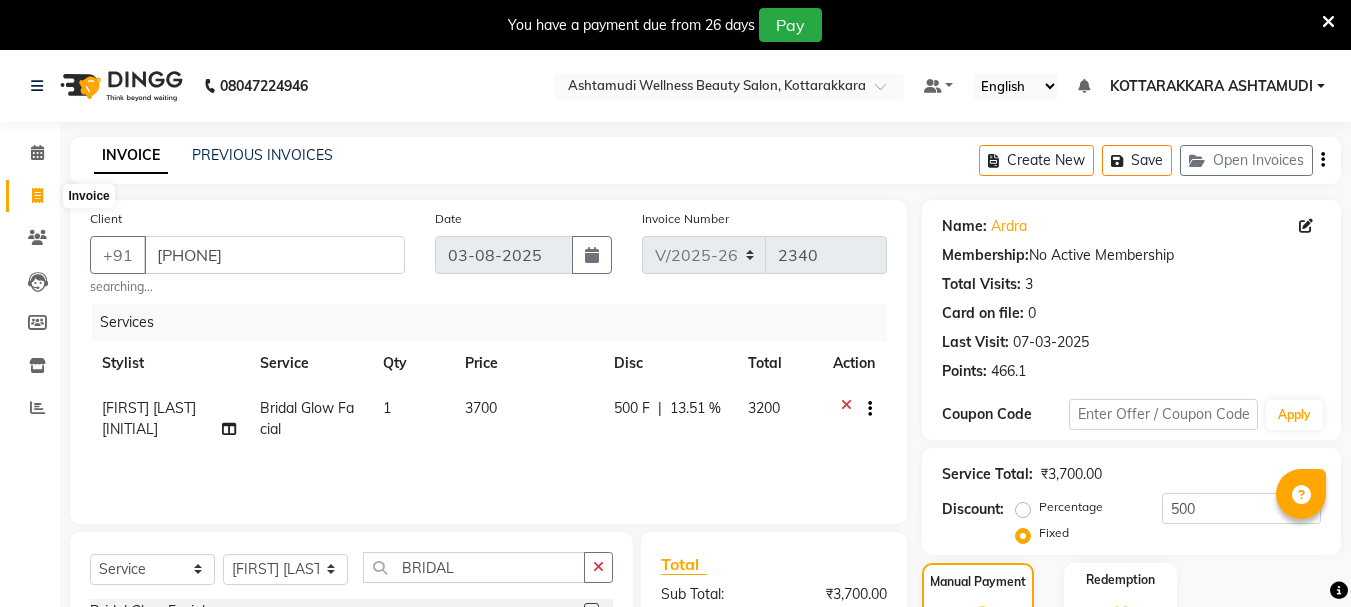 select on "4664" 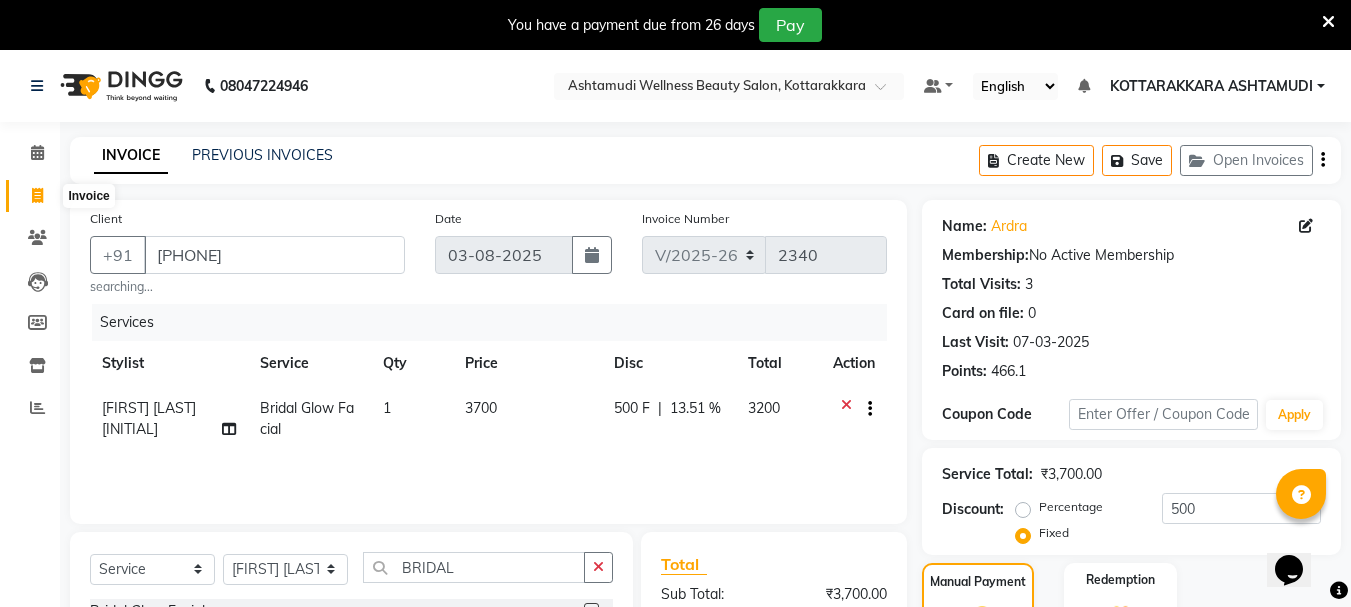 scroll, scrollTop: 0, scrollLeft: 0, axis: both 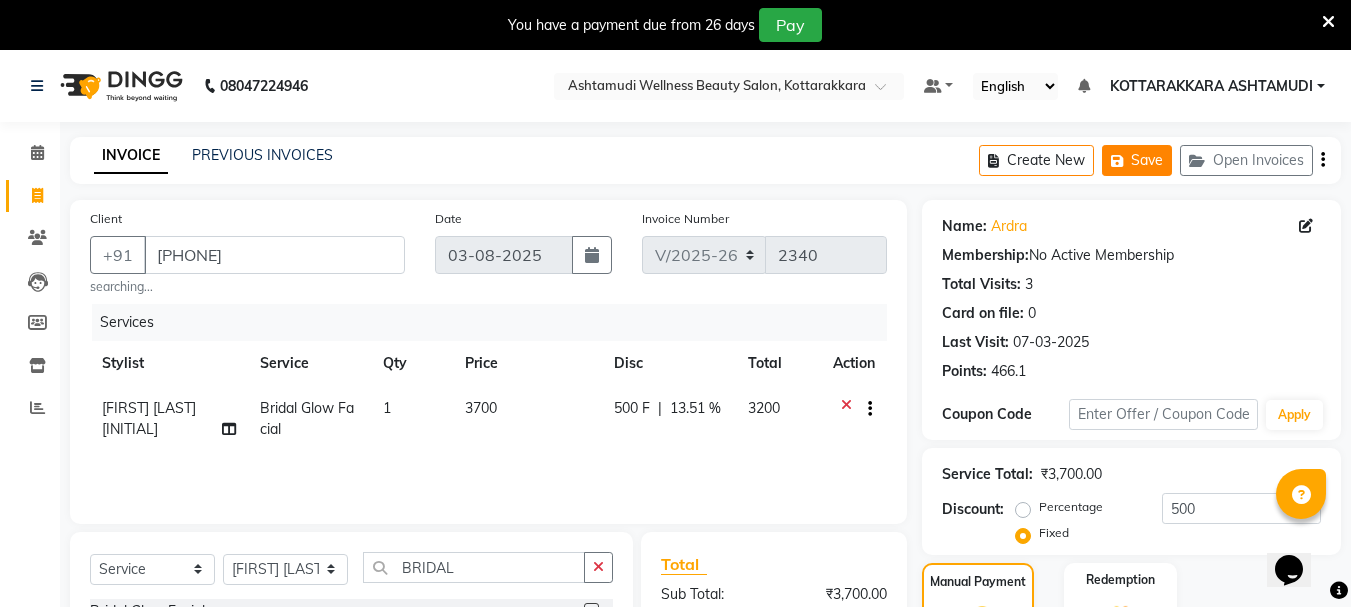 click on "Save" 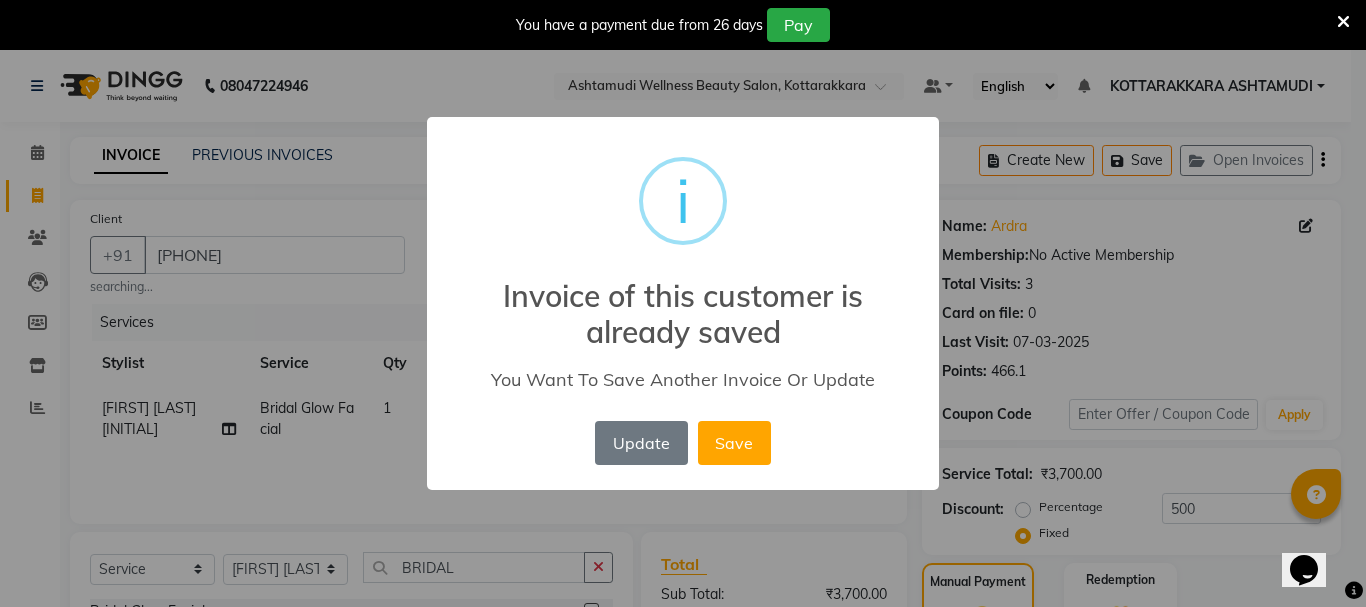 click on "Update" at bounding box center (641, 443) 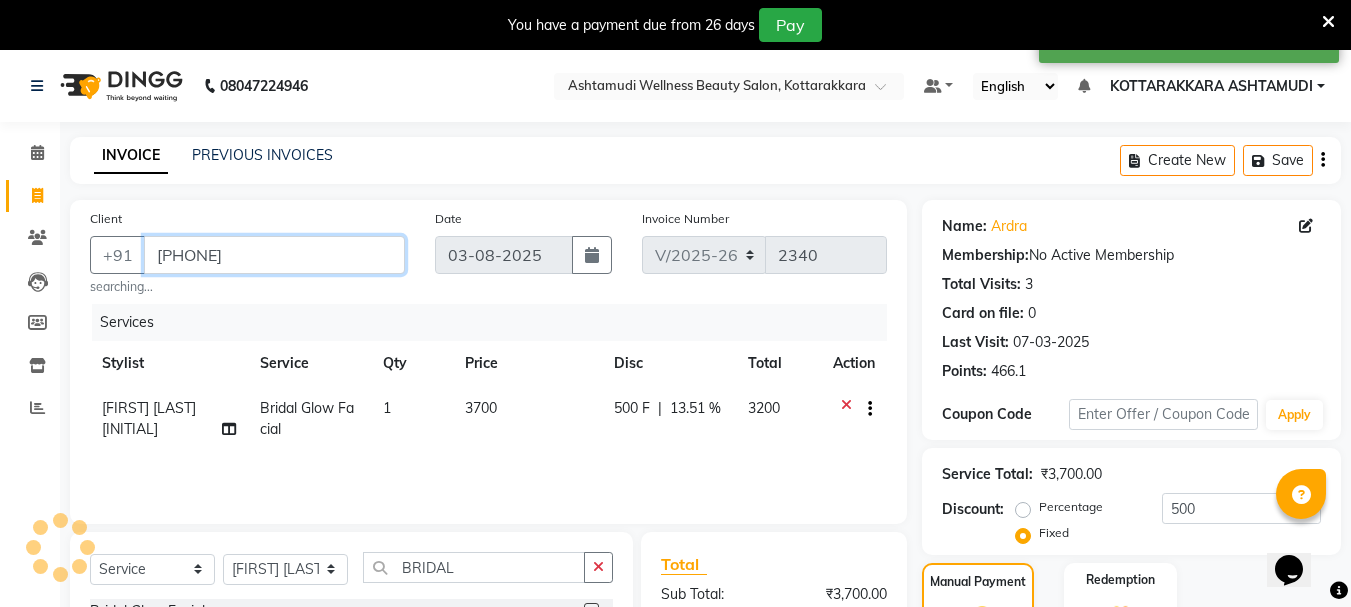 click on "[PHONE]" at bounding box center [274, 255] 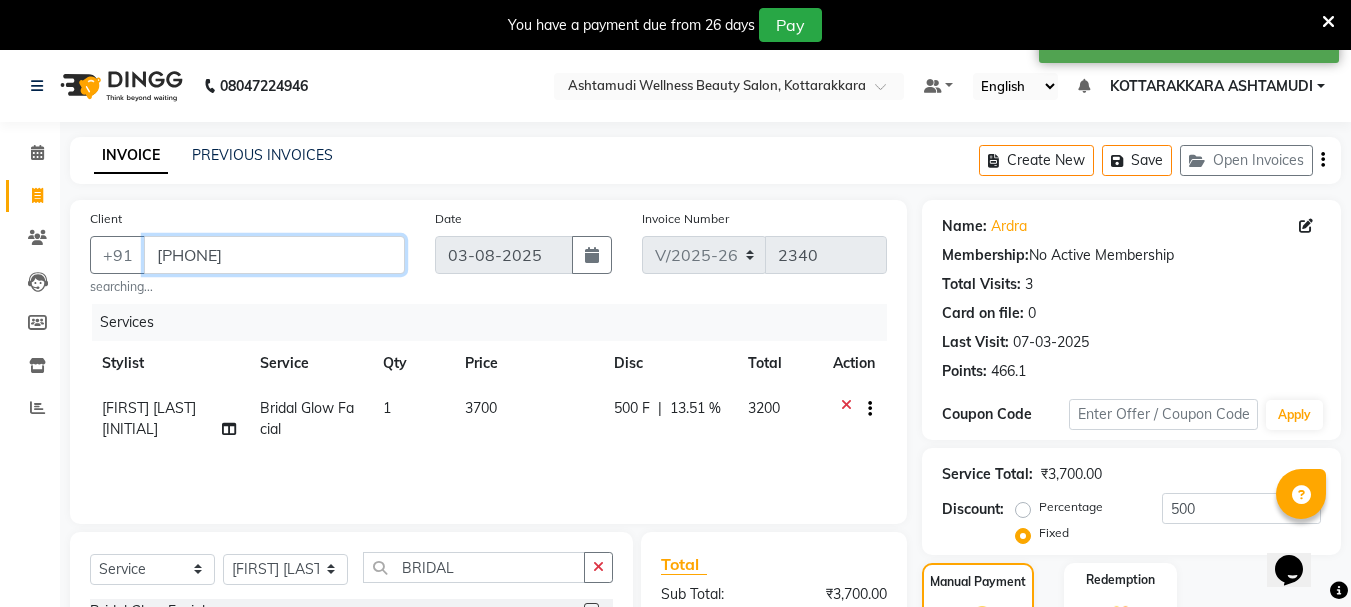 type on "[PHONE]" 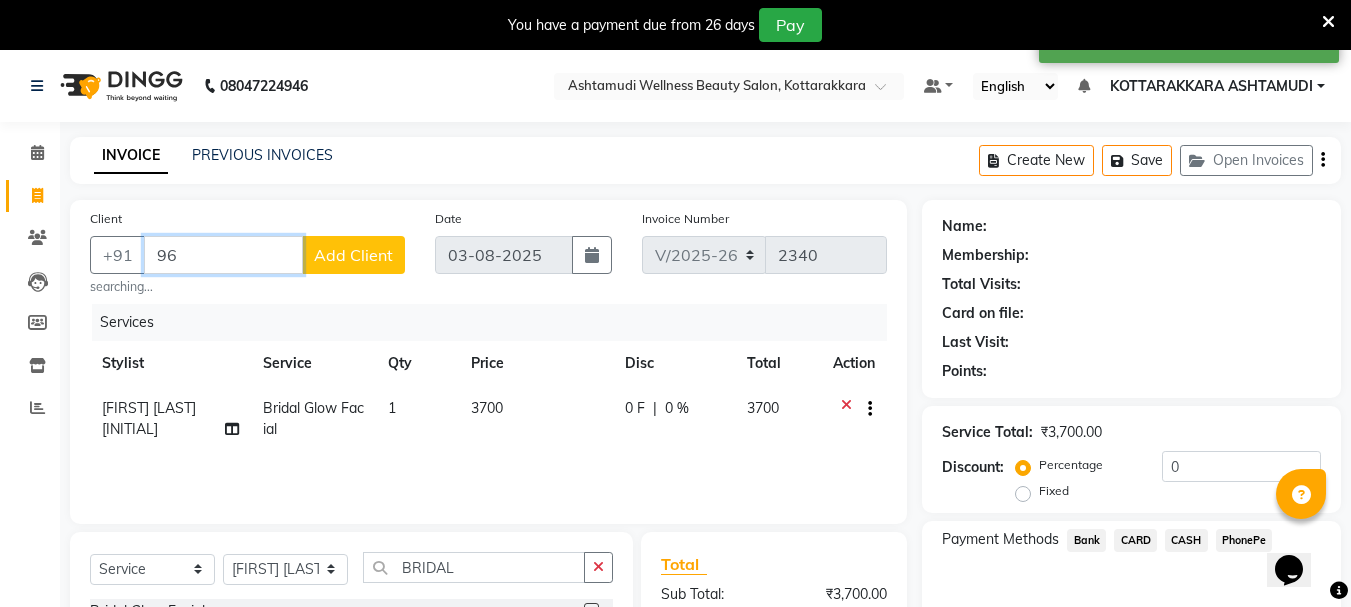 type on "9" 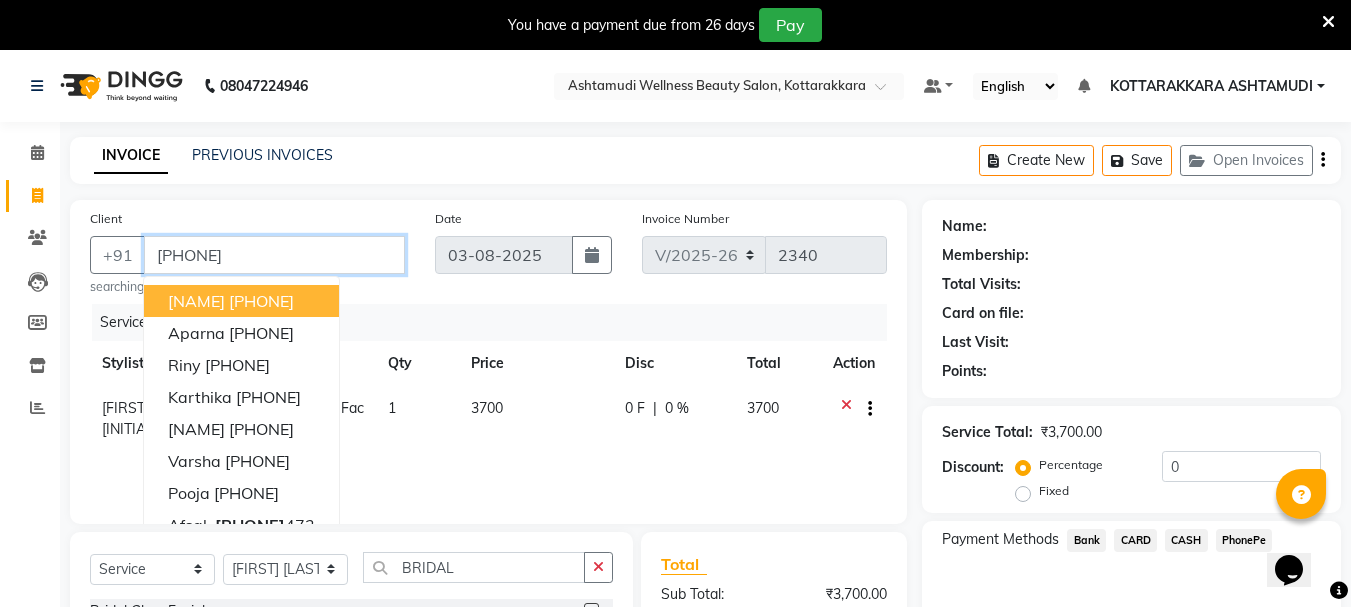 type on "[PHONE]" 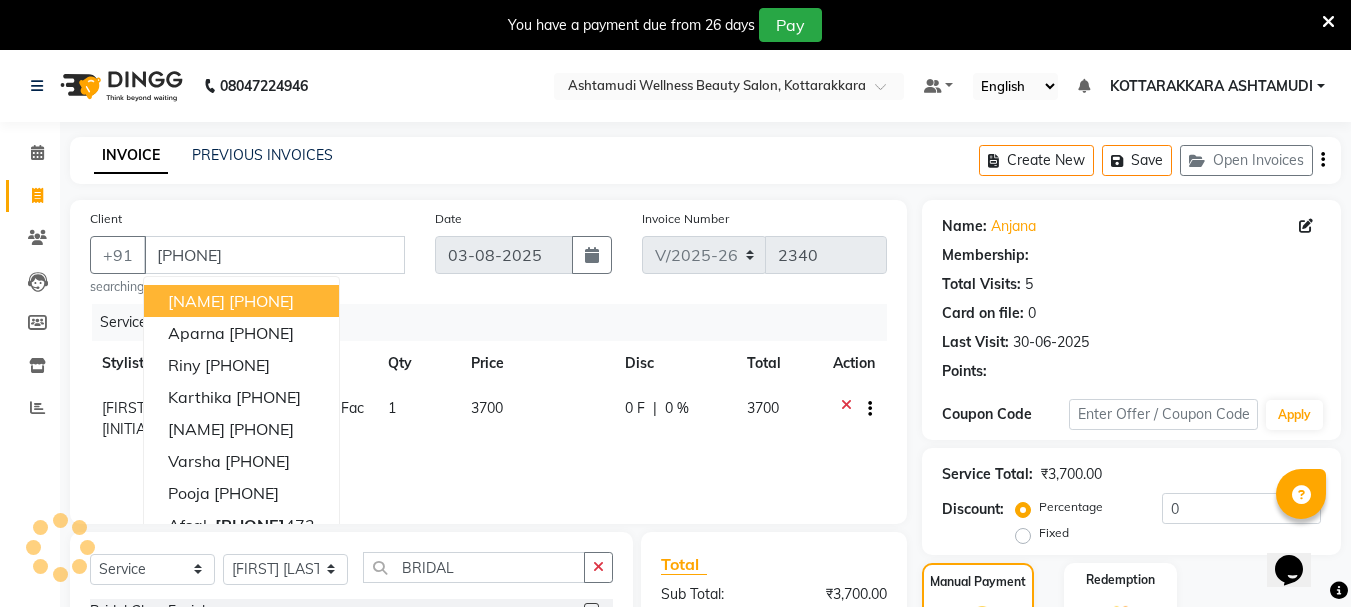 select on "1: Object" 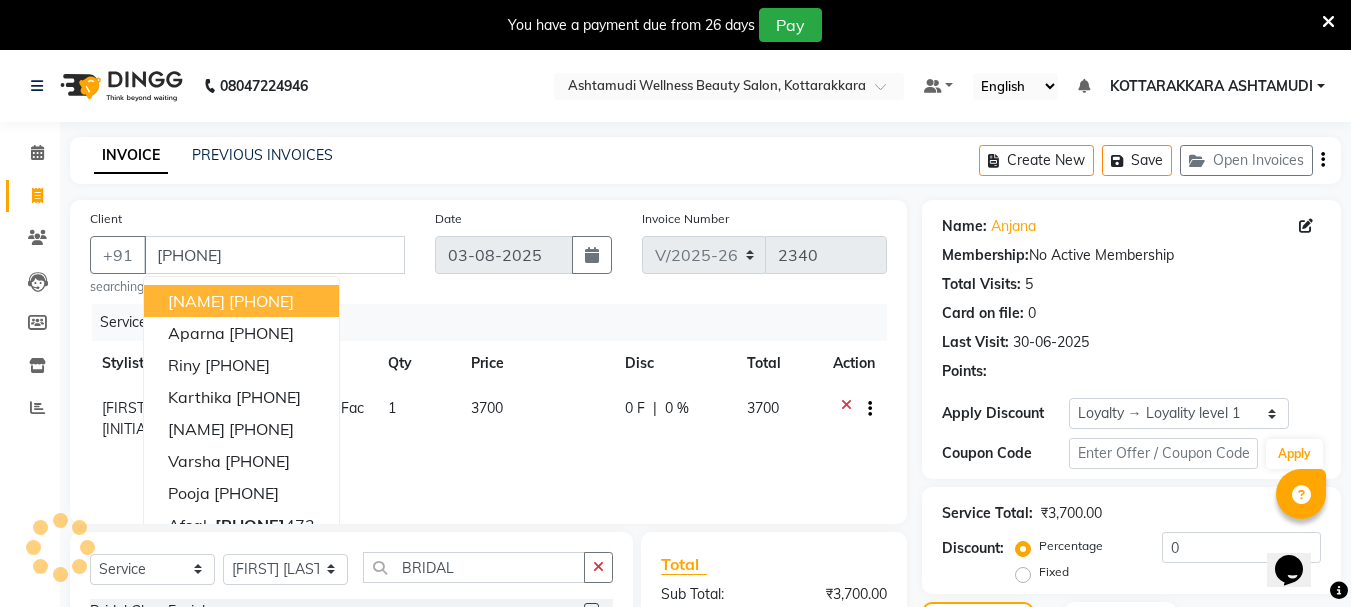 click on "Client +[COUNTRY CODE] [PHONE] [NAME] +[COUNTRY CODE] [PHONE] [NAME] +[COUNTRY CODE] [PHONE] [NAME] +[COUNTRY CODE] [PHONE] [NAME] +[COUNTRY CODE] [PHONE] [NAME] +[COUNTRY CODE] [PHONE] [NAME] +[COUNTRY CODE] [PHONE] [NAME] +[COUNTRY CODE] [PHONE] [NAME] +[COUNTRY CODE] [PHONE] [NAME] searching... Date [DATE] Invoice Number V/2025 V/2025-26 2340 Services Stylist Service Qty Price Disc Total Action [FIRST] [LAST] [INITIAL] [SERVICE] 1 3700 0 F | 0 % 3700 Select Service Product Membership Package Voucher Prepaid Gift Card Select Stylist [NAME] [NAME] [NAME] [NAME] [NAME] [NAME] [NAME] [NAME] [NAME] [NAME] [NAME] [NAME] [NAME] [NAME] [NAME] [SERVICE] [SERVICE] 1 - 7000 [SERVICE] 2 - 10000 [SERVICE] 3 - 15000 [SERVICE] 4 - 15000 [SERVICE] 5 - 15000 [SERVICE] 6 -22000 [SERVICE] [SERVICE] Total Sub Total: ₹3,700.00 Discount: ₹0 Net: ₹3,135.59 SGST ( 9% ) ₹282.20 CGST ( 9% ) ₹282.20 Total: ₹3,700.00 Add Tip ₹0 Payable: ₹3,700.00 Paid: ₹0 :" 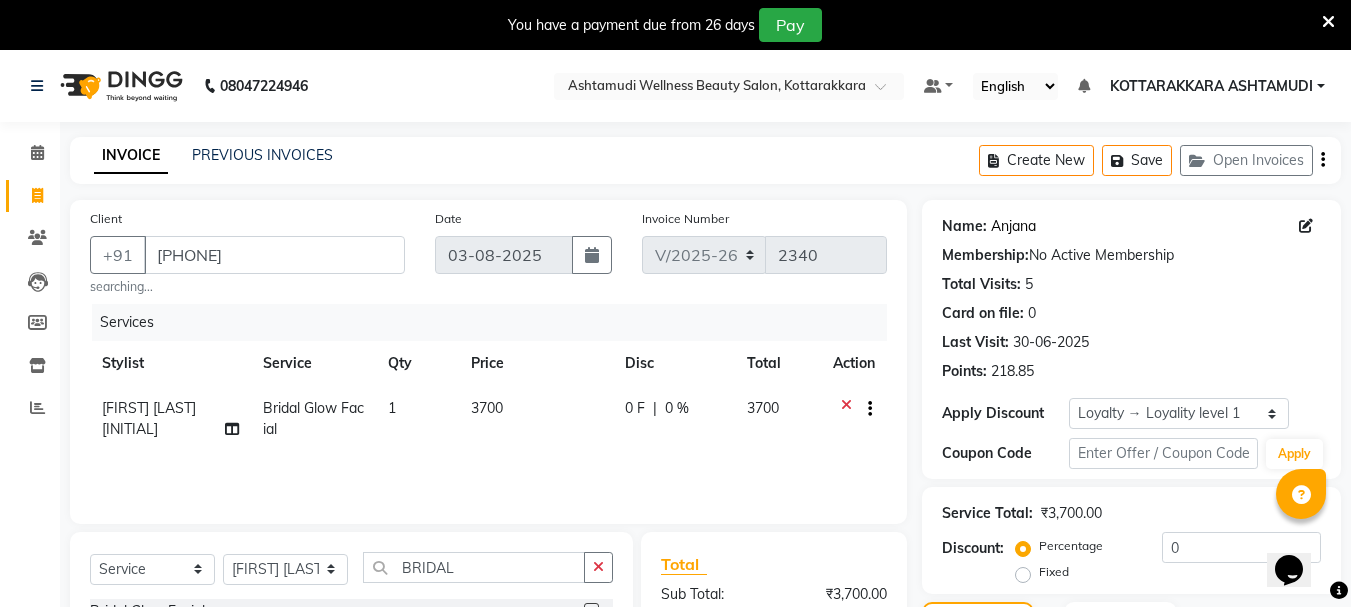 click on "Anjana" 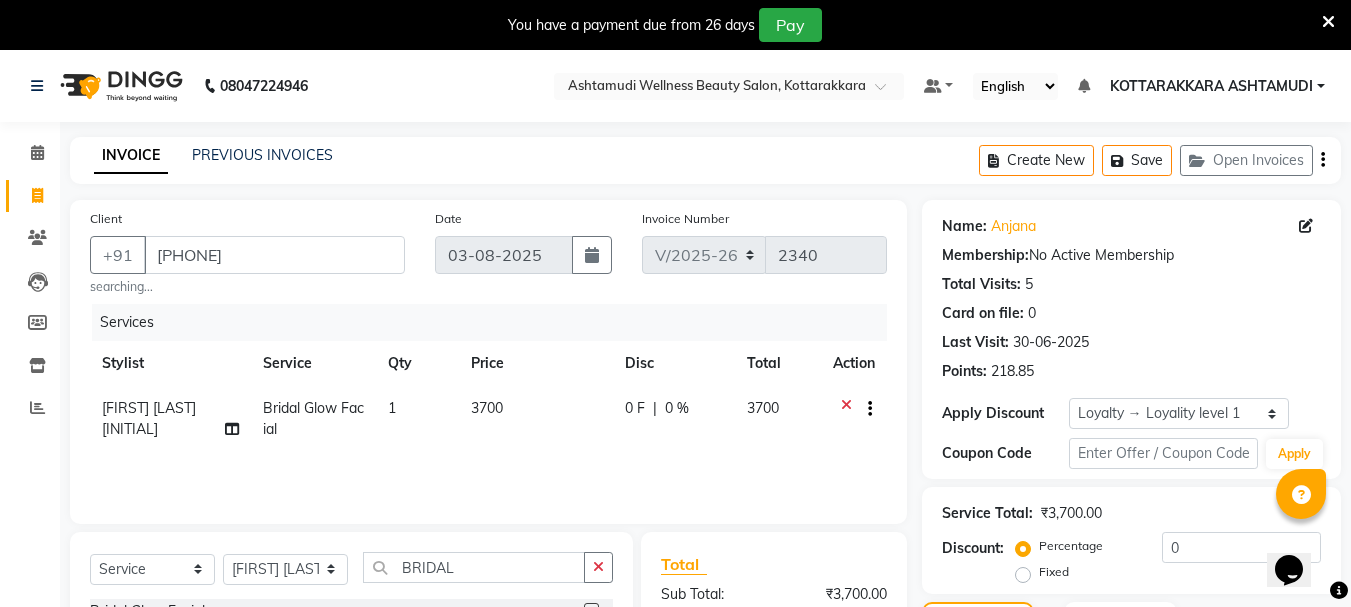 click 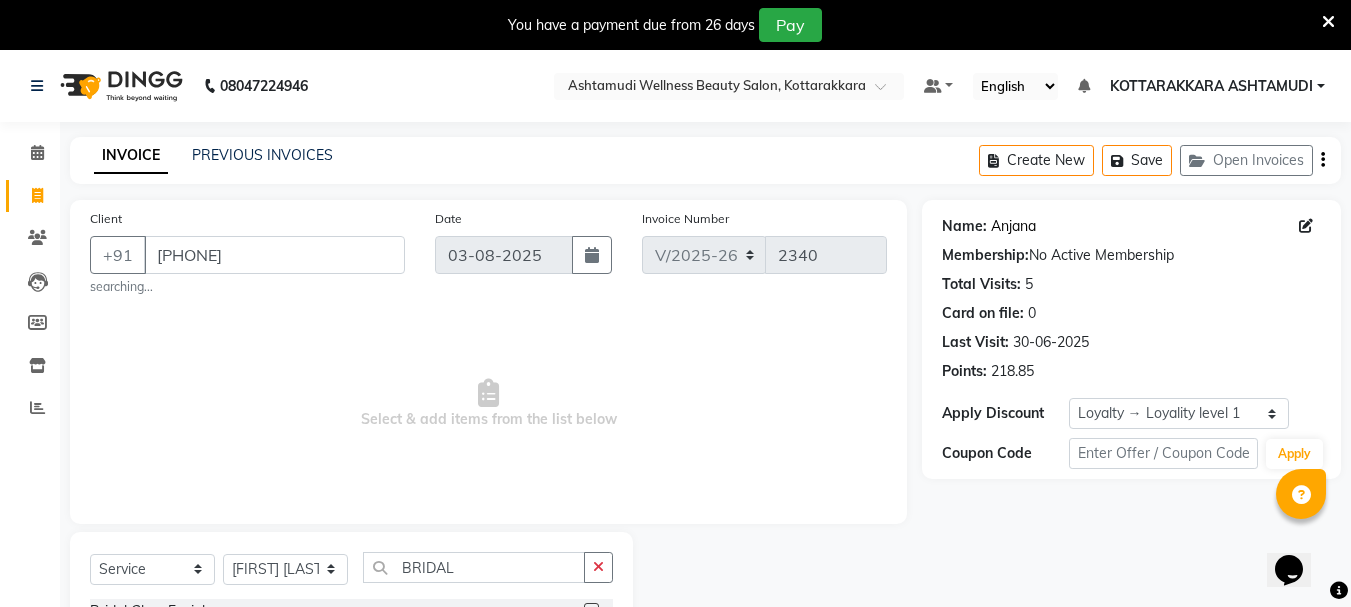 click on "Anjana" 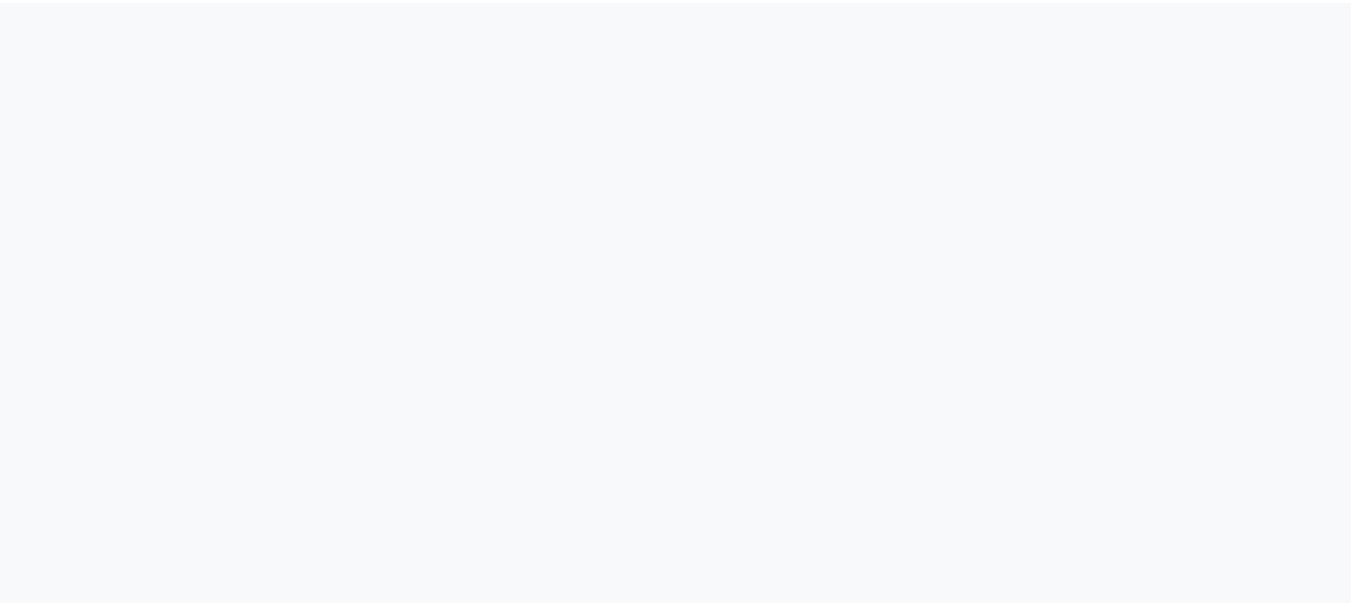scroll, scrollTop: 0, scrollLeft: 0, axis: both 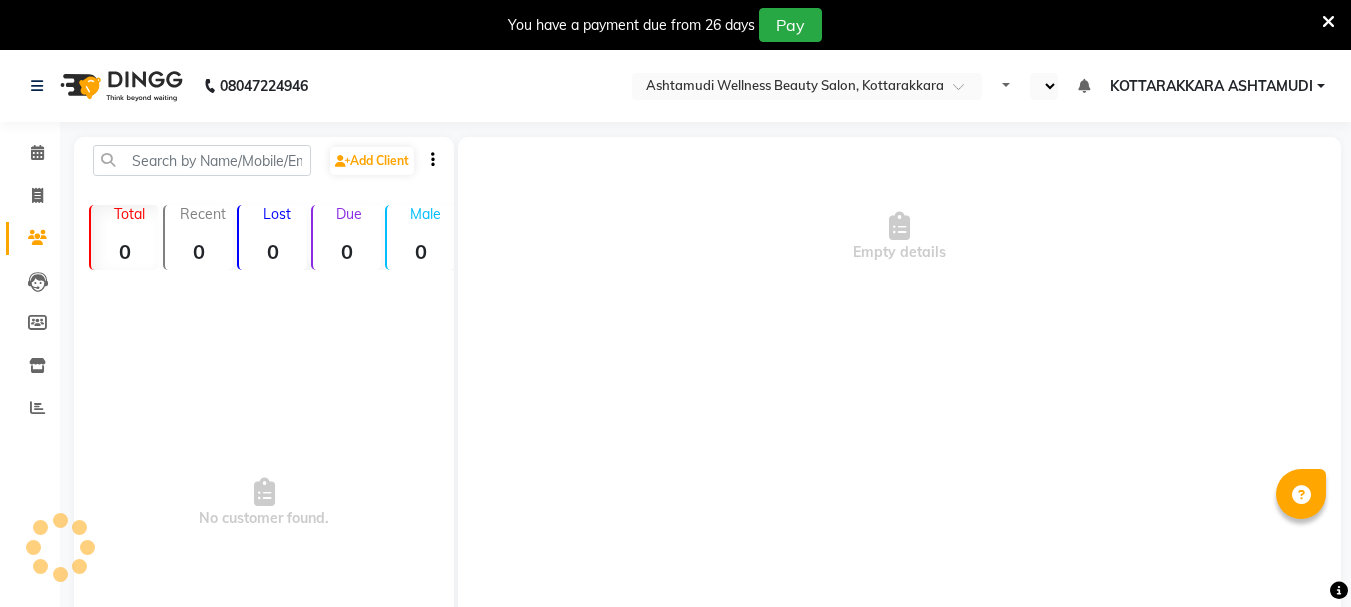 select on "en" 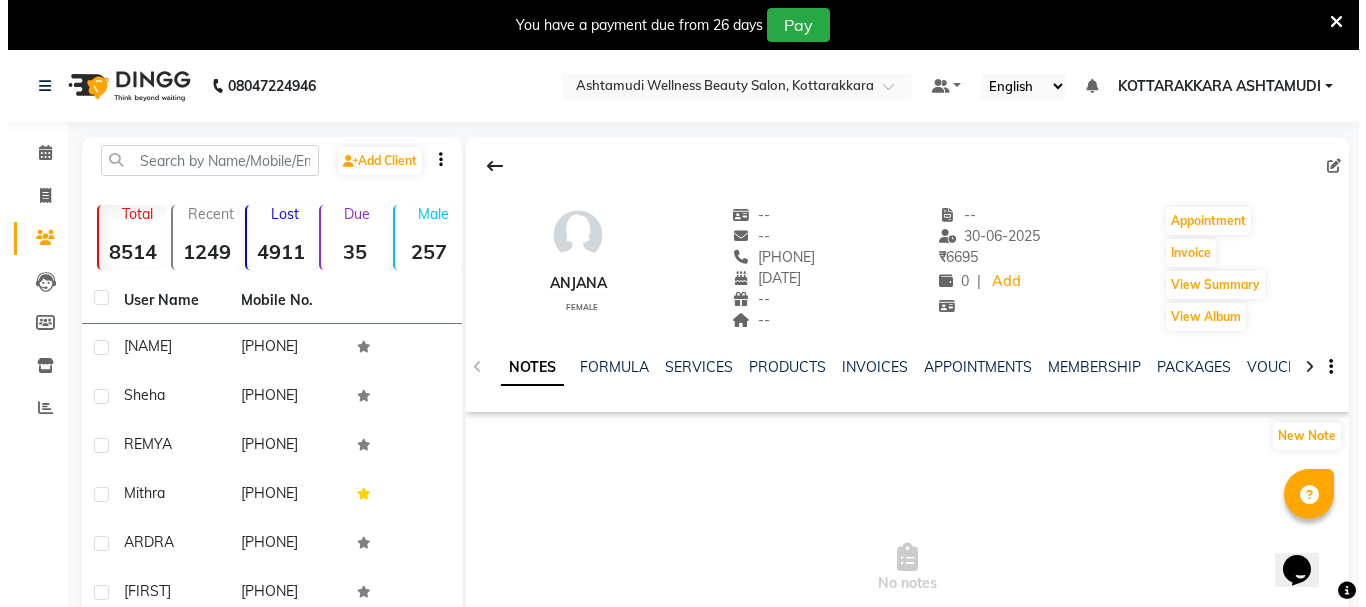 scroll, scrollTop: 0, scrollLeft: 0, axis: both 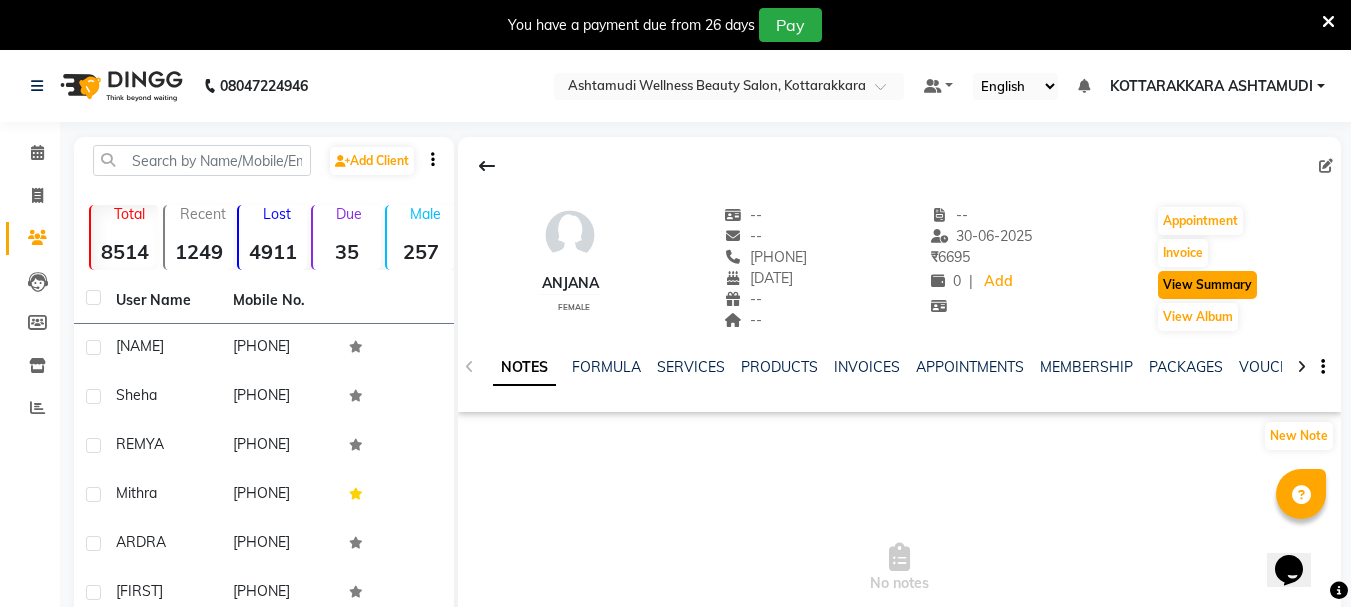 click on "View Summary" 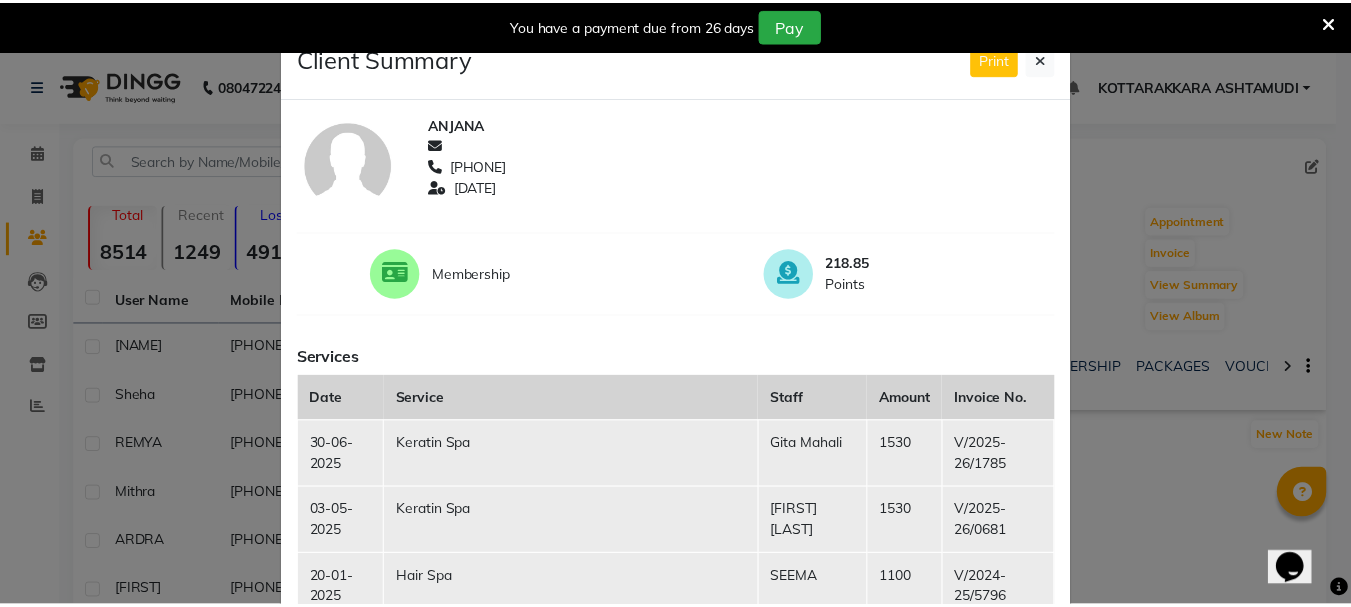 scroll, scrollTop: 0, scrollLeft: 0, axis: both 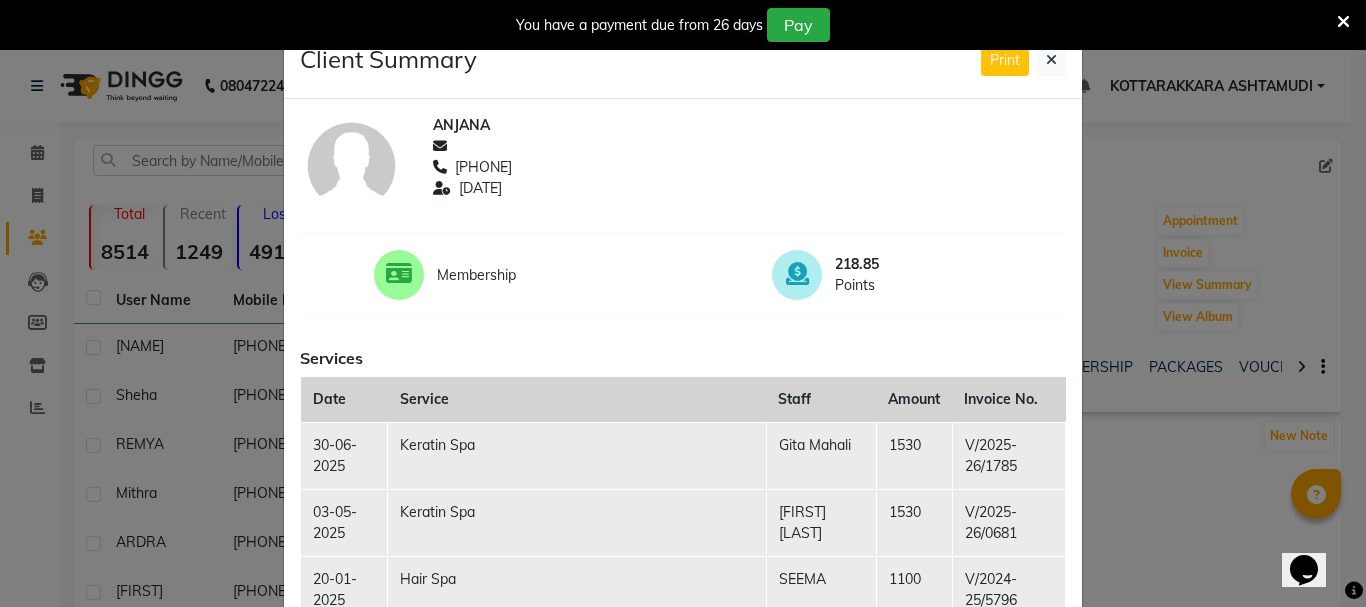 click on "Client Summary Print ANJANA  8714819455 2025-06-30 Membership 218.85 Points Services Date Service Staff Amount Invoice No. 30-06-2025 Keratin Spa Gita Mahali  1530 V/2025-26/1785 03-05-2025 Keratin Spa SHAMINA MUHAMMED P R 1530 V/2025-26/0681 20-01-2025 Hair Spa SEEMA 1100 V/2024-25/5796 27-12-2024 Keratin Spa,NORMAL HAIRCUT WITHOUT WASH,Eyebrows Threading Anju s kuttan 1615 V/2024-25/5288 22-11-2024 Hair Spa NISHA SAMUEL 	 920 V/2024-25/4640 22-11-2024 Eyebrows Threading AMRITHA - - Close" 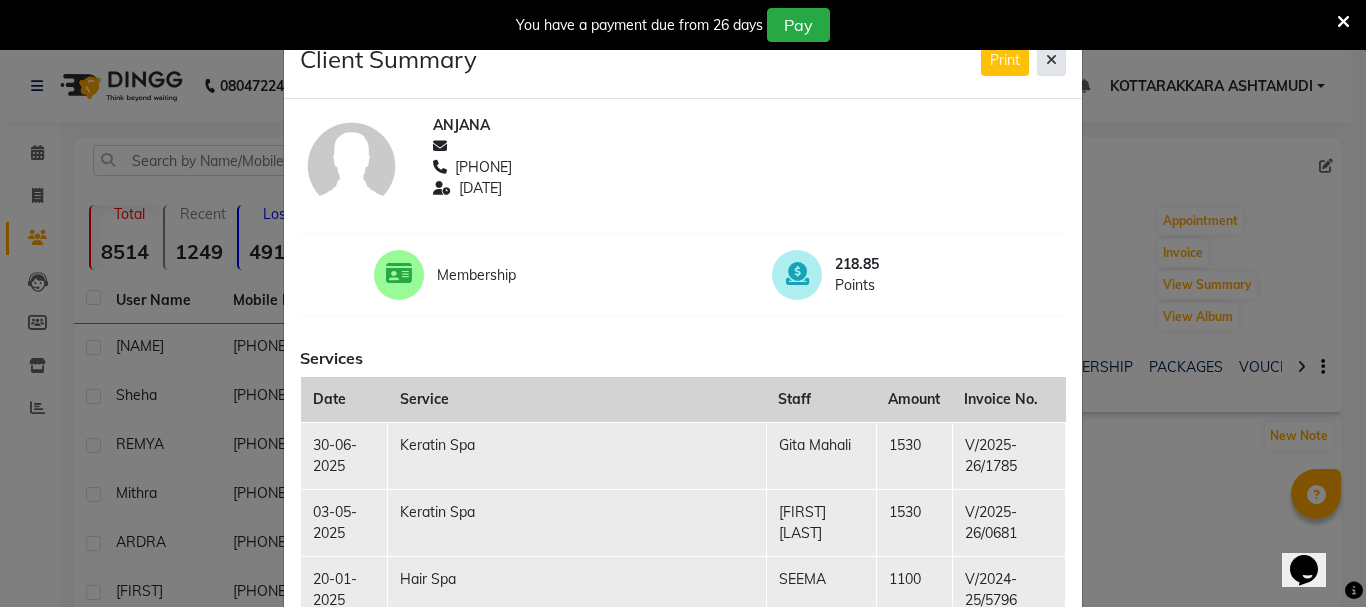 click 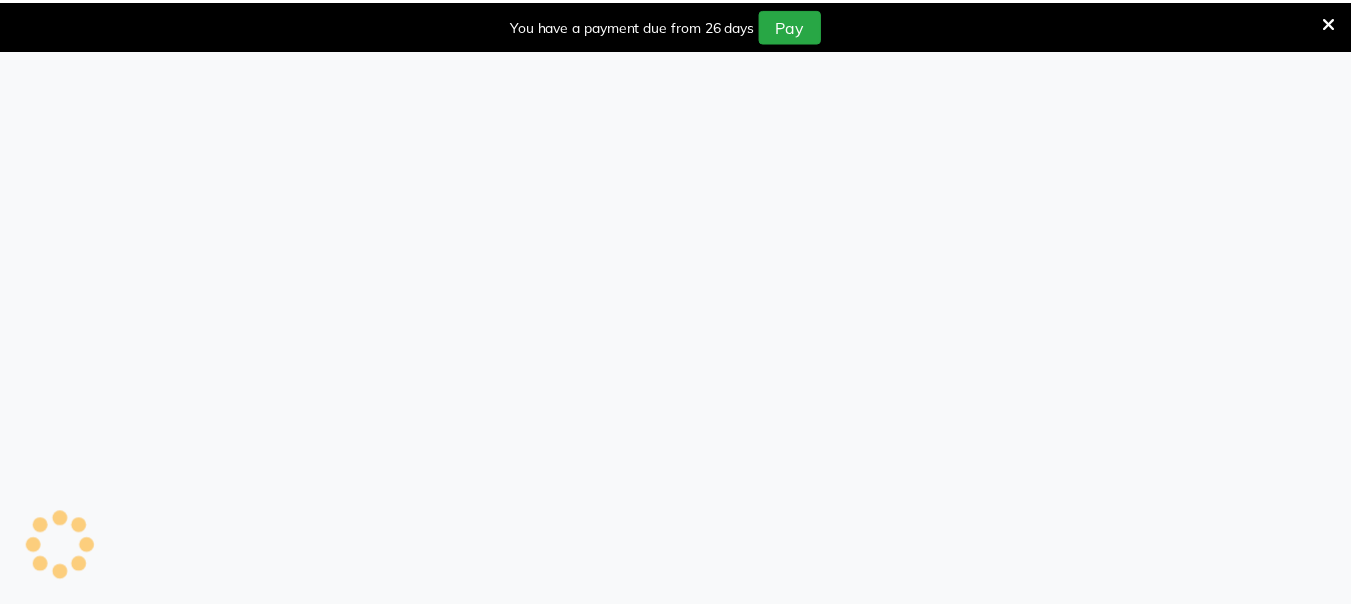 scroll, scrollTop: 0, scrollLeft: 0, axis: both 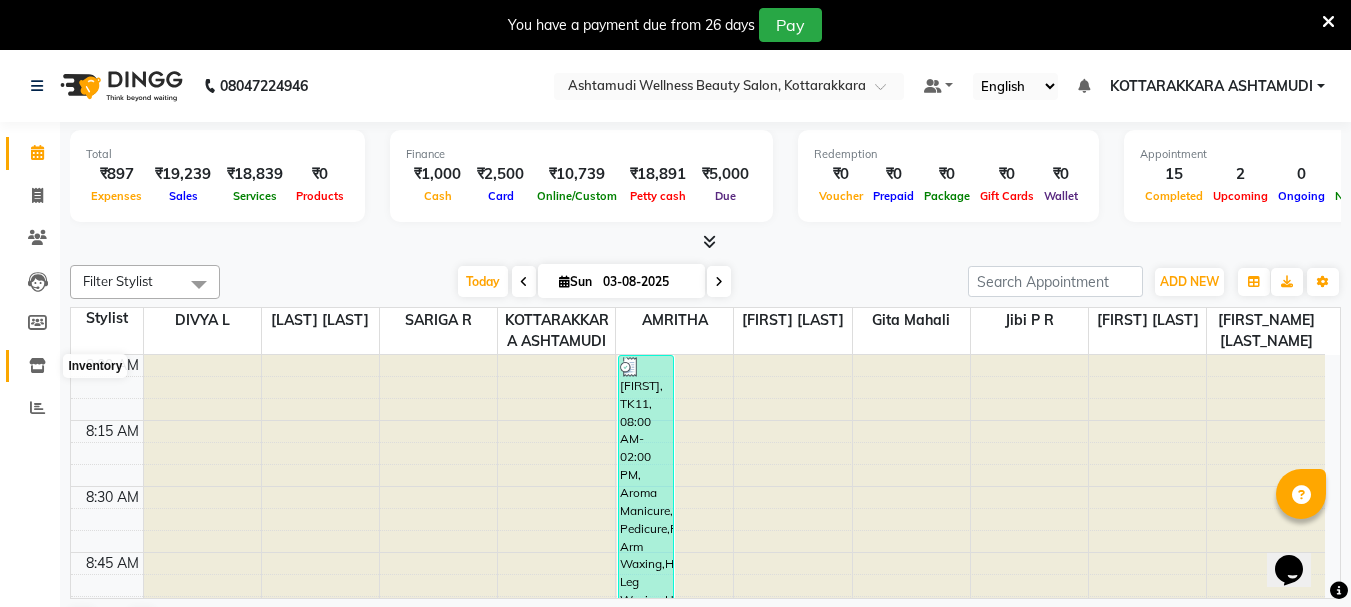 click 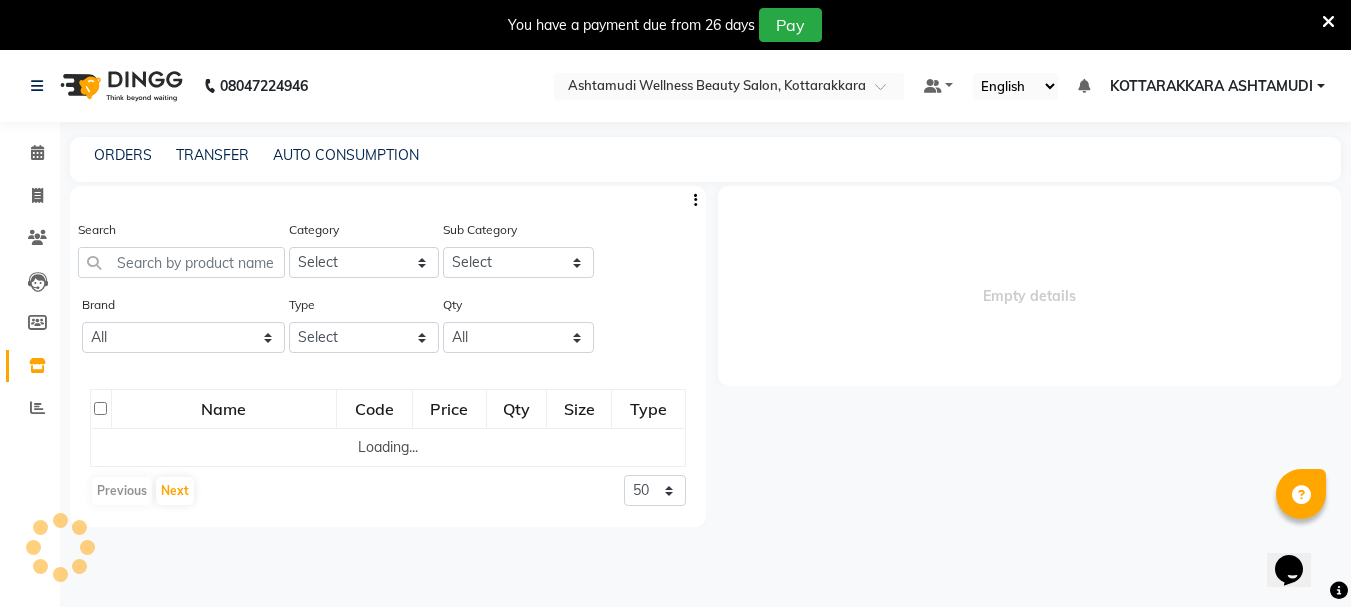 select 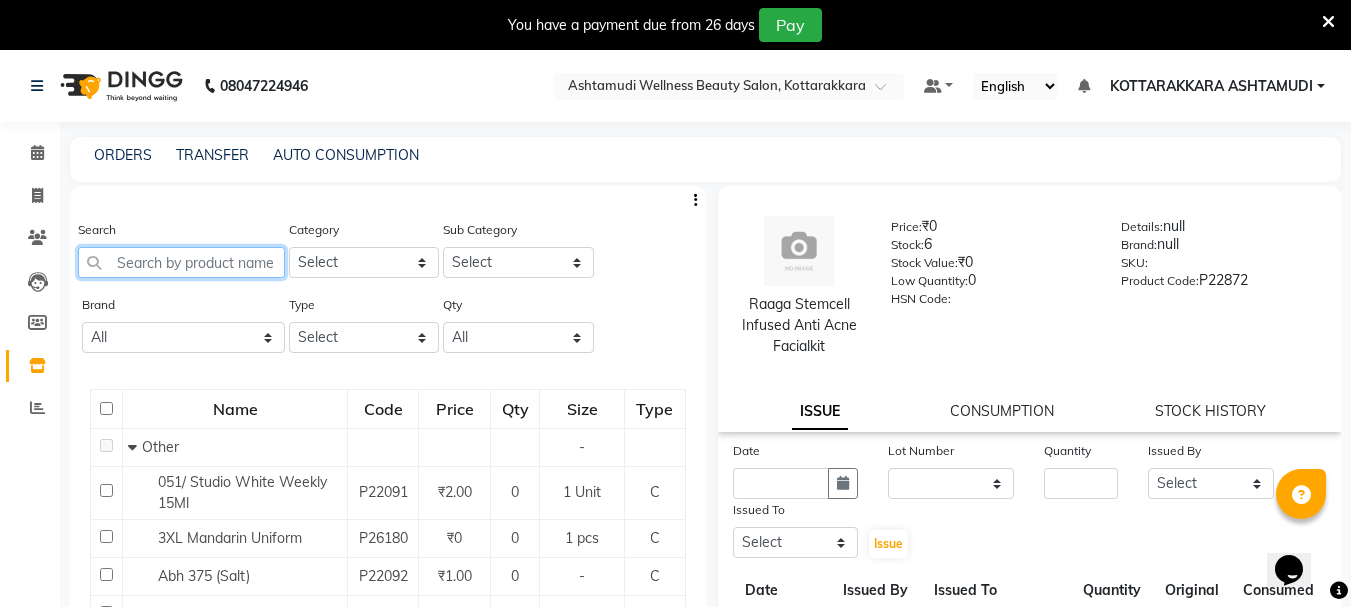click 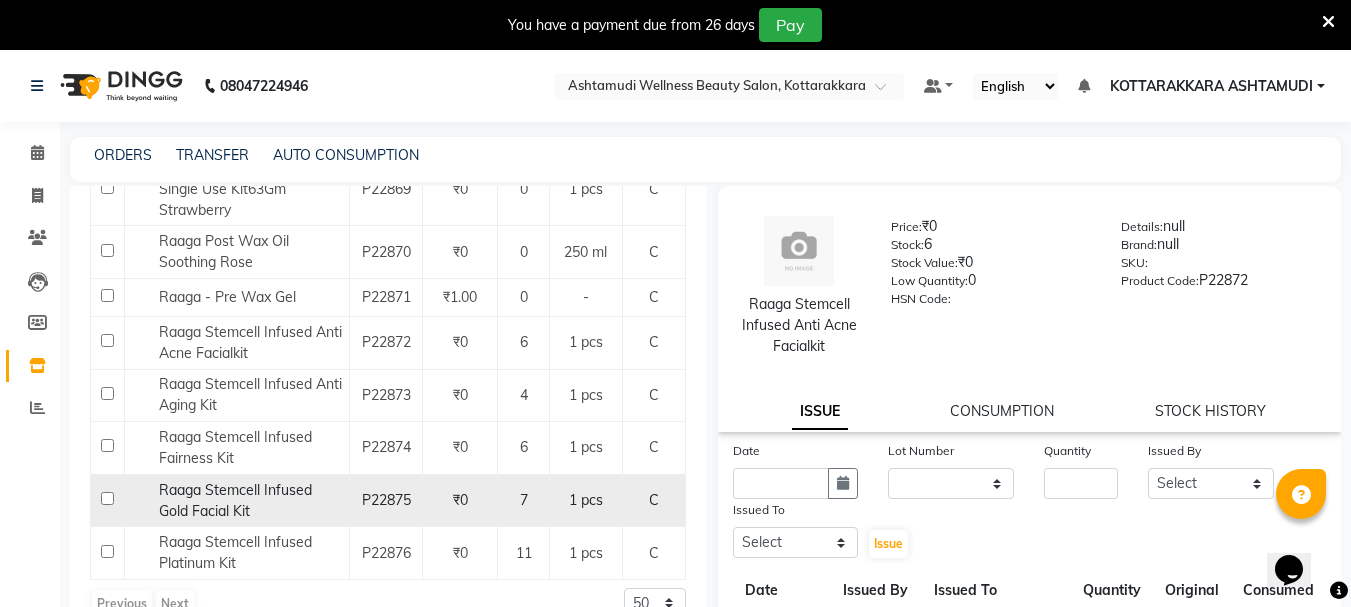 scroll, scrollTop: 963, scrollLeft: 0, axis: vertical 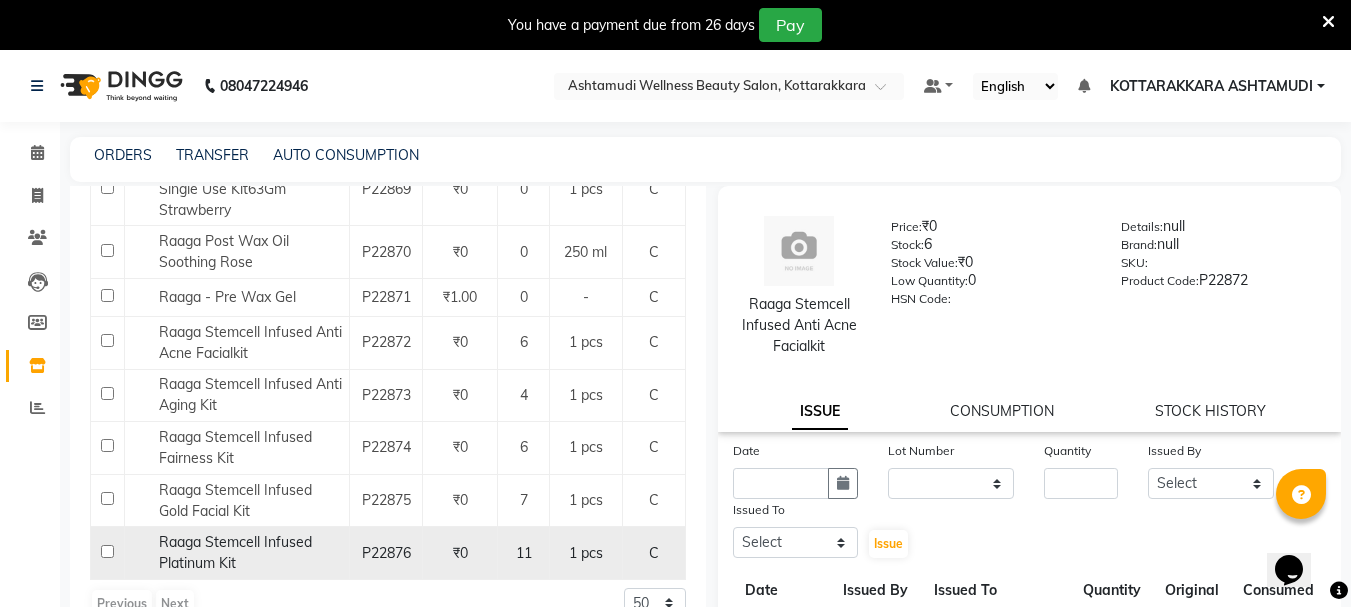 type on "RAAGA" 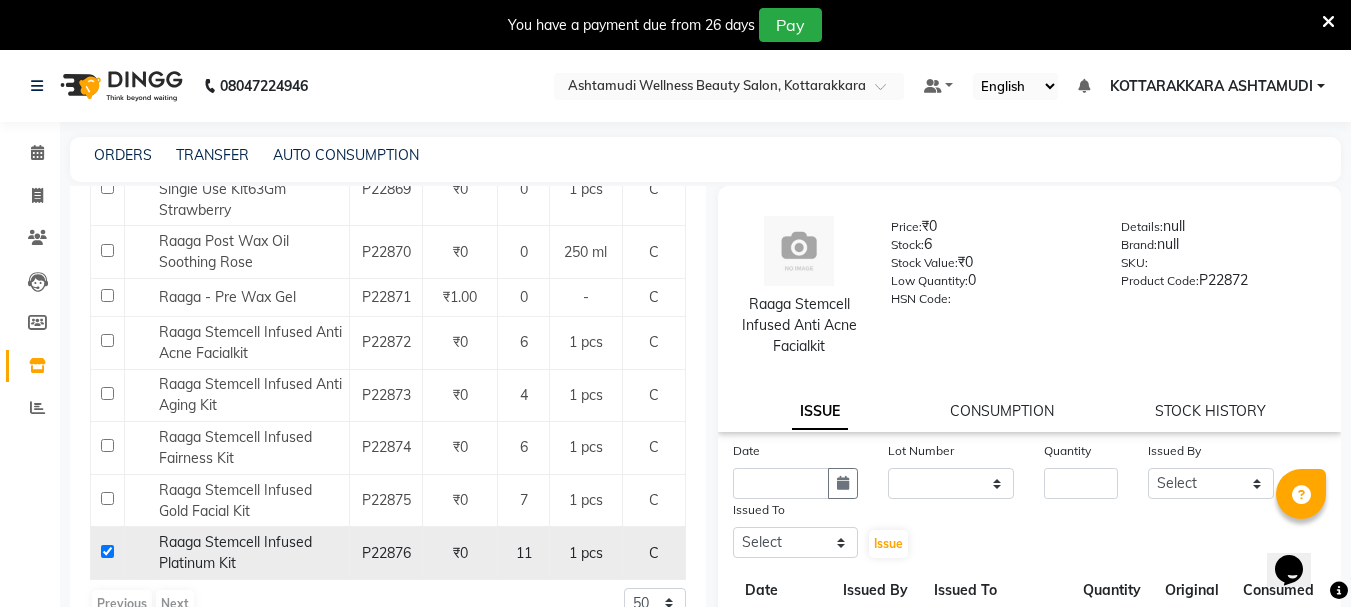 checkbox on "true" 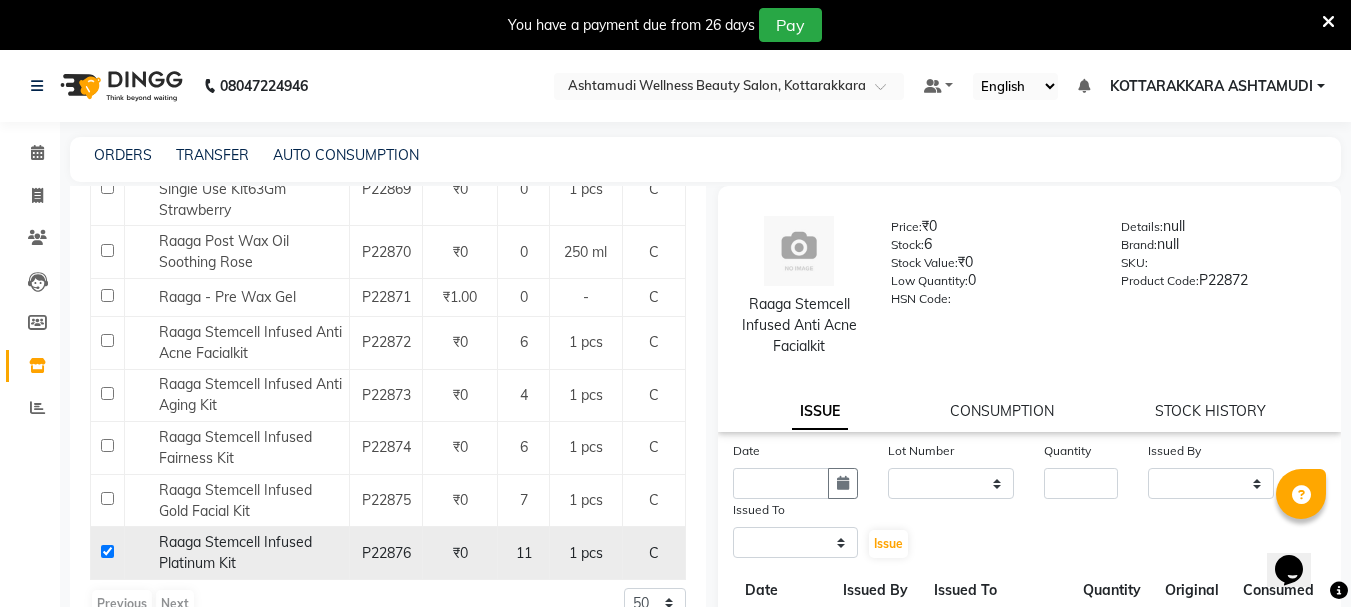 select 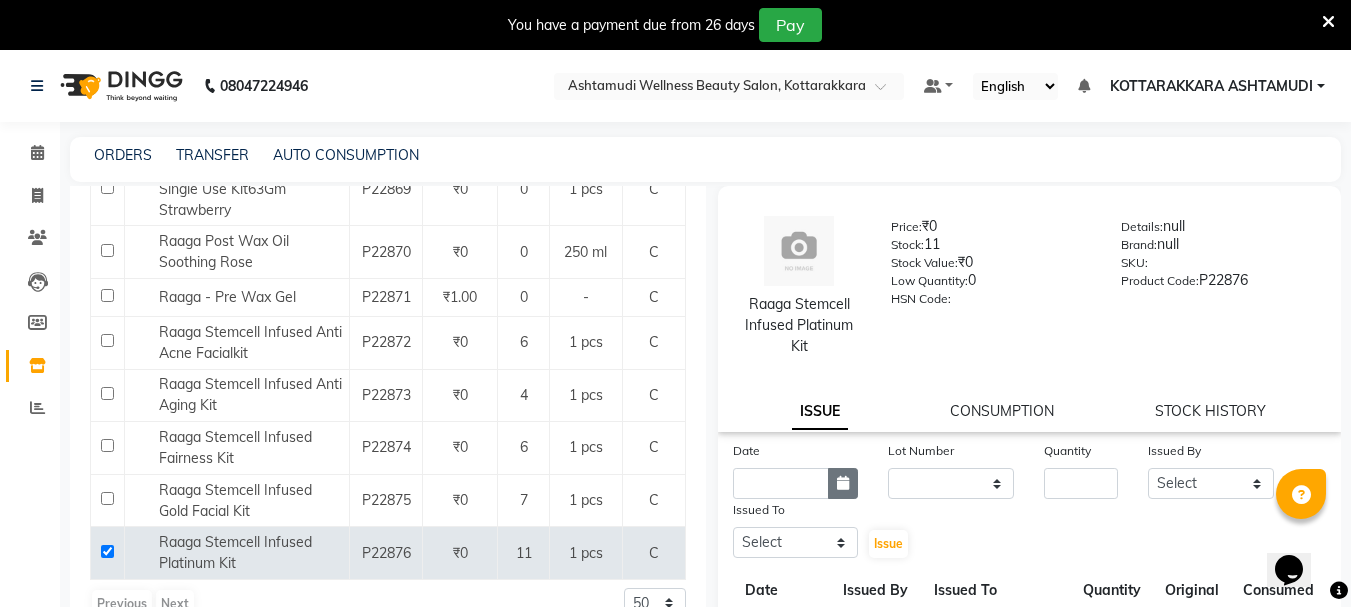 click 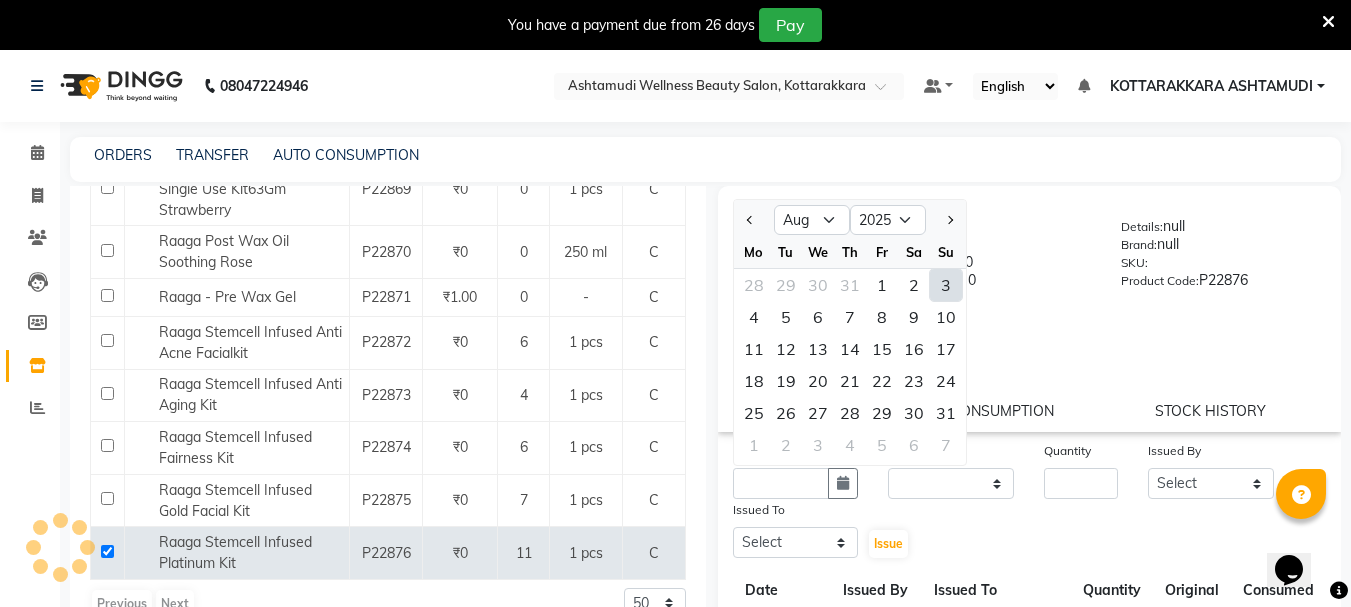 click on "3" 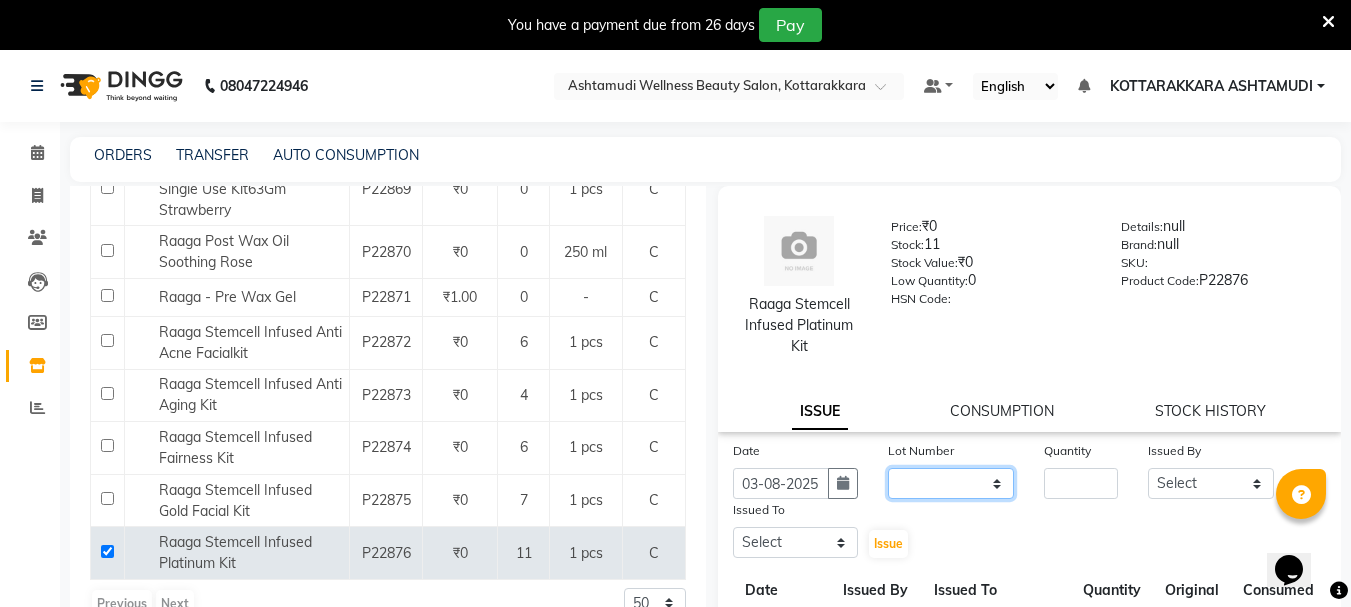 click on "None" 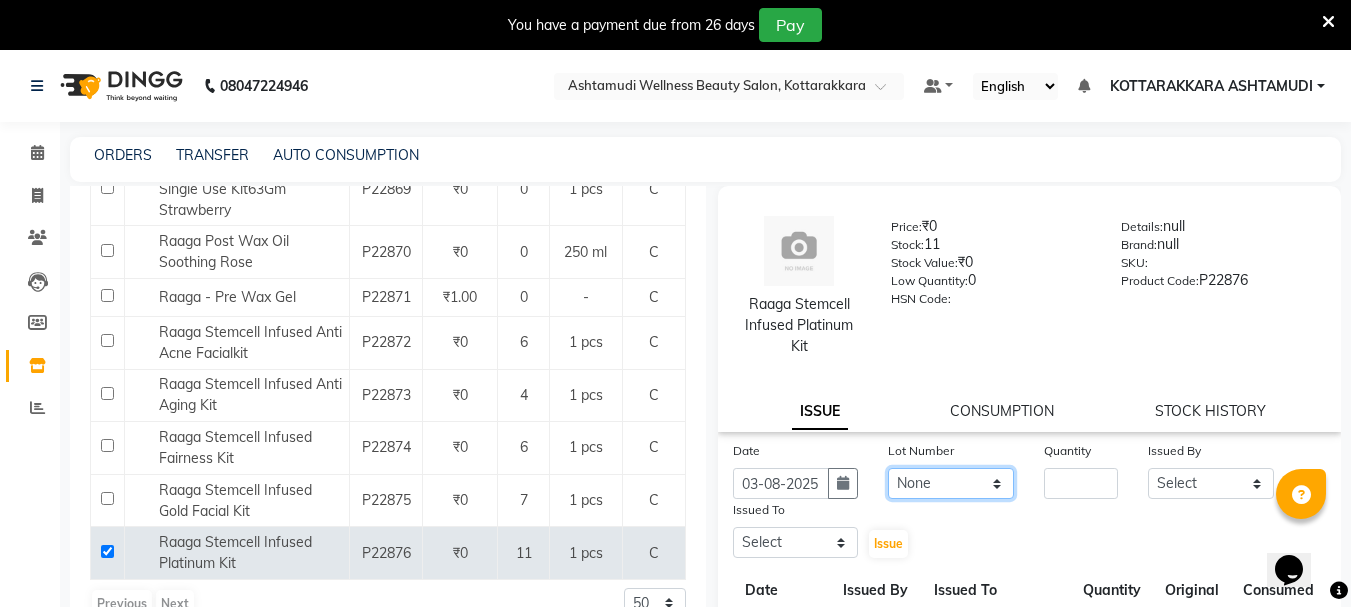 click on "None" 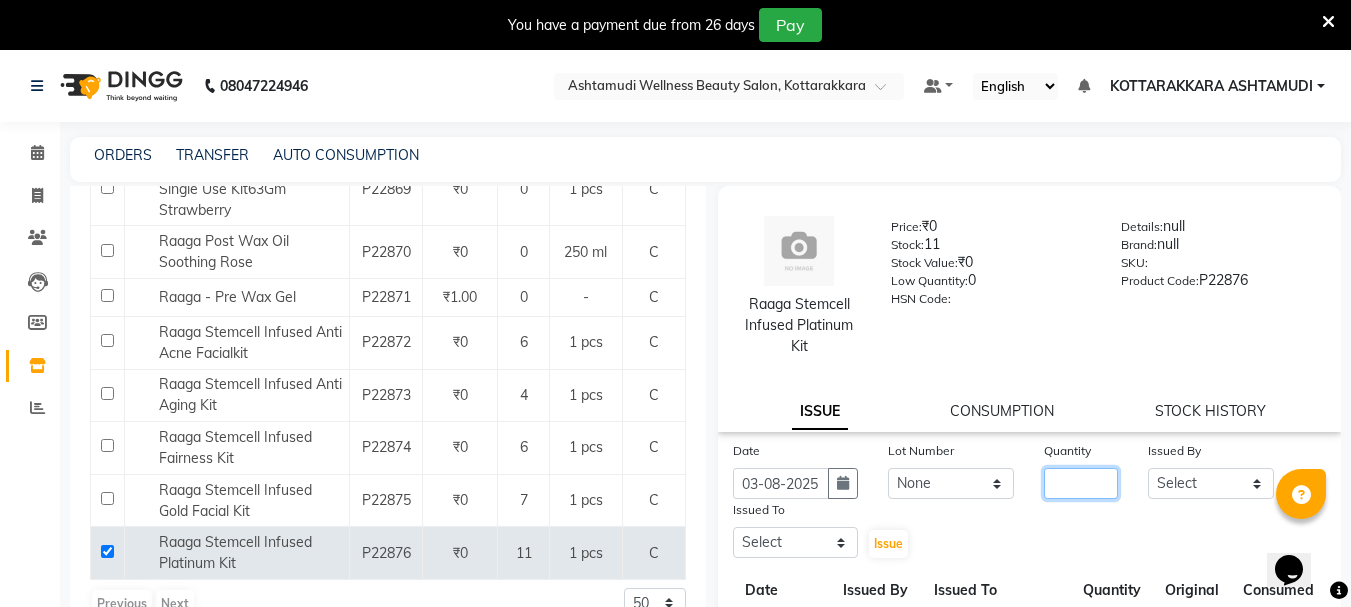 click 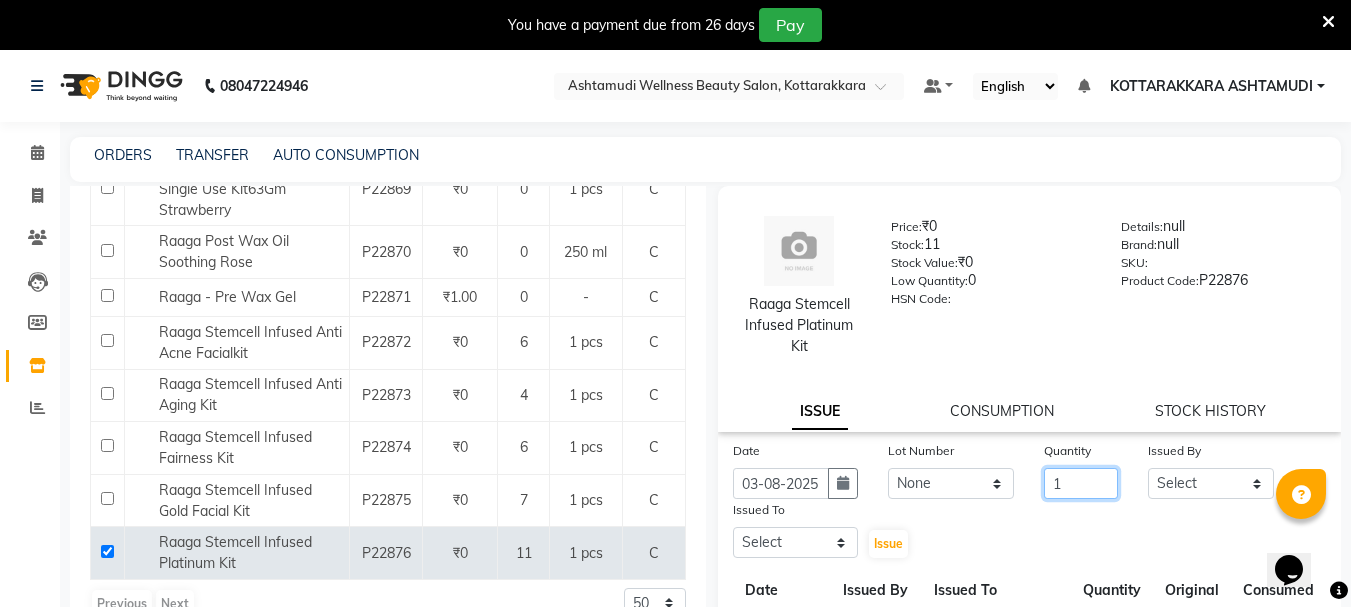 type on "1" 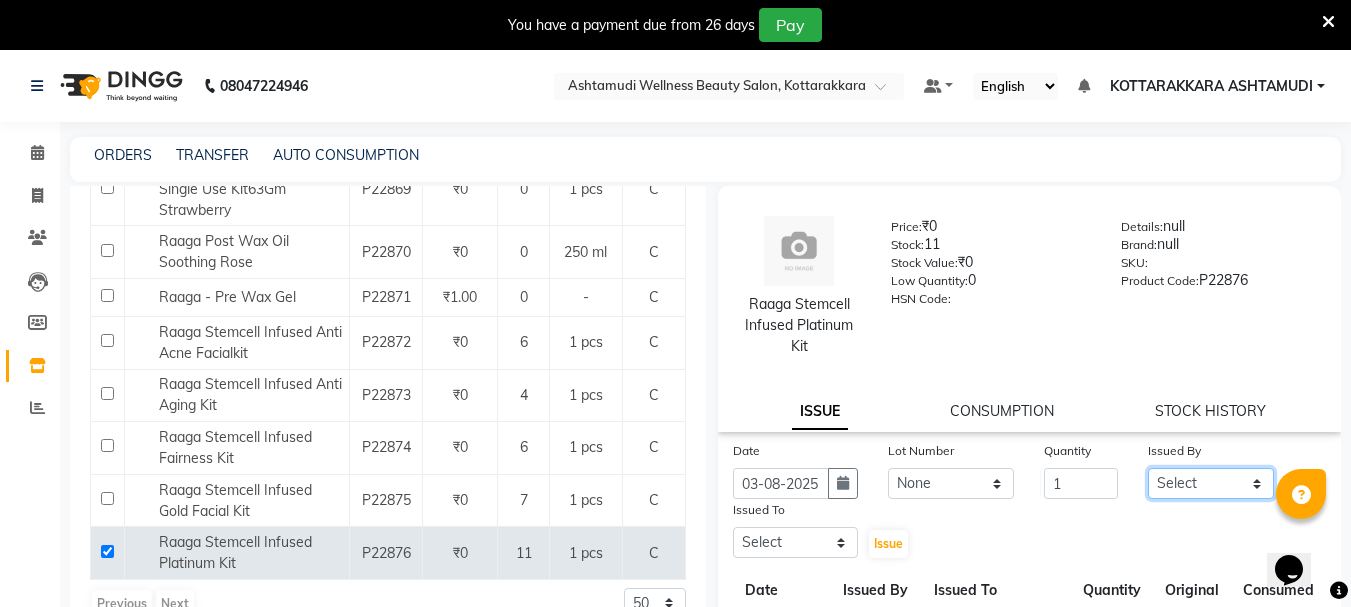 click on "Select AMRITHA DIVYA L	 Gita Mahali  Jibi P R Karina Darjee  KOTTARAKKARA ASHTAMUDI NISHA SAMUEL 	 Priya Chakraborty SARIGA R	 SHAHIDA SHAMINA MUHAMMED P R" 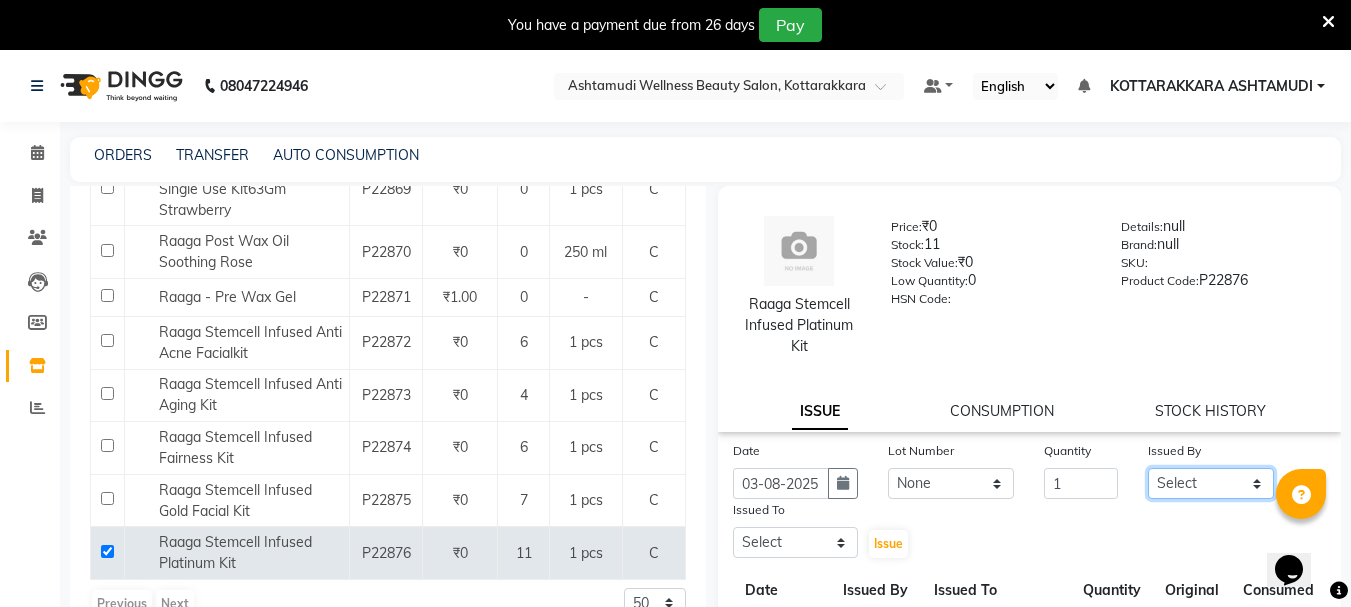 select on "27428" 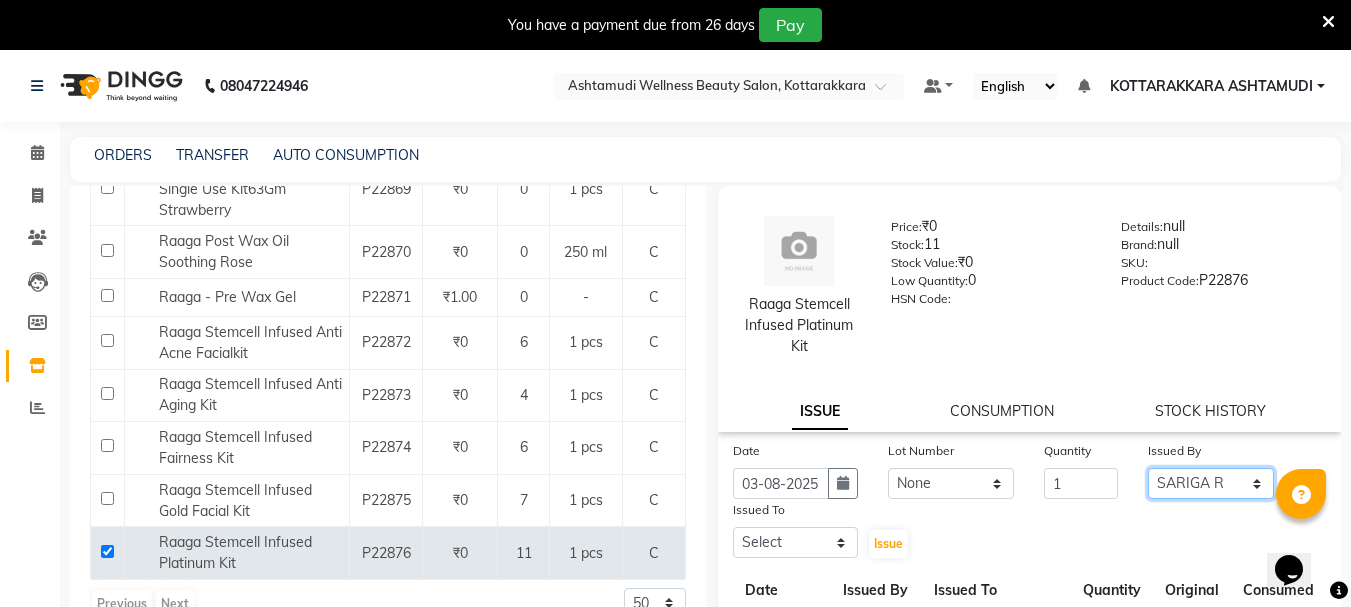 click on "Select AMRITHA DIVYA L	 Gita Mahali  Jibi P R Karina Darjee  KOTTARAKKARA ASHTAMUDI NISHA SAMUEL 	 Priya Chakraborty SARIGA R	 SHAHIDA SHAMINA MUHAMMED P R" 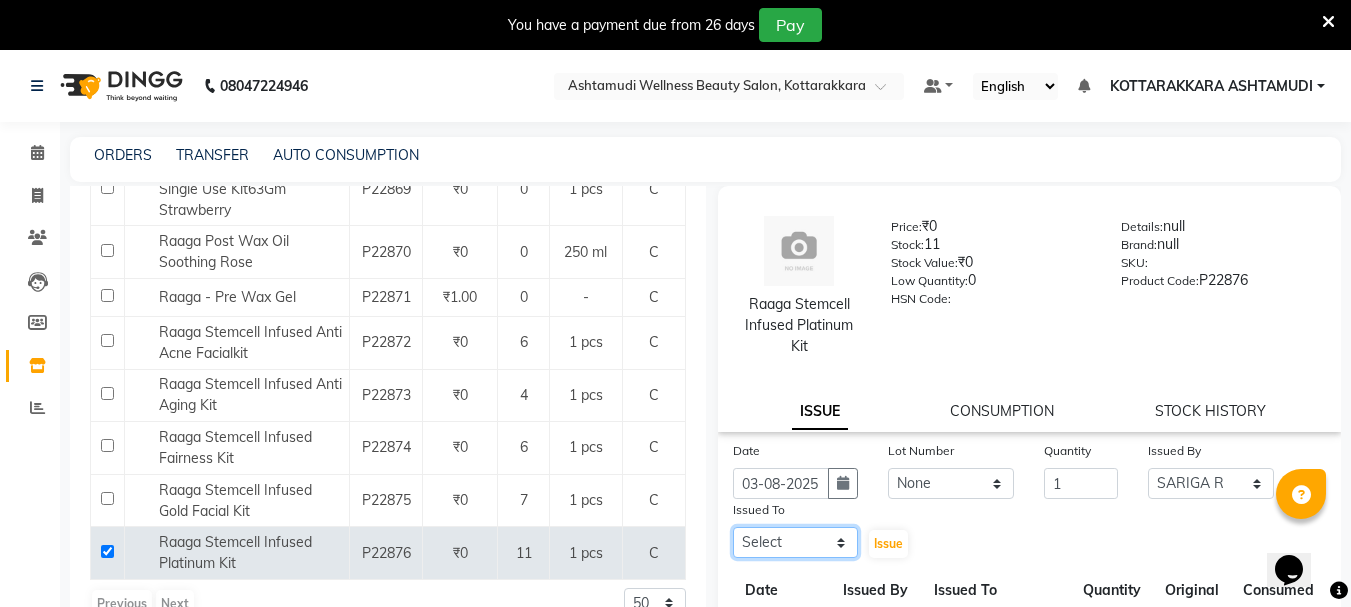 click on "Select AMRITHA DIVYA L	 Gita Mahali  Jibi P R Karina Darjee  KOTTARAKKARA ASHTAMUDI NISHA SAMUEL 	 Priya Chakraborty SARIGA R	 SHAHIDA SHAMINA MUHAMMED P R" 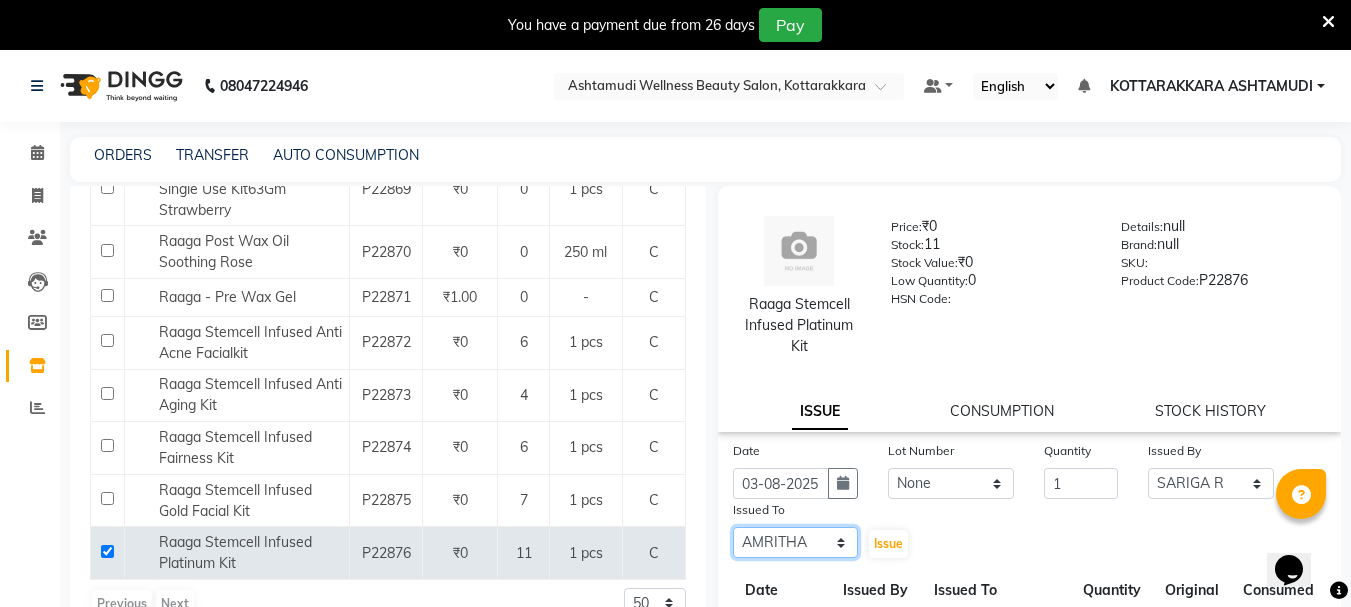 click on "Select AMRITHA DIVYA L	 Gita Mahali  Jibi P R Karina Darjee  KOTTARAKKARA ASHTAMUDI NISHA SAMUEL 	 Priya Chakraborty SARIGA R	 SHAHIDA SHAMINA MUHAMMED P R" 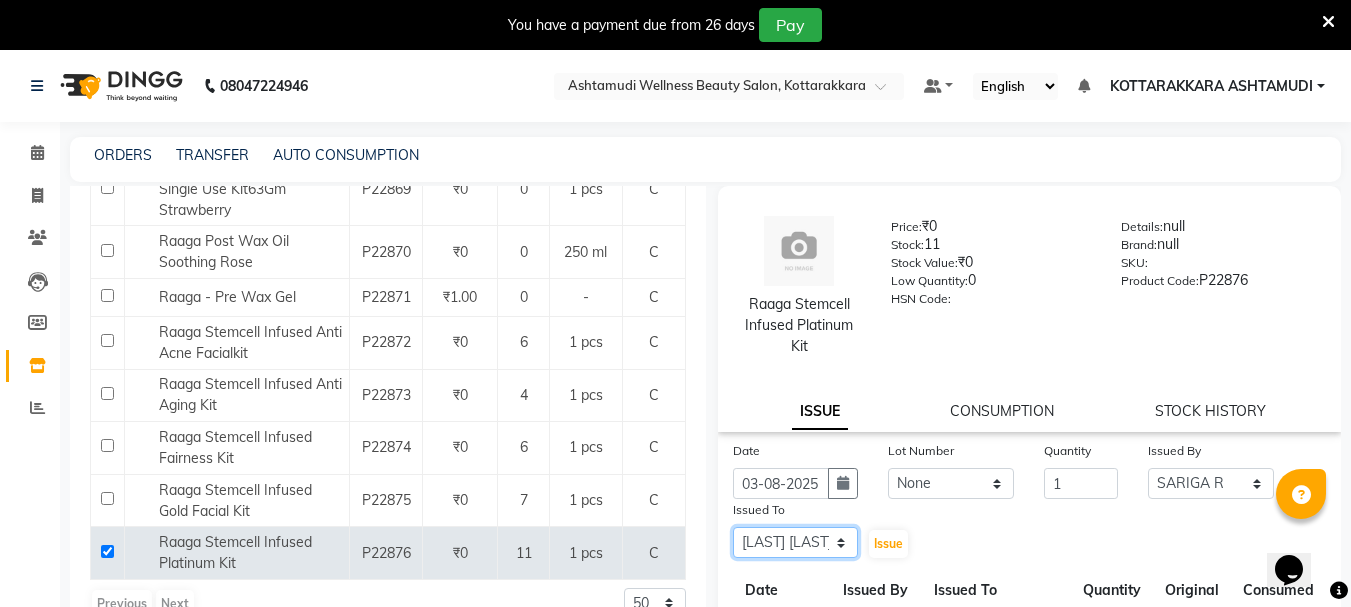 click on "Select AMRITHA DIVYA L	 Gita Mahali  Jibi P R Karina Darjee  KOTTARAKKARA ASHTAMUDI NISHA SAMUEL 	 Priya Chakraborty SARIGA R	 SHAHIDA SHAMINA MUHAMMED P R" 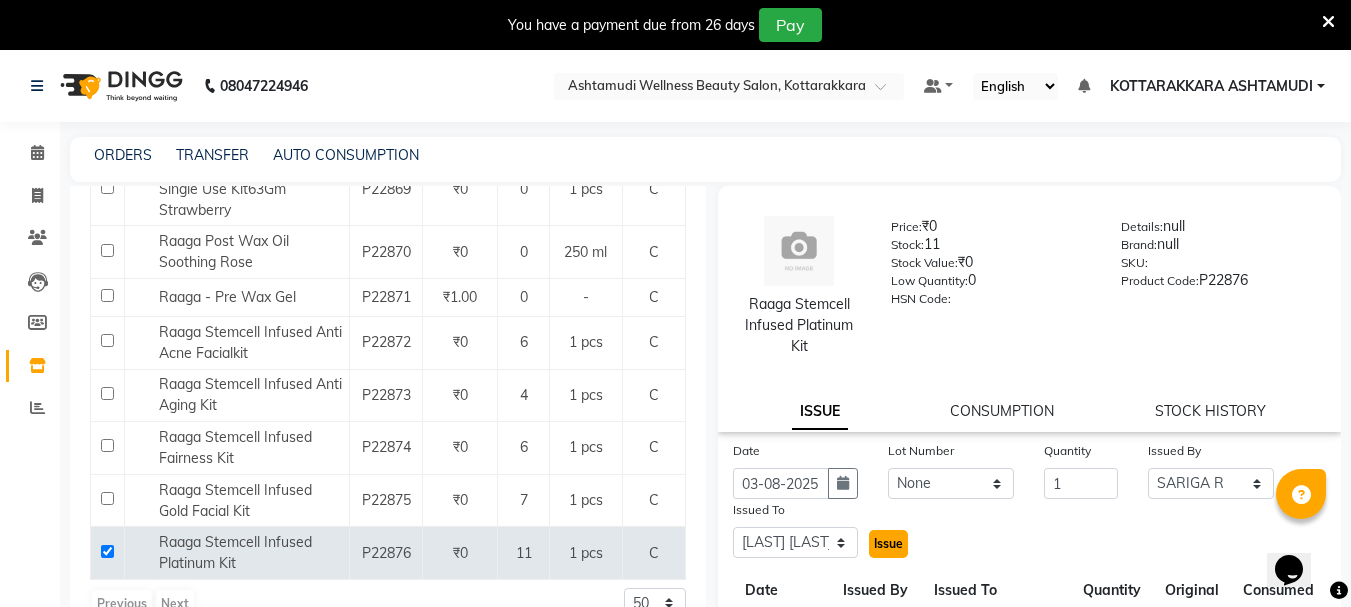 click on "Issue" 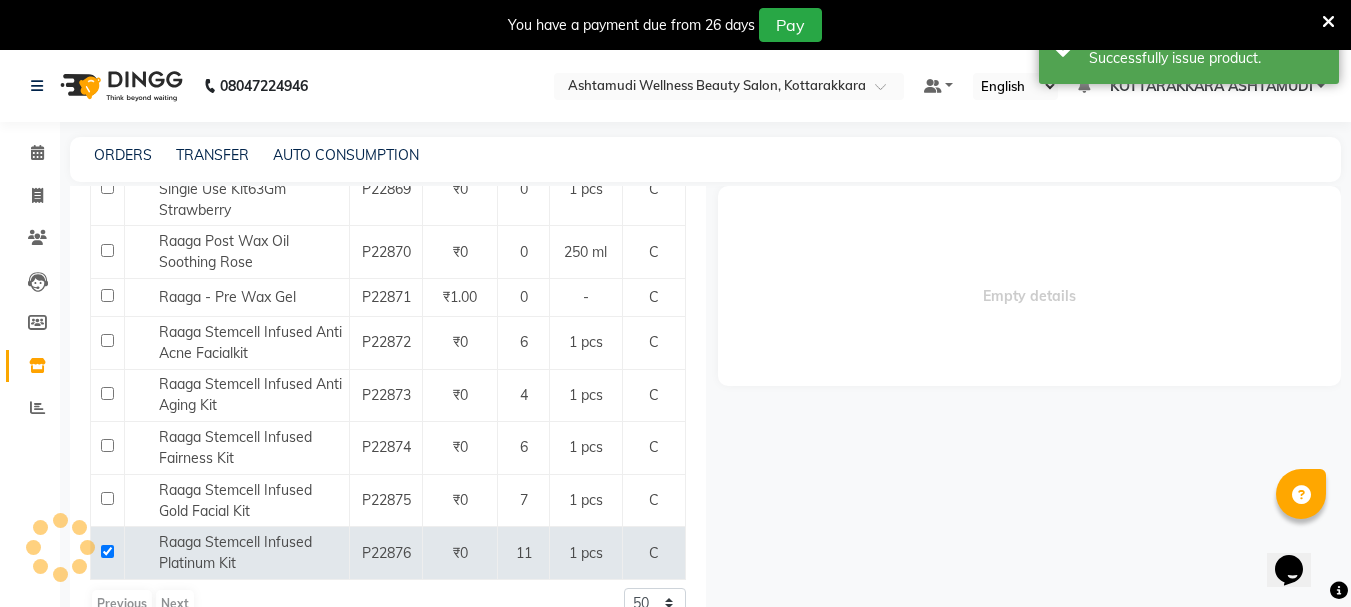 select 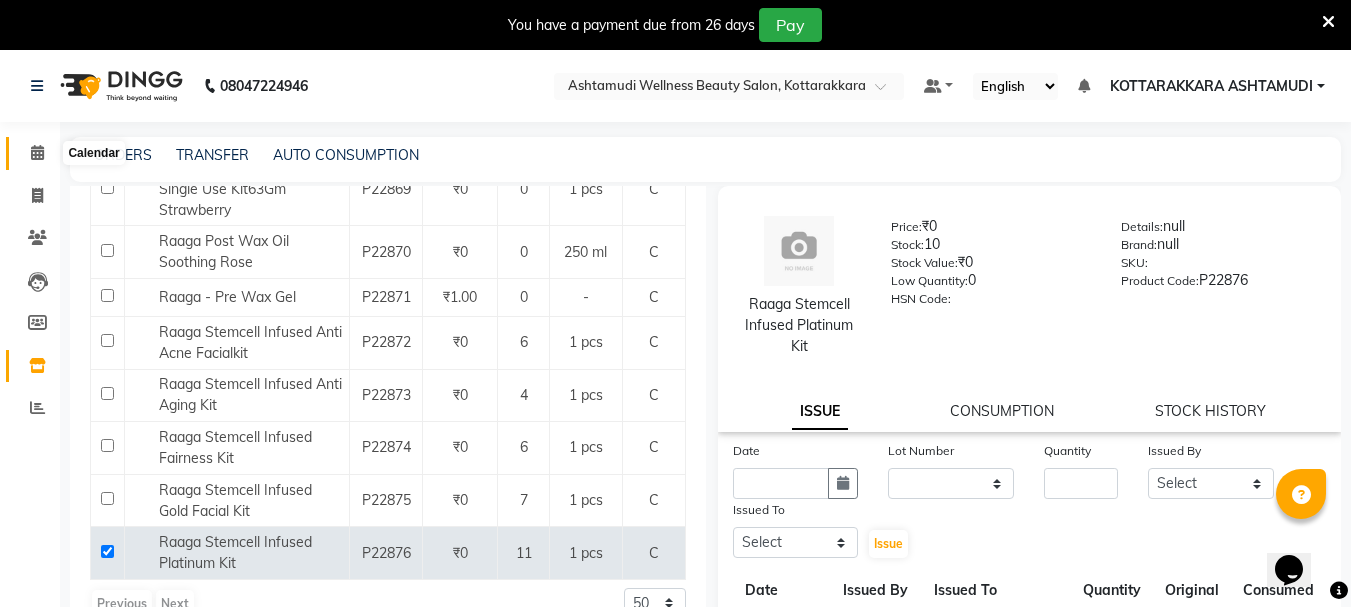 click 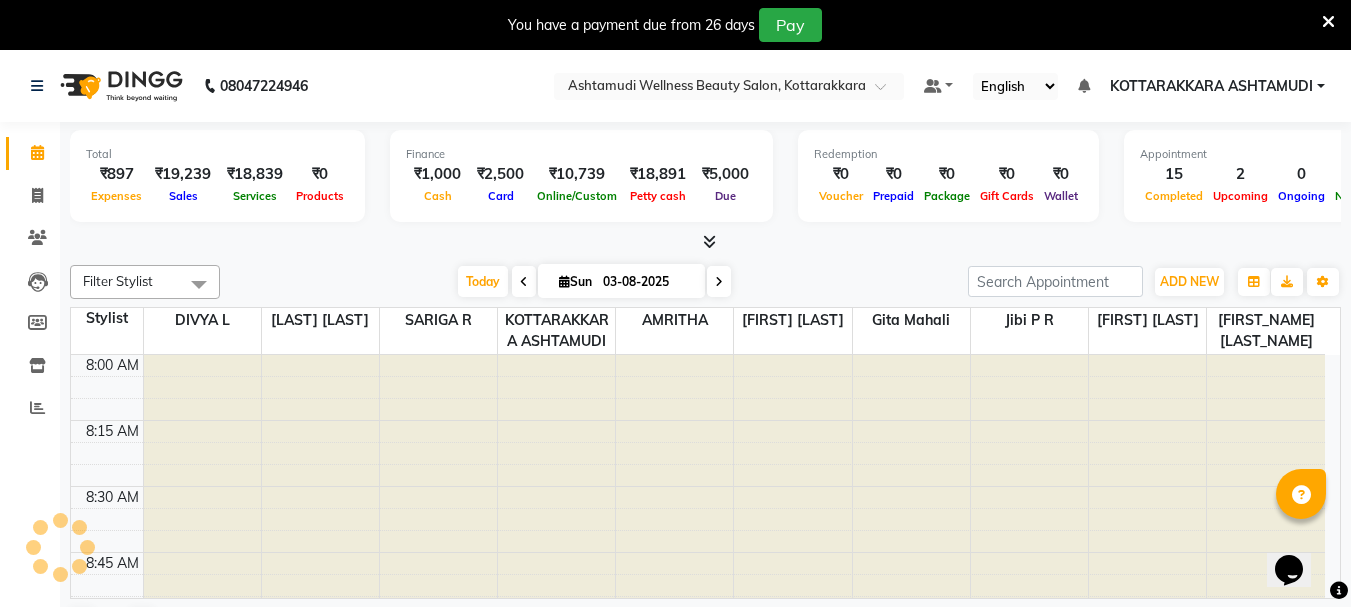scroll, scrollTop: 0, scrollLeft: 0, axis: both 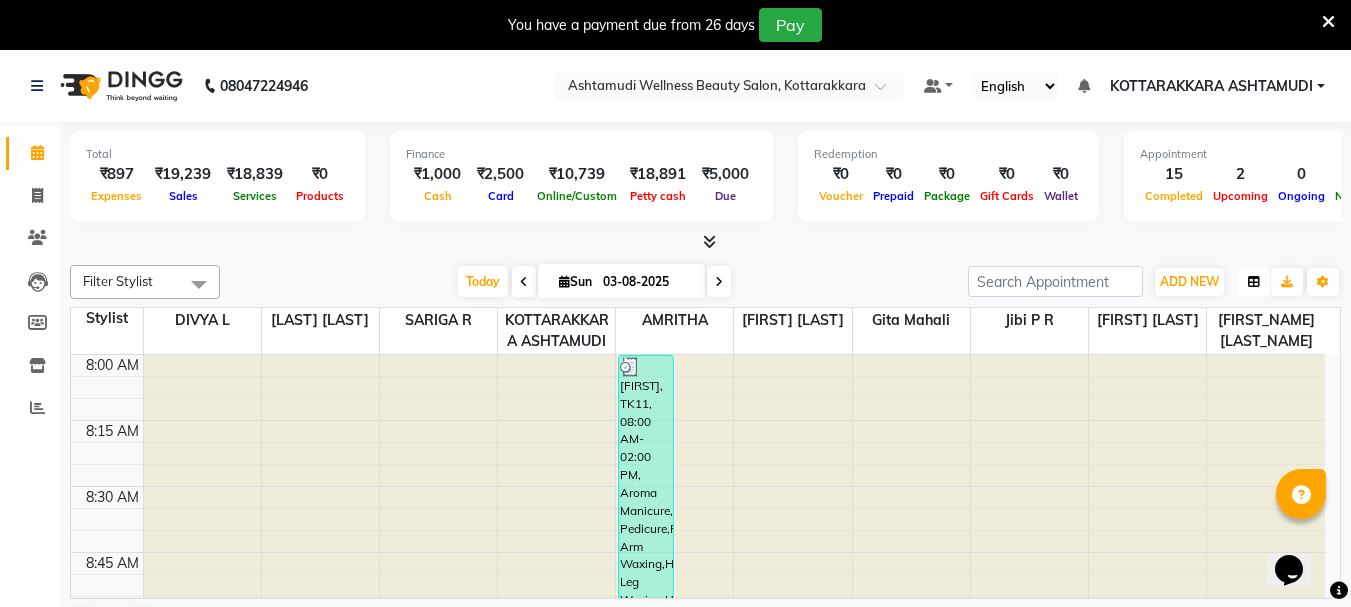 click at bounding box center (1254, 282) 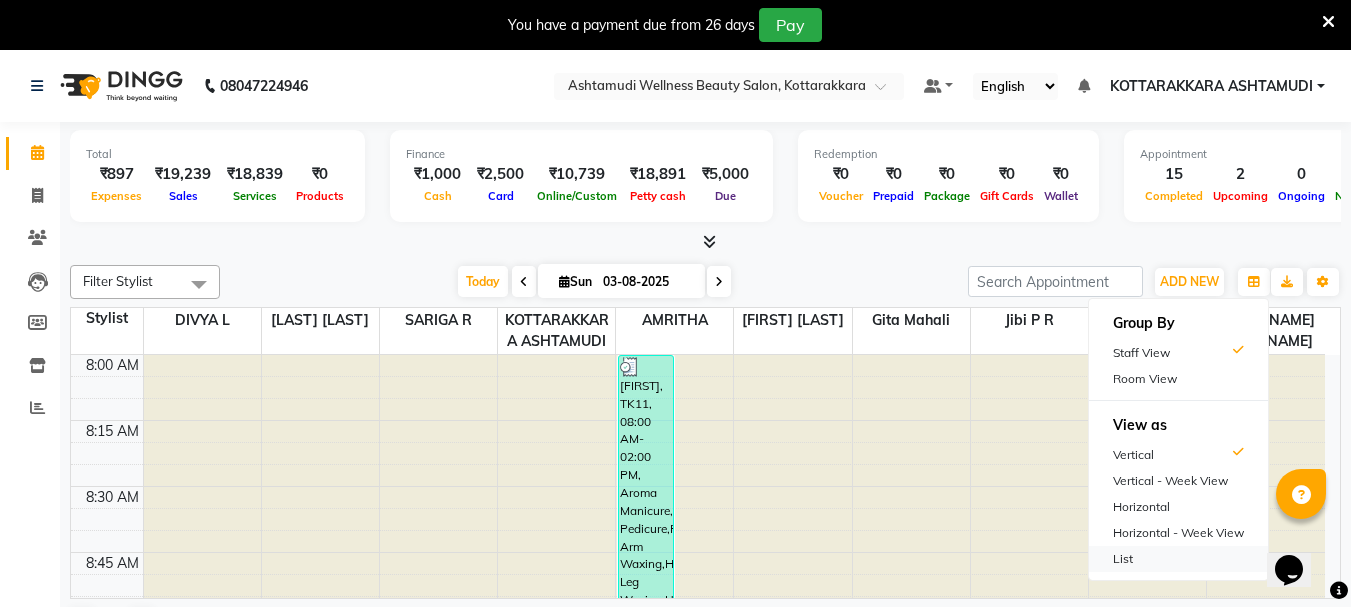 click on "List" at bounding box center [1178, 559] 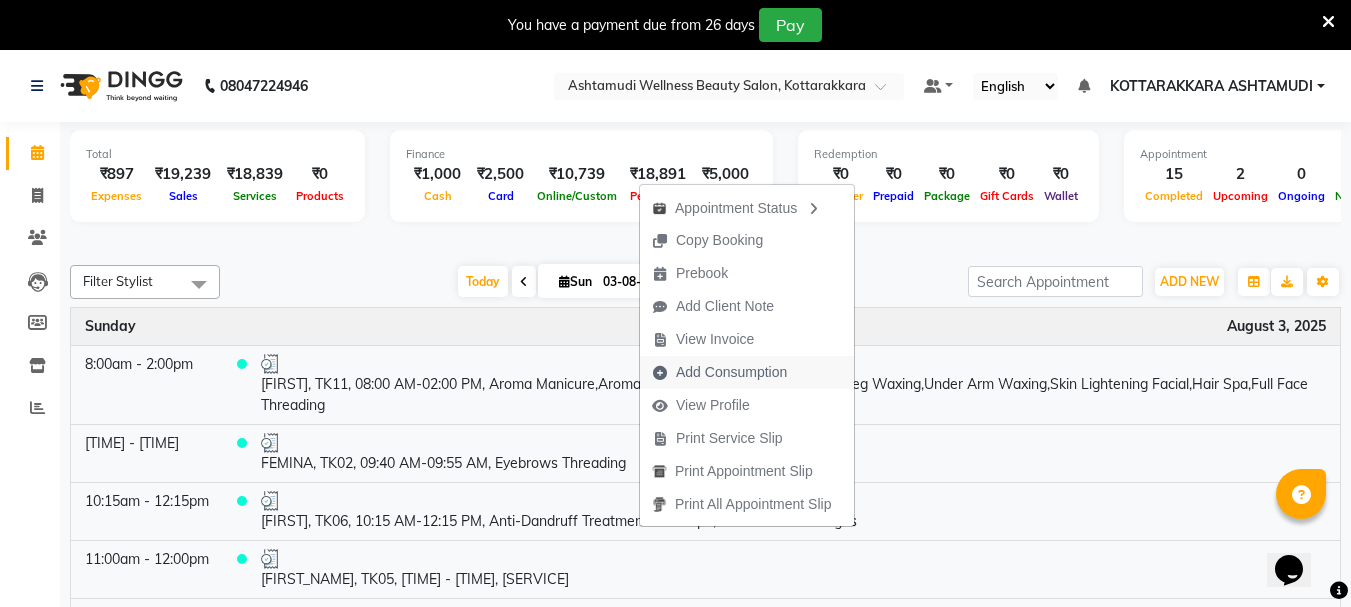 click on "Add Consumption" at bounding box center [731, 372] 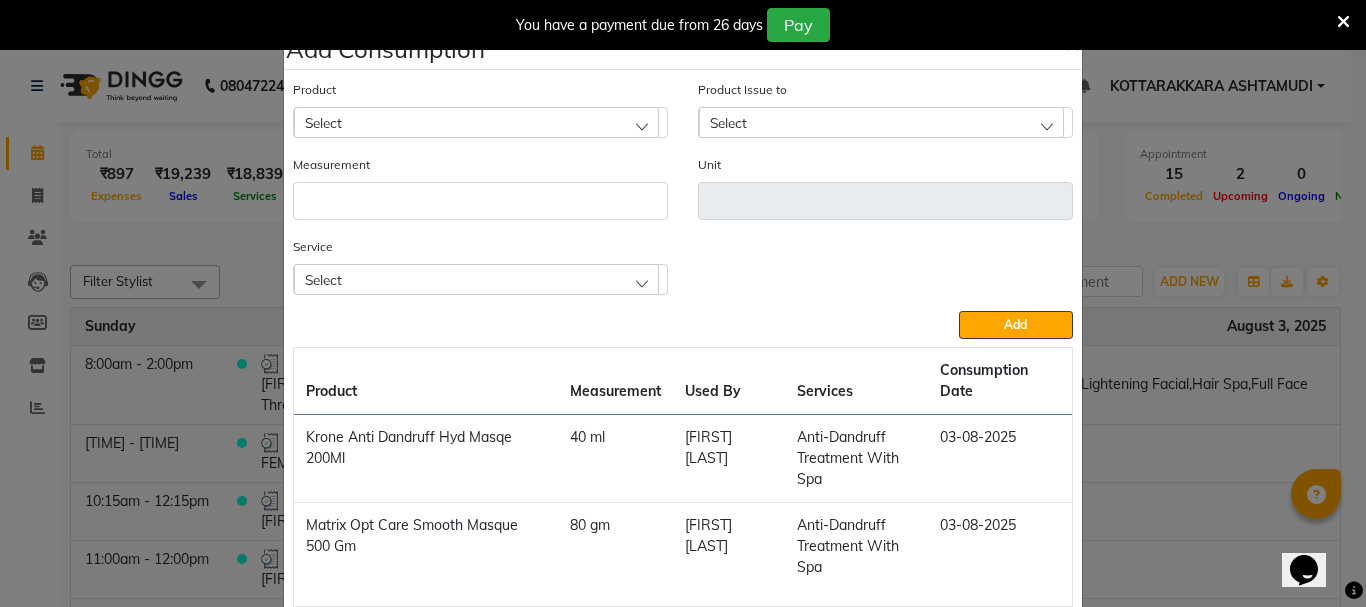 click on "Add Consumption × Product Select Product Issue to Select Measurement Unit Service Select Anti-Dandruff Treatment With Spa Hair Cut With Fringes  Add  Product Measurement Used By Services Consumption Date  Krone Anti Dandruff Hyd Masqe 200Ml   40 ml   Priya Chakraborty   Anti-Dandruff Treatment With Spa   03-08-2025   Matrix Opt Care Smooth Masque 500 Gm   80 gm   Priya Chakraborty   Anti-Dandruff Treatment With Spa   03-08-2025   Close" 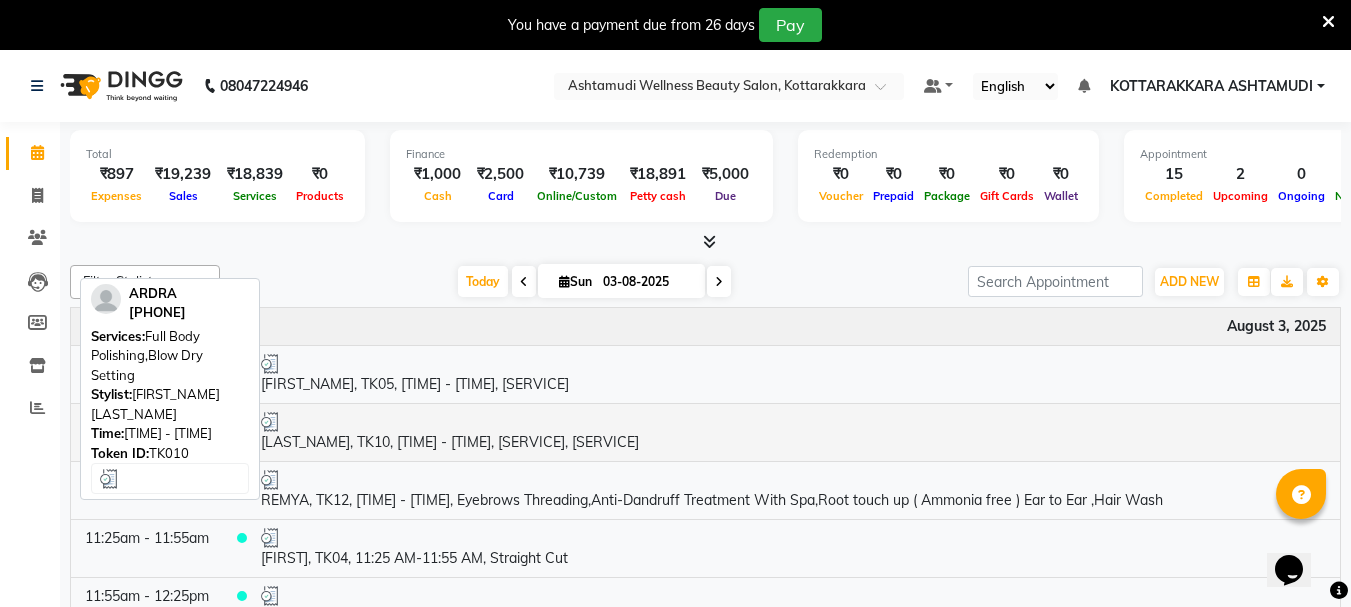 scroll, scrollTop: 200, scrollLeft: 0, axis: vertical 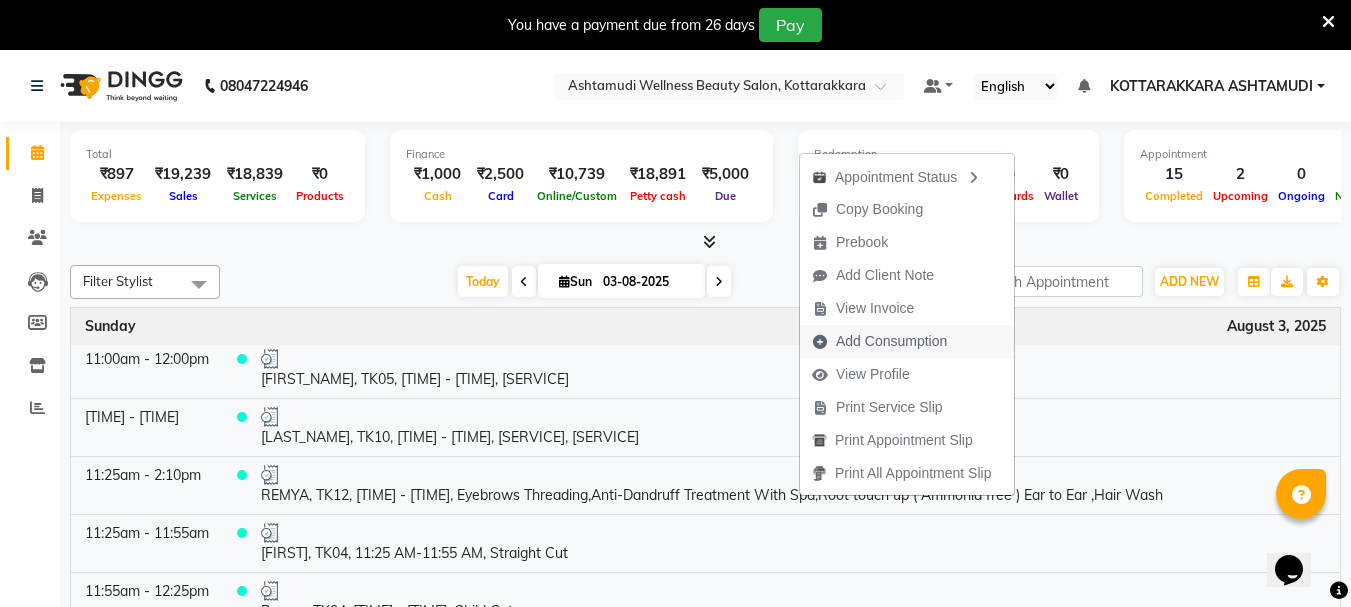 click on "Add Consumption" at bounding box center [891, 341] 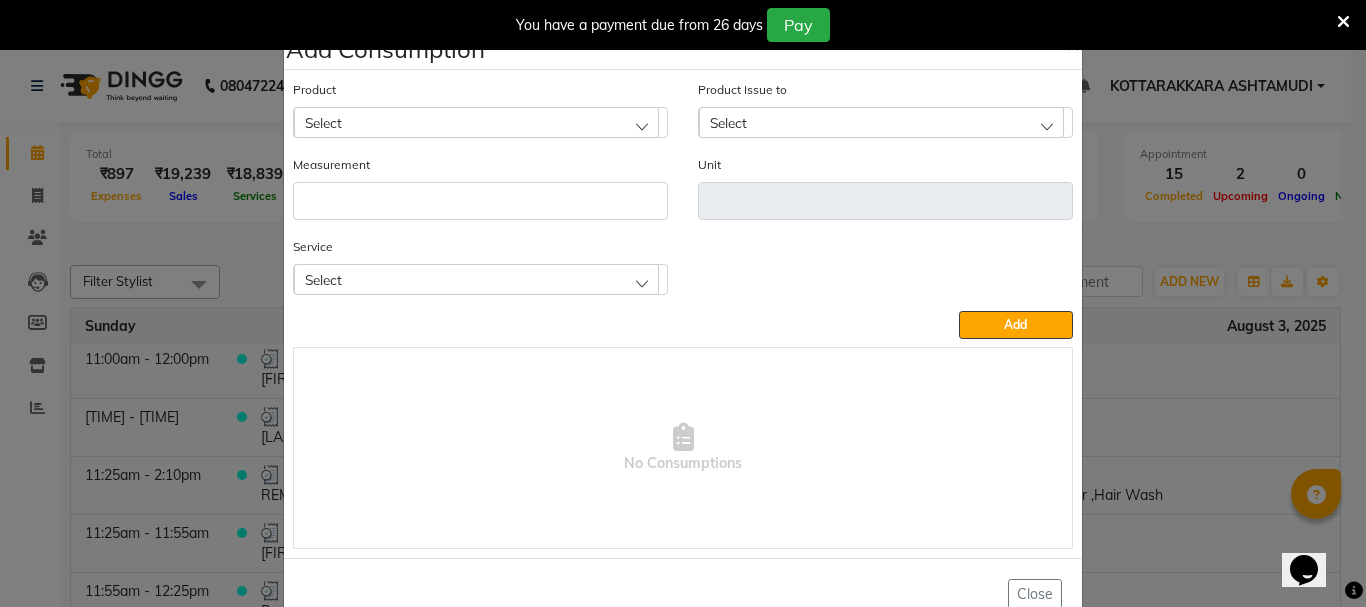 click on "Select" 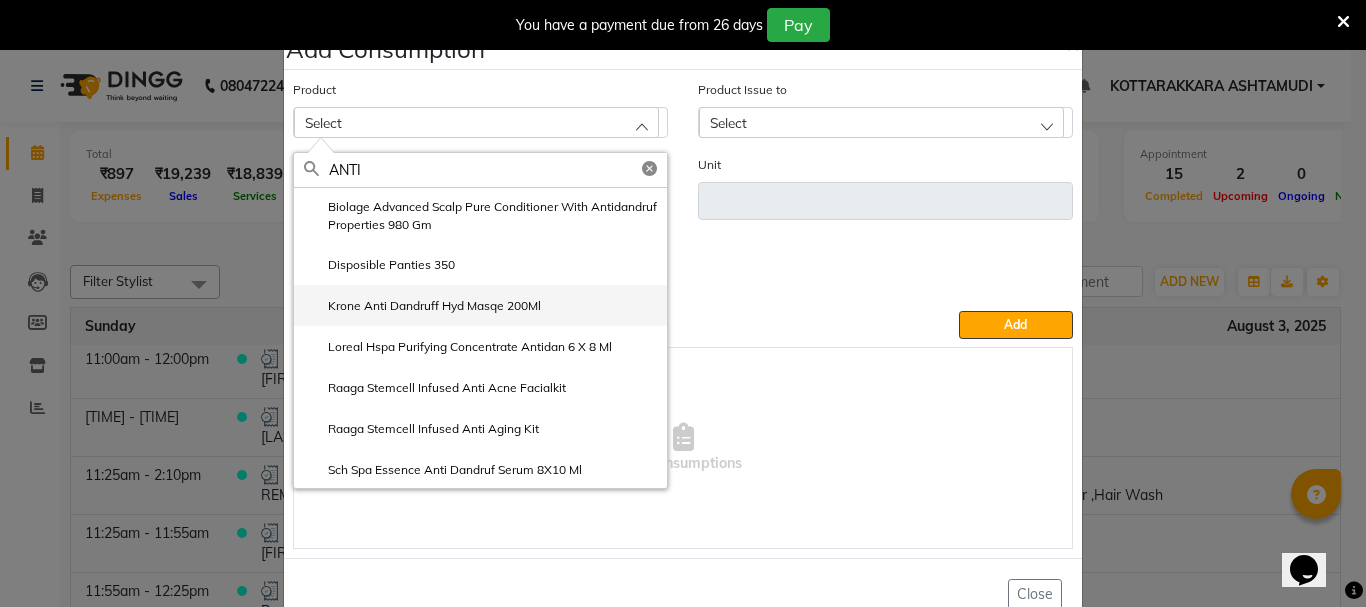 type on "ANTI" 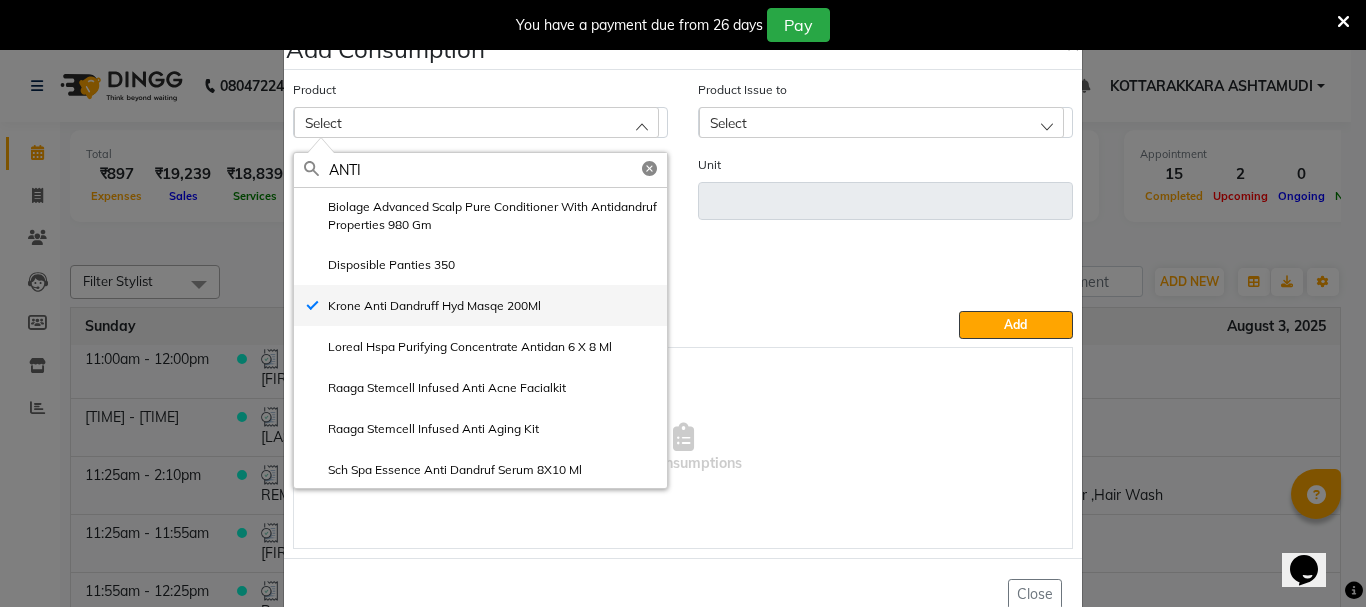 type on "ml" 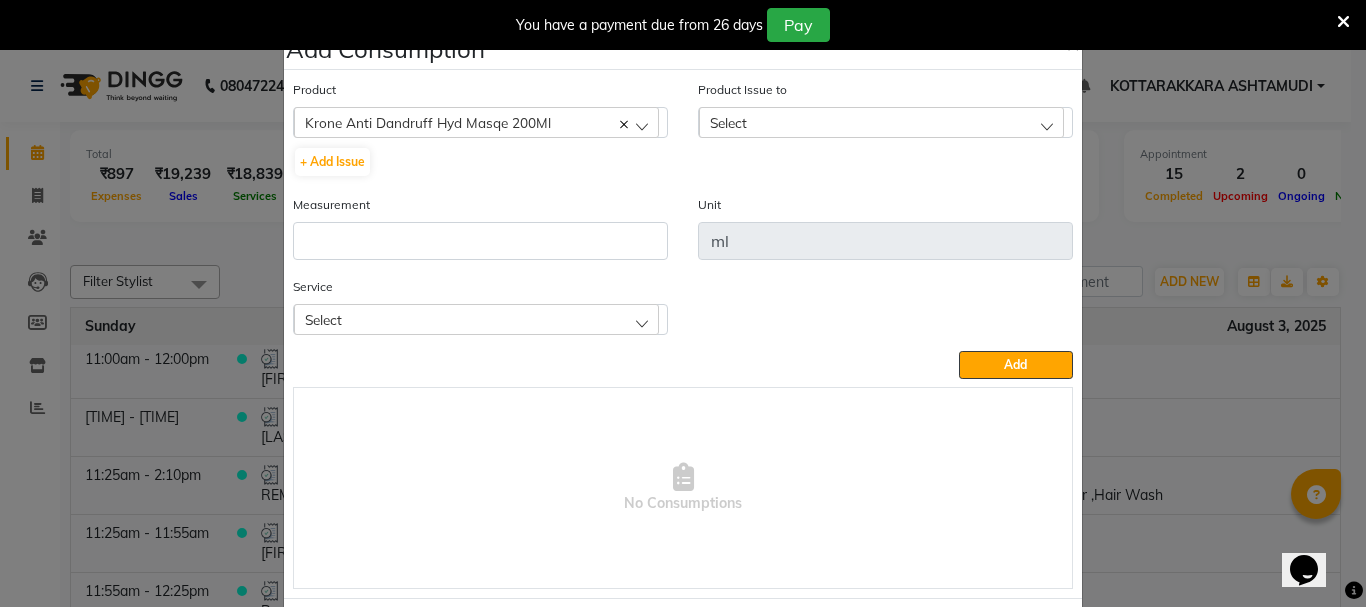 click on "Select" 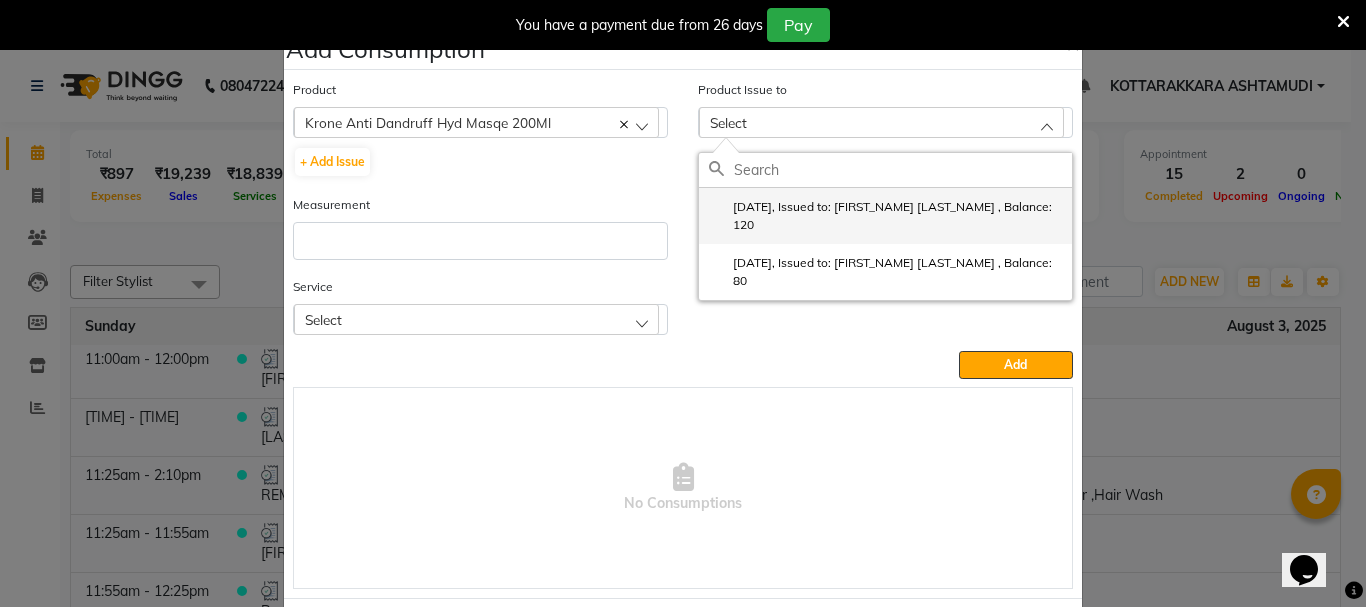 click on "2025-07-31, Issued to: NISHA SAMUEL 	, Balance: 120" 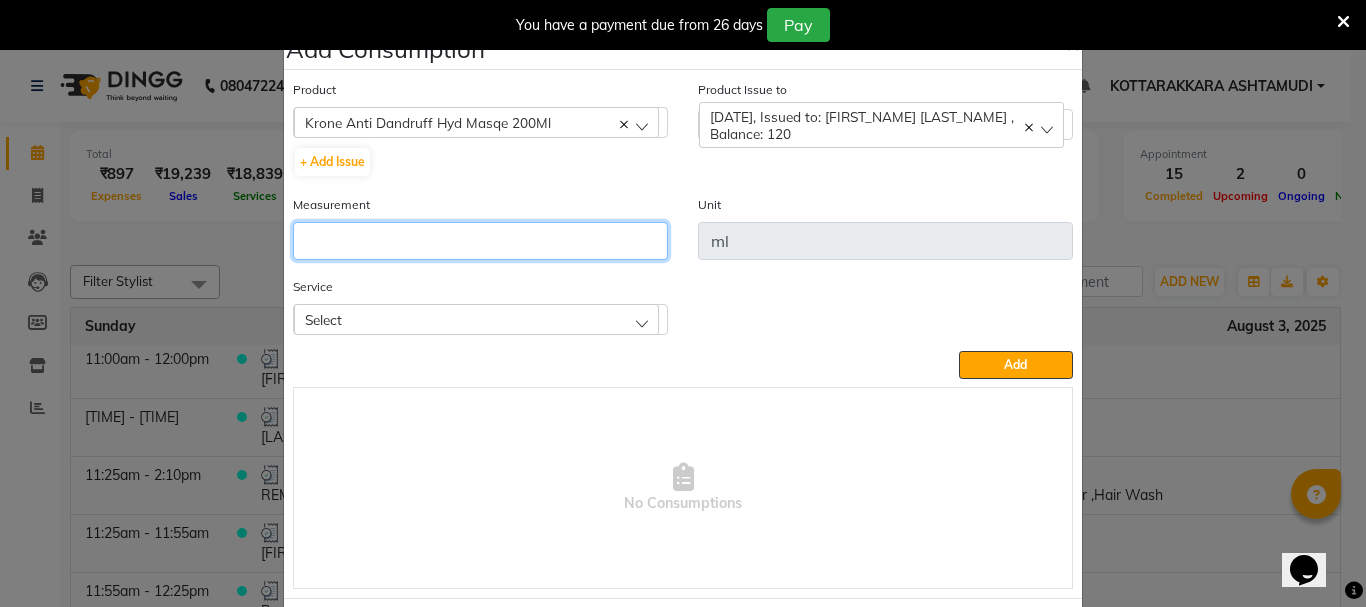 click 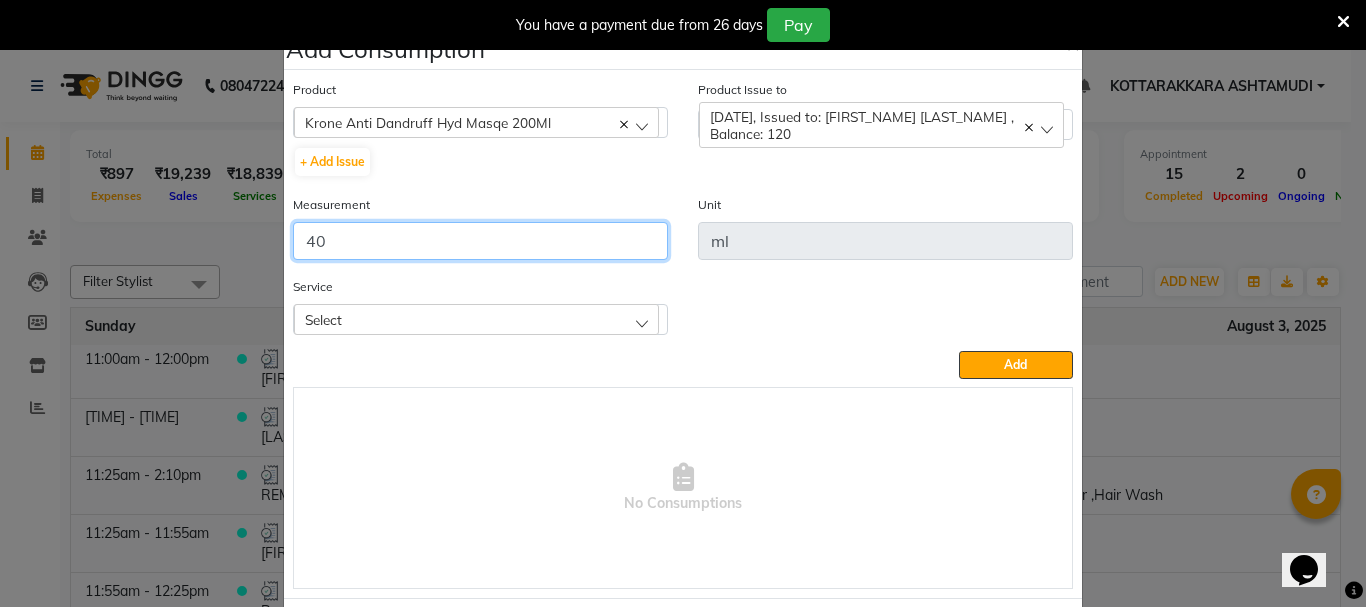 type on "40" 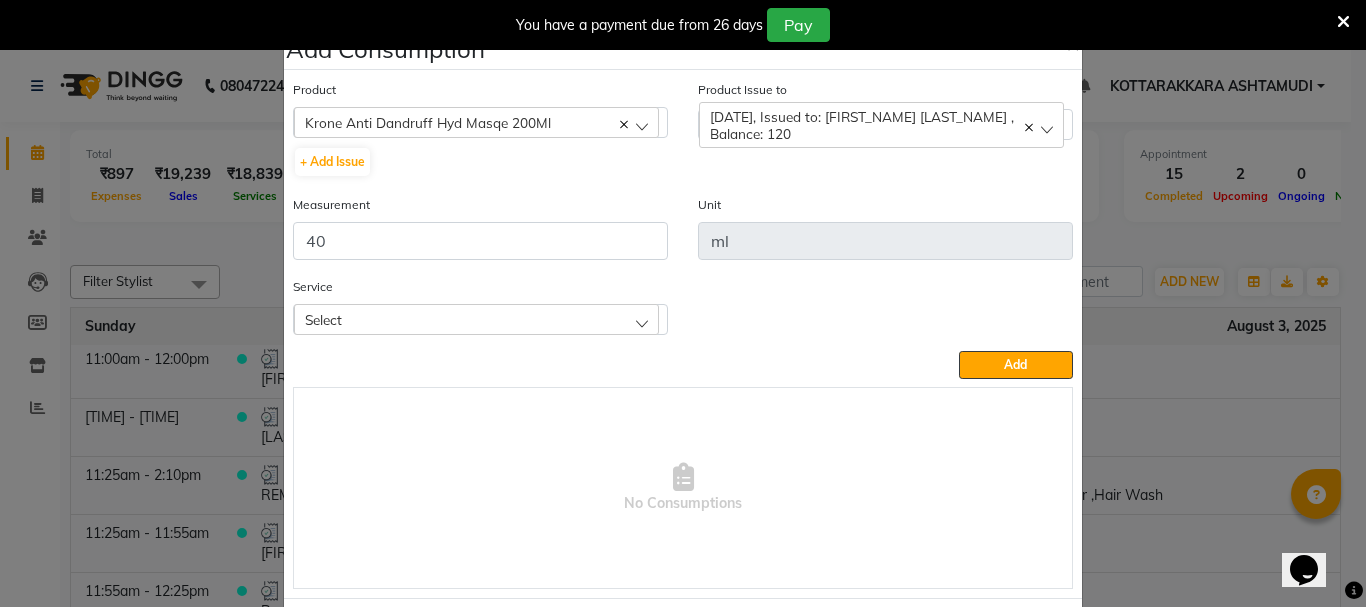 click on "Select" 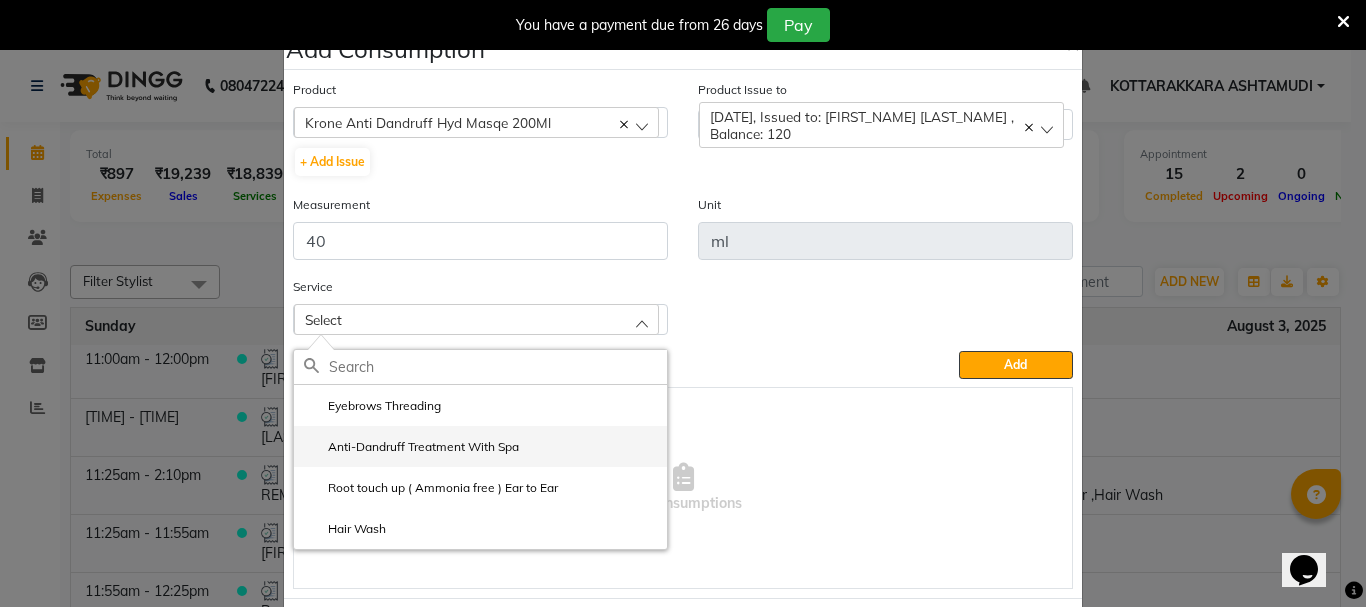 click on "Anti-Dandruff Treatment With Spa" 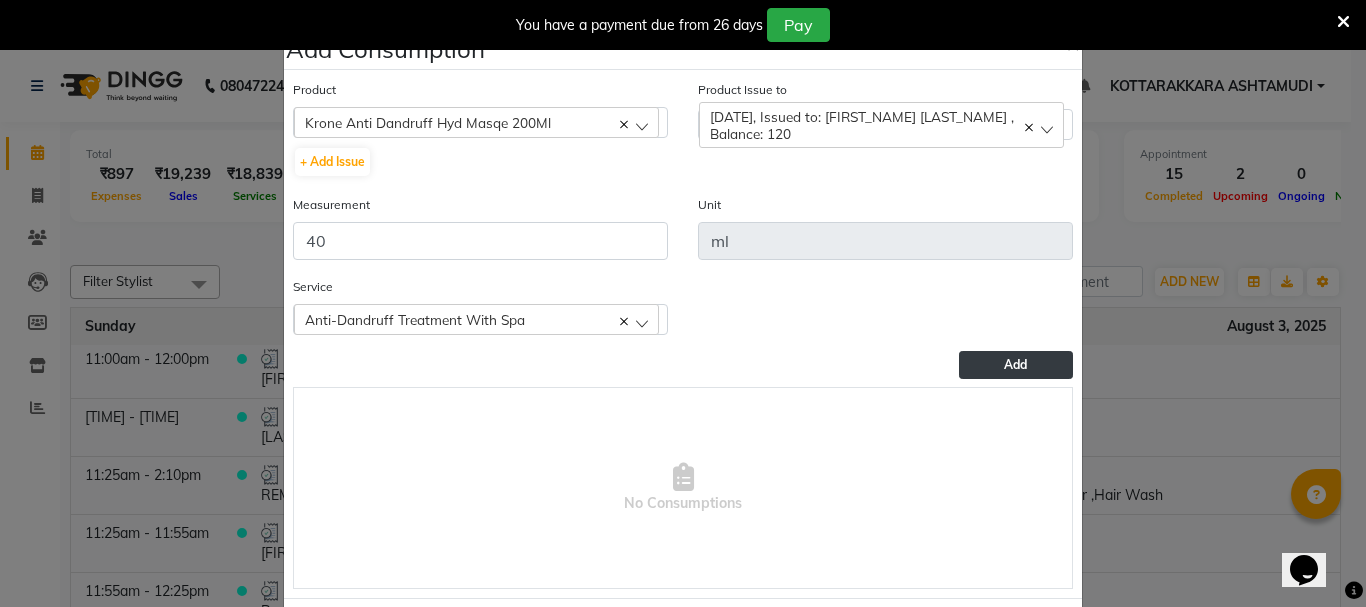 drag, startPoint x: 998, startPoint y: 363, endPoint x: 588, endPoint y: 235, distance: 429.51602 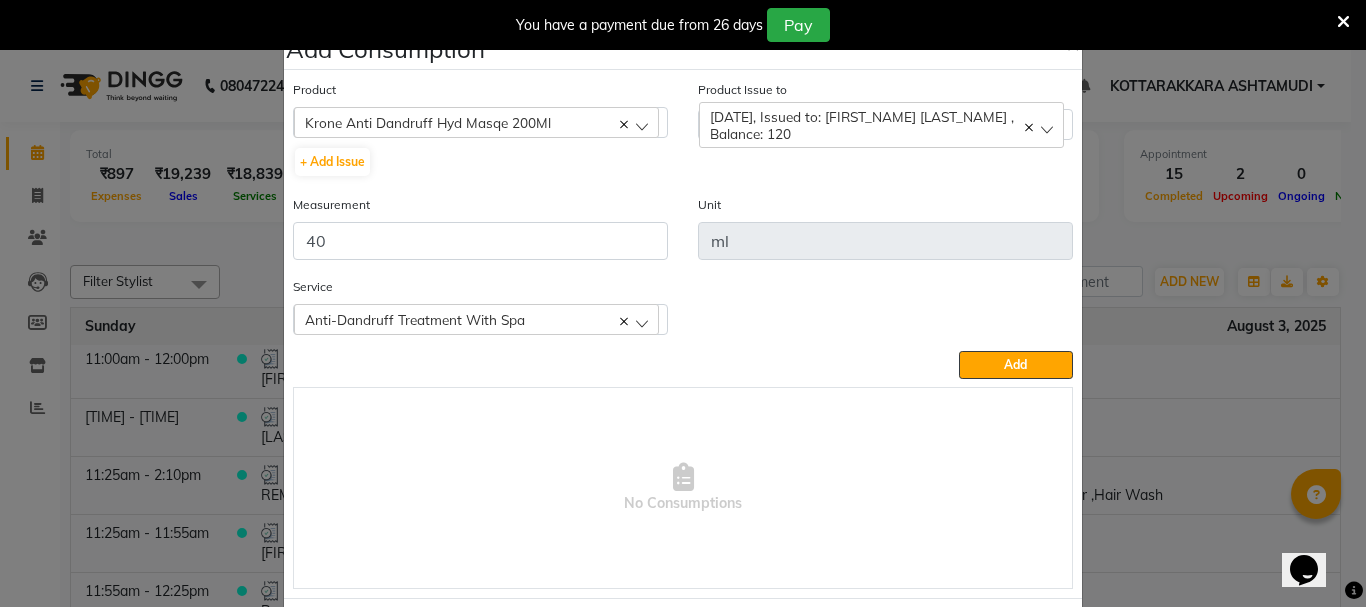 click on "Add" 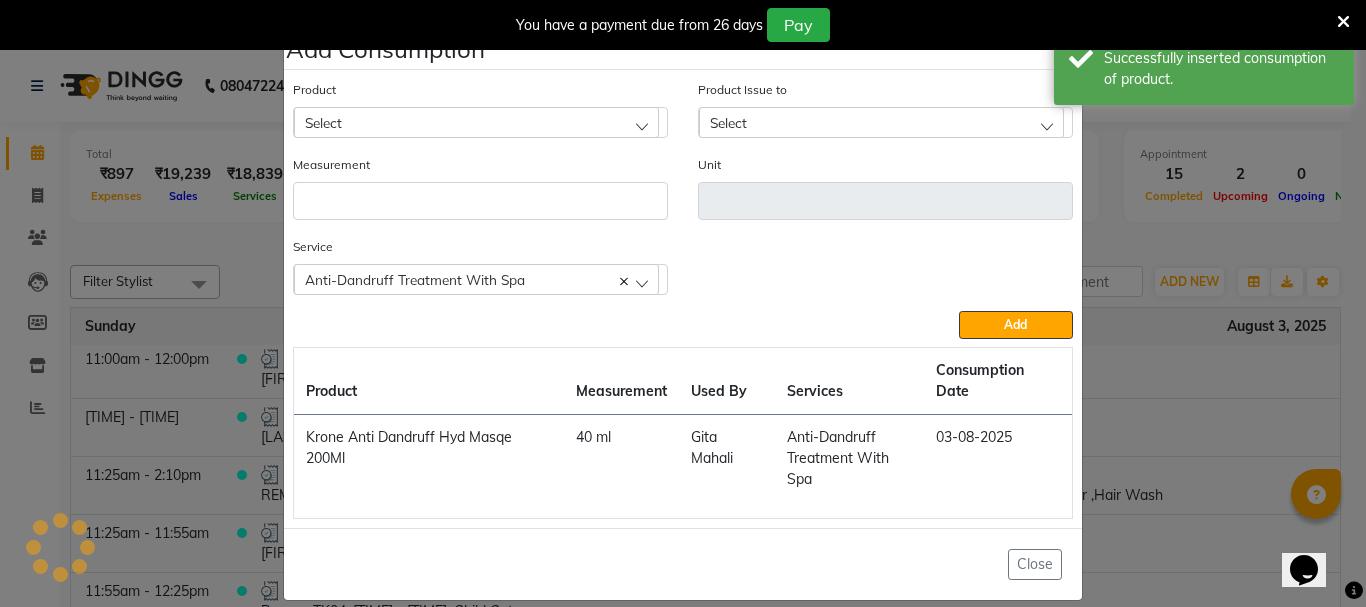 click on "Select" 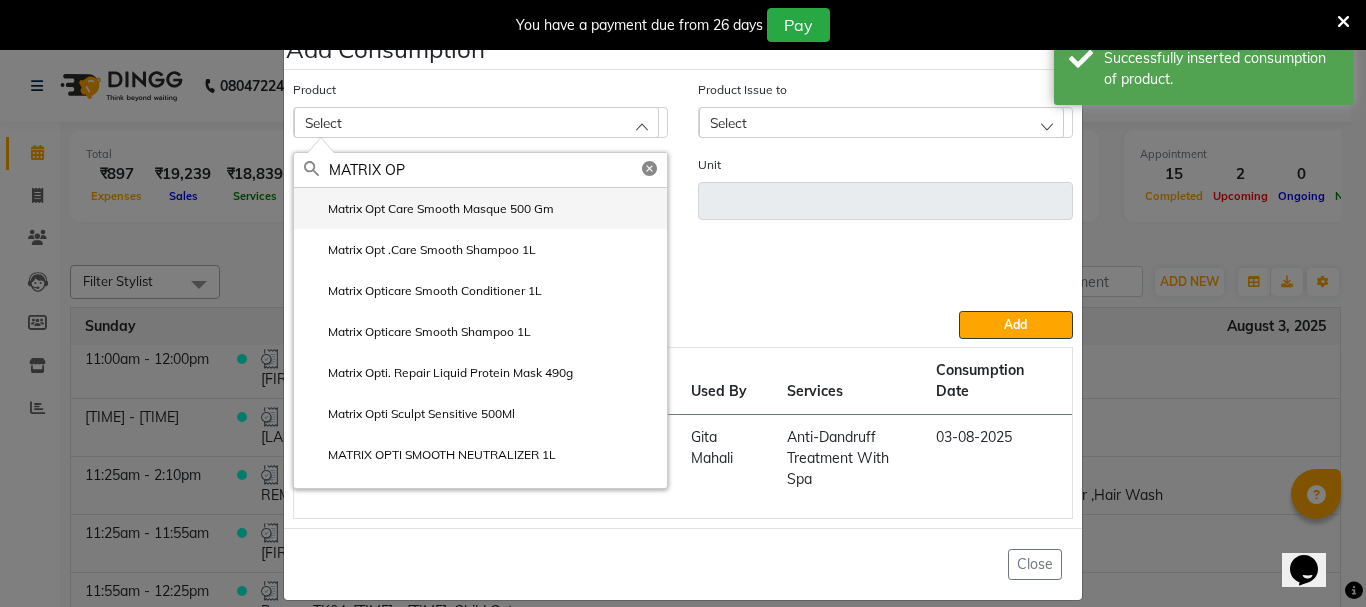 type on "MATRIX OP" 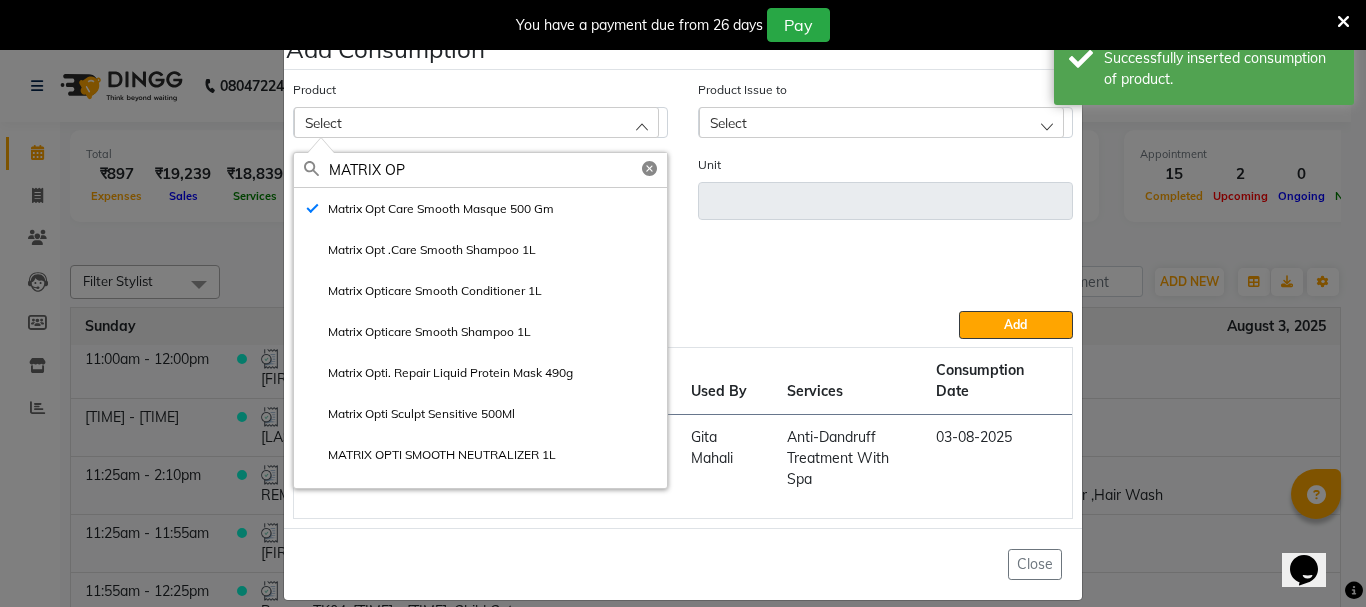 type on "gm" 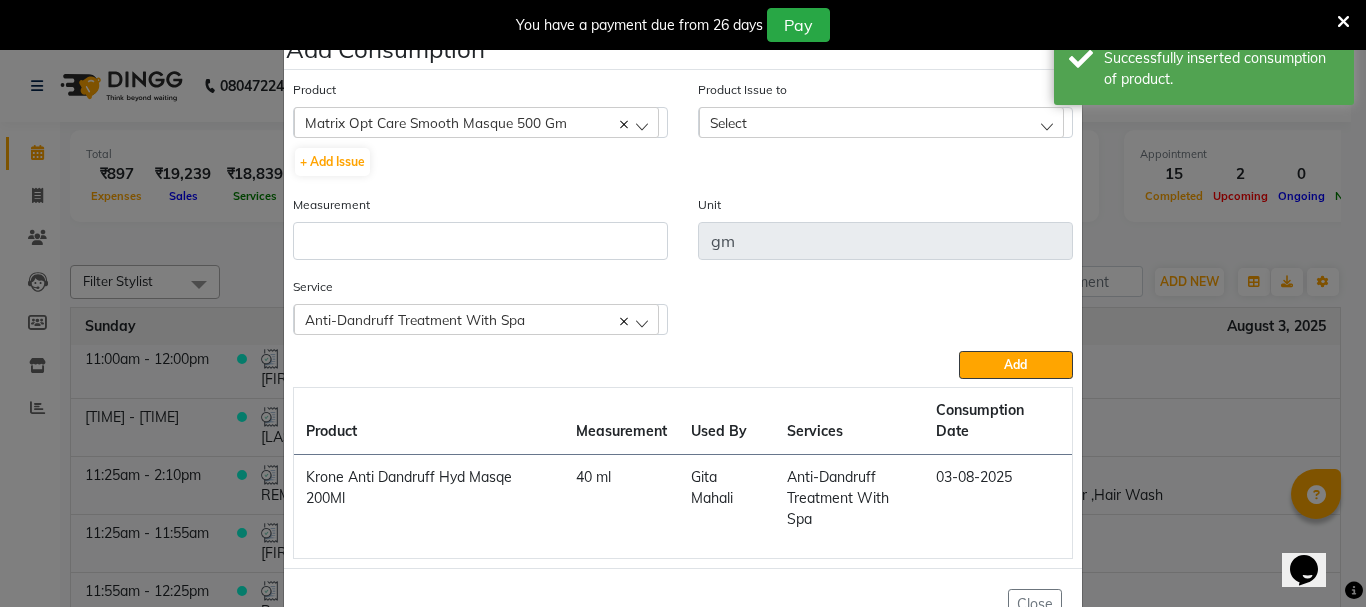 click on "Select" 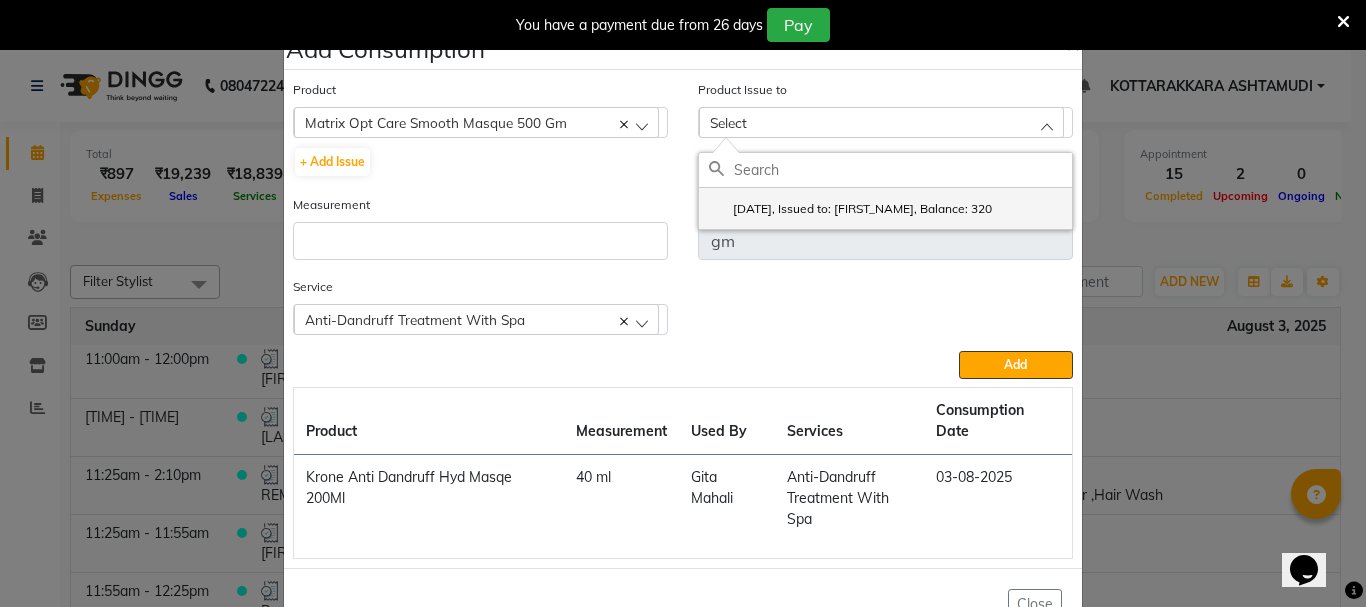 drag, startPoint x: 847, startPoint y: 217, endPoint x: 608, endPoint y: 228, distance: 239.253 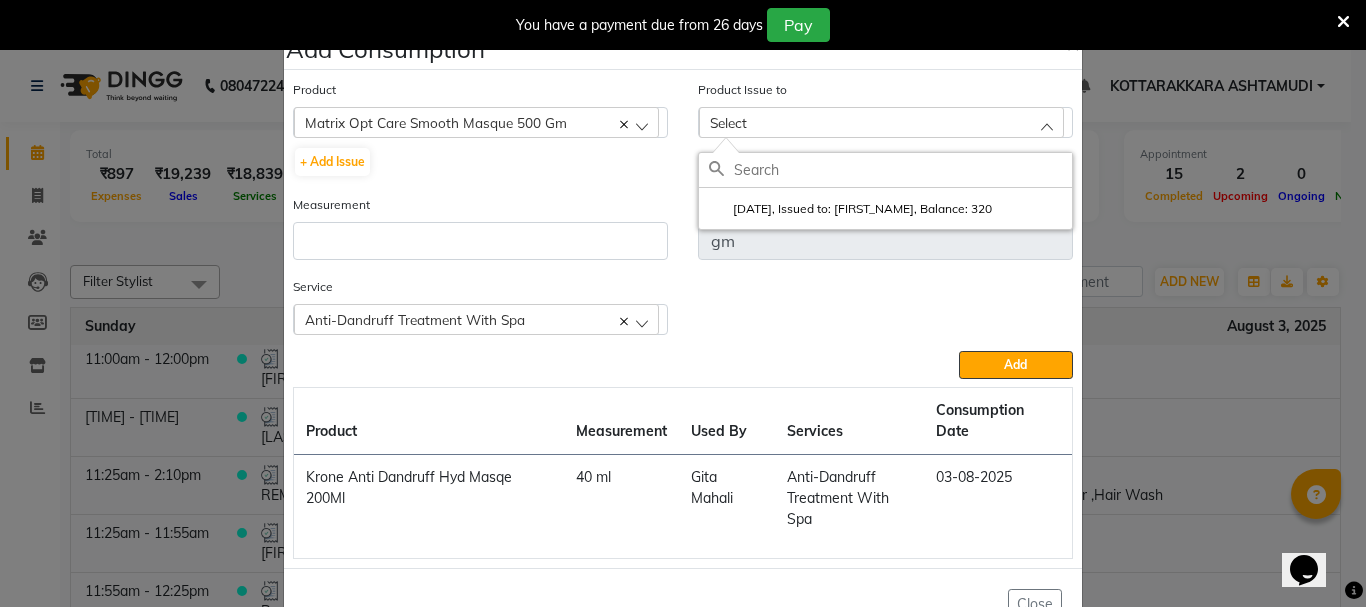 click on "2025-08-02, Issued to: AMRITHA, Balance: 320" 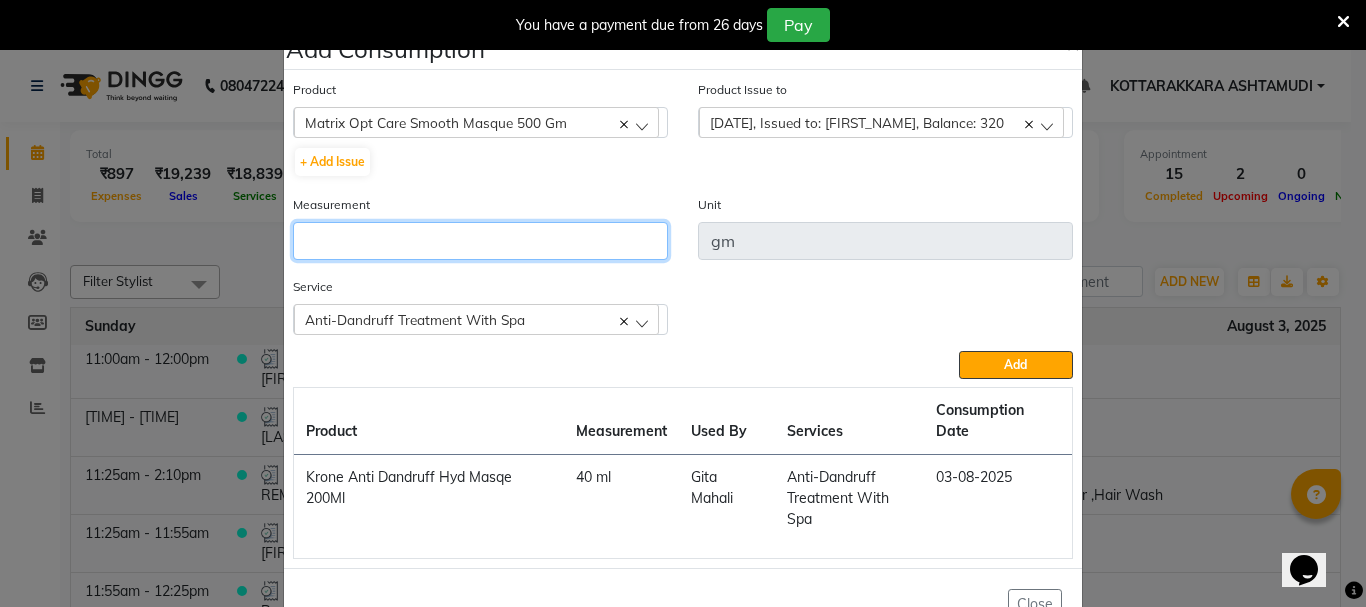click 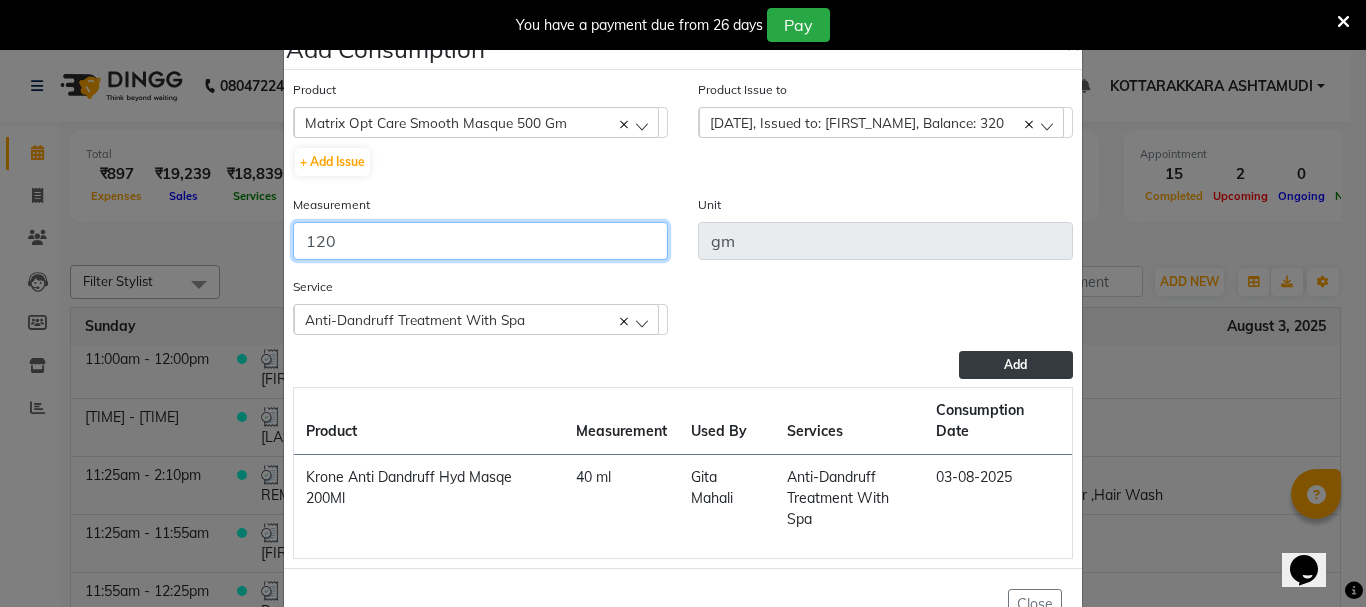 type on "120" 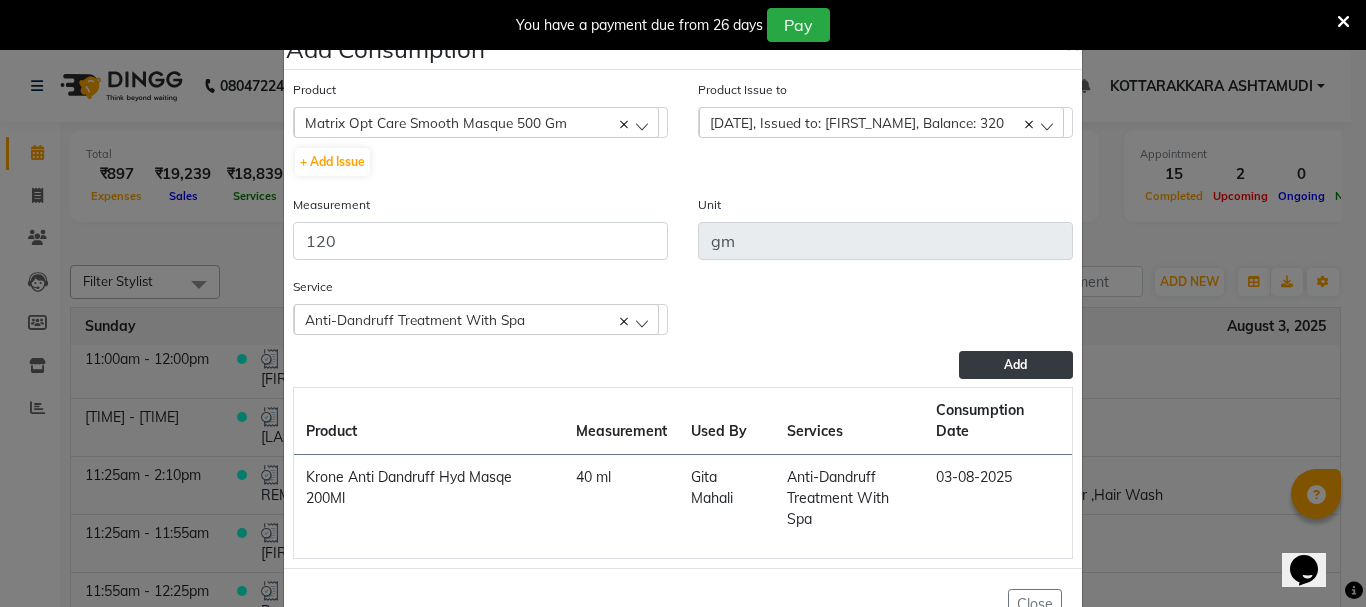 click on "Add" 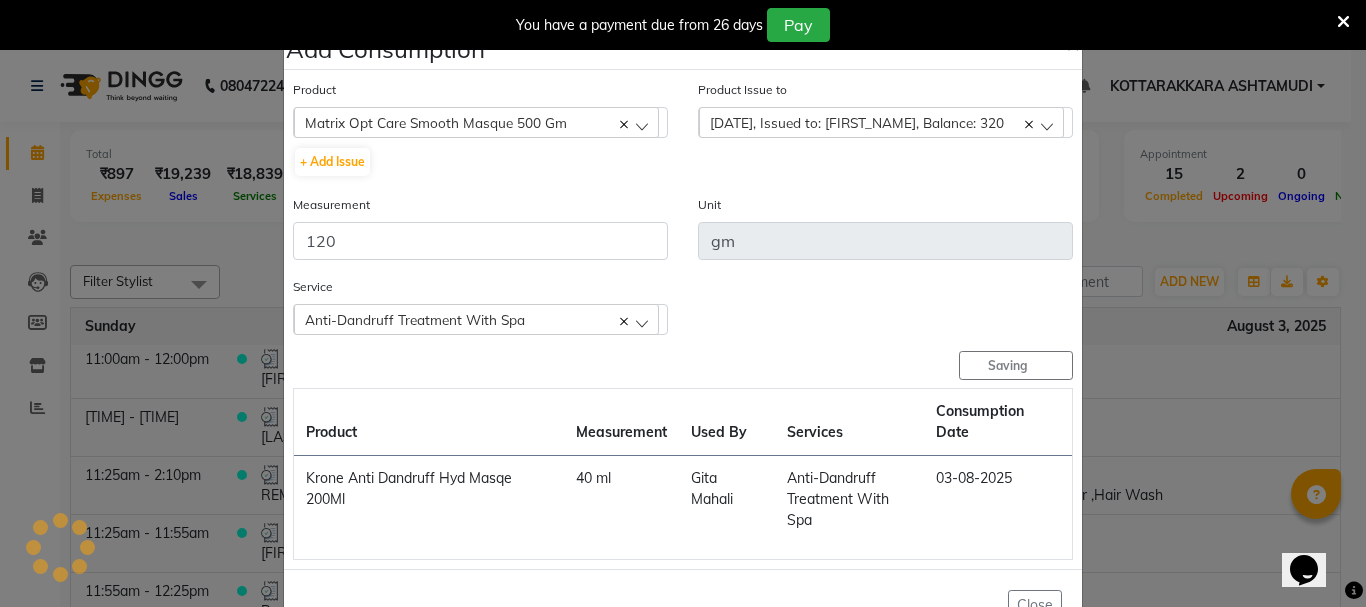 type 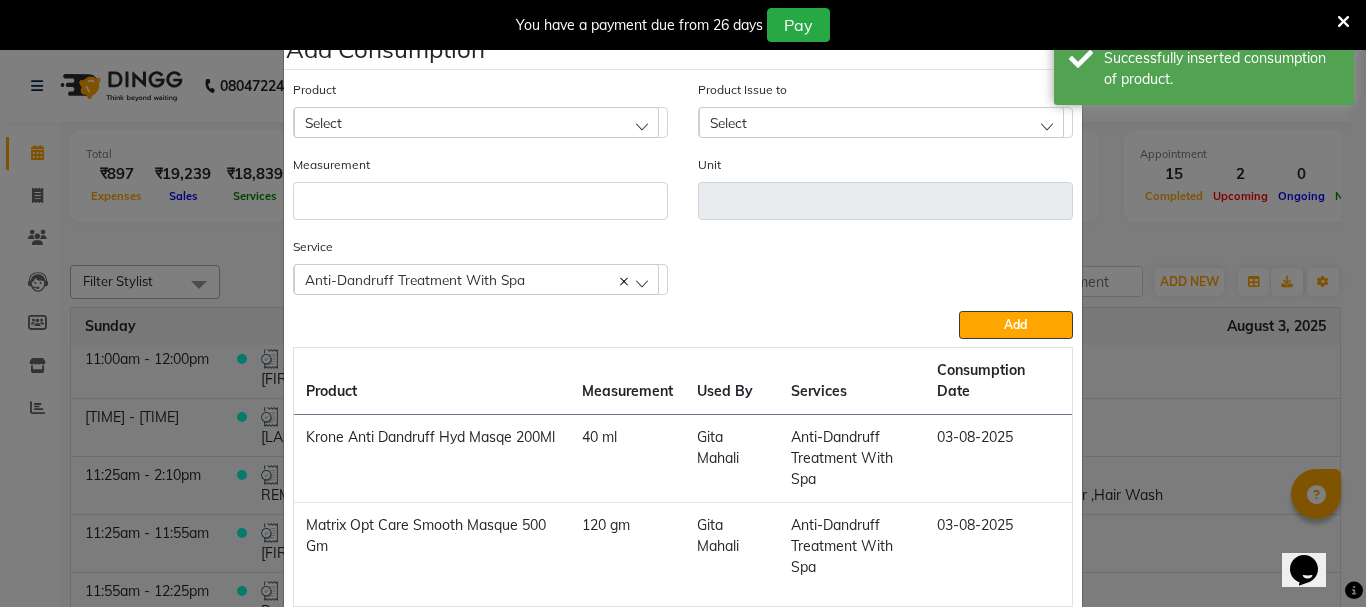 click on "Add Consumption × Product Select 051/ Studio White Weekly 15Ml Product Issue to Select 2025-08-02, Issued to: AMRITHA, Balance: 320 Measurement Unit Service  Anti-Dandruff Treatment With Spa  Eyebrows Threading Anti-Dandruff Treatment With Spa Root touch up ( Ammonia free ) Ear to Ear  Hair Wash  Add  Product Measurement Used By Services Consumption Date  Krone Anti Dandruff Hyd Masqe 200Ml   40 ml   Gita Mahali    Anti-Dandruff Treatment With Spa   03-08-2025   Matrix Opt Care Smooth Masque 500 Gm   120 gm   Gita Mahali    Anti-Dandruff Treatment With Spa   03-08-2025   Close" 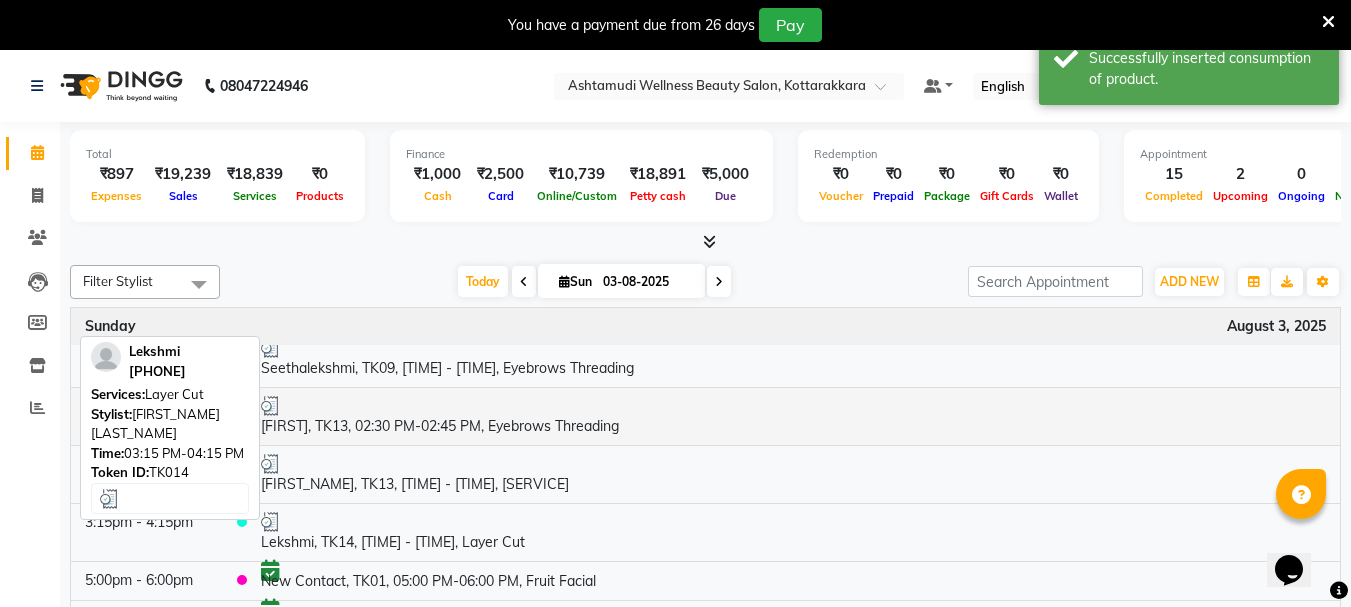 scroll, scrollTop: 716, scrollLeft: 0, axis: vertical 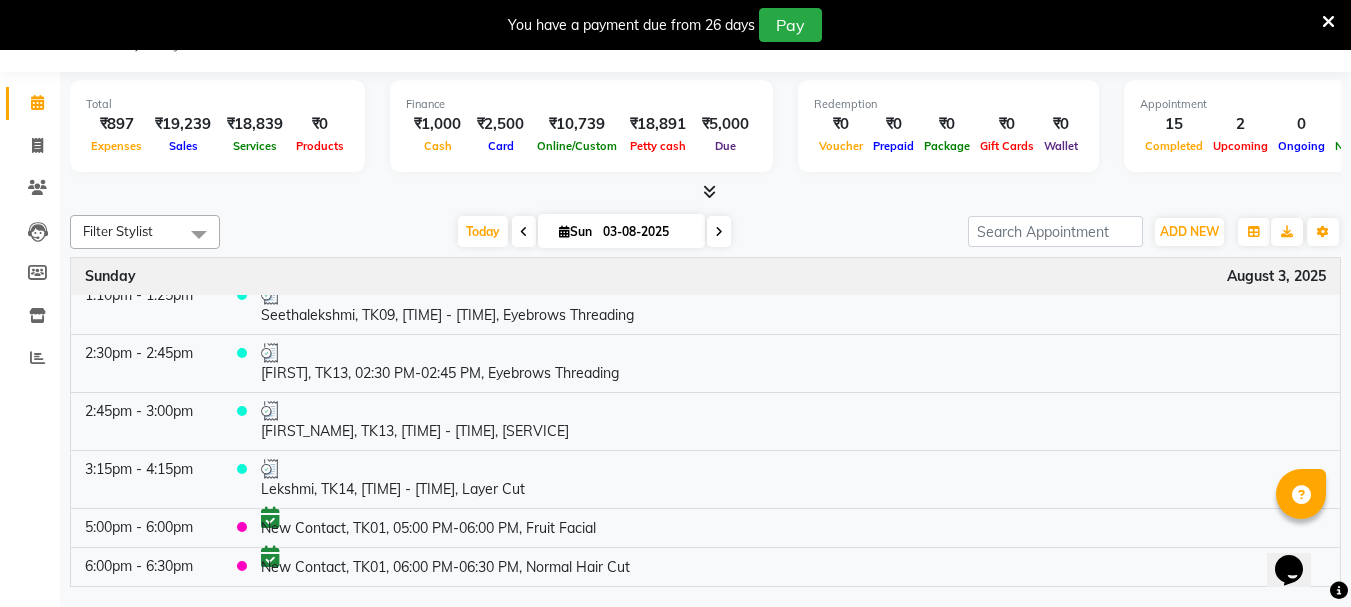 click at bounding box center (524, 232) 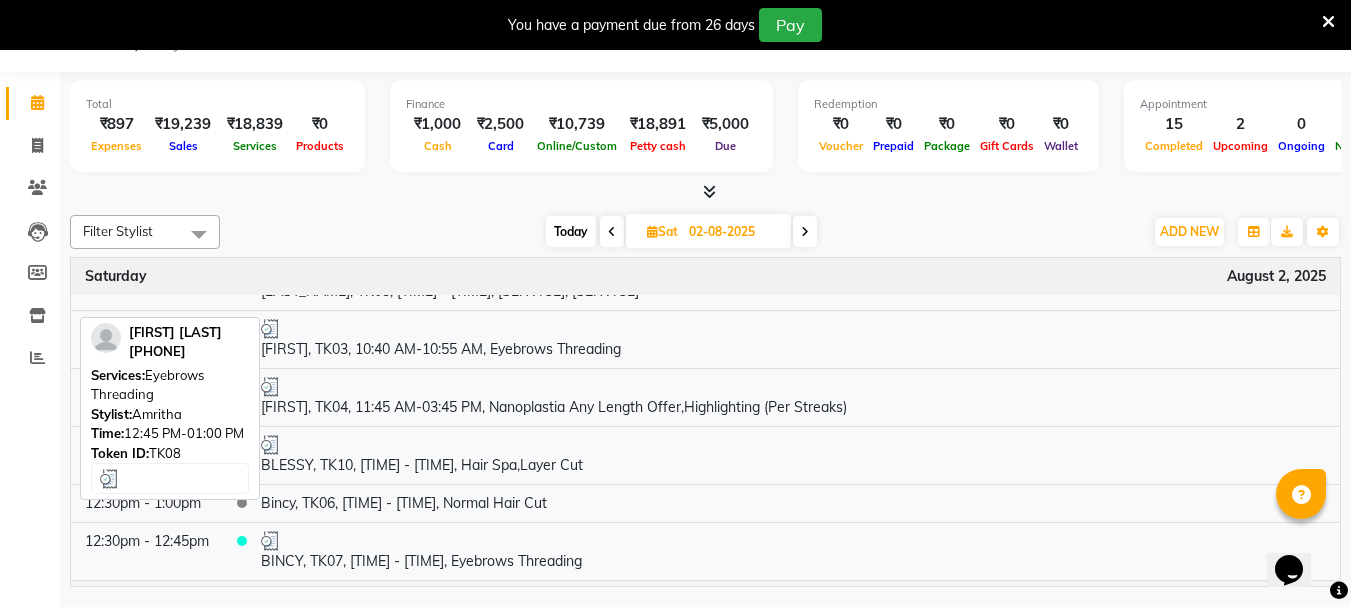 scroll, scrollTop: 0, scrollLeft: 0, axis: both 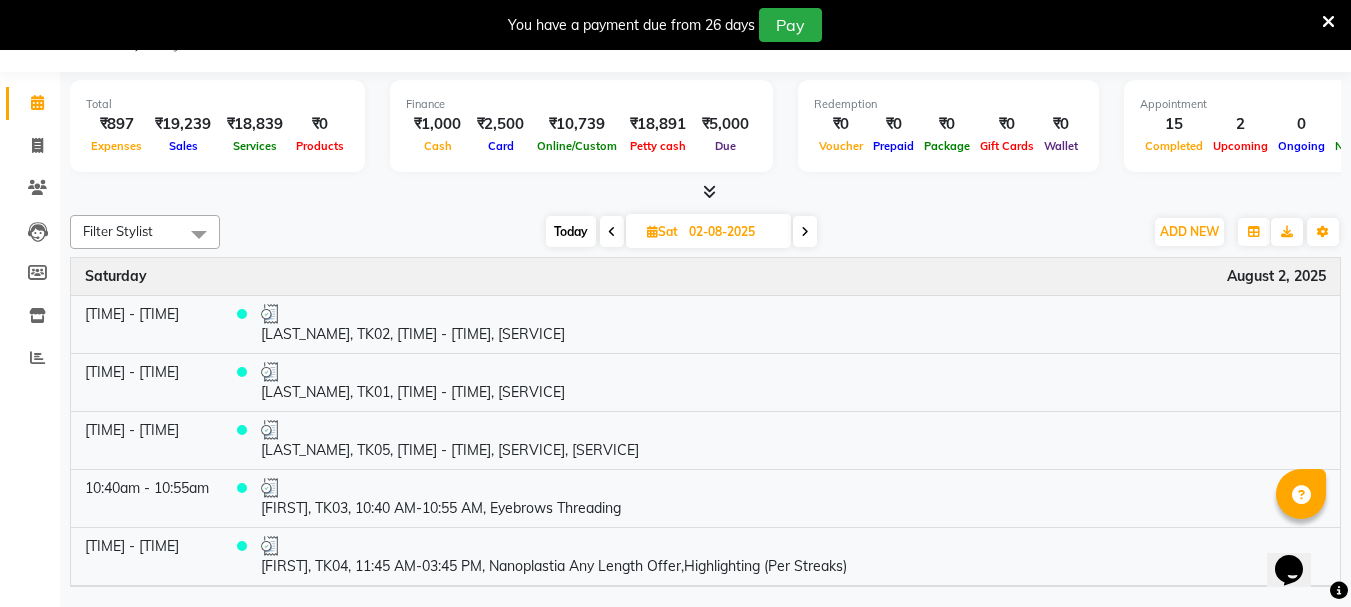 click on "Today  Sat 02-08-2025" at bounding box center [681, 232] 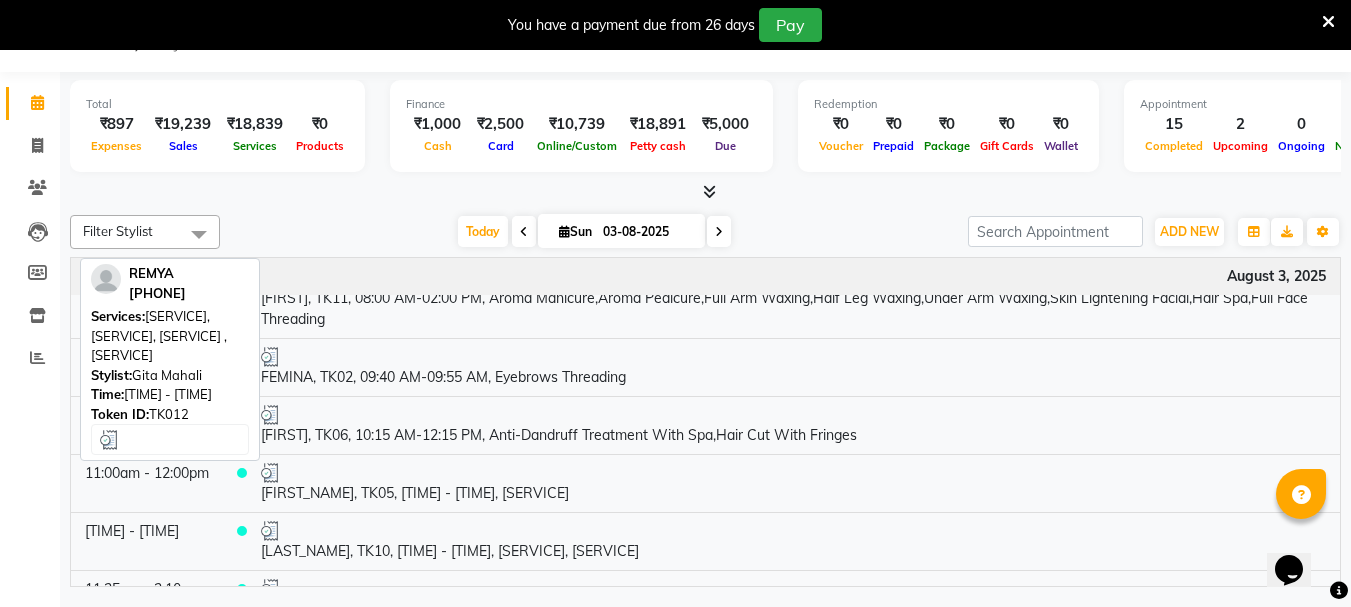 scroll, scrollTop: 0, scrollLeft: 0, axis: both 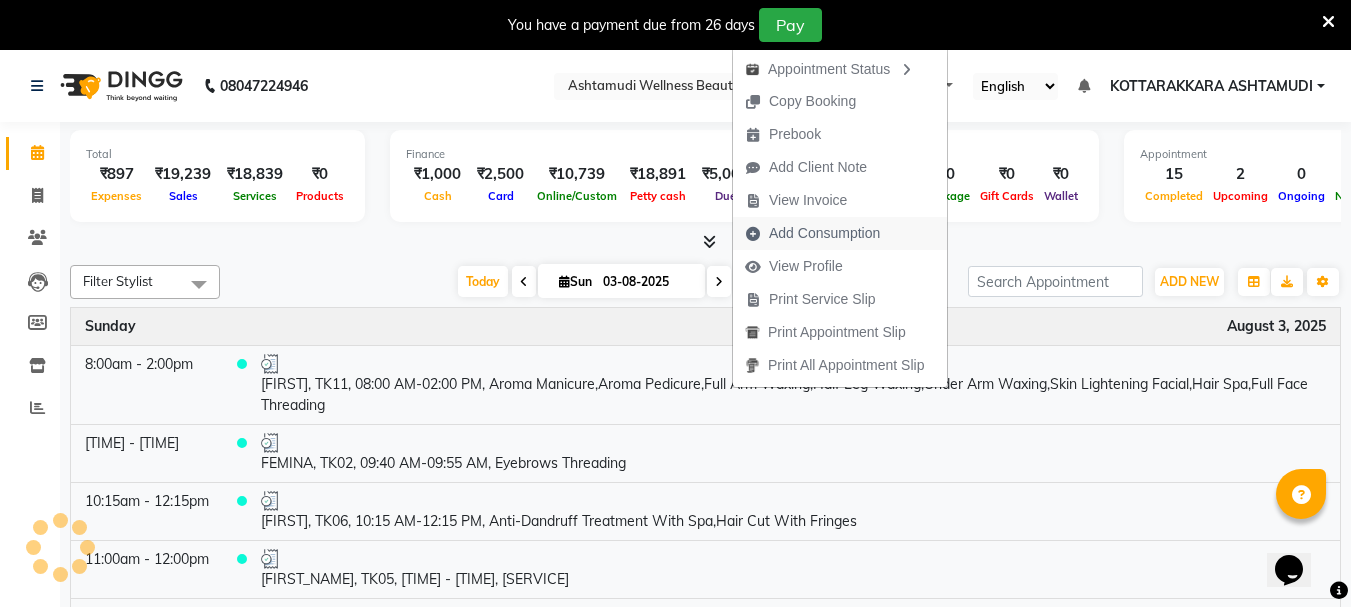 click on "Add Consumption" at bounding box center [824, 233] 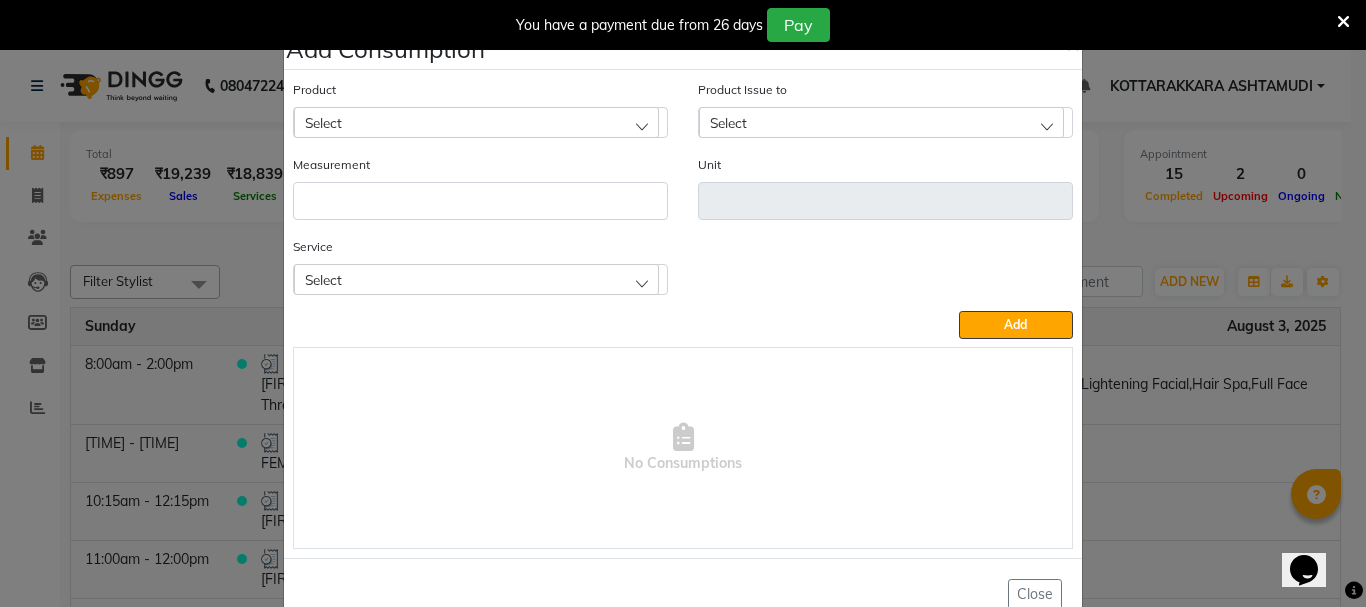 click on "Select" 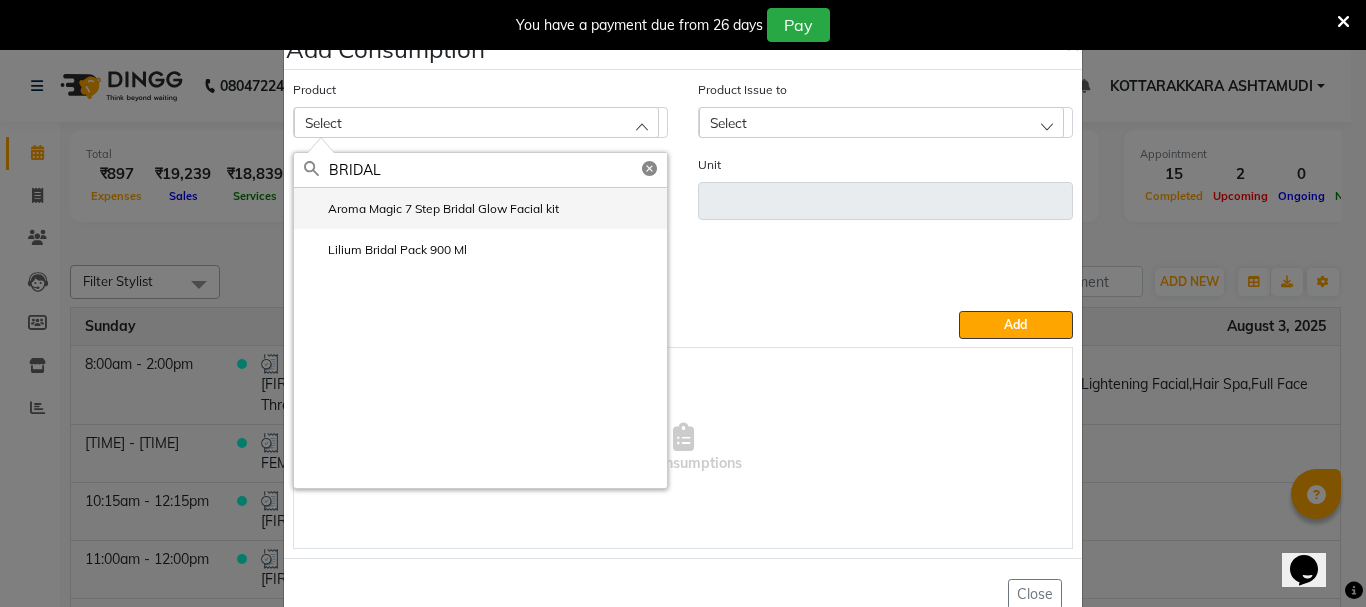 type on "BRIDAL" 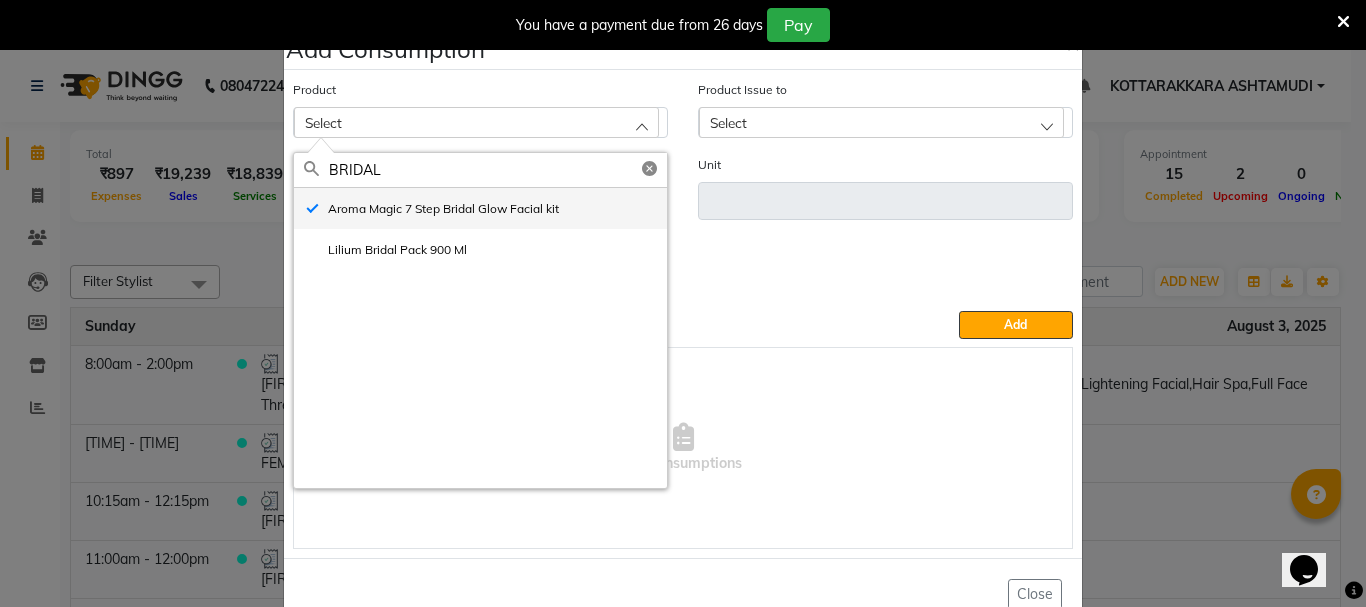 type on "pcs" 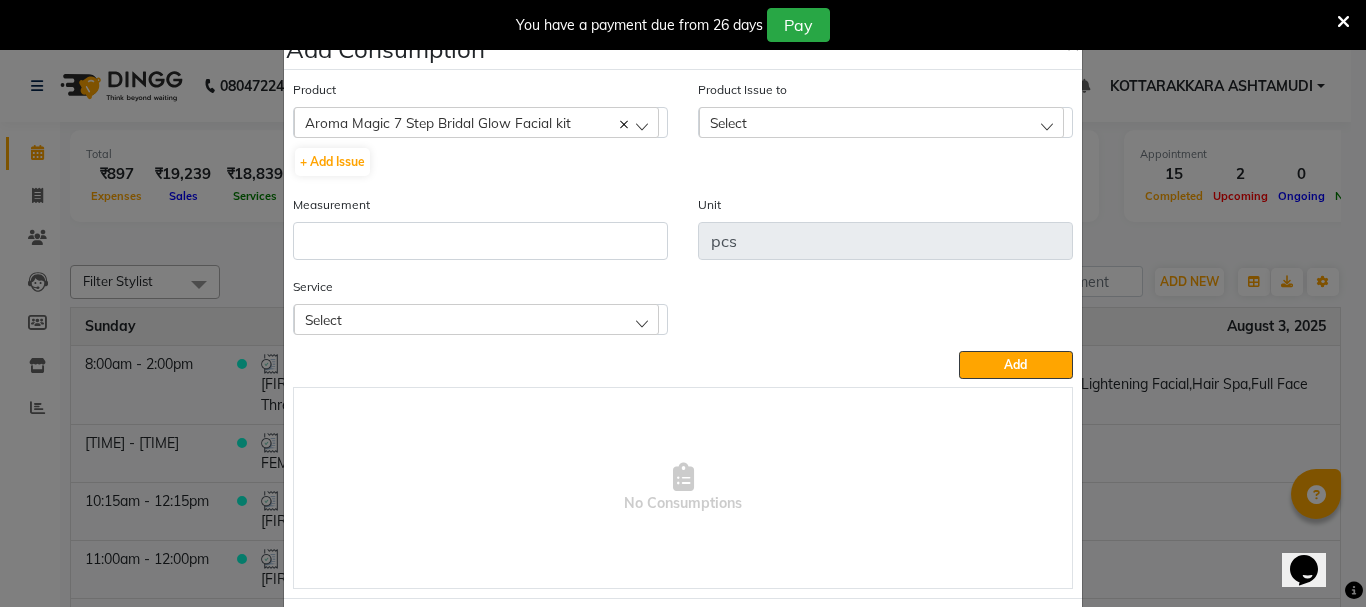 click on "Select" 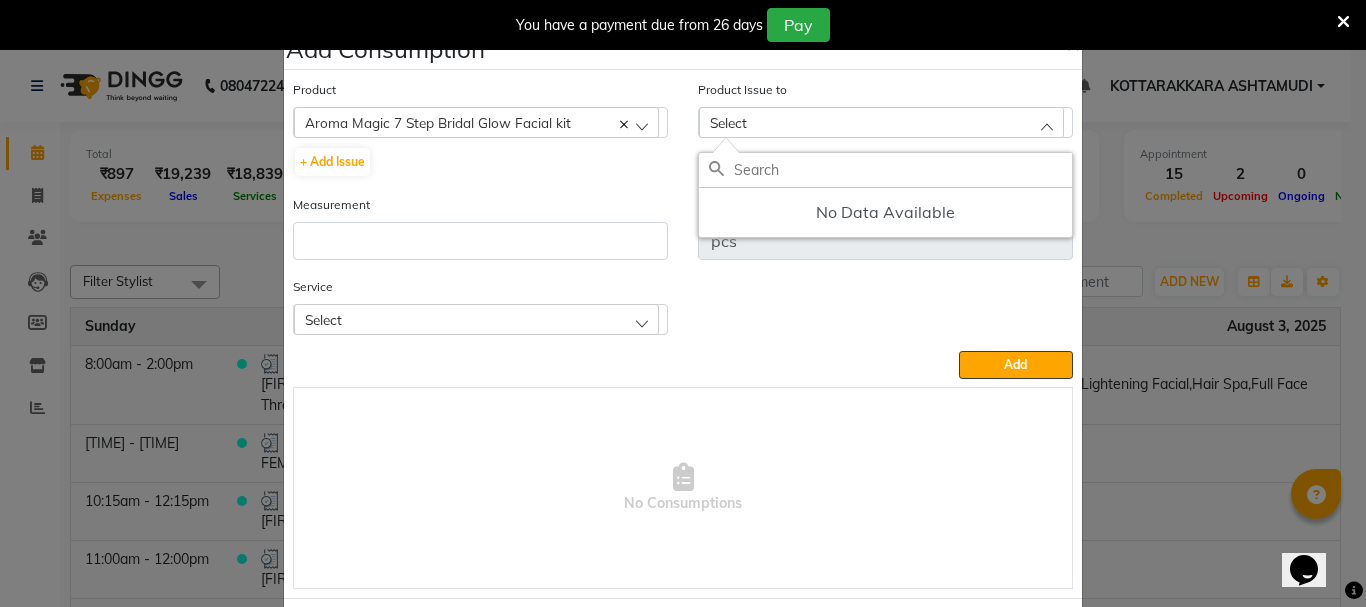 click on "Select" 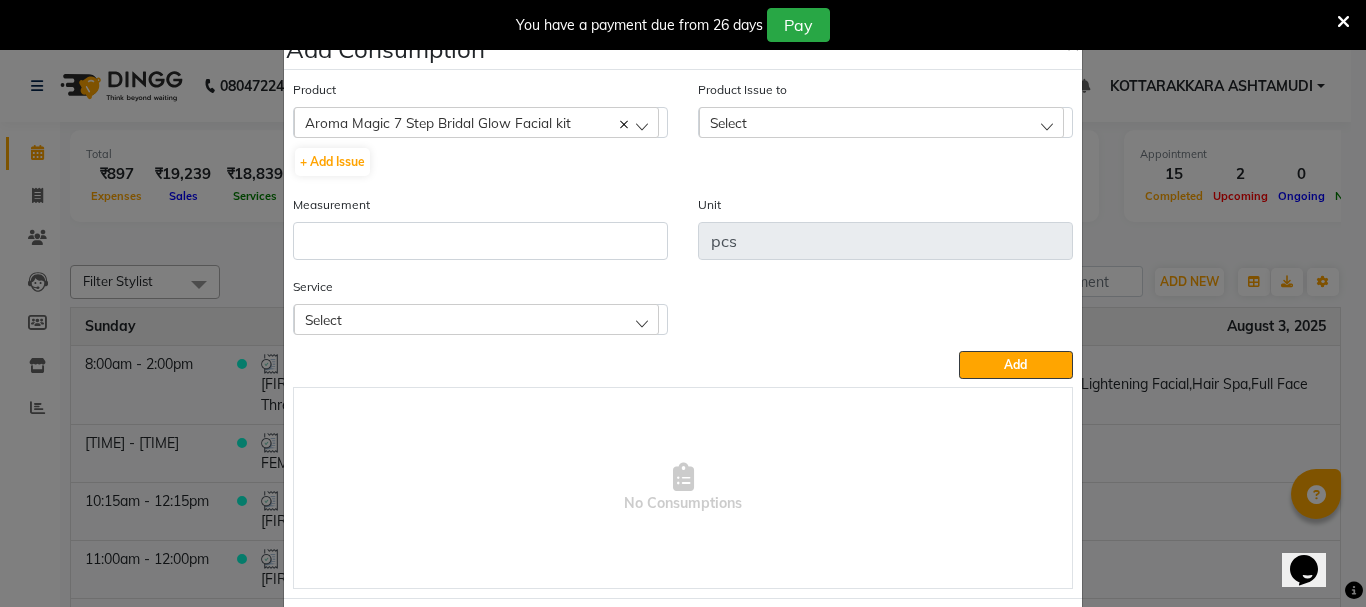 click on "Select" 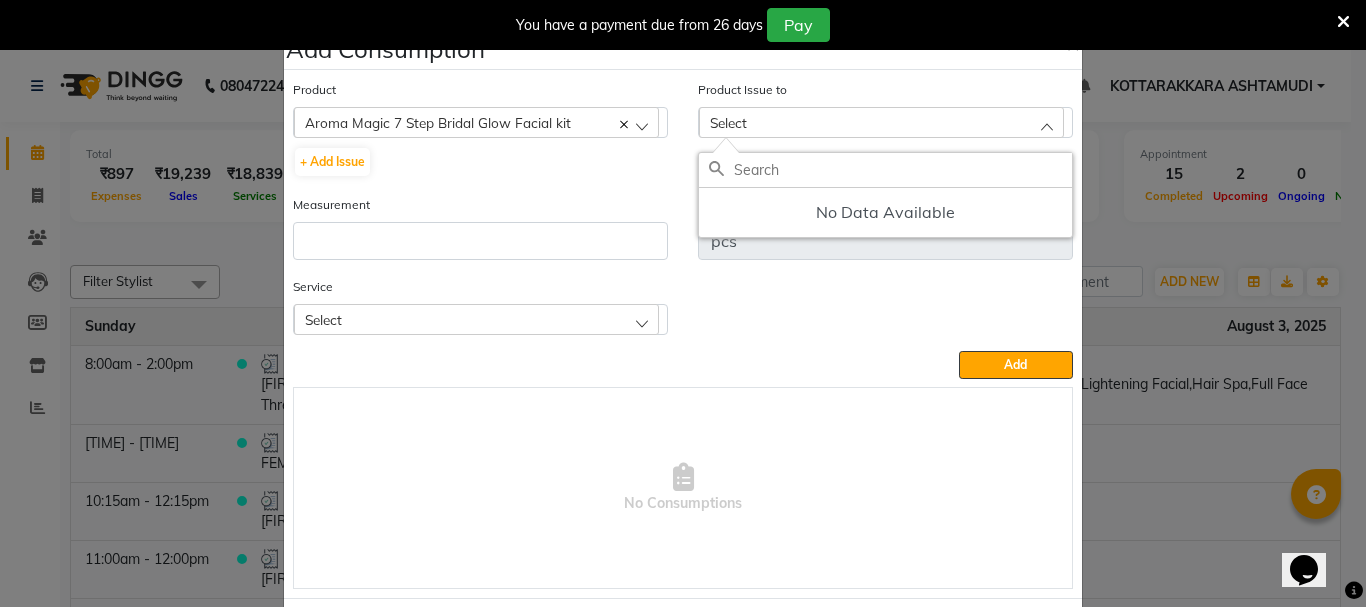 click on "Select" 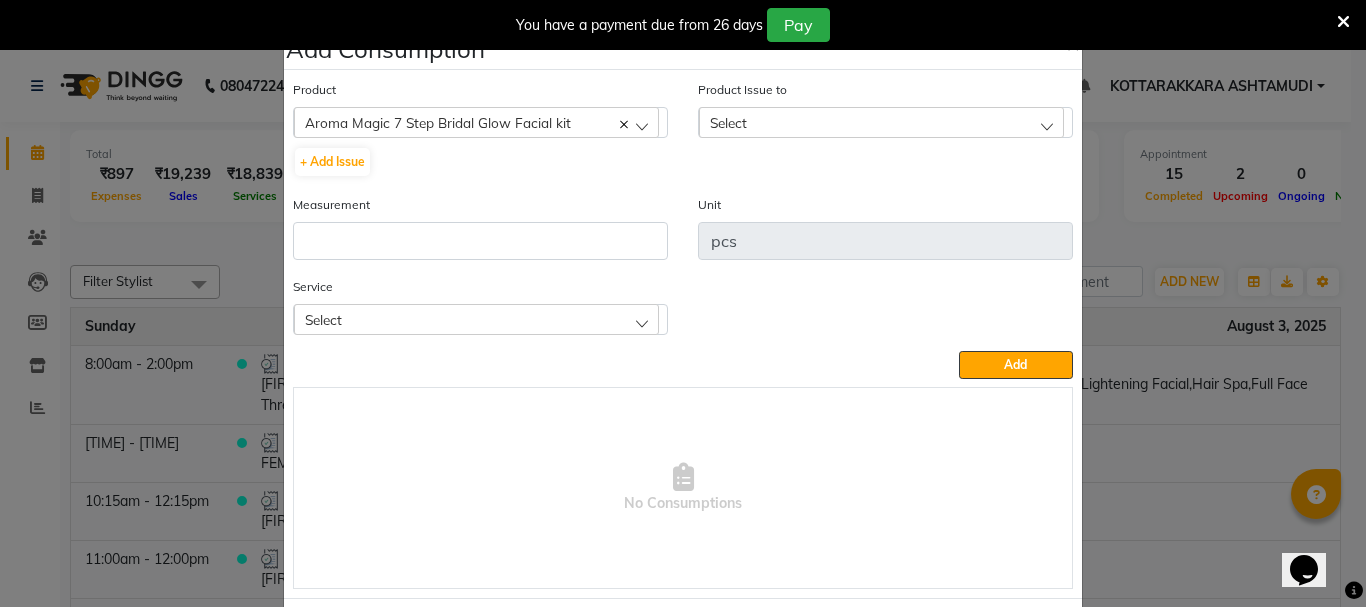 click on "Select" 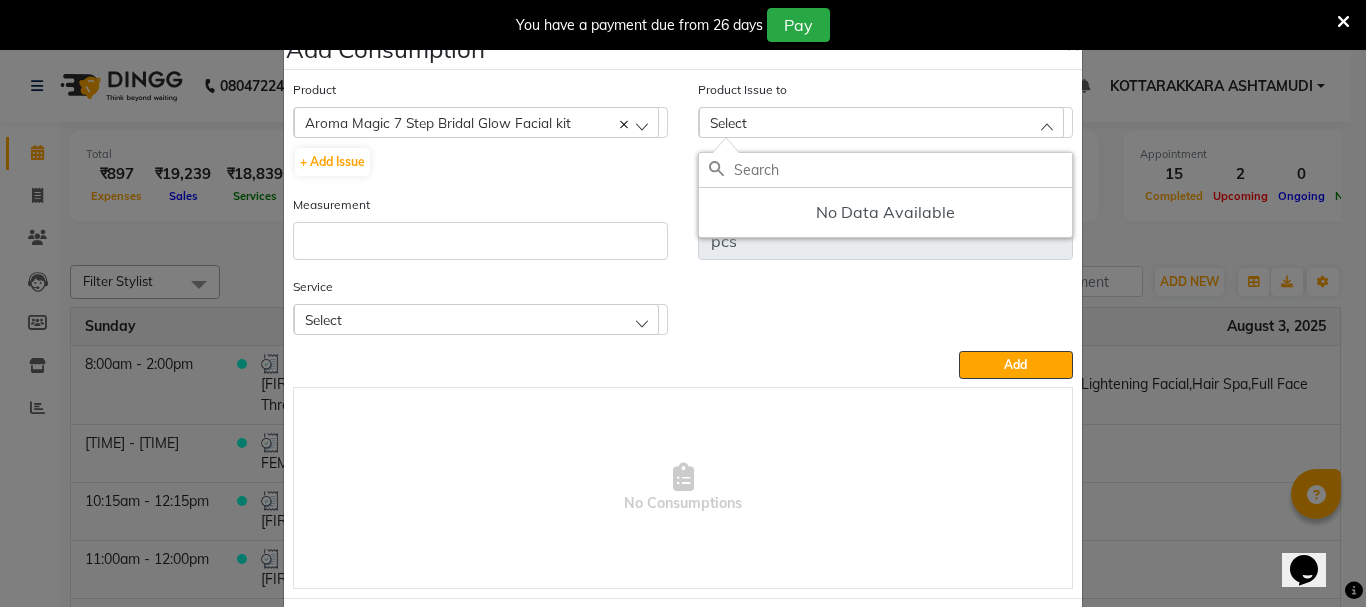 click on "Add Consumption × Product  Aroma Magic 7 Step Bridal Glow Facial kit  051/ Studio White Weekly 15Ml  + Add Issue  Product Issue to Select No Data Available Measurement Unit pcs Service Select Aroma Manicure Aroma Pedicure Full Arm Waxing Half Leg Waxing Under Arm Waxing Skin Lightening Facial Hair Spa Full Face Threading  Add   No Consumptions   Close" 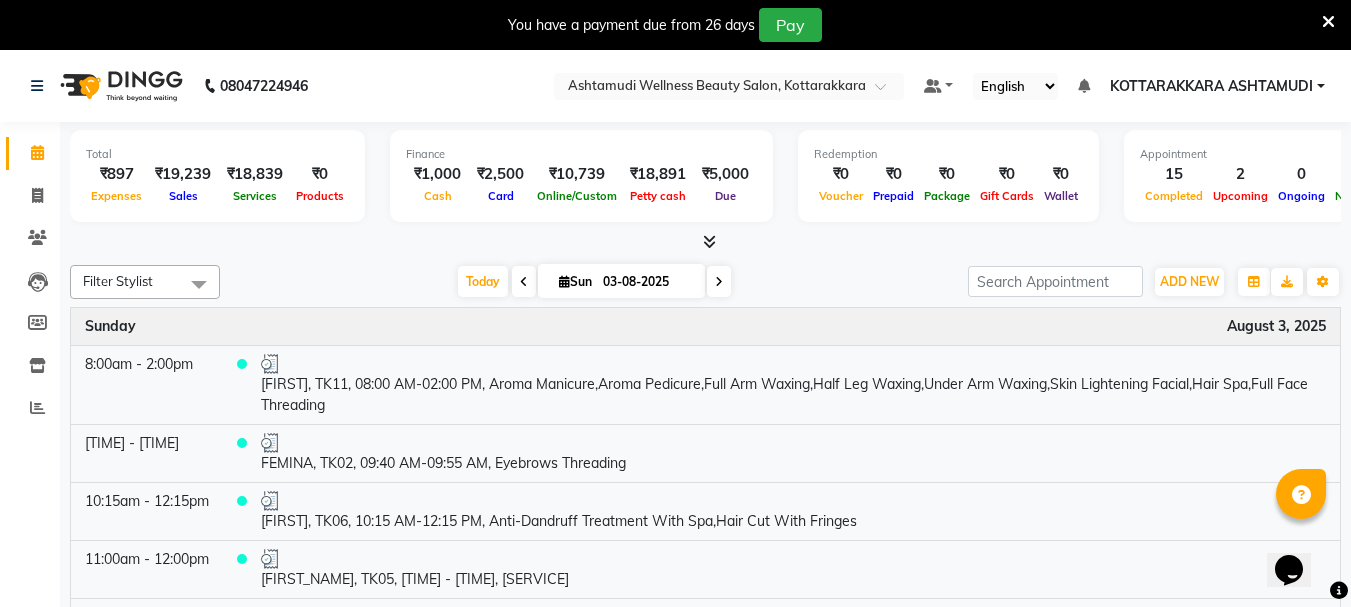 click at bounding box center [524, 282] 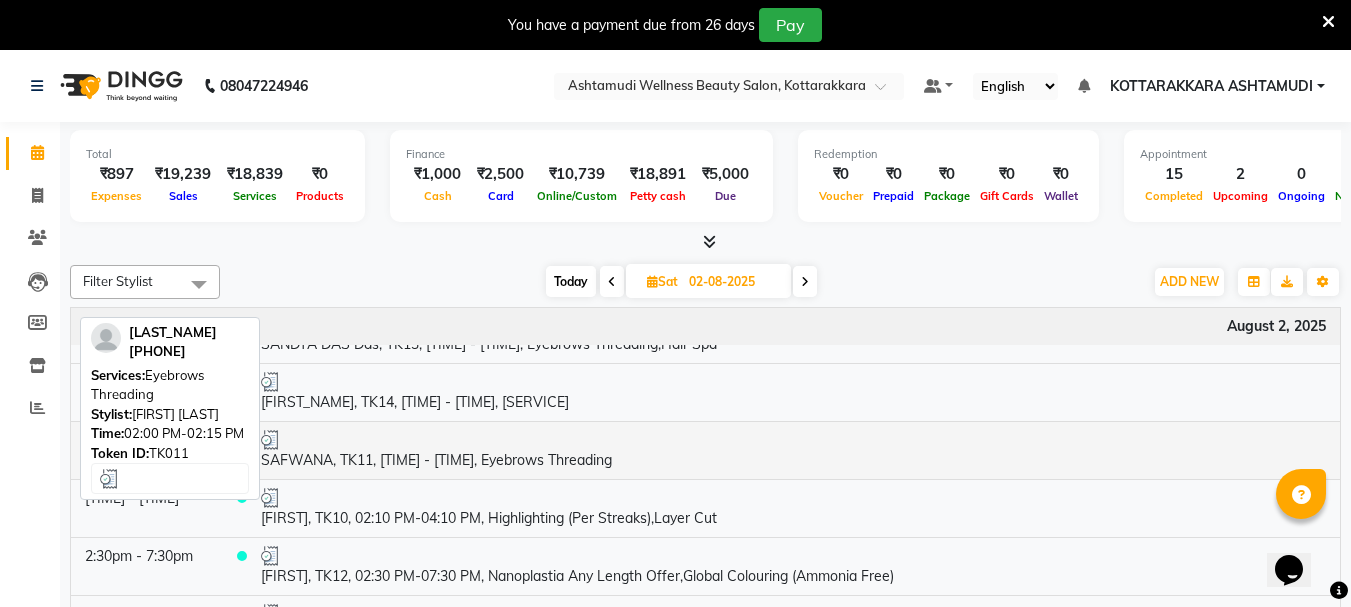 scroll, scrollTop: 500, scrollLeft: 0, axis: vertical 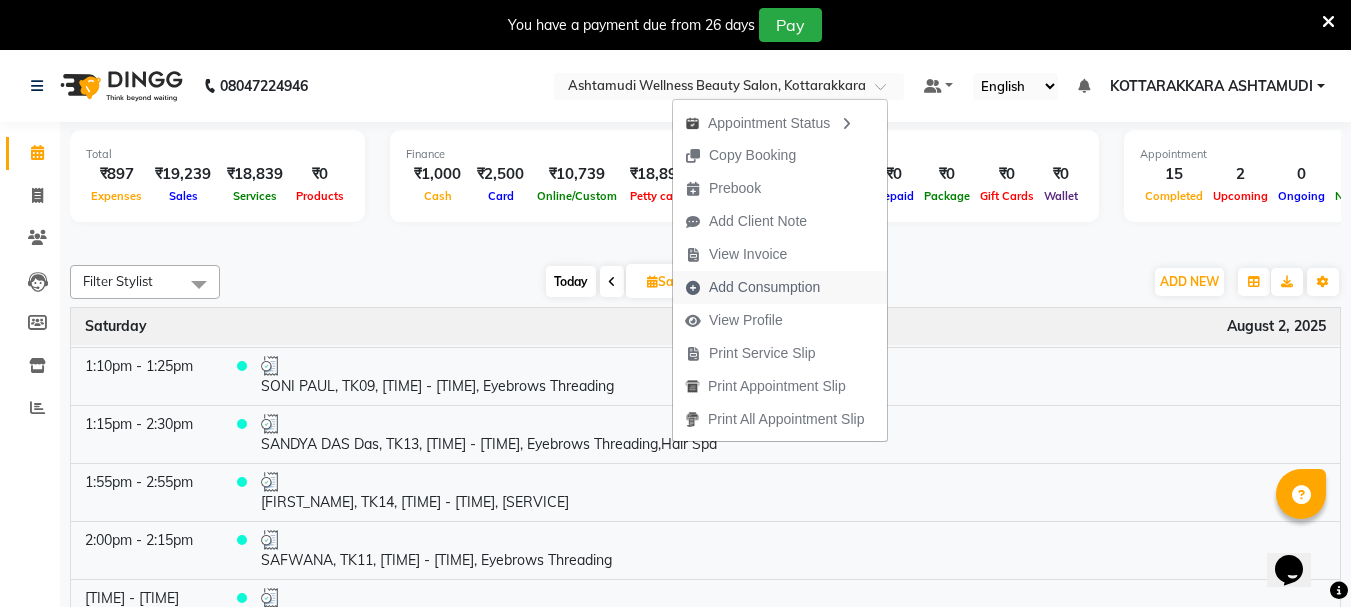 click on "Add Consumption" at bounding box center [764, 287] 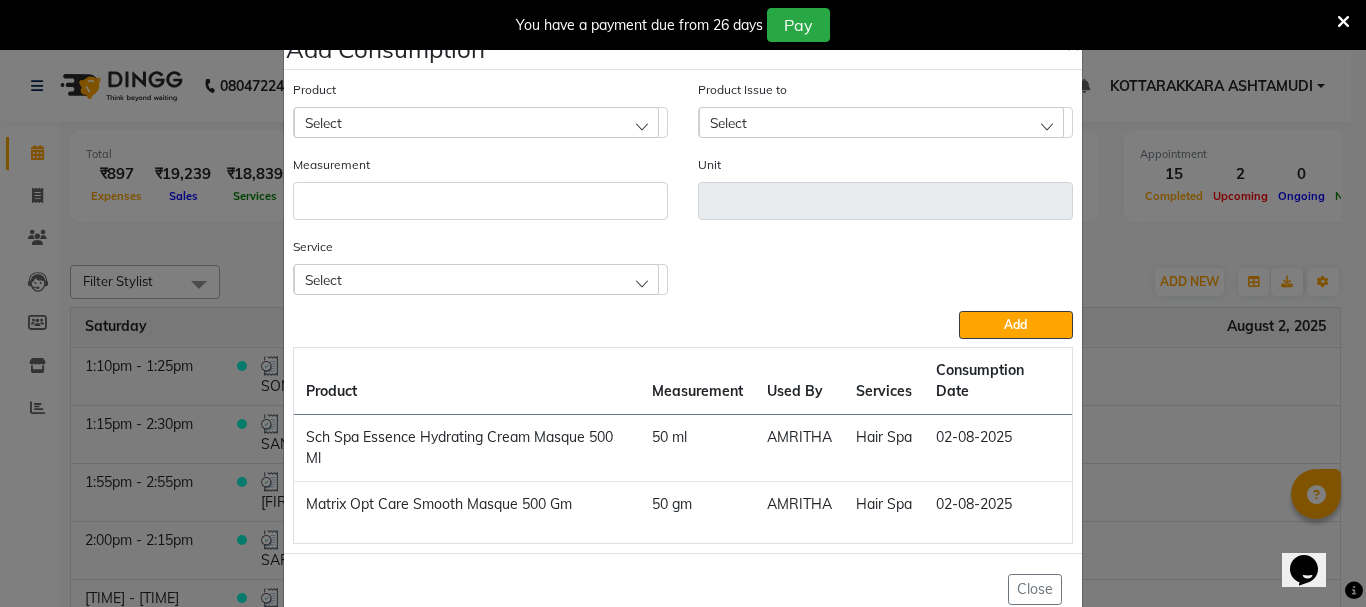 drag, startPoint x: 1148, startPoint y: 372, endPoint x: 1108, endPoint y: 400, distance: 48.82622 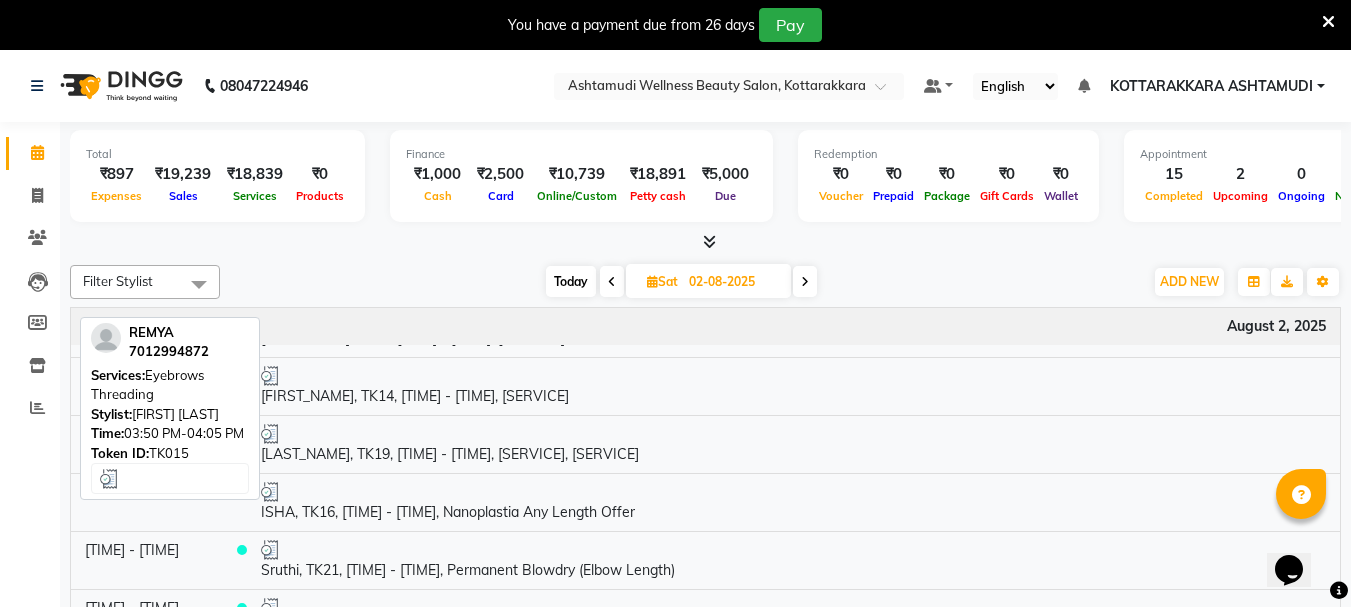 scroll, scrollTop: 1200, scrollLeft: 0, axis: vertical 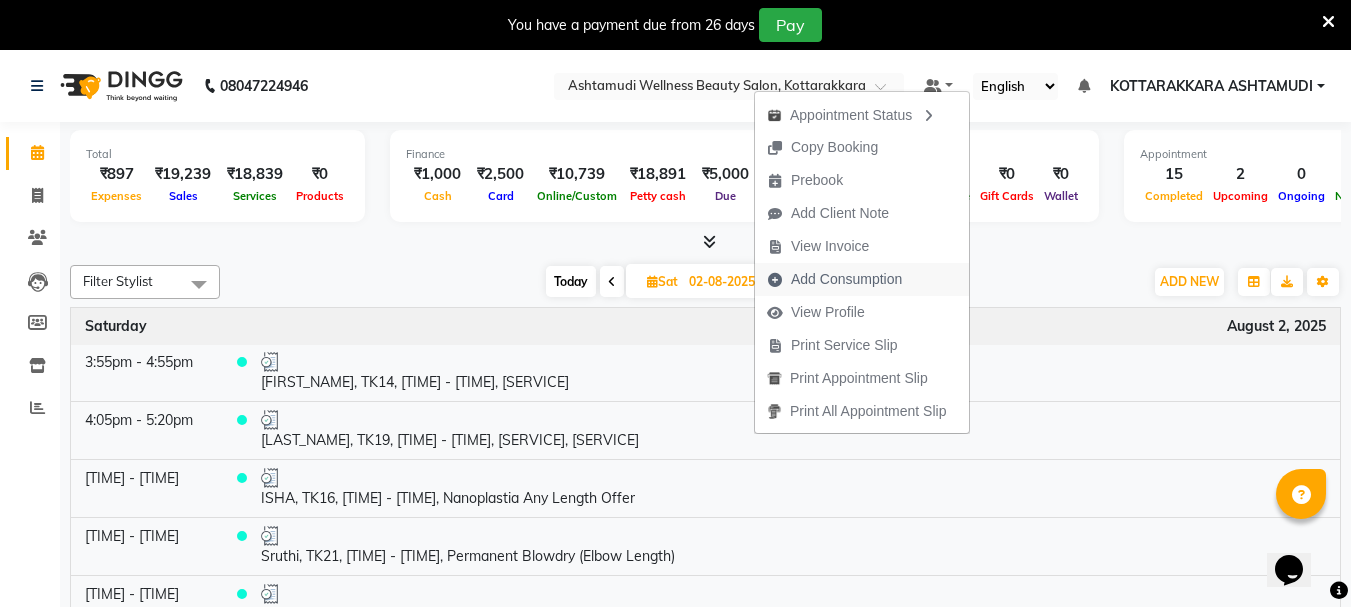 click on "Add Consumption" at bounding box center [846, 279] 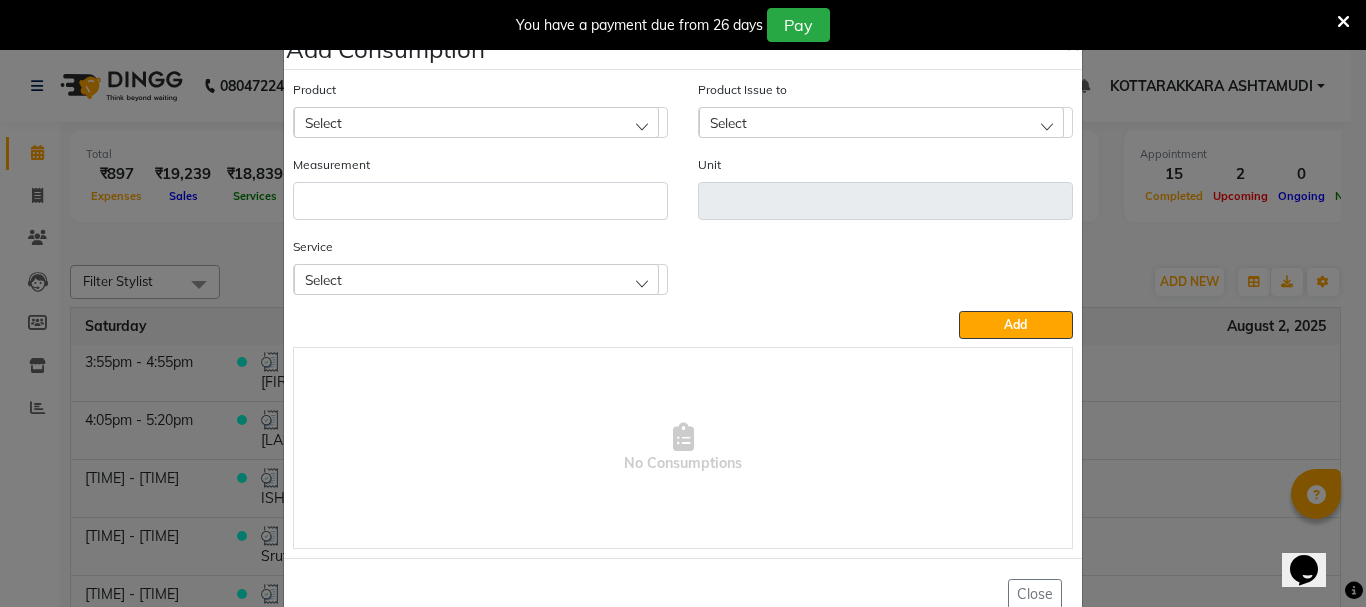 click on "Select" 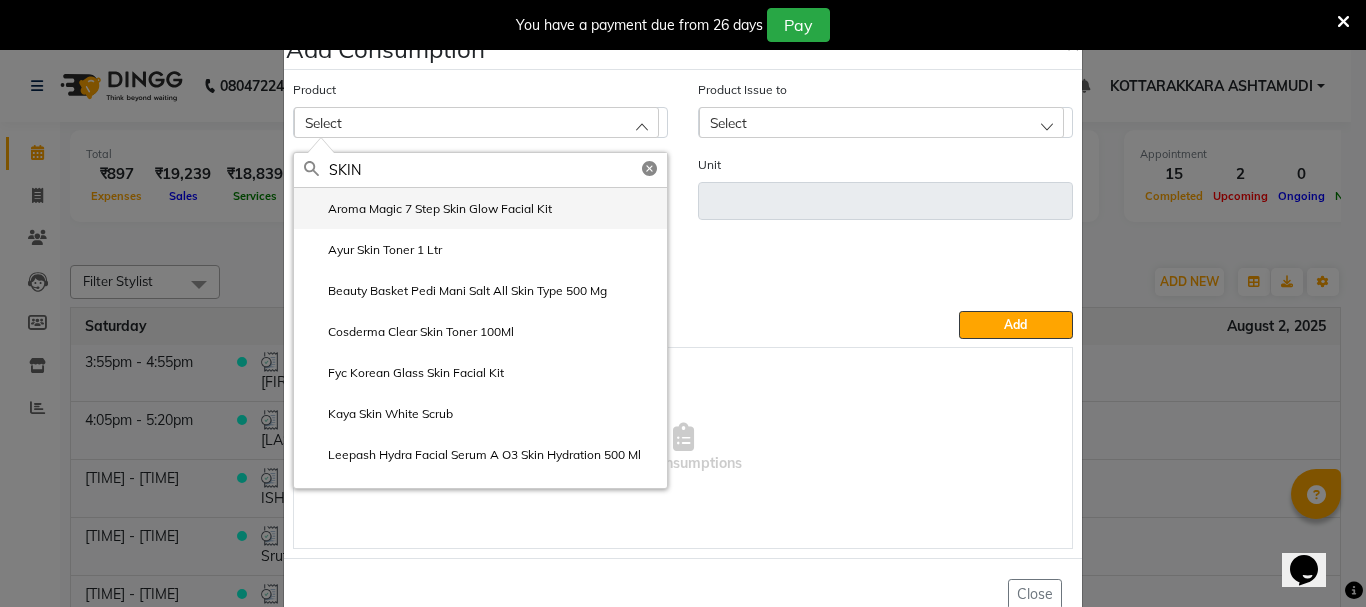 type on "SKIN" 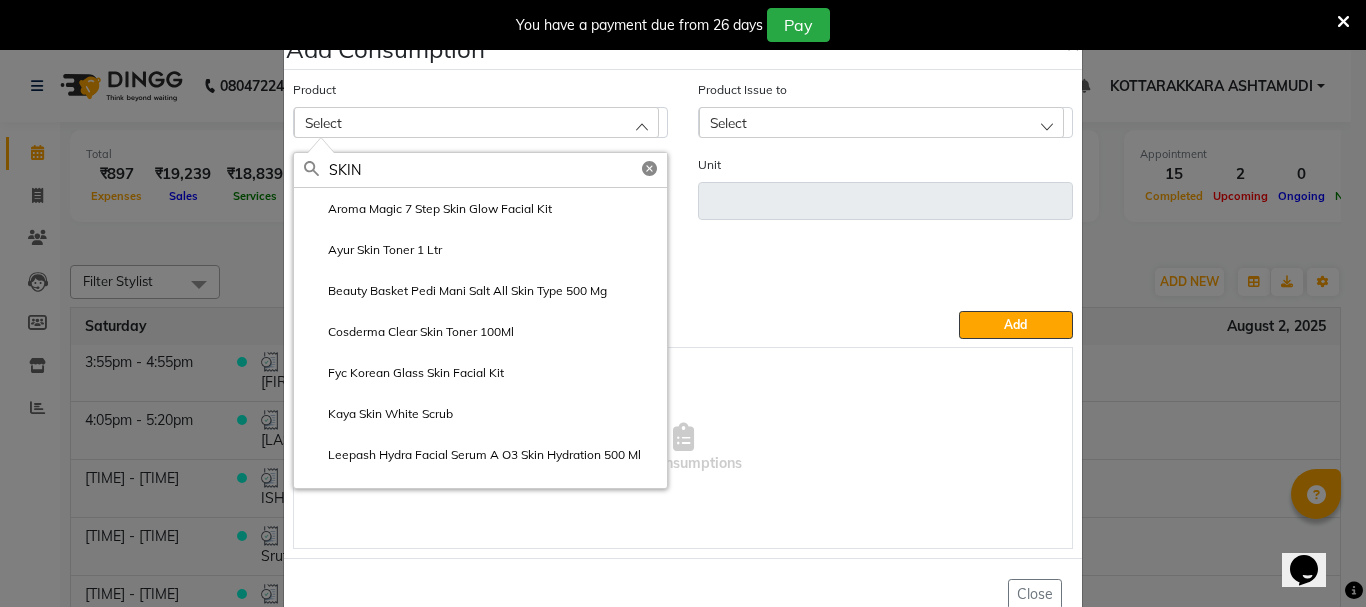 click on "Aroma Magic 7 Step Skin Glow Facial Kit" 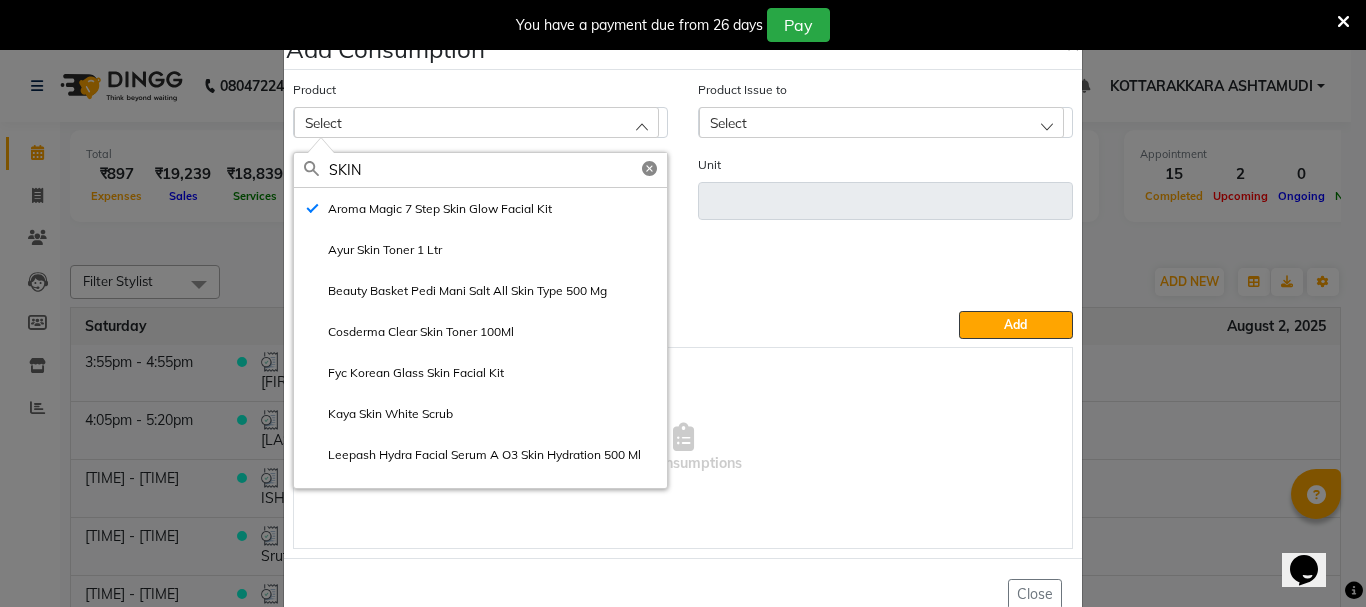type on "Unit" 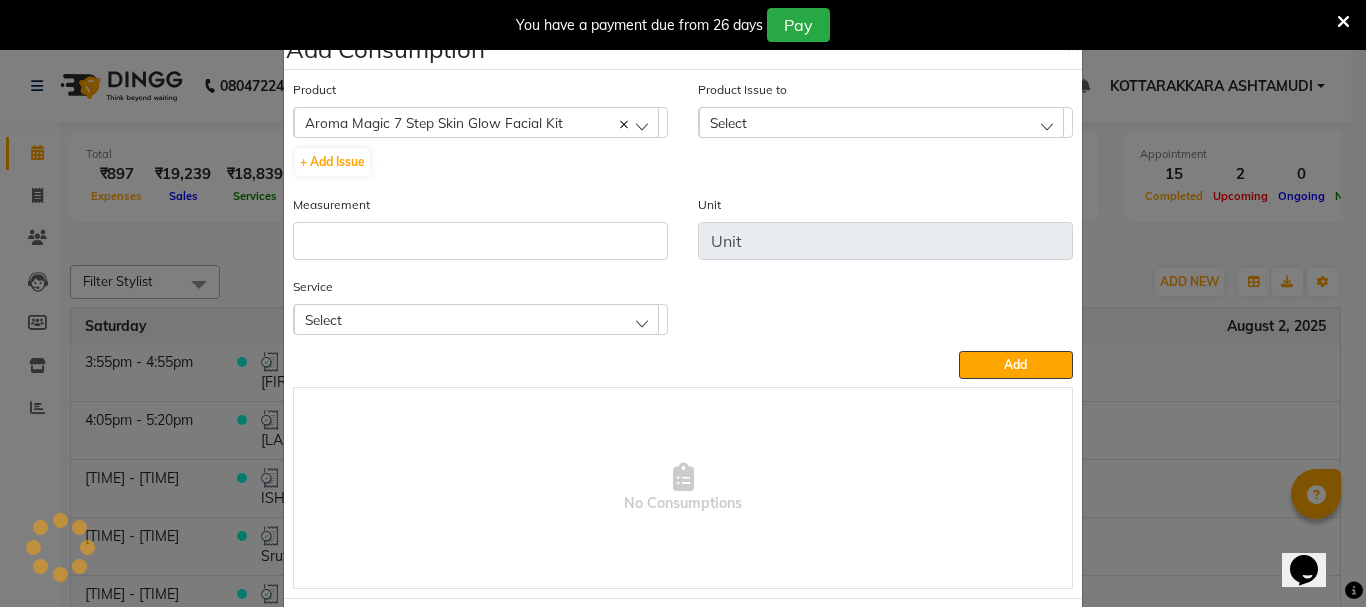 click on "Select" 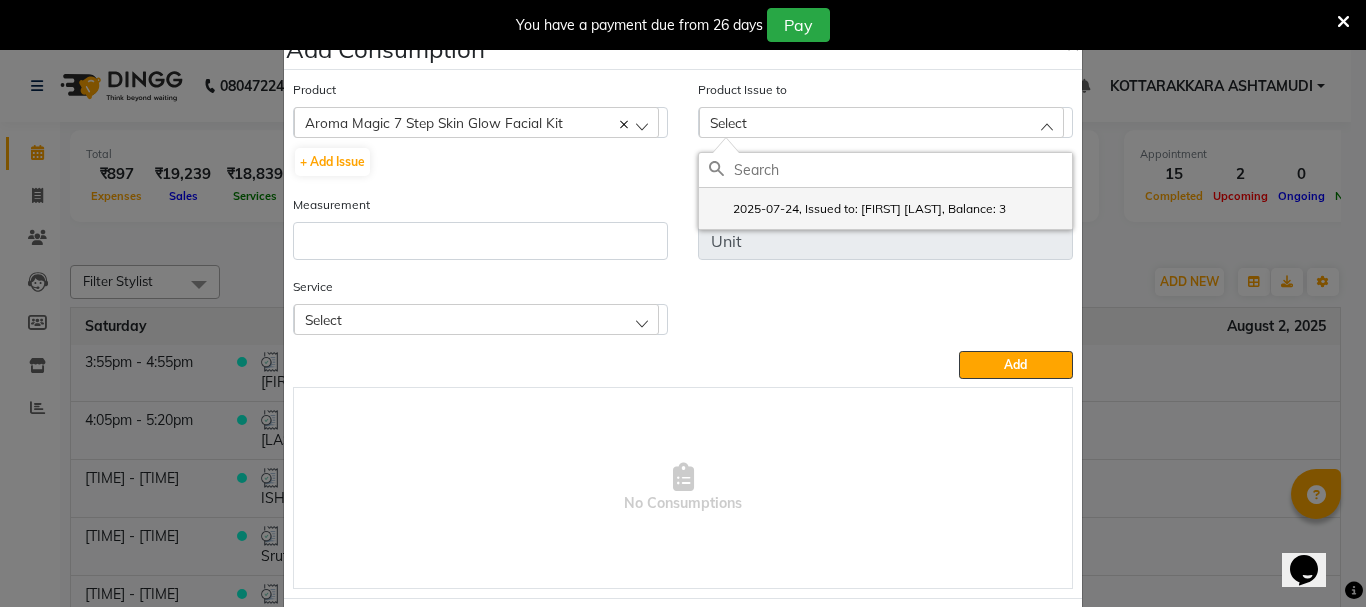click on "2025-07-24, Issued to: Priya Chakraborty, Balance: 3" 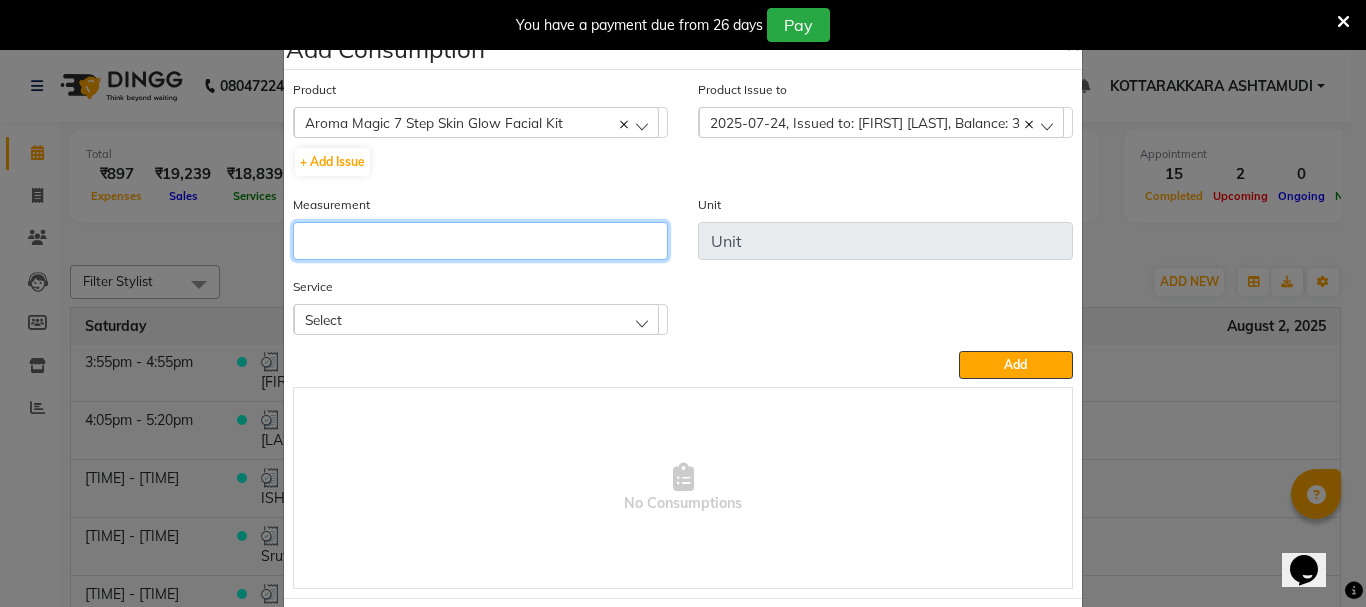 click 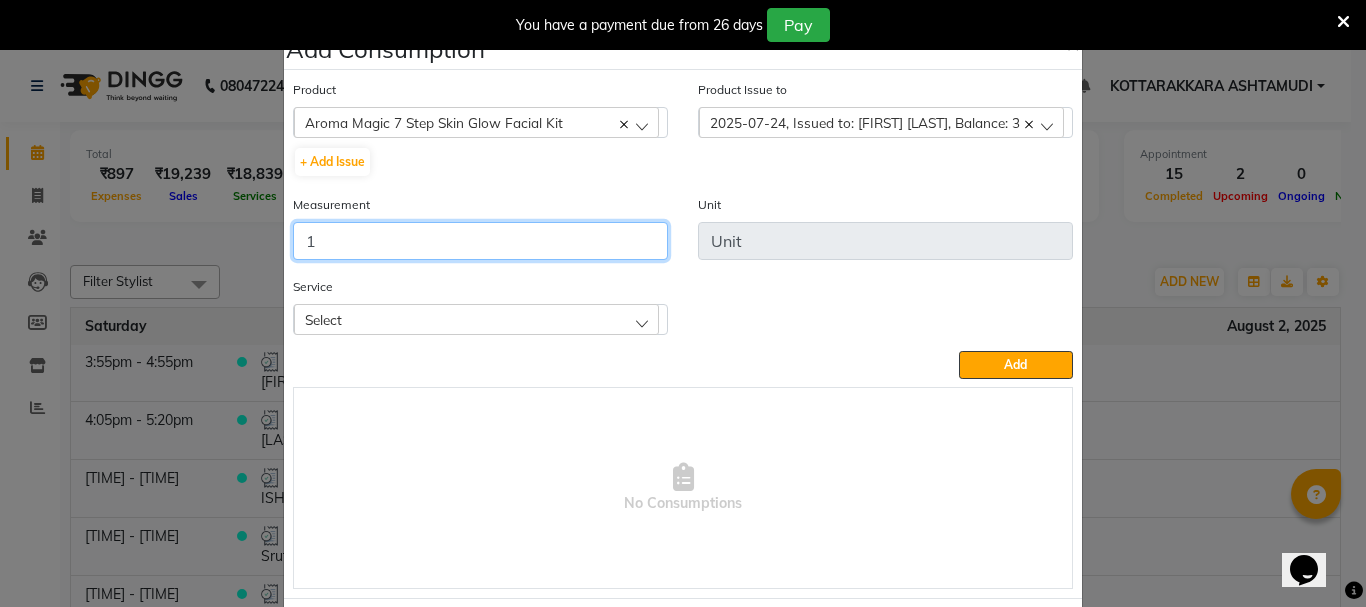 type on "1" 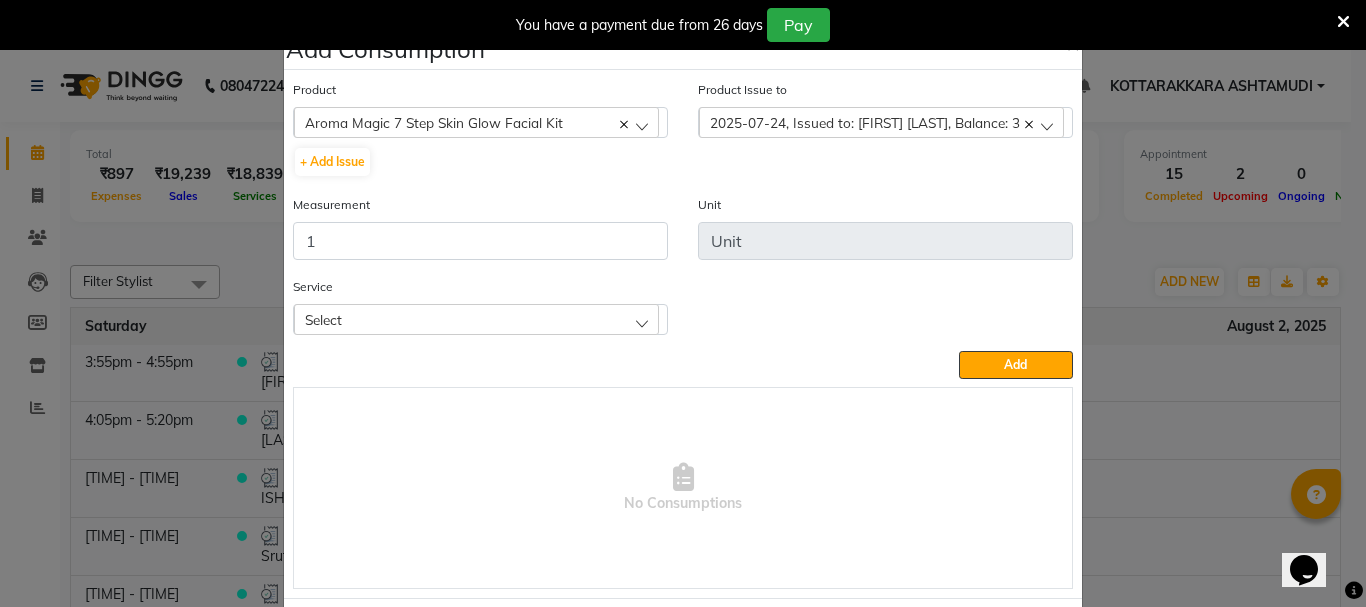 click on "Select" 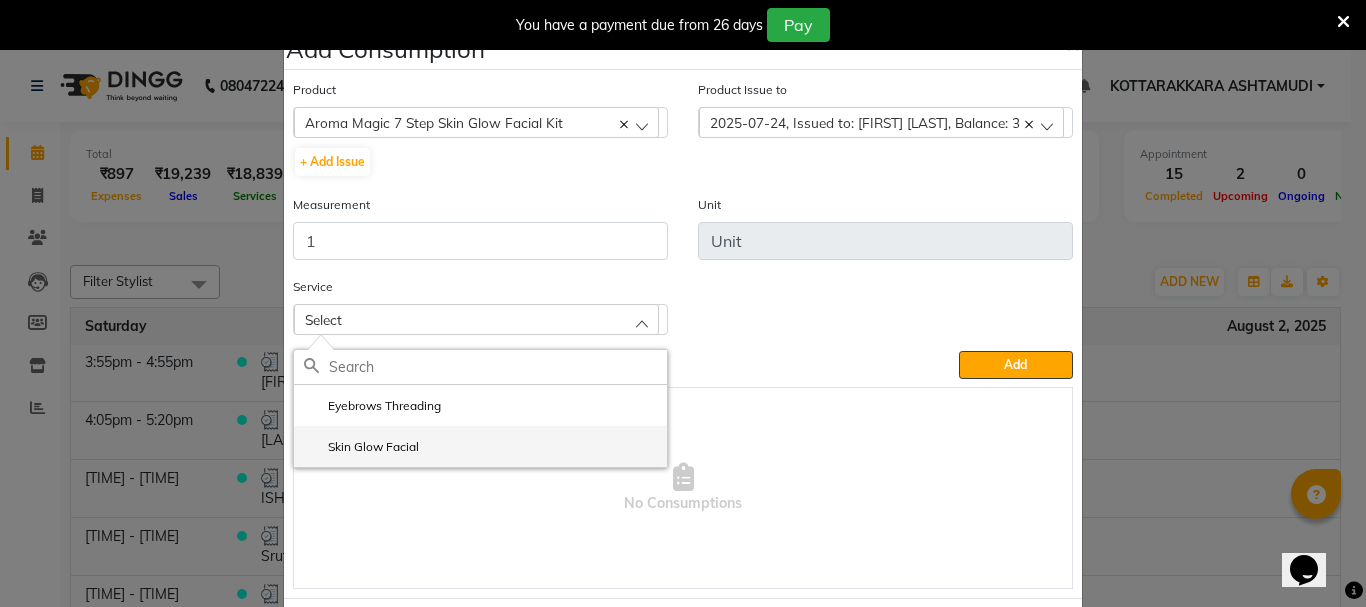 click on "Skin Glow Facial" 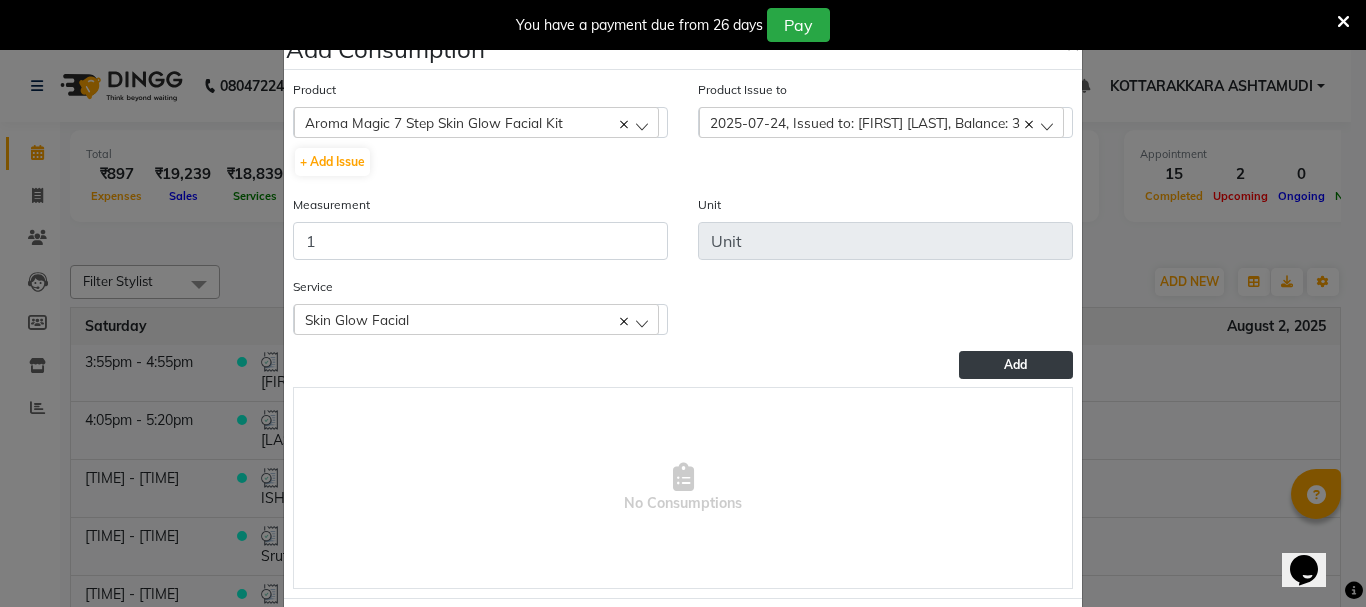 click on "Add" 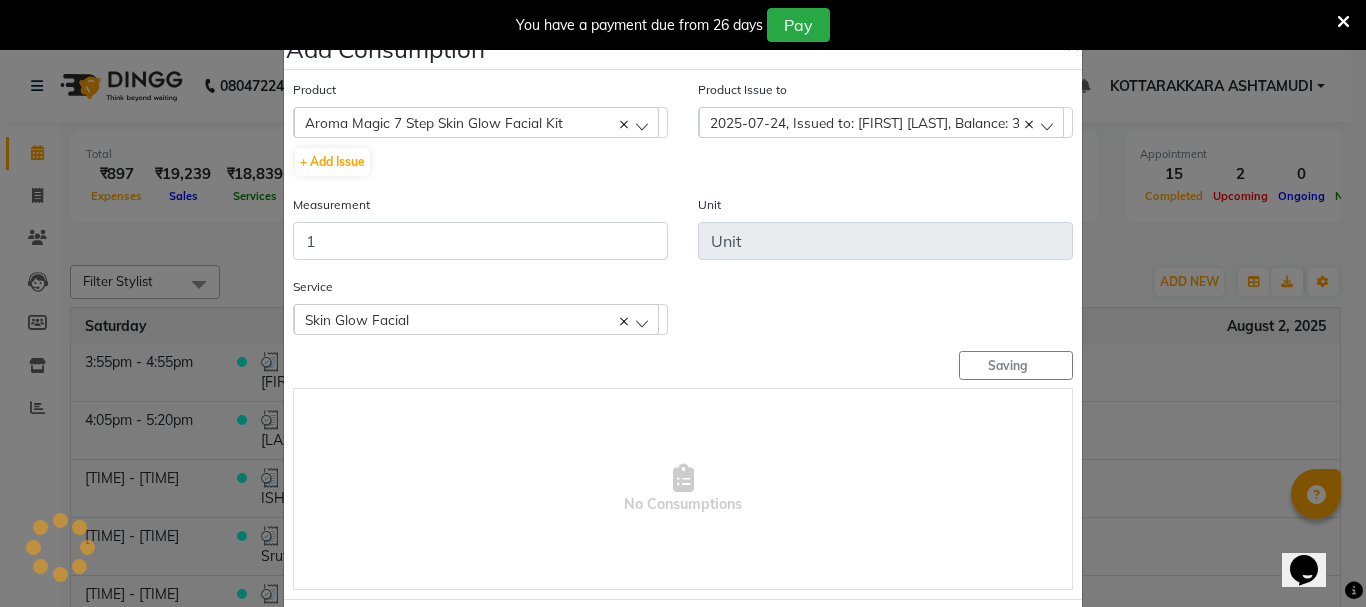 type 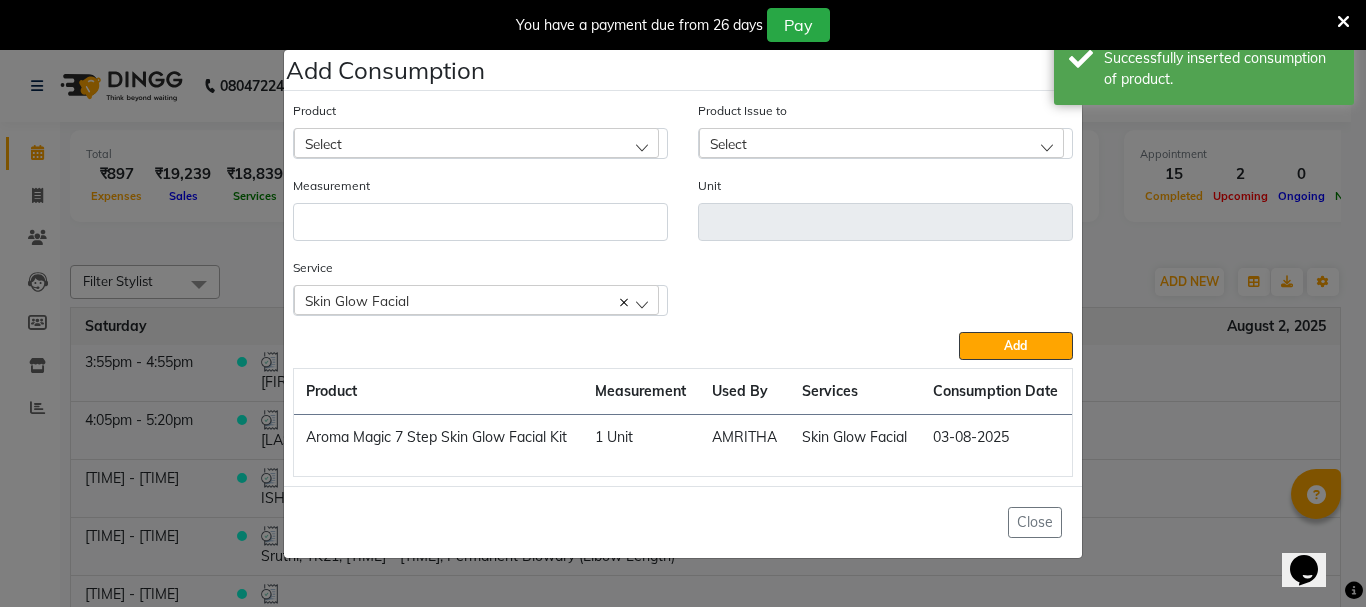 click on "Add Consumption × Product Select 051/ Studio White Weekly 15Ml Product Issue to Select 2025-07-24, Issued to: Priya Chakraborty, Balance: 3 Measurement Unit Service  Skin Glow Facial  Eyebrows Threading Skin Glow Facial  Add  Product Measurement Used By Services Consumption Date  Aroma Magic 7 Step Skin Glow Facial Kit   1 Unit   AMRITHA   Skin Glow Facial   03-08-2025   Close" 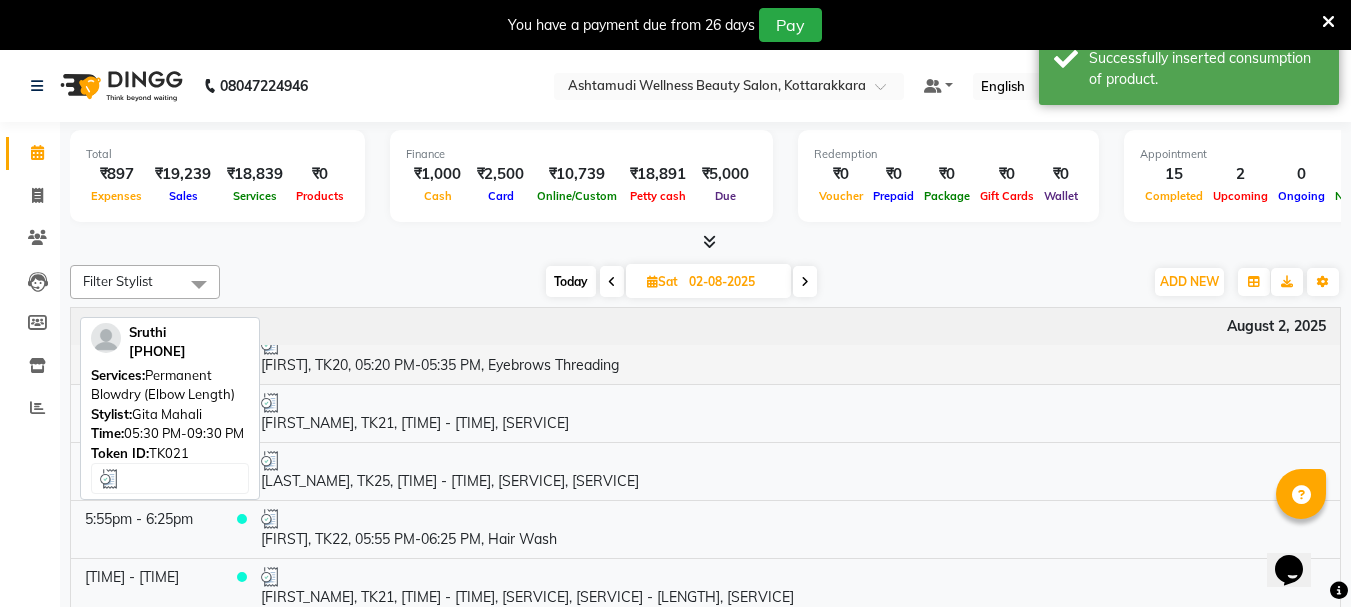 scroll, scrollTop: 1603, scrollLeft: 0, axis: vertical 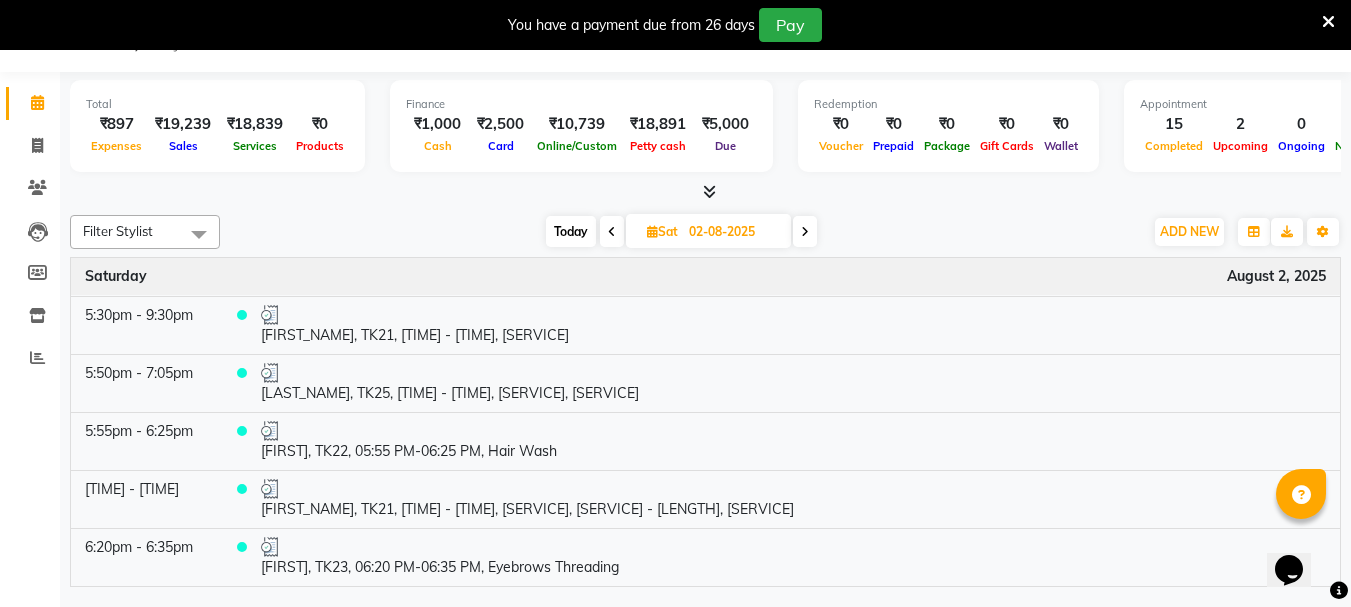click at bounding box center (612, 232) 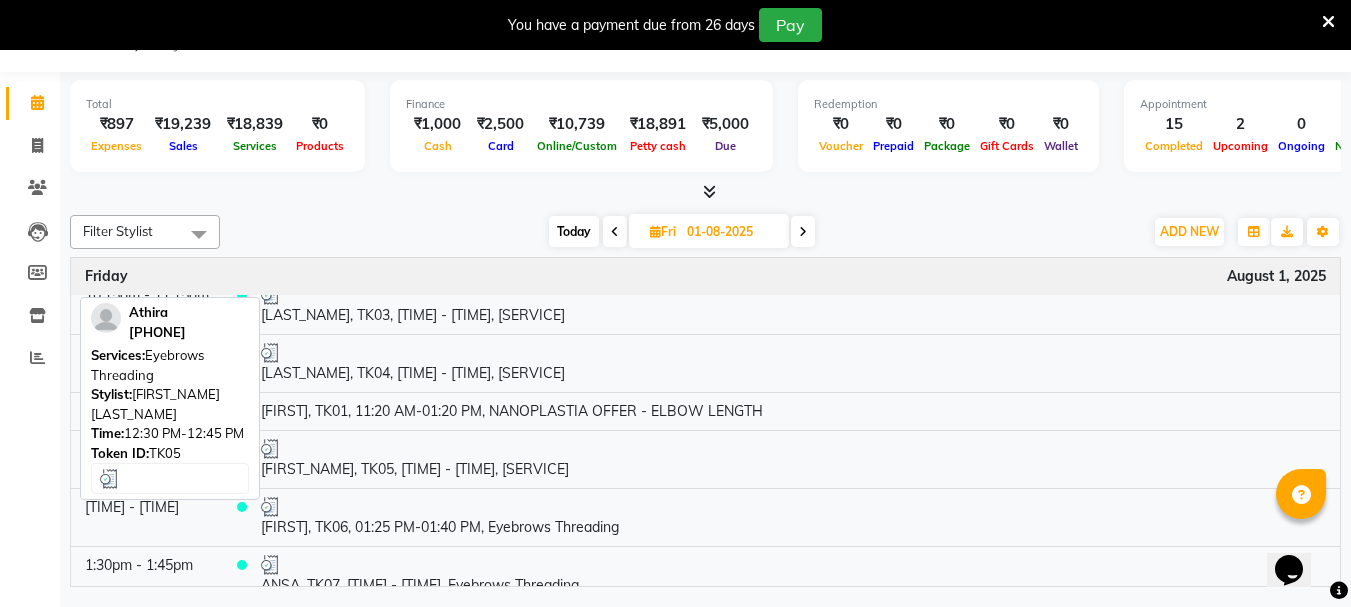 scroll, scrollTop: 0, scrollLeft: 0, axis: both 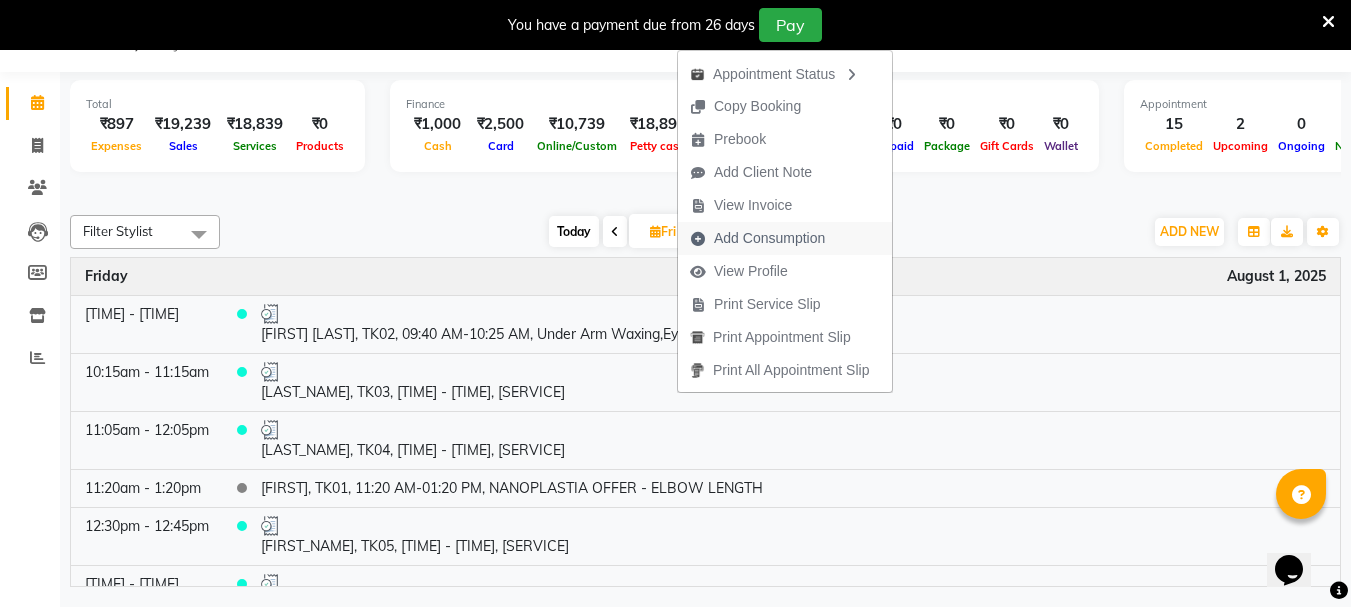 click on "Add Consumption" at bounding box center (769, 238) 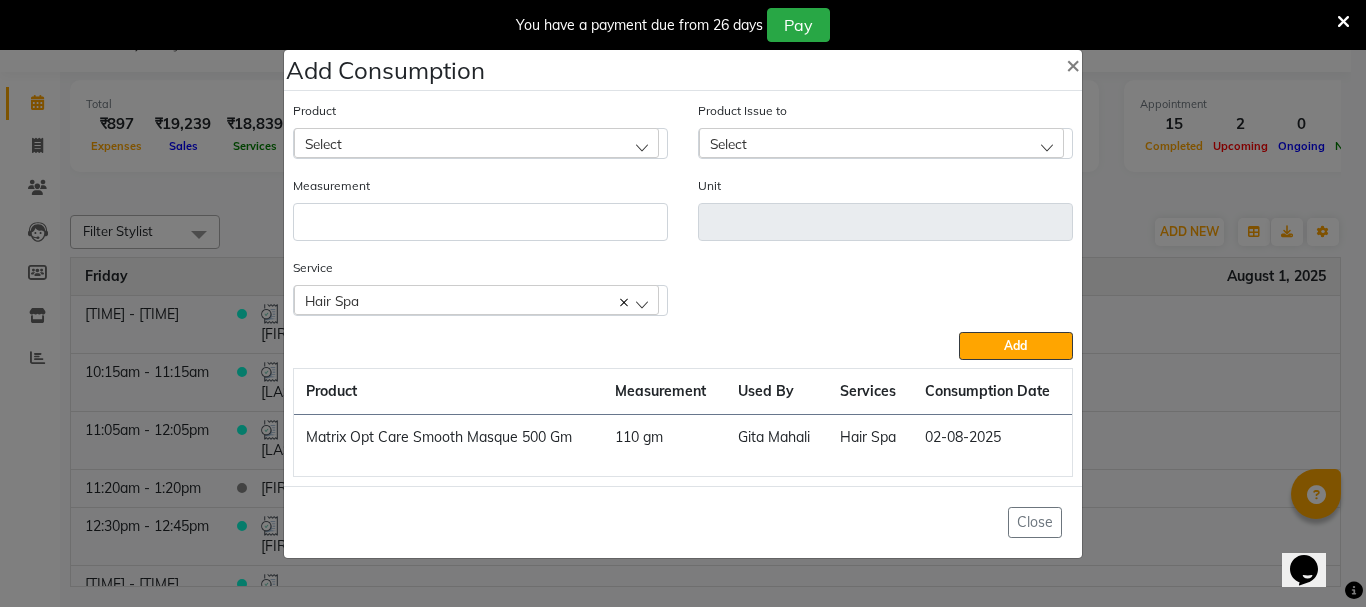 click on "Add Consumption × Product Select Product Issue to Select Measurement Unit Service  Hair Spa  Hair Spa  Add  Product Measurement Used By Services Consumption Date  Matrix Opt Care Smooth Masque 500 Gm   110 gm   Gita Mahali    Hair Spa   02-08-2025   Close" 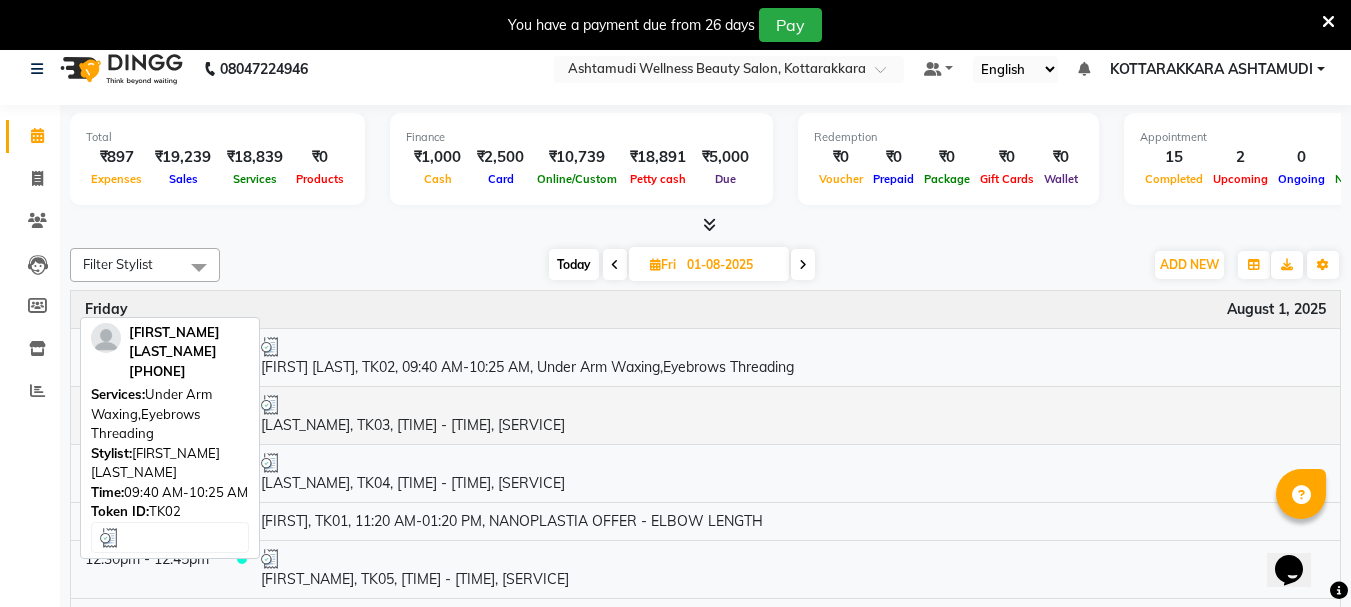 scroll, scrollTop: 0, scrollLeft: 0, axis: both 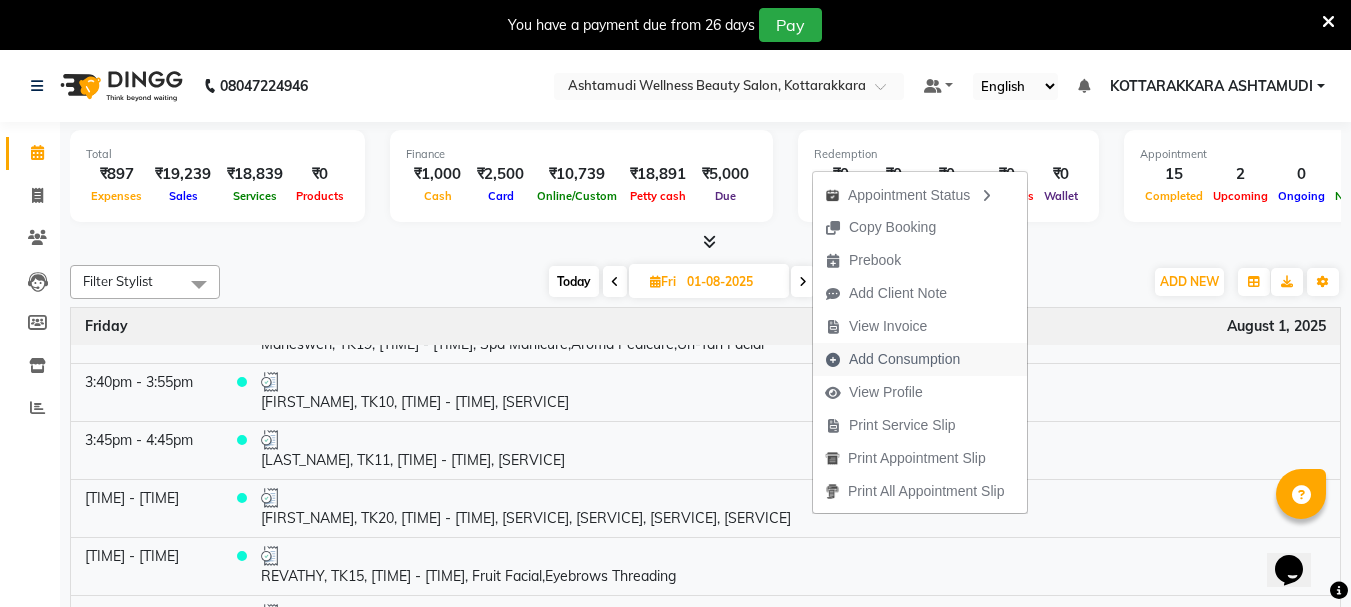 click on "Add Consumption" at bounding box center (904, 359) 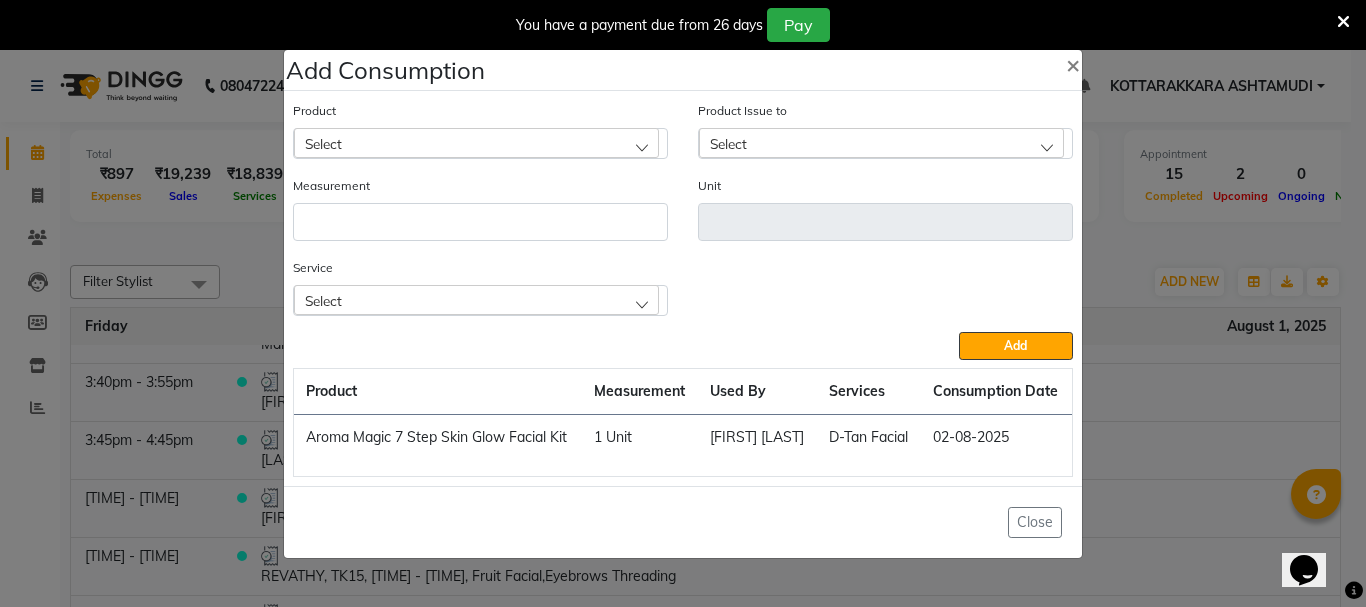 click on "Add Consumption × Product Select Product Issue to Select Measurement Unit Service Select U Cut Hair Cut With Fringes D-Tan Facial Eyebrows Threading  Add  Product Measurement Used By Services Consumption Date  Aroma Magic 7 Step Skin Glow Facial Kit   1 Unit   Priya Chakraborty   D-Tan Facial   02-08-2025   Close" 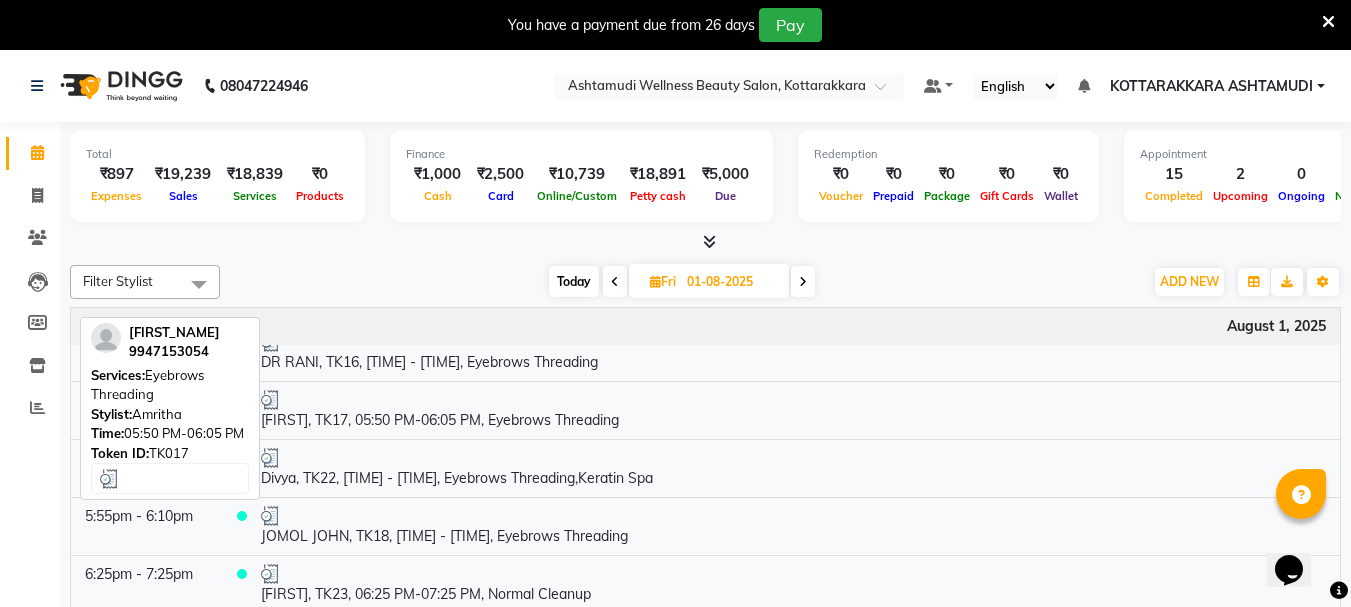 scroll, scrollTop: 1100, scrollLeft: 0, axis: vertical 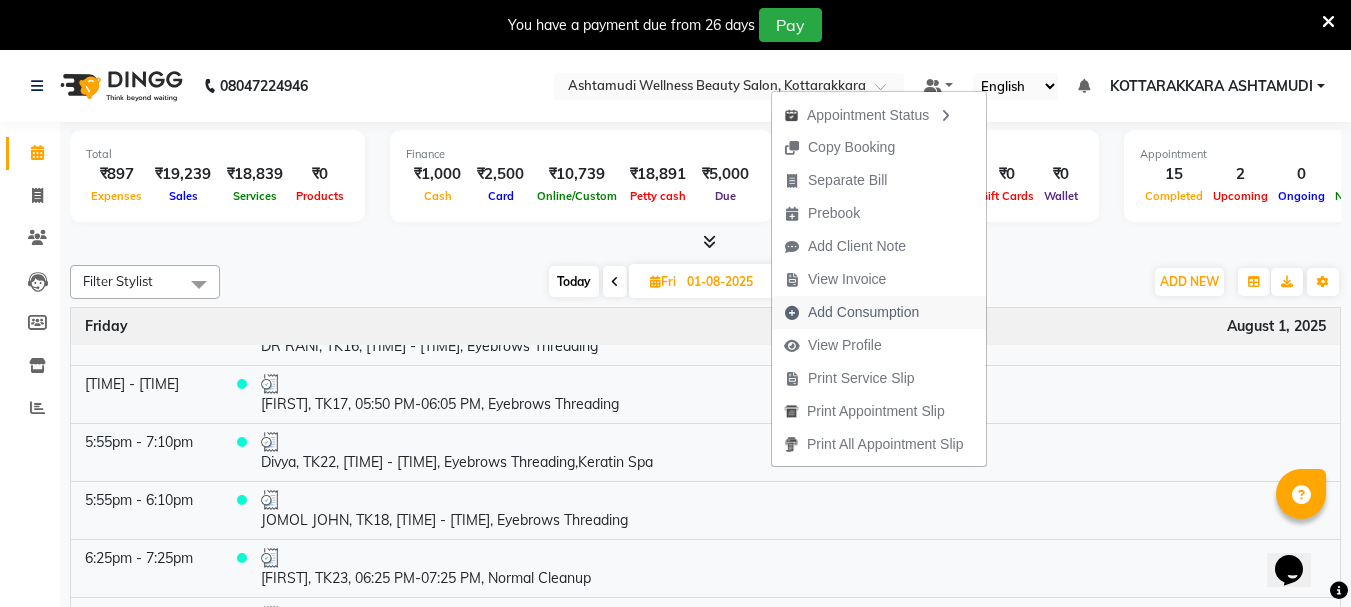 click on "Add Consumption" at bounding box center (863, 312) 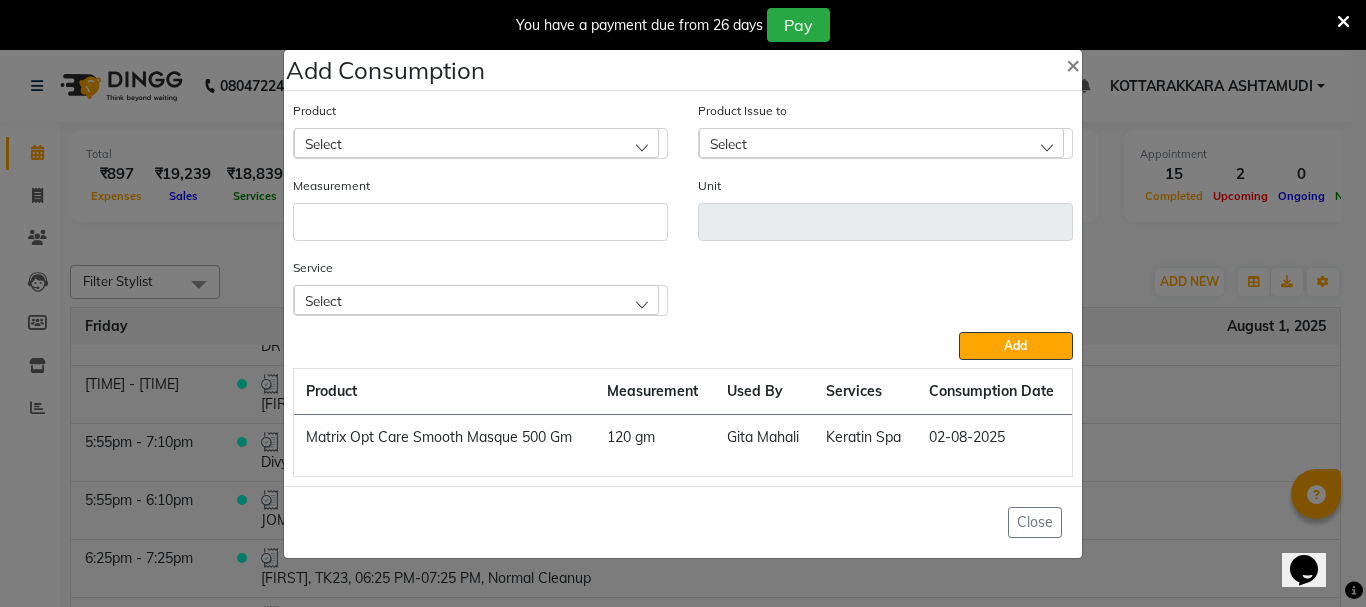 click on "Add Consumption × Product Select Product Issue to Select Measurement Unit Service Select Eyebrows Threading Keratin Spa  Add  Product Measurement Used By Services Consumption Date  Matrix Opt Care Smooth Masque 500 Gm   120 gm   Gita Mahali    Keratin Spa   02-08-2025   Close" 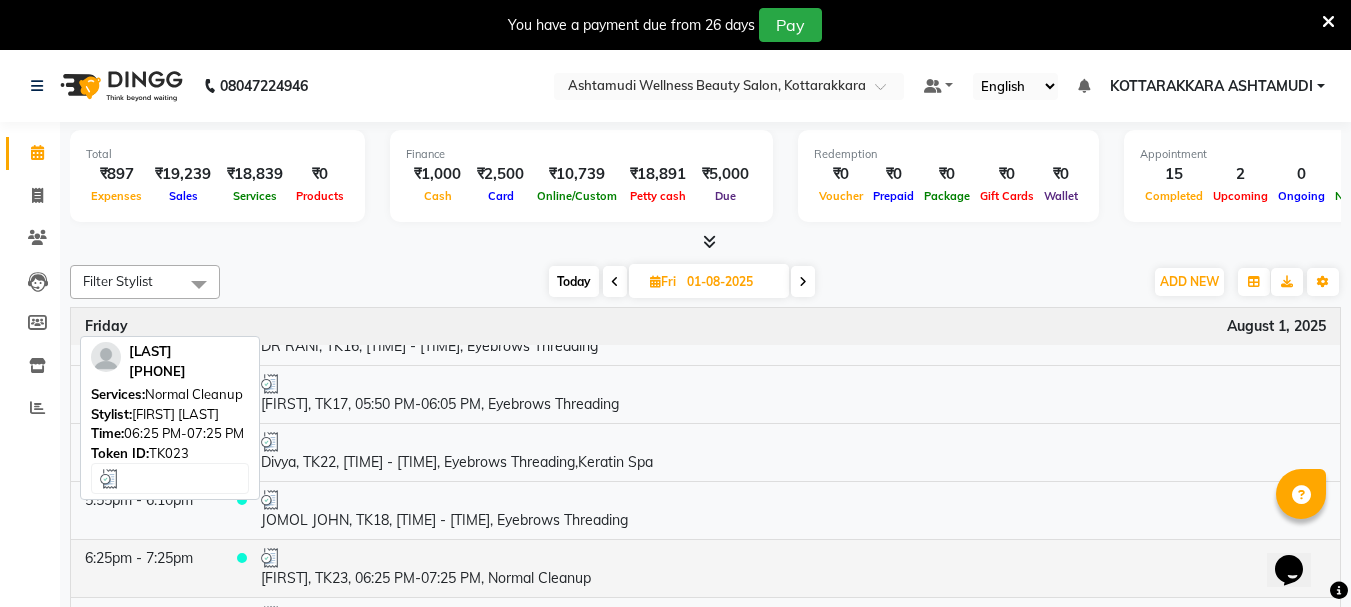 scroll, scrollTop: 1177, scrollLeft: 0, axis: vertical 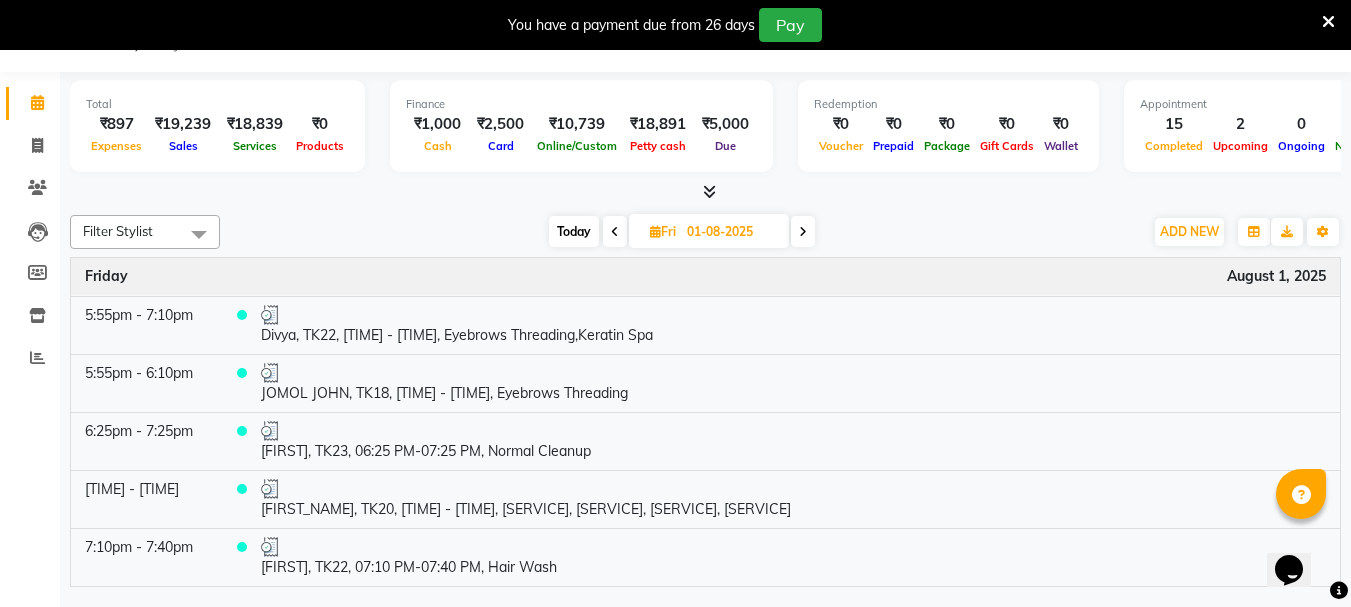 click at bounding box center [615, 232] 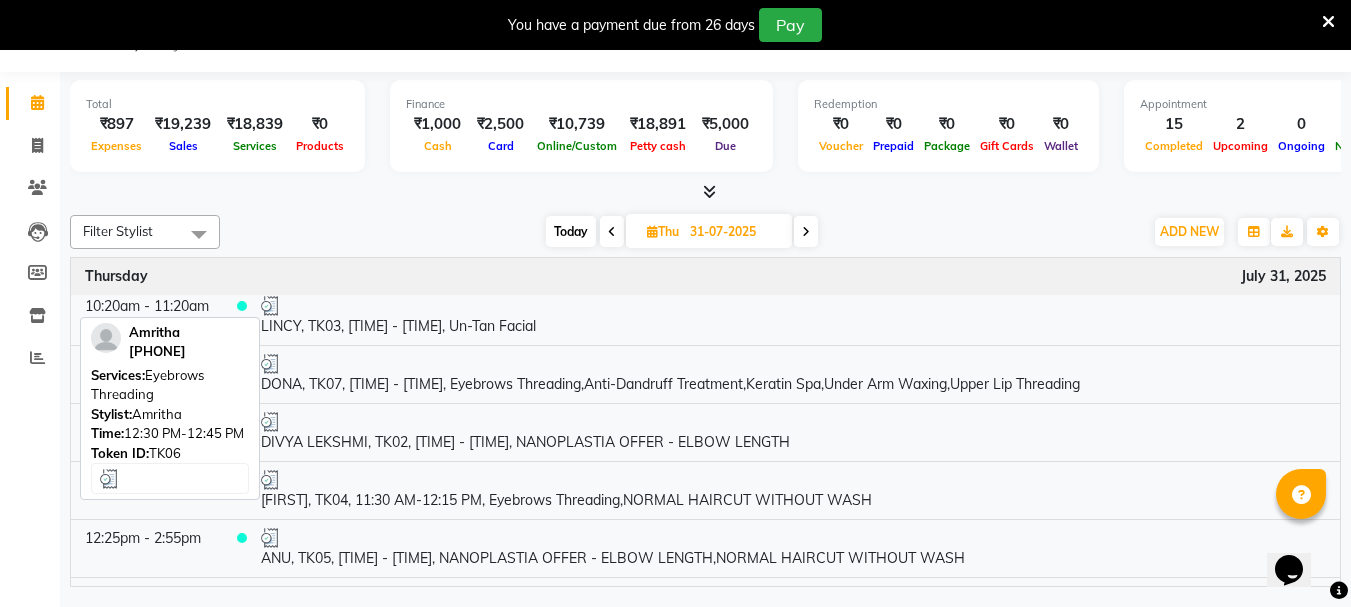 scroll, scrollTop: 0, scrollLeft: 0, axis: both 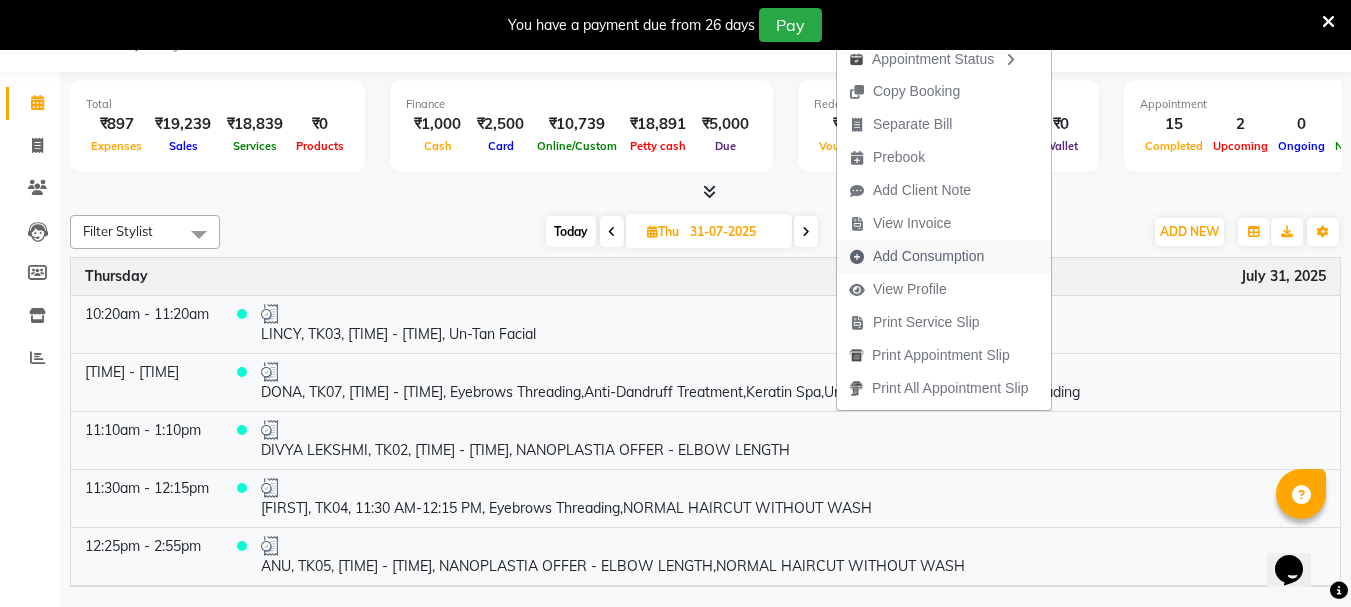 click on "Add Consumption" at bounding box center (928, 256) 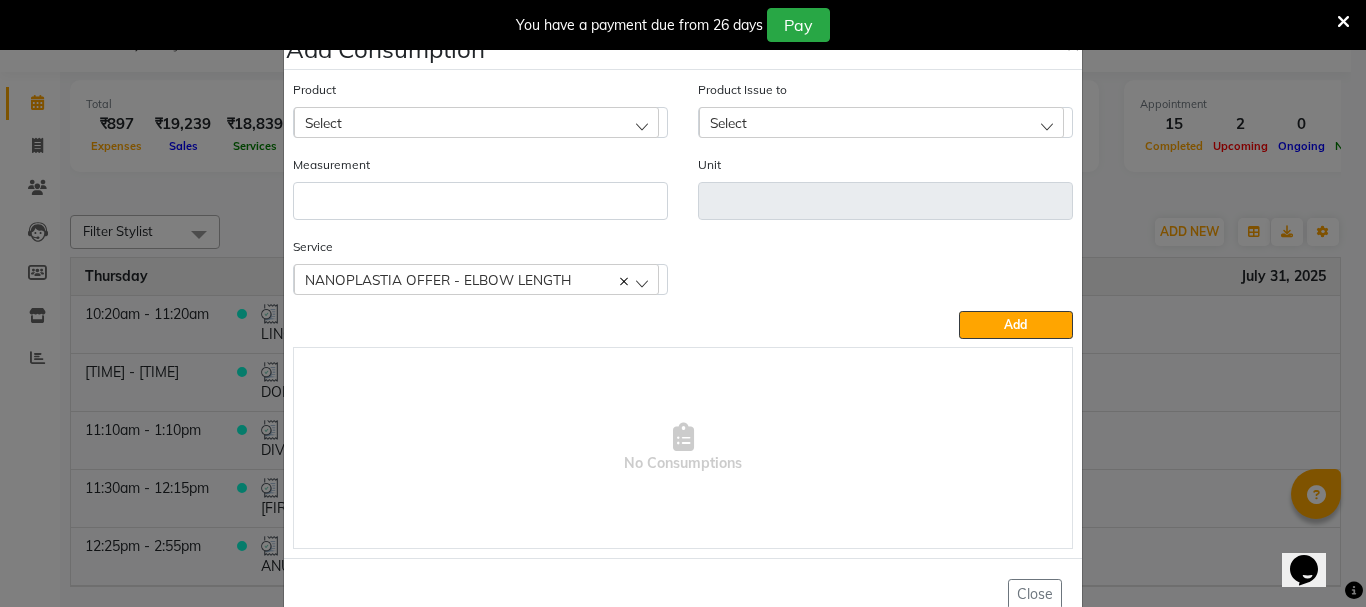 click on "NANOPLASTIA OFFER - ELBOW LENGTH" 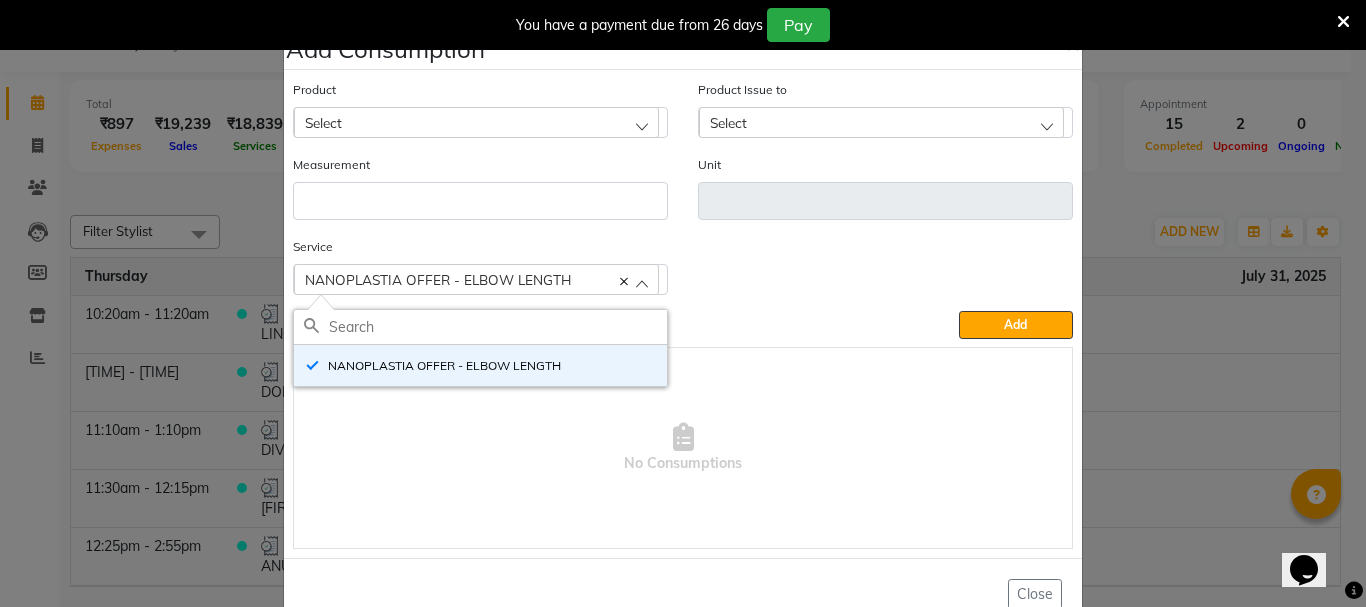 click on "NANOPLASTIA OFFER - ELBOW LENGTH" 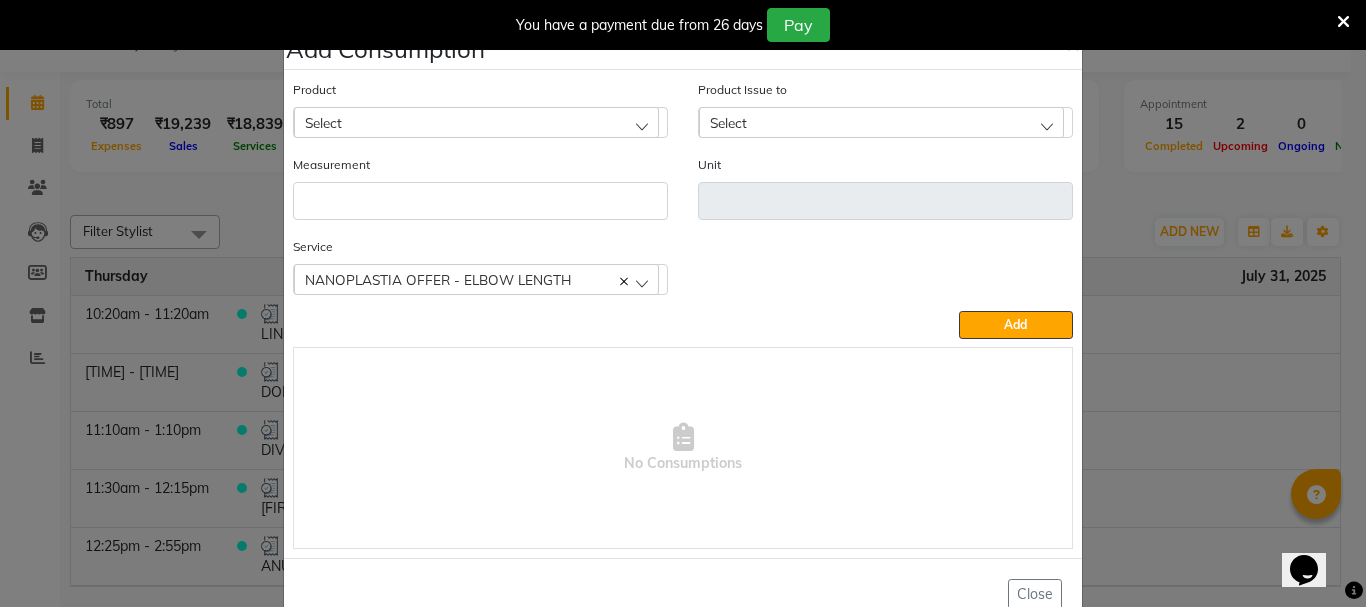 click on "Add Consumption × Product Select Product Issue to Select Measurement Unit Service  NANOPLASTIA OFFER - ELBOW LENGTH  NANOPLASTIA OFFER - ELBOW LENGTH  Add   No Consumptions   Close" 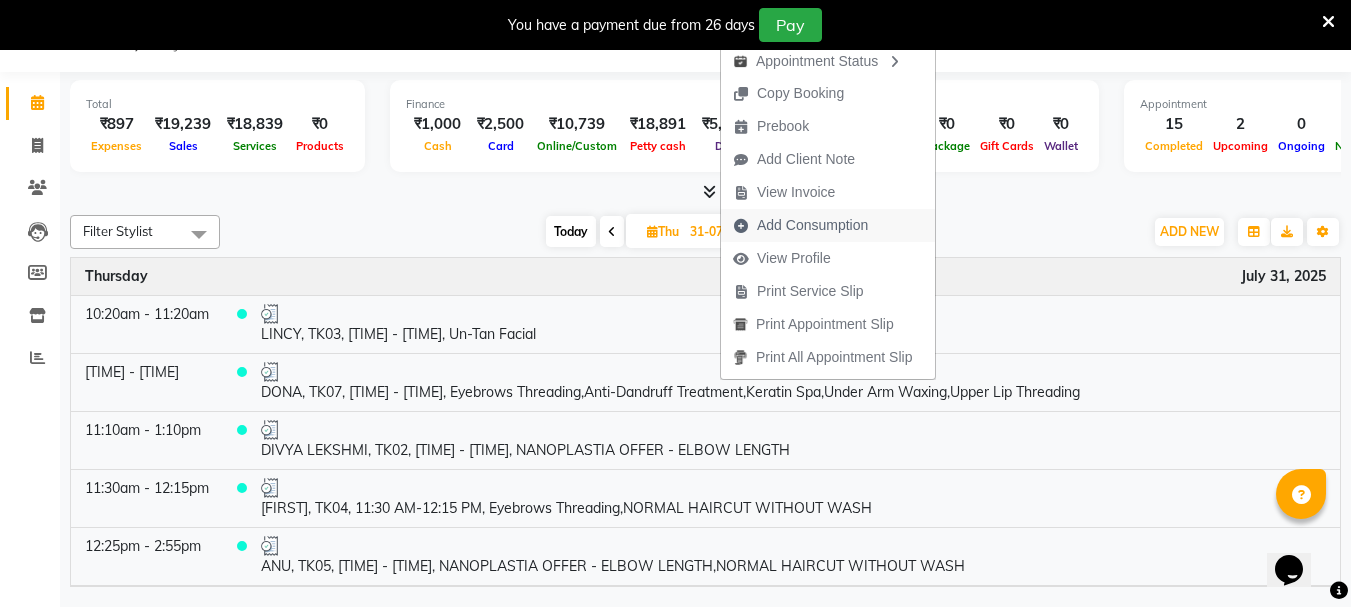 click on "Add Consumption" at bounding box center [812, 225] 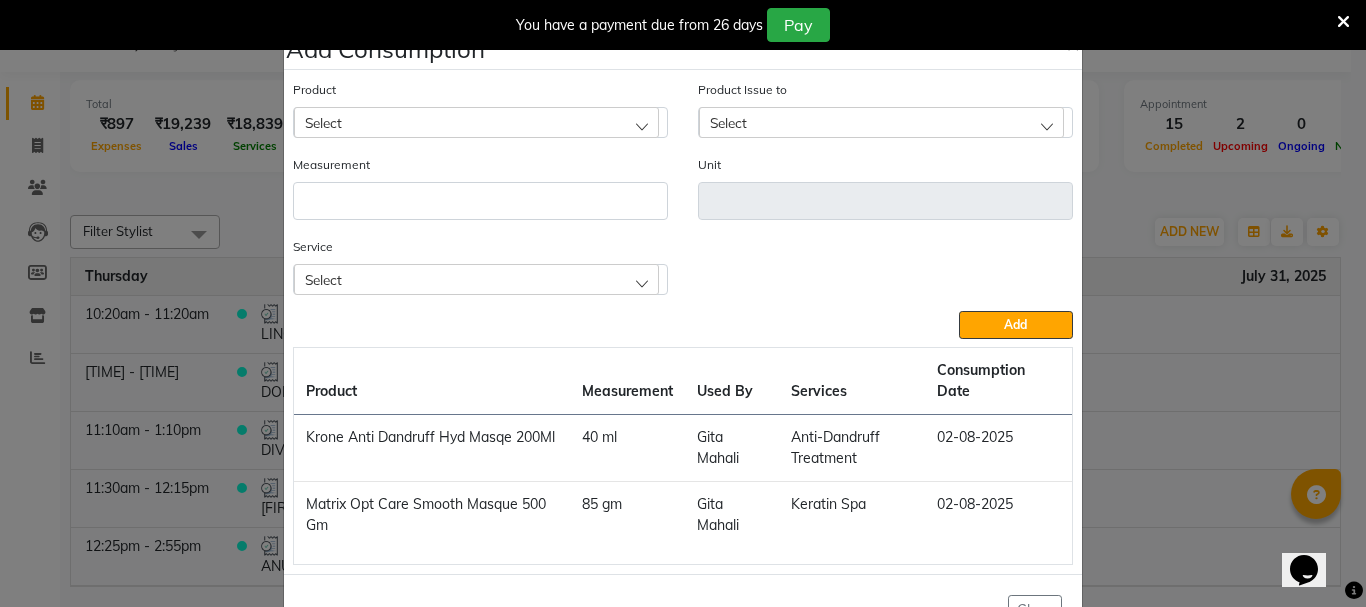 click on "Add Consumption × Product Select Product Issue to Select Measurement Unit Service Select Eyebrows Threading Anti-Dandruff Treatment Keratin Spa Under Arm Waxing Upper Lip Threading  Add  Product Measurement Used By Services Consumption Date  Krone Anti Dandruff Hyd Masqe 200Ml   40 ml   Gita Mahali    Anti-Dandruff Treatment   02-08-2025   Matrix Opt Care Smooth Masque 500 Gm   85 gm   Gita Mahali    Keratin Spa   02-08-2025   Close" 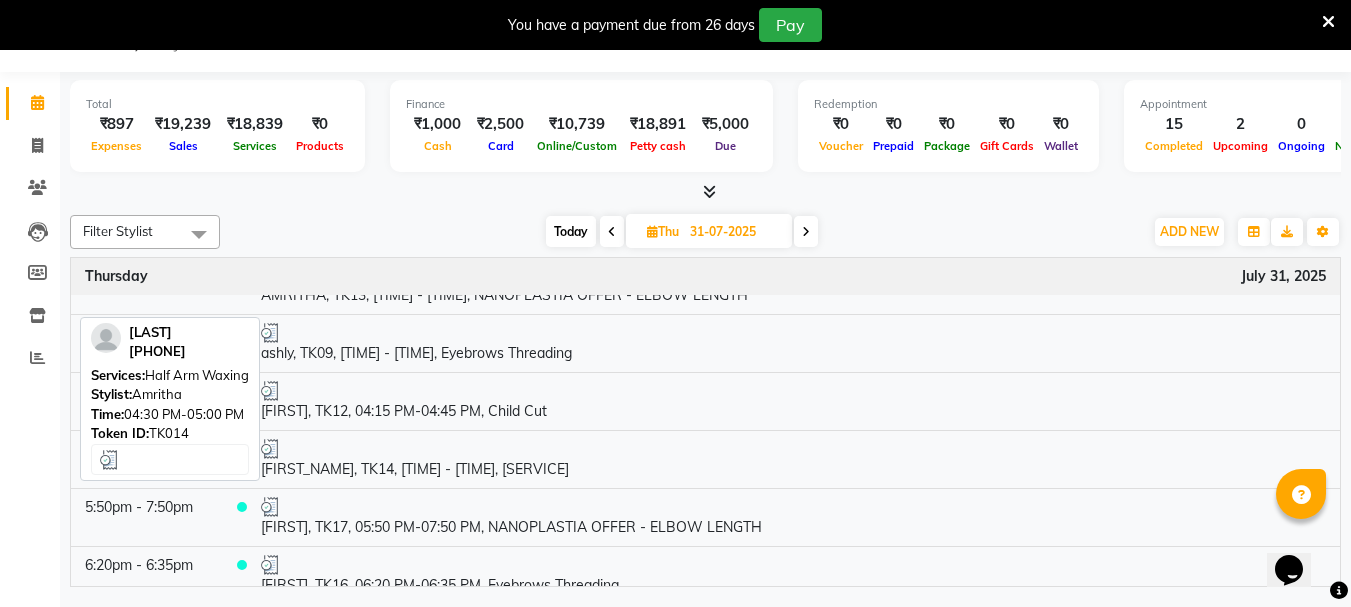 scroll, scrollTop: 753, scrollLeft: 0, axis: vertical 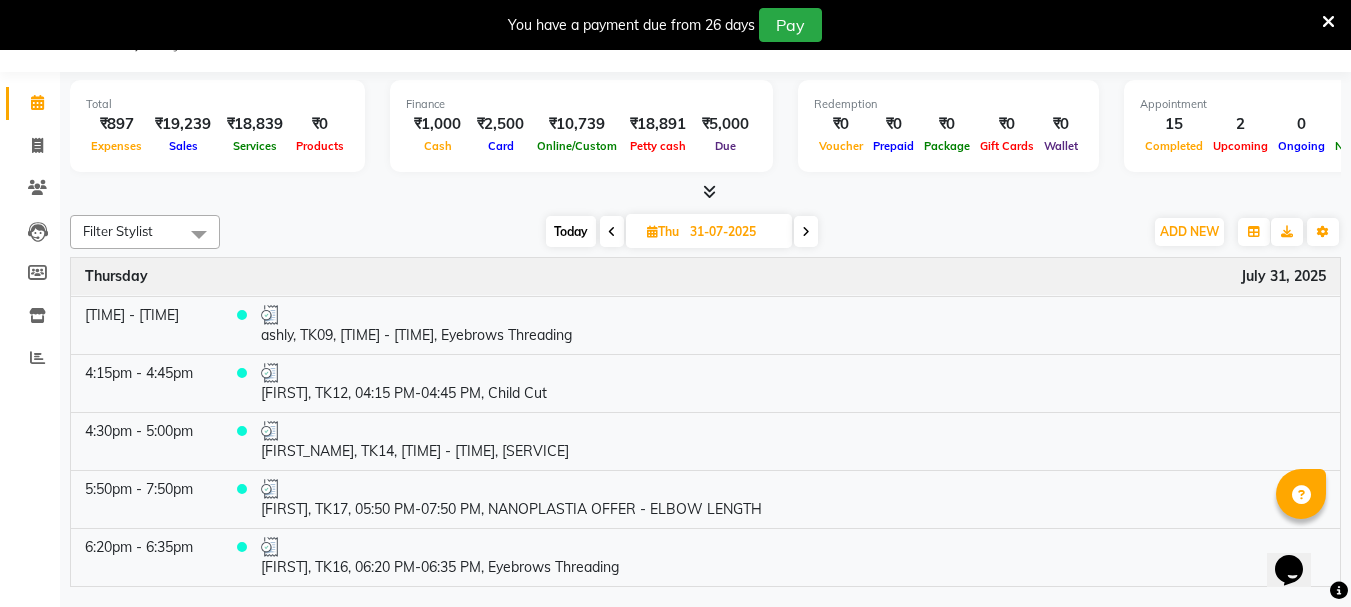 click at bounding box center (612, 232) 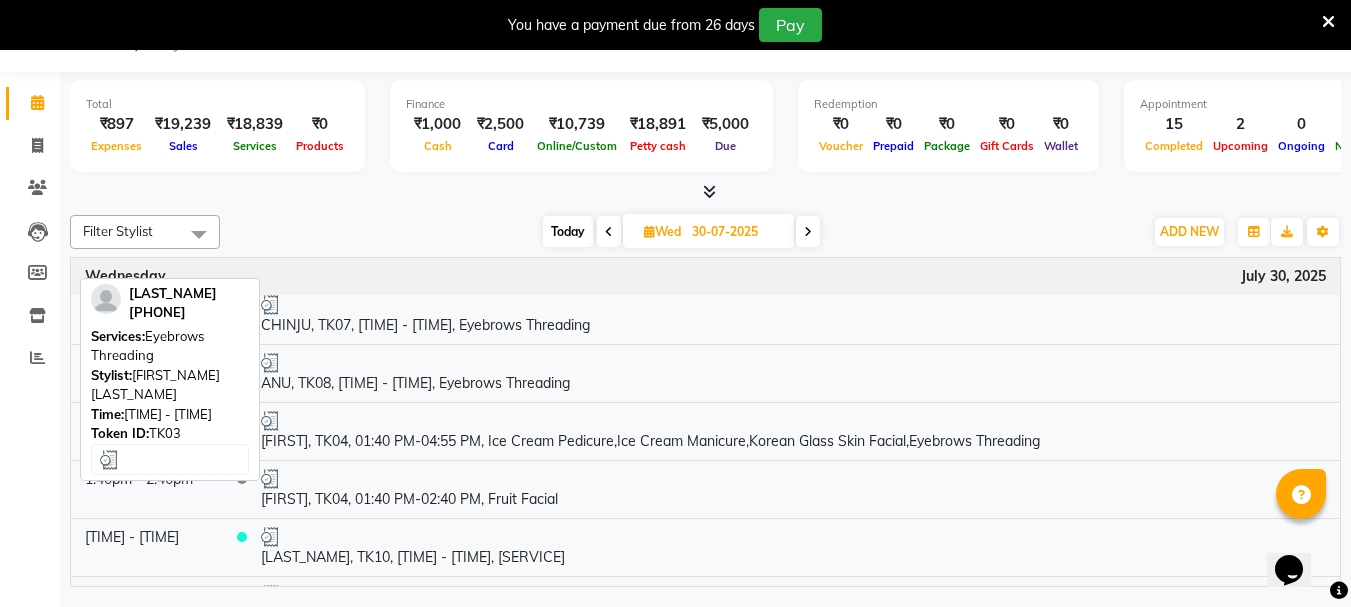 scroll, scrollTop: 400, scrollLeft: 0, axis: vertical 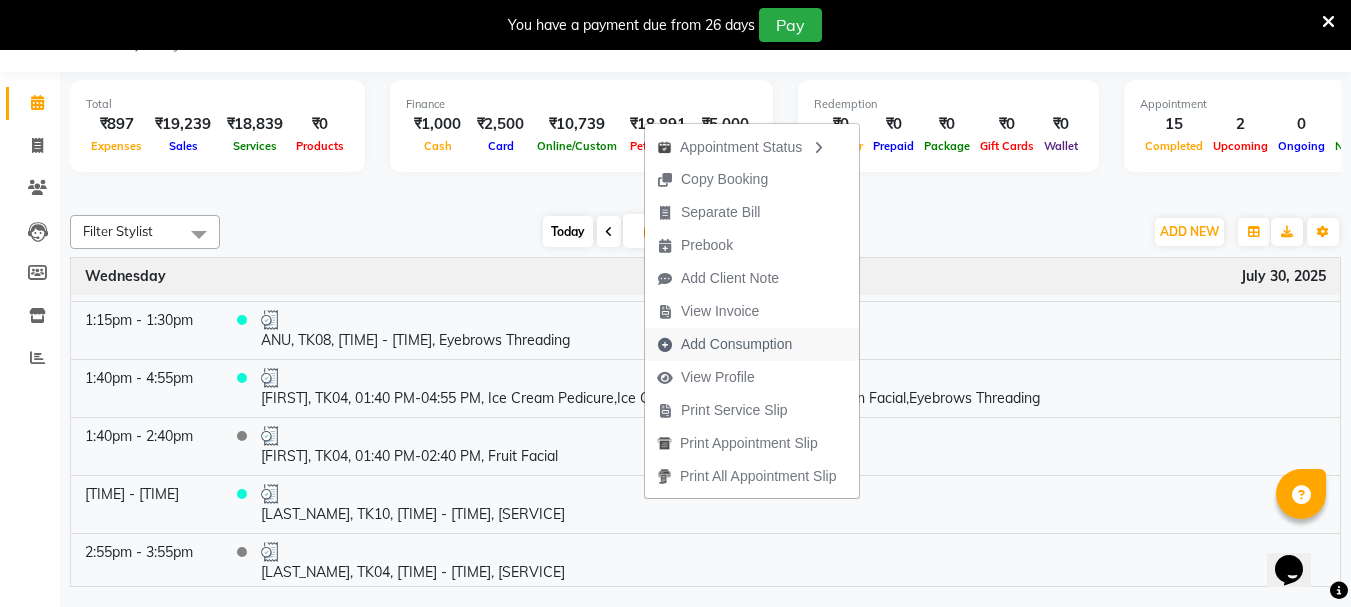 click on "Add Consumption" at bounding box center [736, 344] 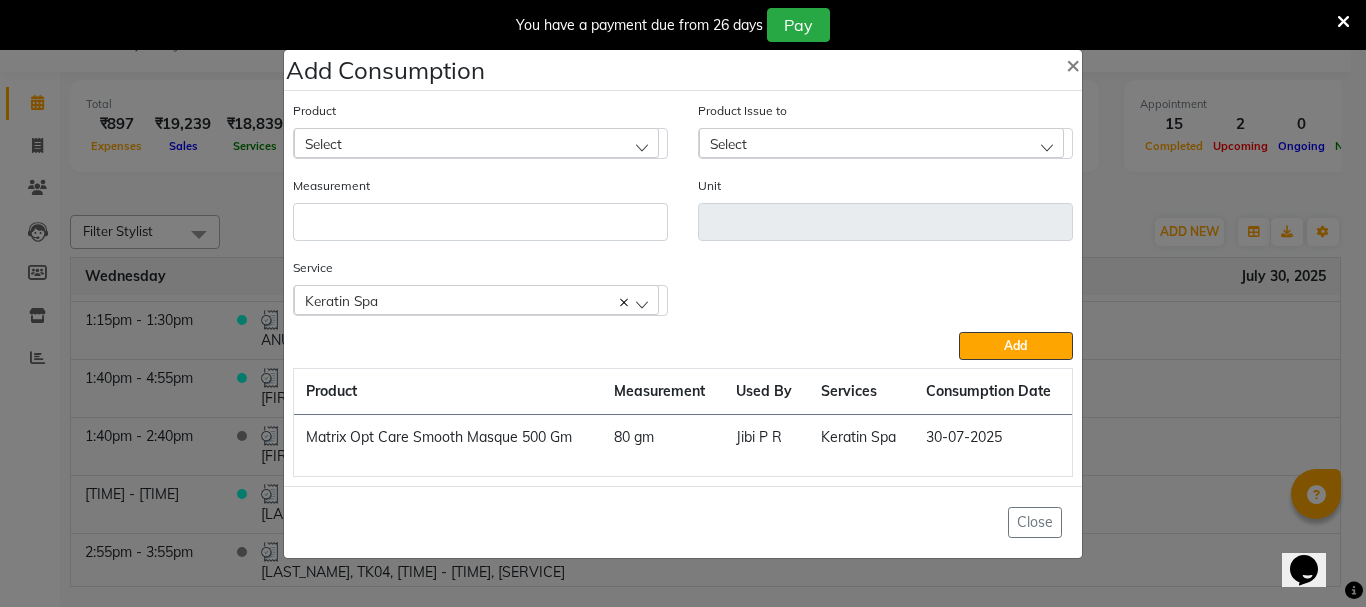 click on "Add Consumption × Product Select Product Issue to Select Measurement Unit Service  Keratin Spa  Keratin Spa  Add  Product Measurement Used By Services Consumption Date  Matrix Opt Care Smooth Masque 500 Gm   80 gm   Jibi P R   Keratin Spa   30-07-2025   Close" 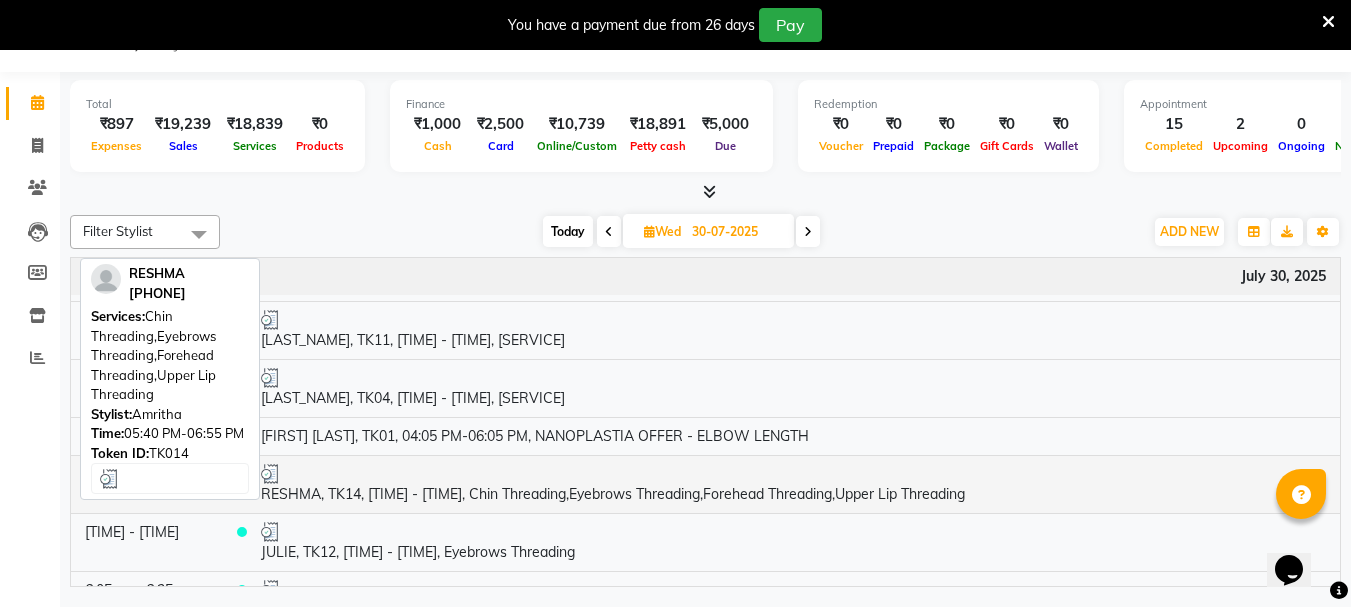scroll, scrollTop: 791, scrollLeft: 0, axis: vertical 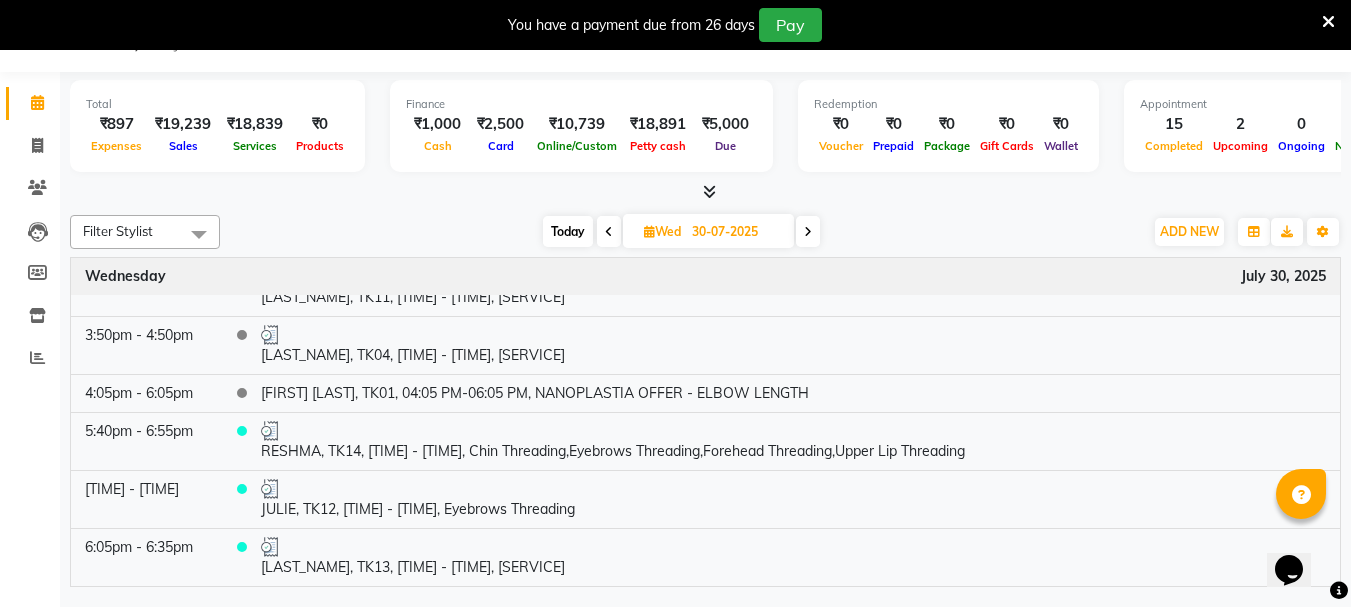 click at bounding box center (609, 232) 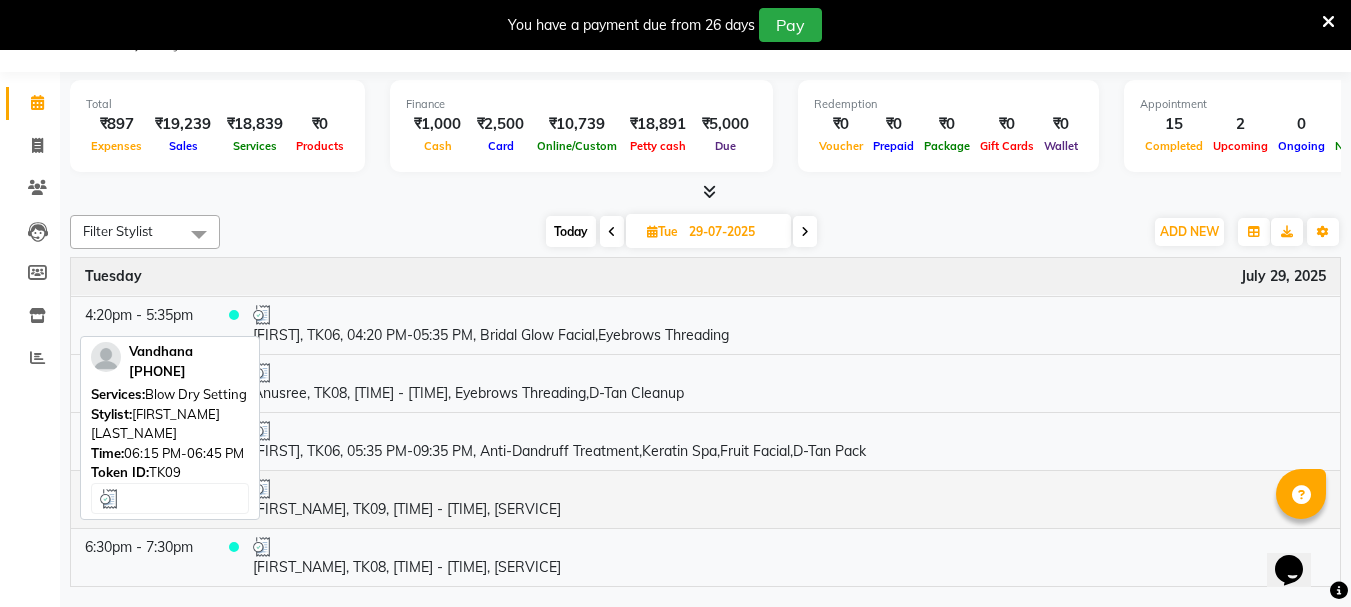 scroll, scrollTop: 0, scrollLeft: 0, axis: both 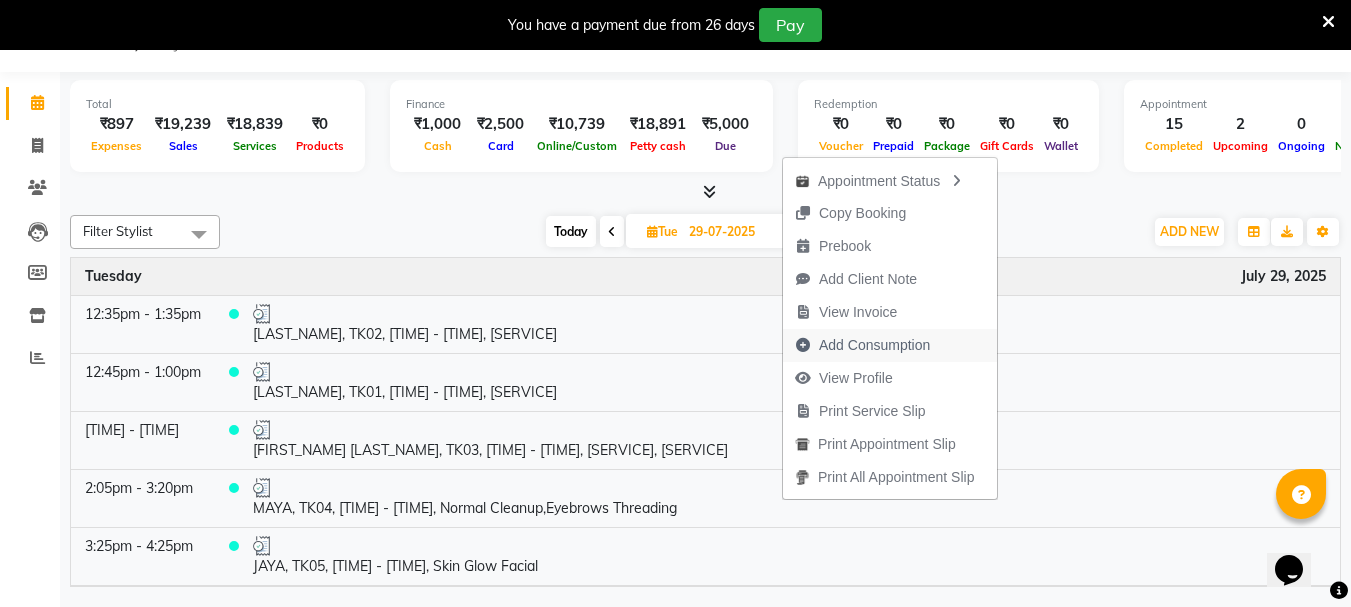 click on "Add Consumption" at bounding box center [874, 345] 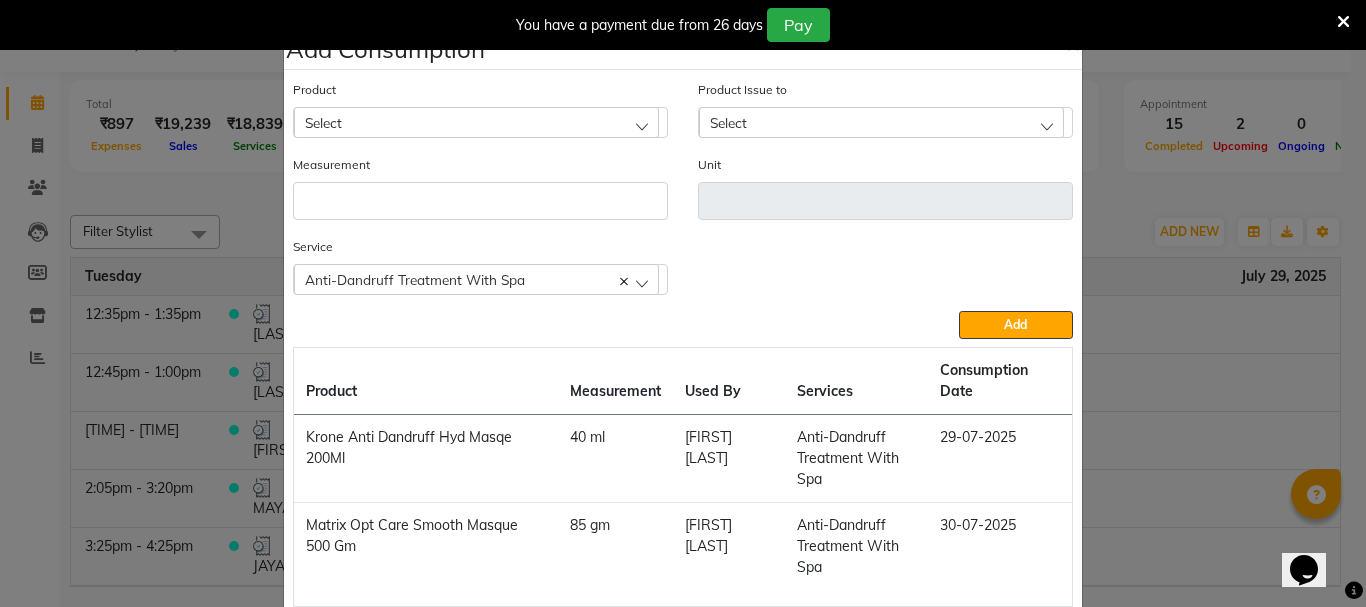 click on "Select" 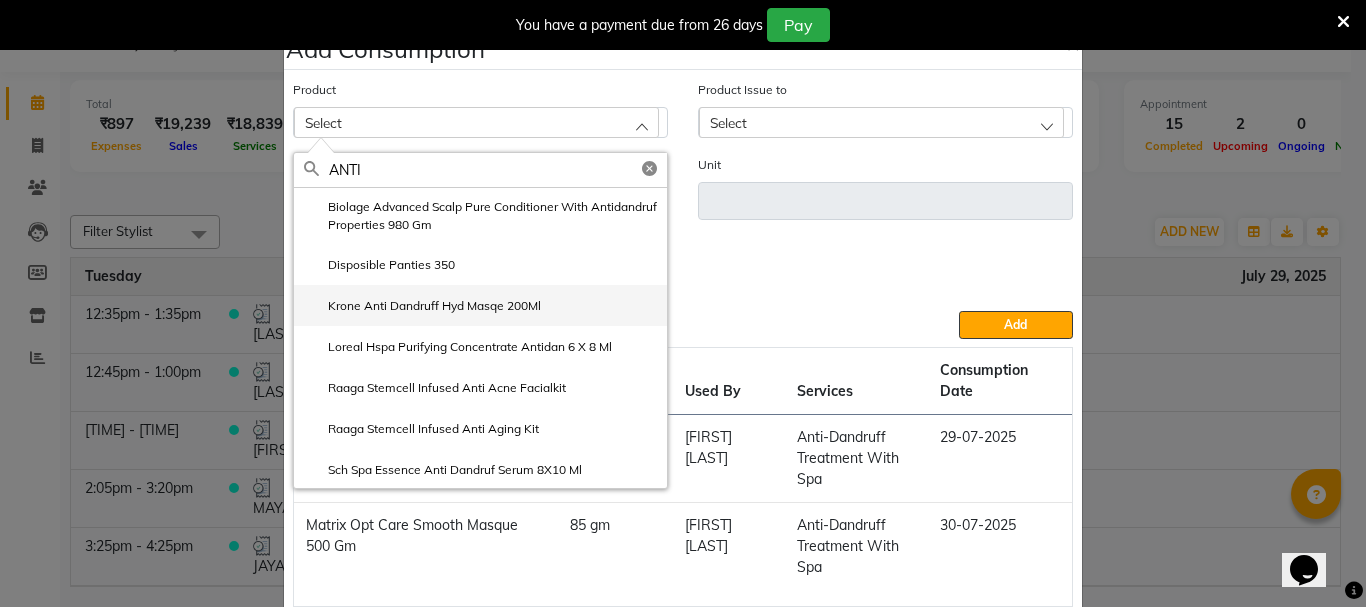 type on "ANTI" 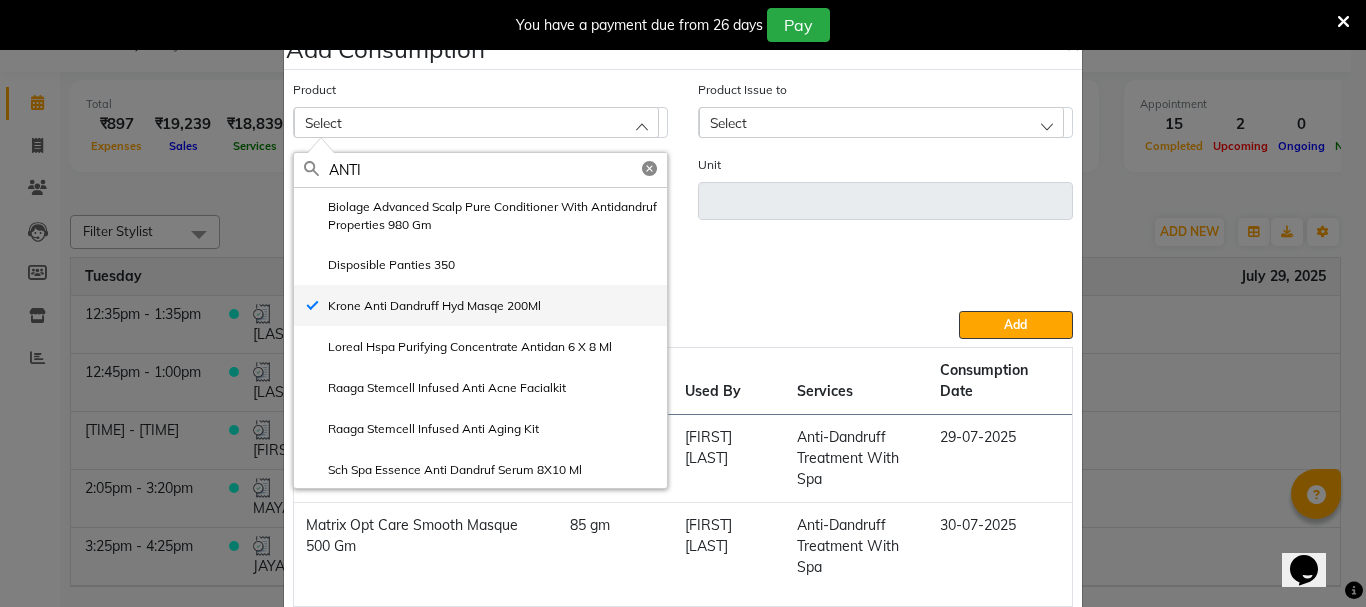 type on "ml" 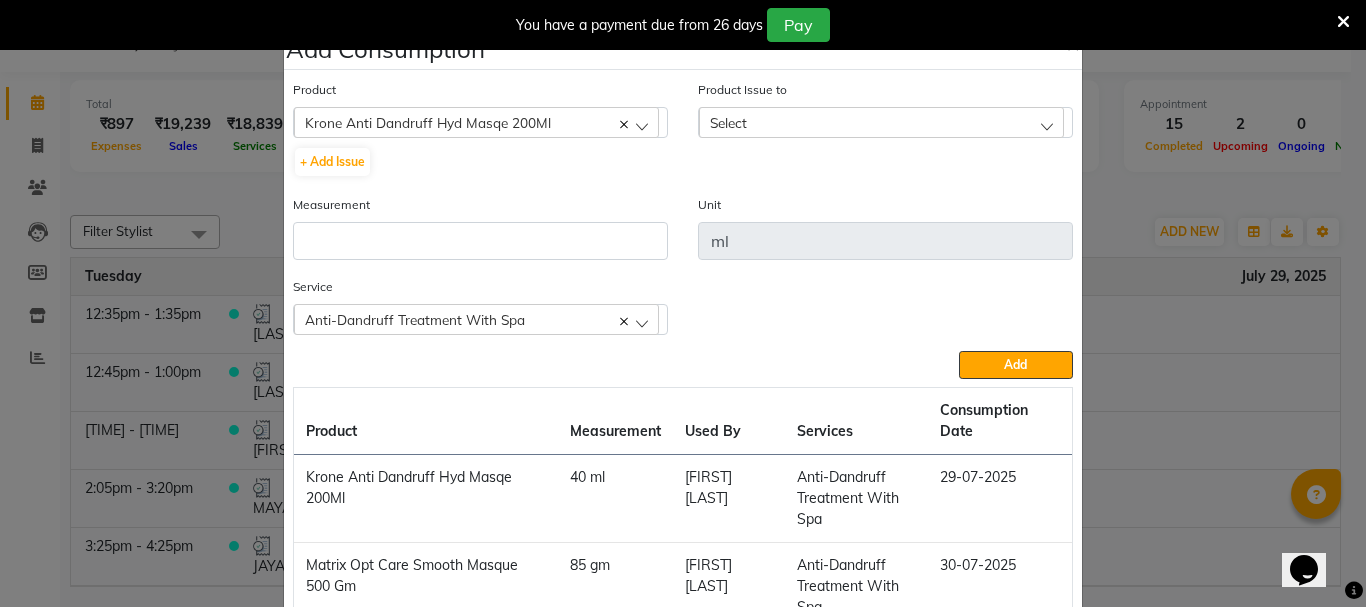 click on "Select" 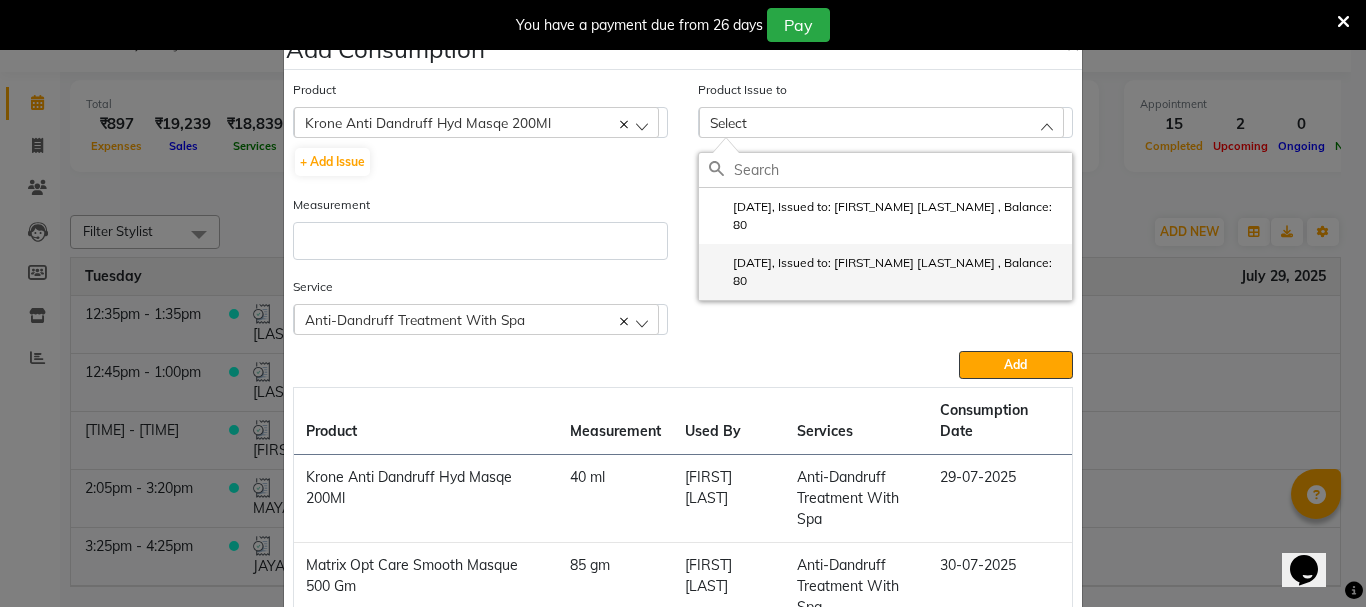 click on "2025-07-28, Issued to: NISHA SAMUEL 	, Balance: 80" 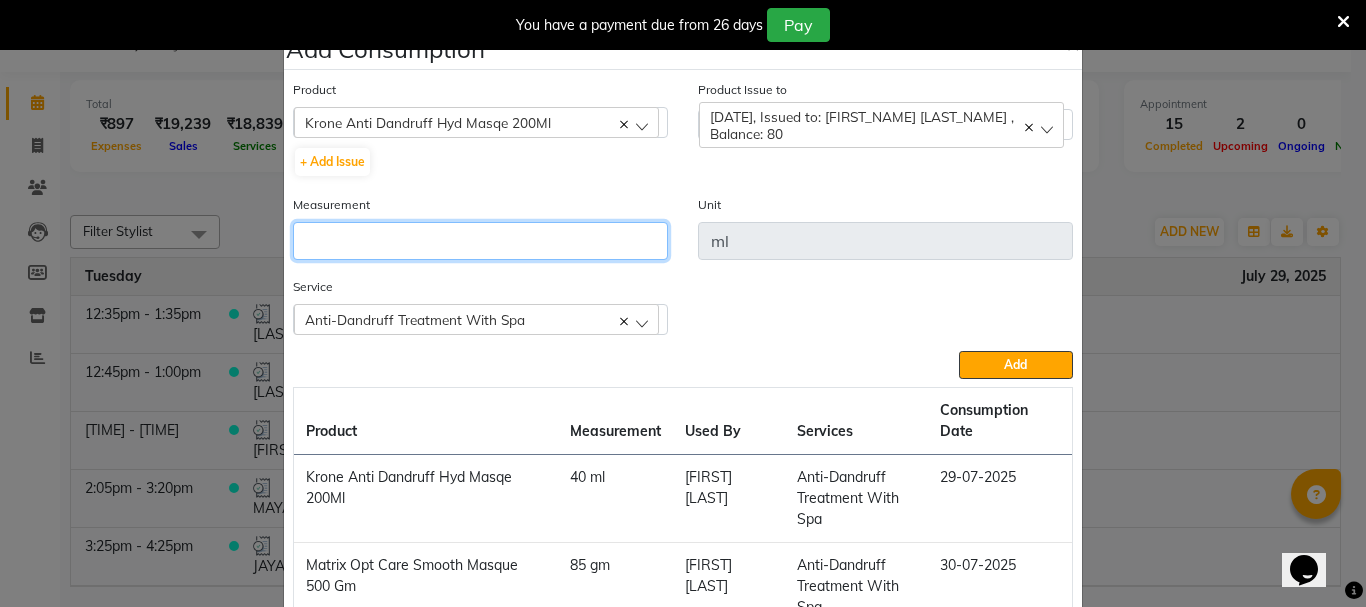 click 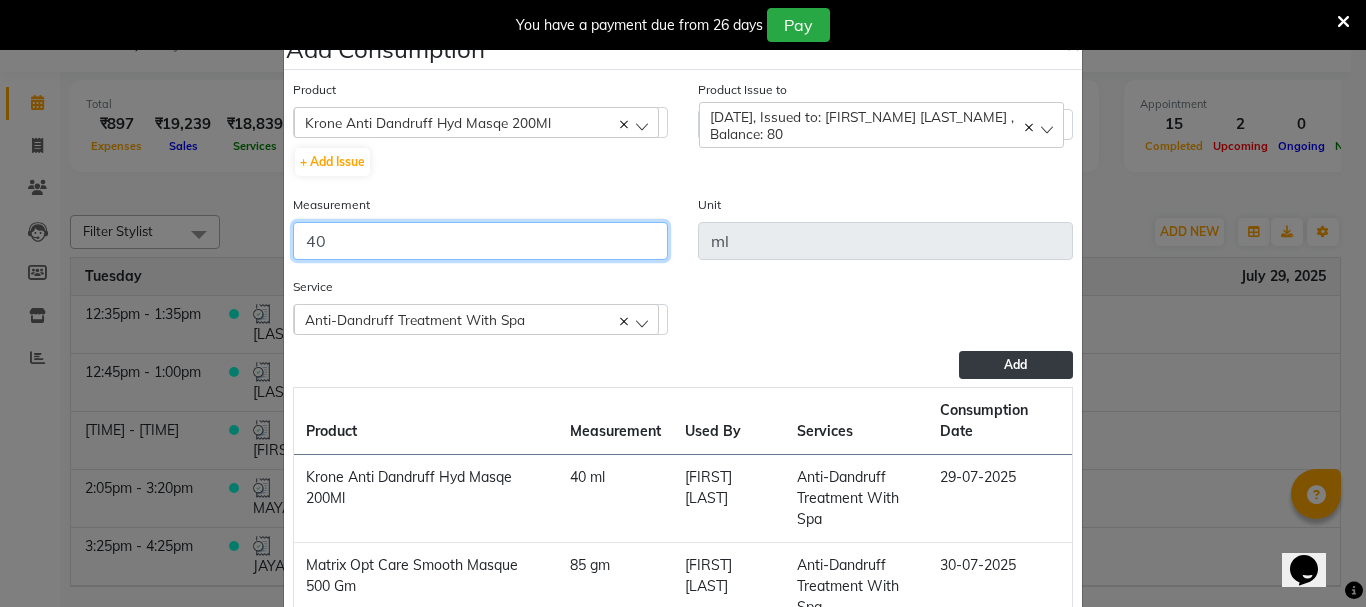 type on "40" 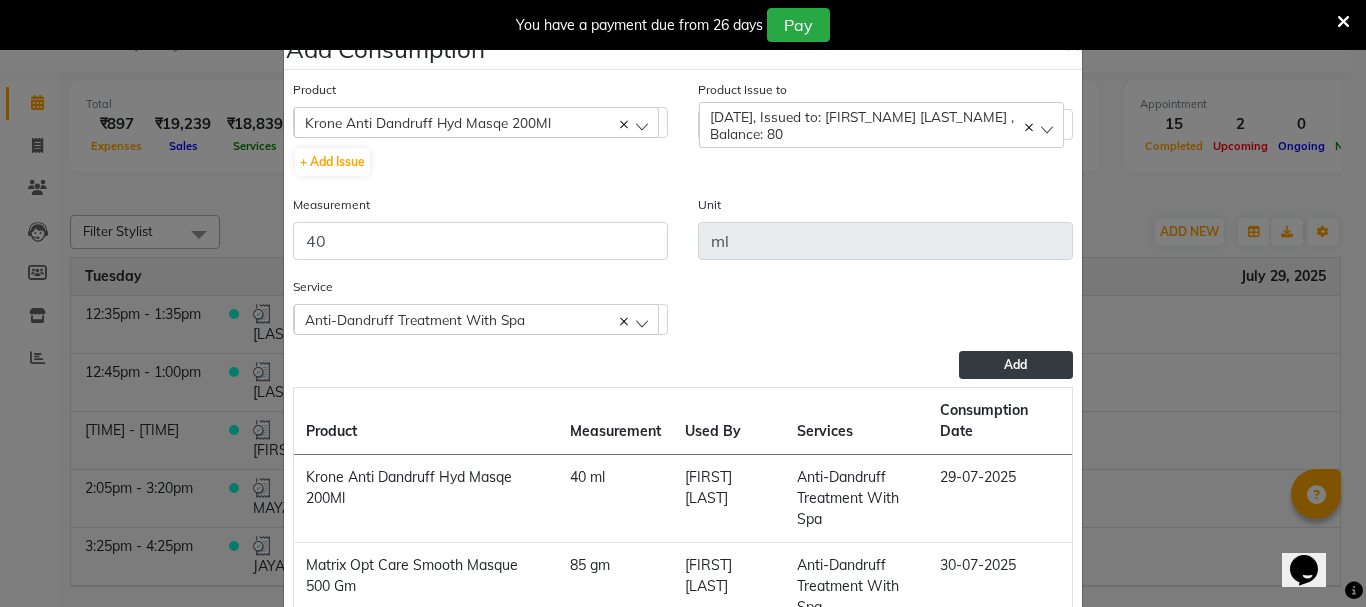 click on "Add" 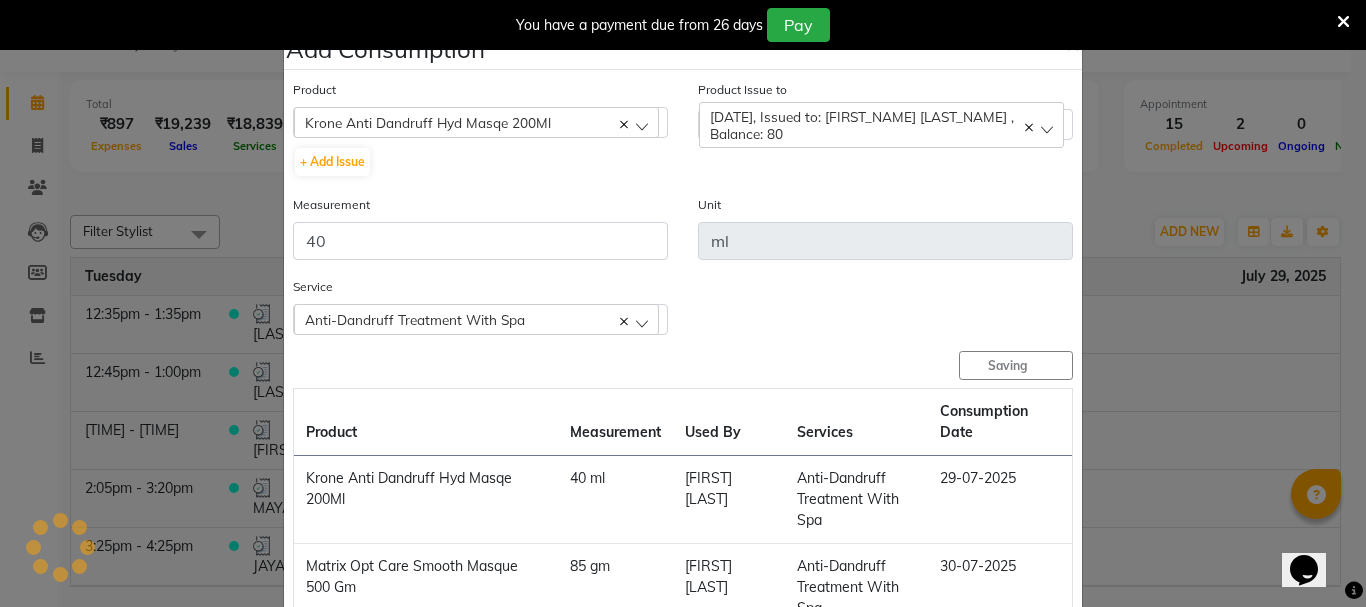 type 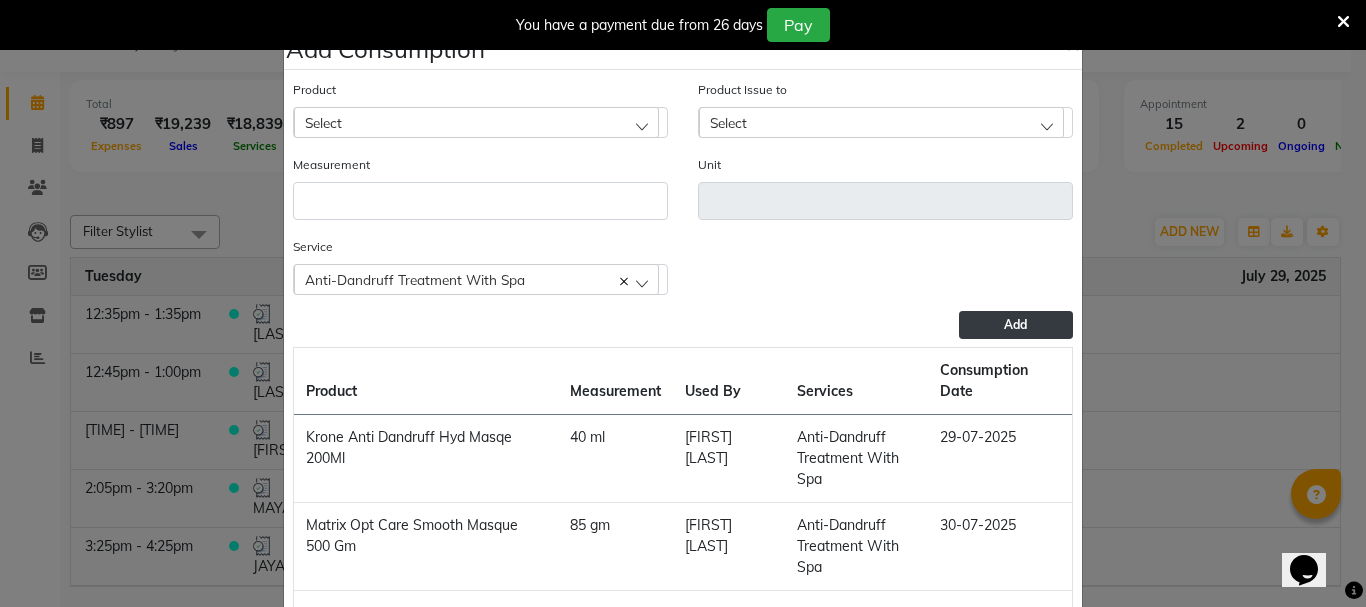 click on "Add Consumption × Product Select 051/ Studio White Weekly 15Ml Product Issue to Select 2025-07-31, Issued to: NISHA SAMUEL 	, Balance: 80 2025-07-28, Issued to: NISHA SAMUEL 	, Balance: 80 Measurement Unit Service  Anti-Dandruff Treatment With Spa  Anti-Dandruff Treatment With Spa  Add  Product Measurement Used By Services Consumption Date  Krone Anti Dandruff Hyd Masqe 200Ml   40 ml   Priya Chakraborty   Anti-Dandruff Treatment With Spa   29-07-2025   Matrix Opt Care Smooth Masque 500 Gm   85 gm   Priya Chakraborty   Anti-Dandruff Treatment With Spa   30-07-2025   Krone Anti Dandruff Hyd Masqe 200Ml   40 ml   Priya Chakraborty   Anti-Dandruff Treatment With Spa   03-08-2025   Close" 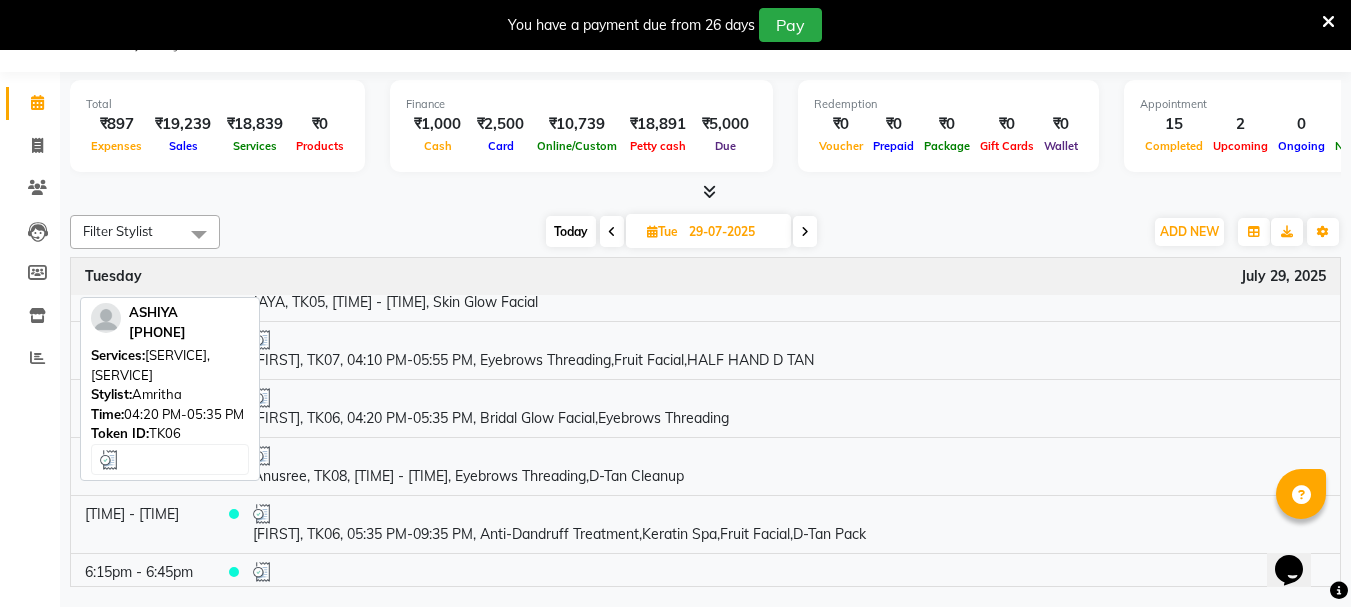 scroll, scrollTop: 300, scrollLeft: 0, axis: vertical 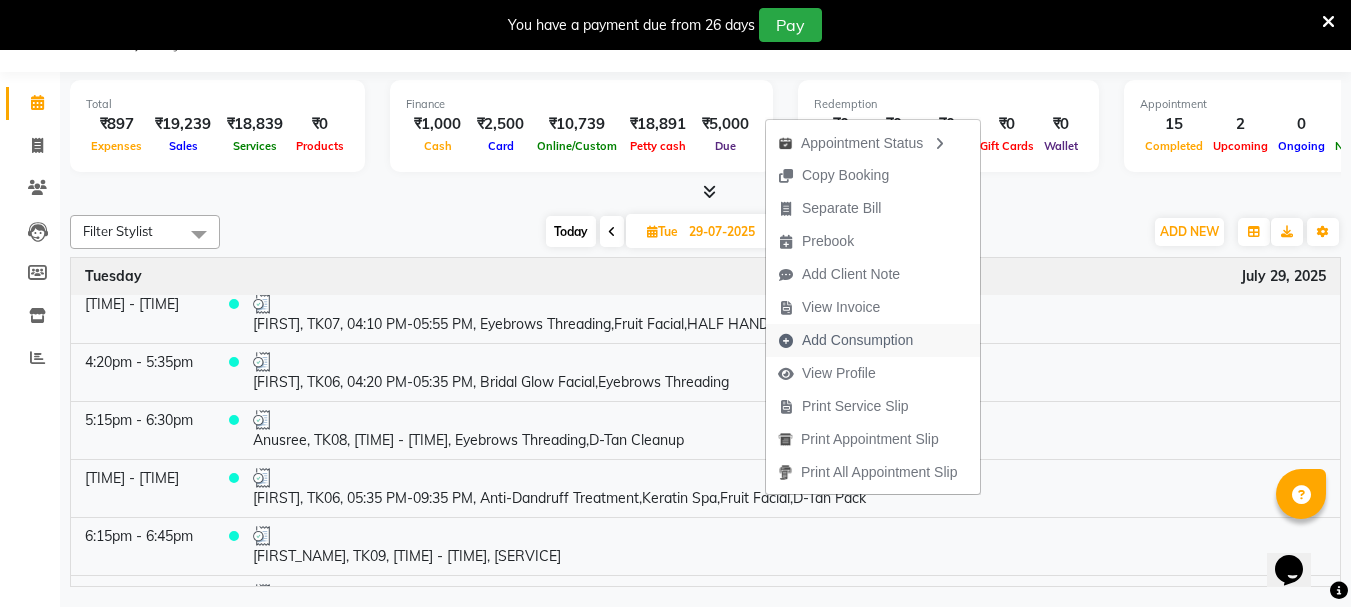 click on "Add Consumption" at bounding box center [857, 340] 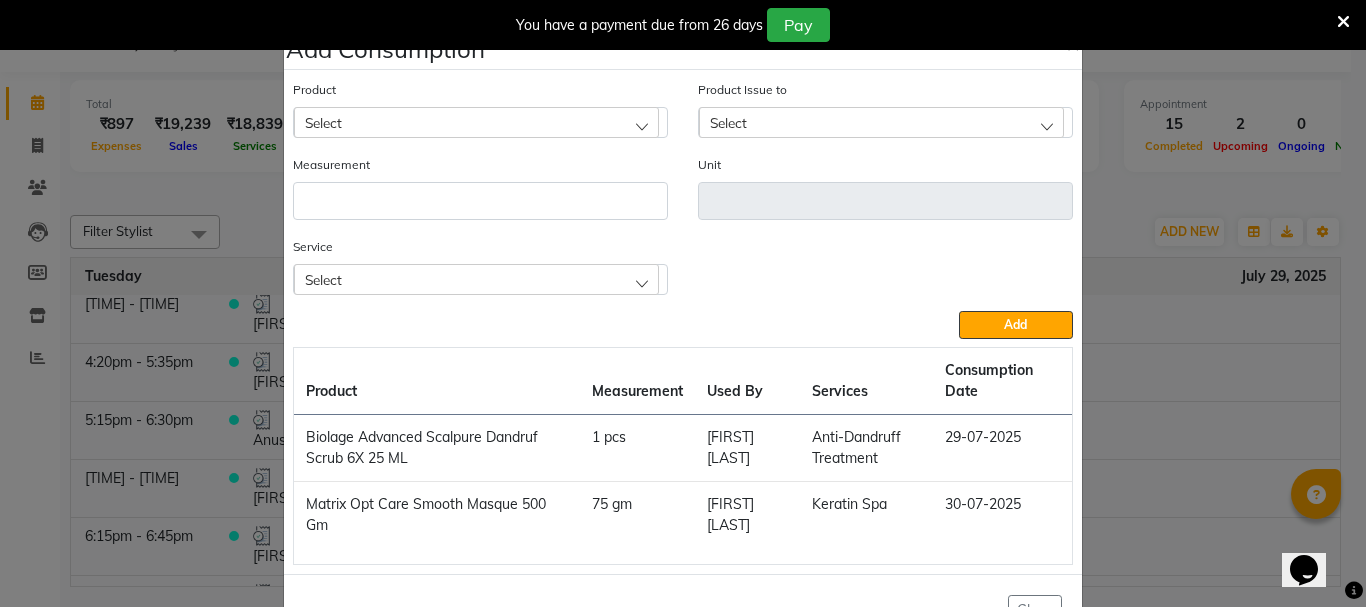 click on "Add Consumption × Product Select Product Issue to Select Measurement Unit Service Select Anti-Dandruff Treatment Keratin Spa Fruit Facial D-Tan Pack  Add  Product Measurement Used By Services Consumption Date  Biolage Advanced Scalpure Dandruf Scrub 6X 25 ML   1 pcs   SHAMINA MUHAMMED P R   Anti-Dandruff Treatment   29-07-2025   Matrix Opt Care Smooth Masque 500 Gm   75 gm   SHAMINA MUHAMMED P R   Keratin Spa   30-07-2025   Close" 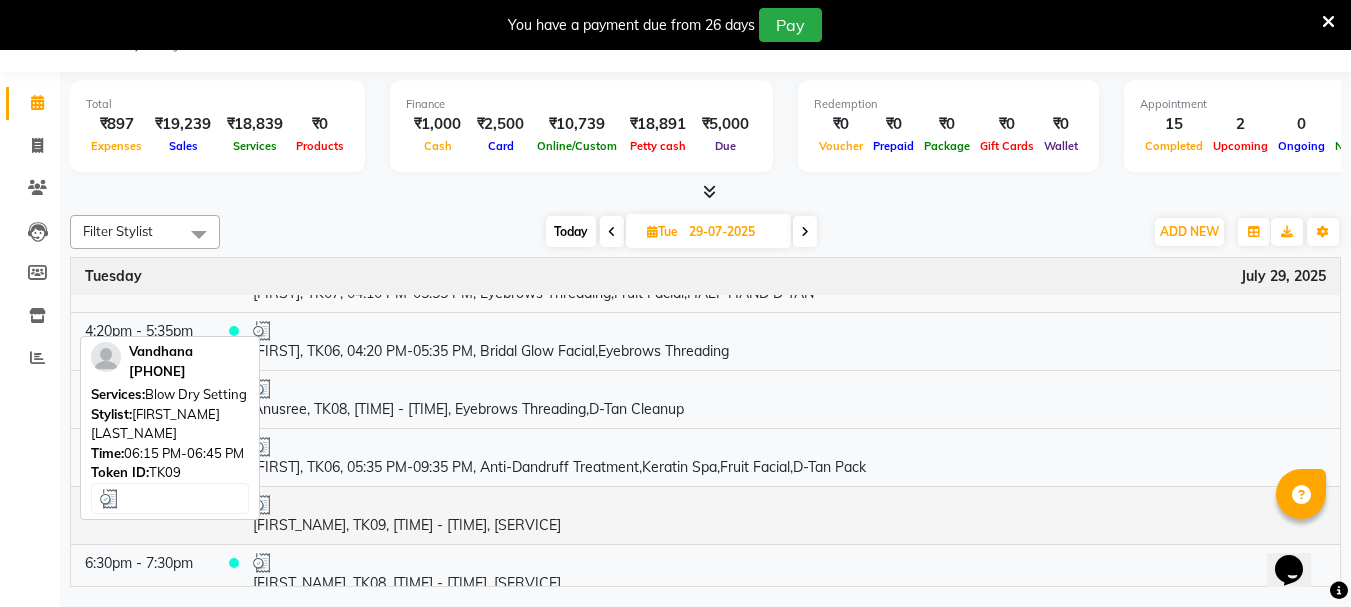 scroll, scrollTop: 347, scrollLeft: 0, axis: vertical 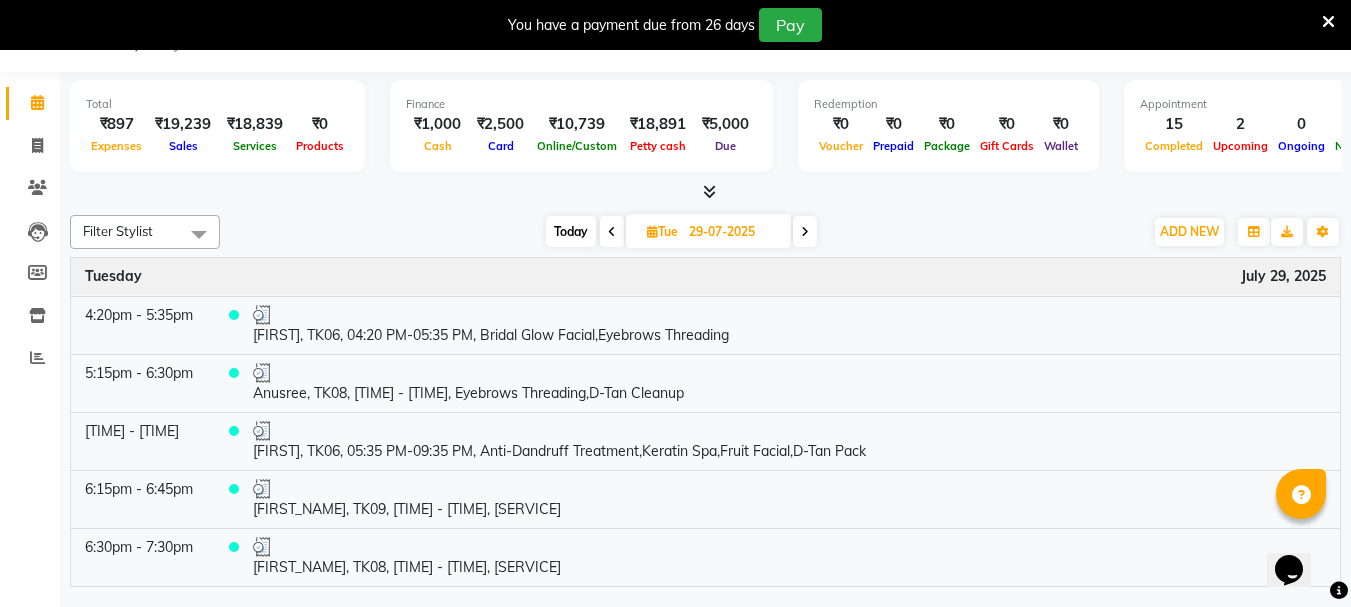 click at bounding box center (612, 232) 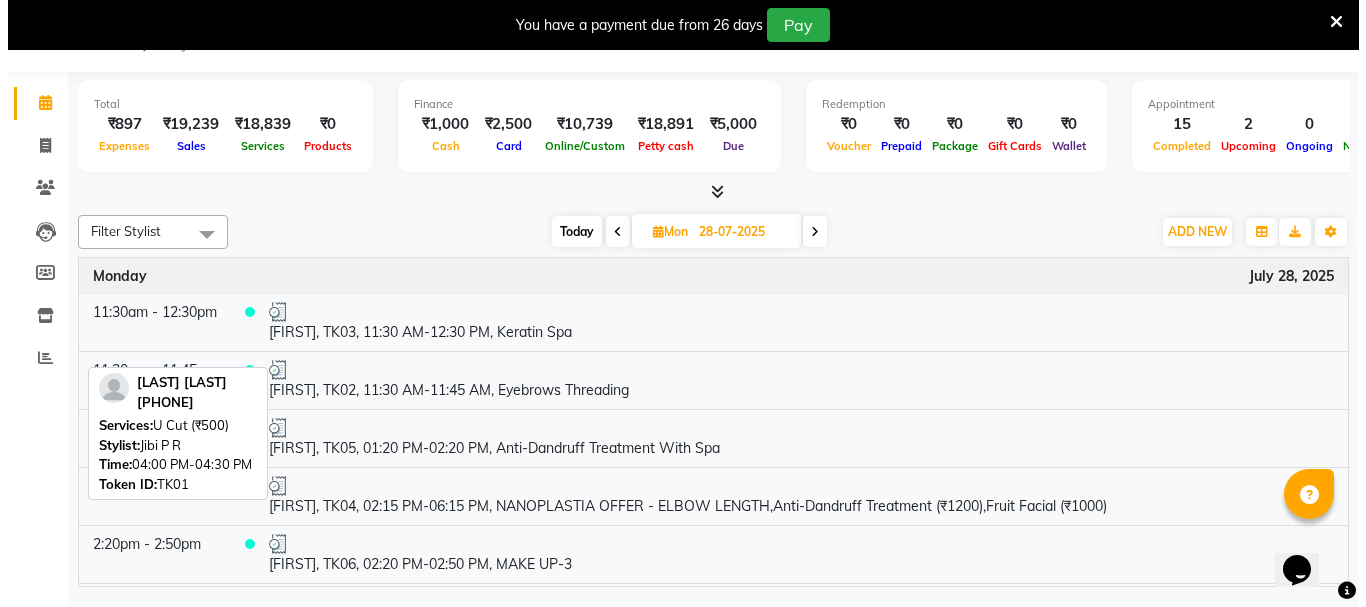 scroll, scrollTop: 0, scrollLeft: 0, axis: both 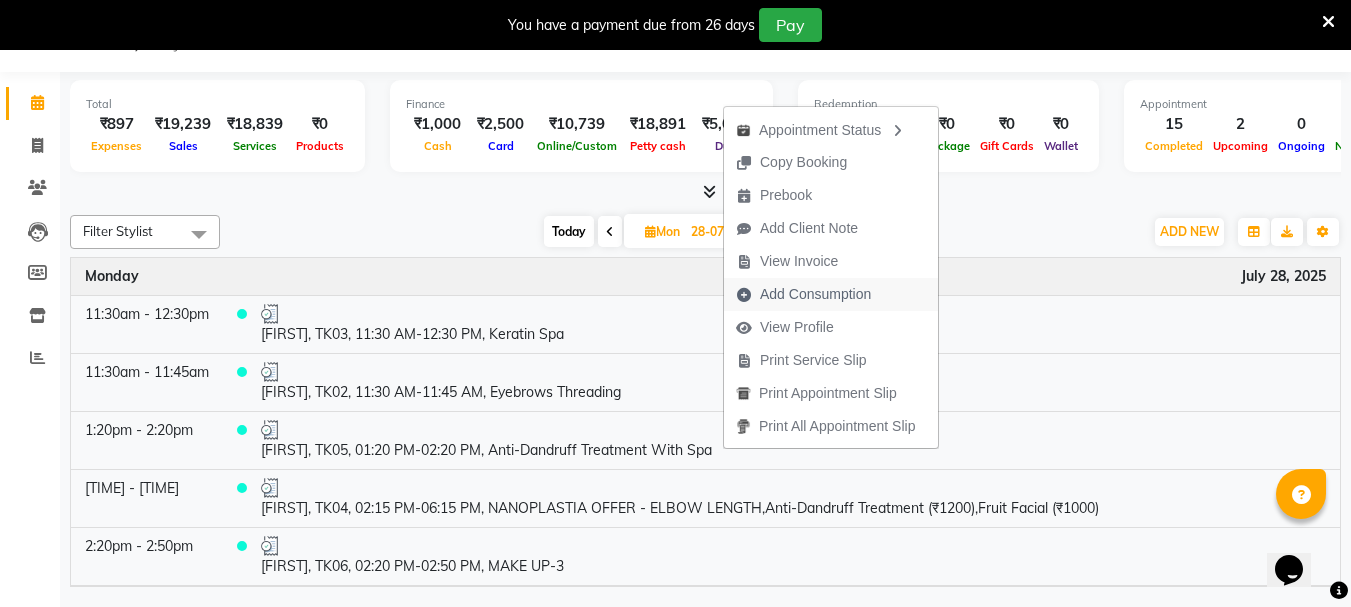 click on "Add Consumption" at bounding box center [815, 294] 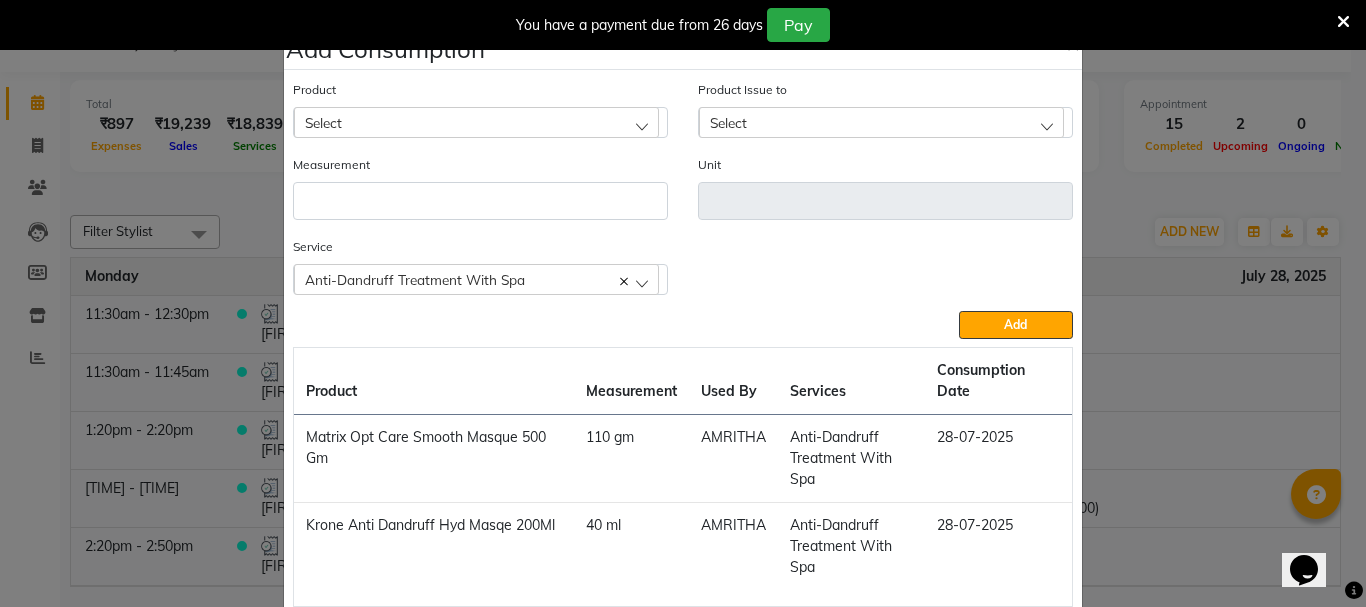 click on "Add Consumption × Product Select Product Issue to Select Measurement Unit Service  Anti-Dandruff Treatment With Spa  Anti-Dandruff Treatment With Spa  Add  Product Measurement Used By Services Consumption Date  Matrix Opt Care Smooth Masque 500 Gm   110 gm   AMRITHA   Anti-Dandruff Treatment With Spa   28-07-2025   Krone Anti Dandruff Hyd Masqe 200Ml   40 ml   AMRITHA   Anti-Dandruff Treatment With Spa   28-07-2025   Close" 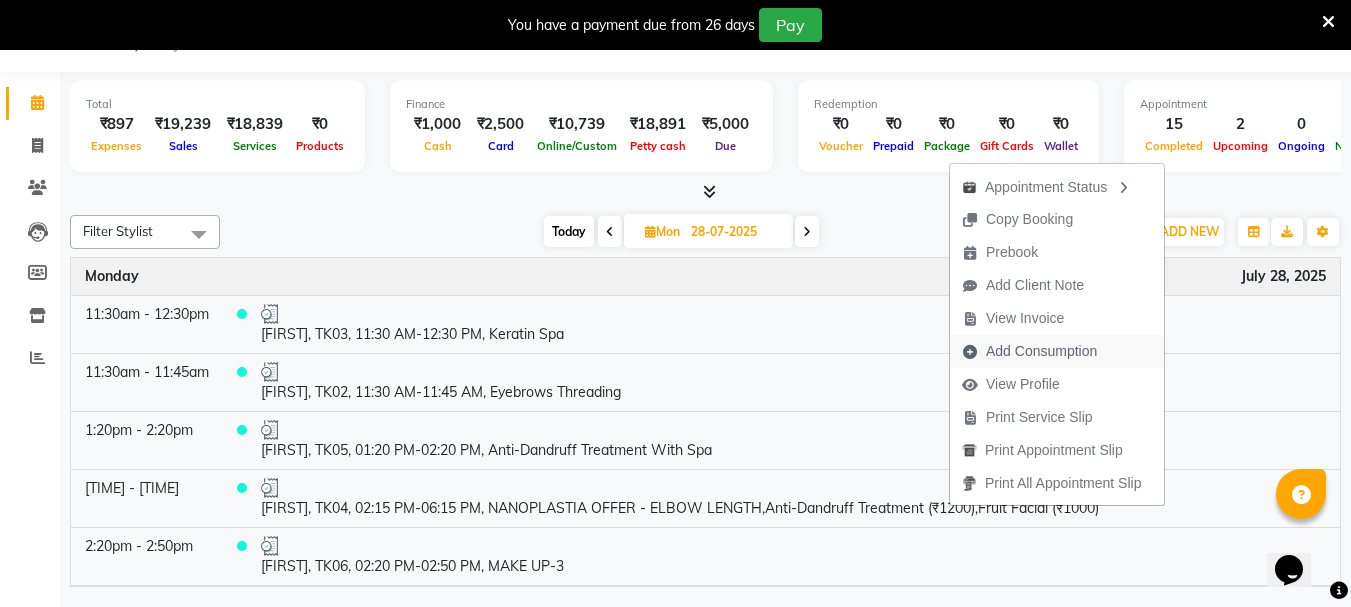 click on "Add Consumption" at bounding box center (1041, 351) 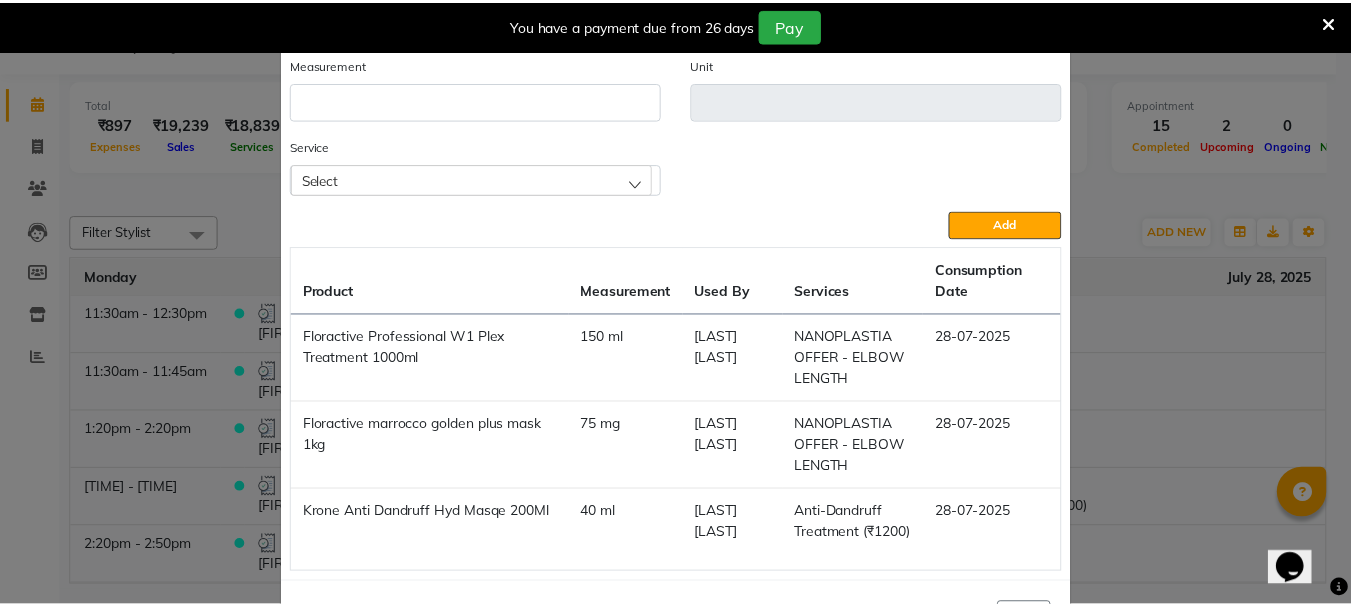 scroll, scrollTop: 198, scrollLeft: 0, axis: vertical 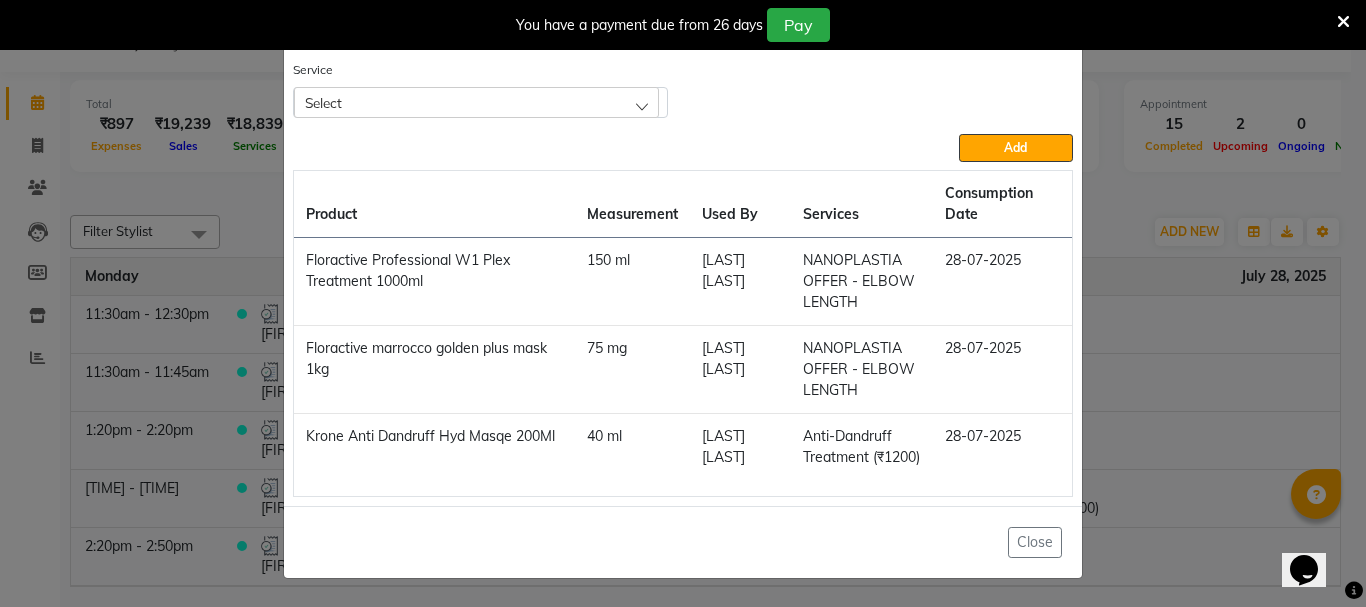 click on "Add Consumption × Product Select Product Issue to Select Measurement Unit Service Select NANOPLASTIA OFFER - ELBOW LENGTH Anti-Dandruff Treatment (₹1200) Fruit Facial (₹1000)  Add  Product Measurement Used By Services Consumption Date  Floractive Professional W1 Plex Treatment 1000ml   150 ml   NISHA SAMUEL 	   NANOPLASTIA OFFER - ELBOW LENGTH   28-07-2025   Floractive marrocco golden plus mask 1kg   75 mg   NISHA SAMUEL 	   NANOPLASTIA OFFER - ELBOW LENGTH   28-07-2025   Krone Anti Dandruff Hyd Masqe 200Ml   40 ml   NISHA SAMUEL 	   Anti-Dandruff Treatment (₹1200)   28-07-2025   Close" 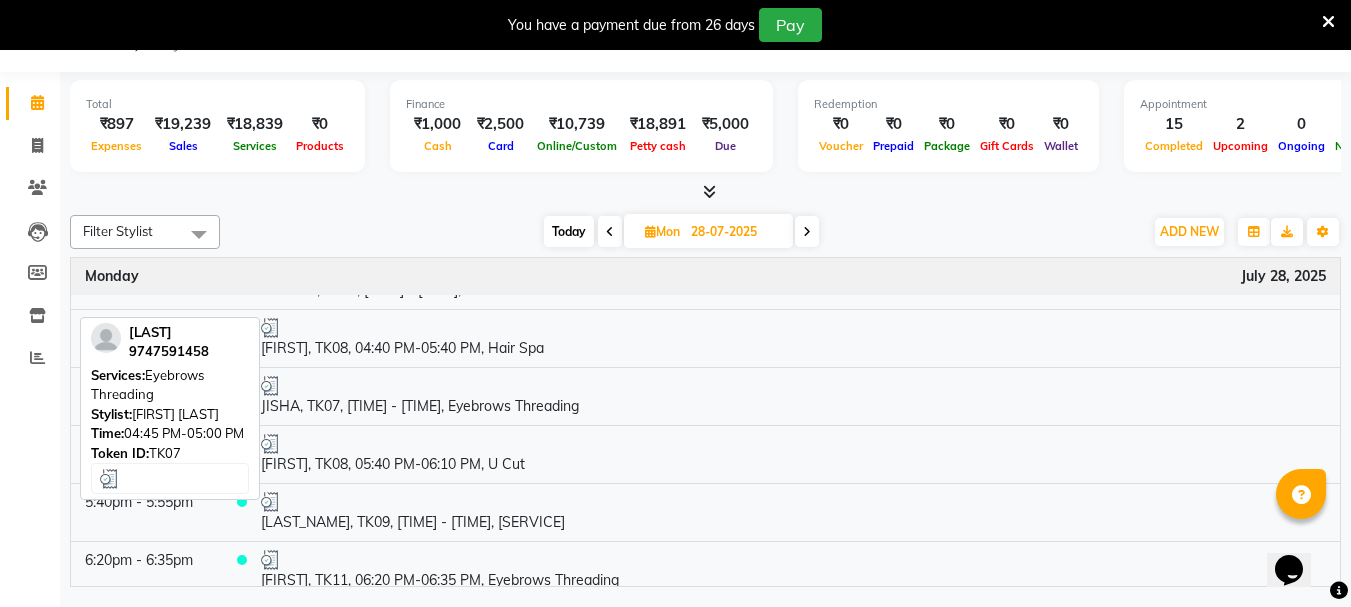 scroll, scrollTop: 753, scrollLeft: 0, axis: vertical 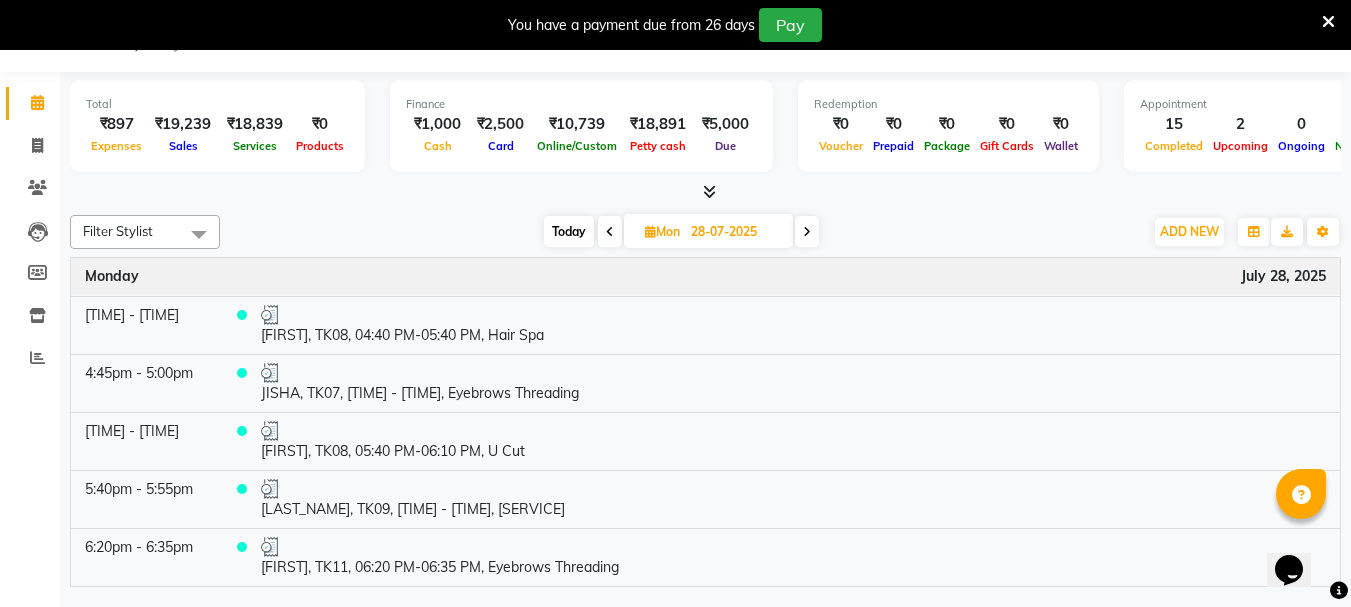click at bounding box center (610, 232) 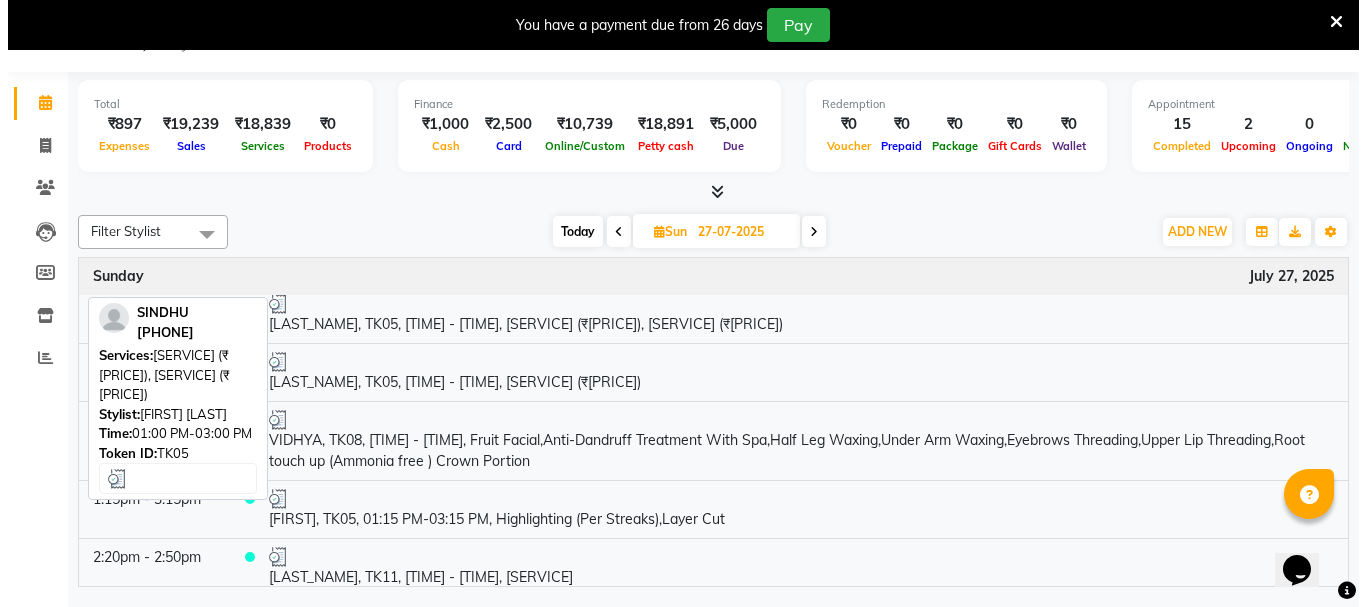 scroll, scrollTop: 500, scrollLeft: 0, axis: vertical 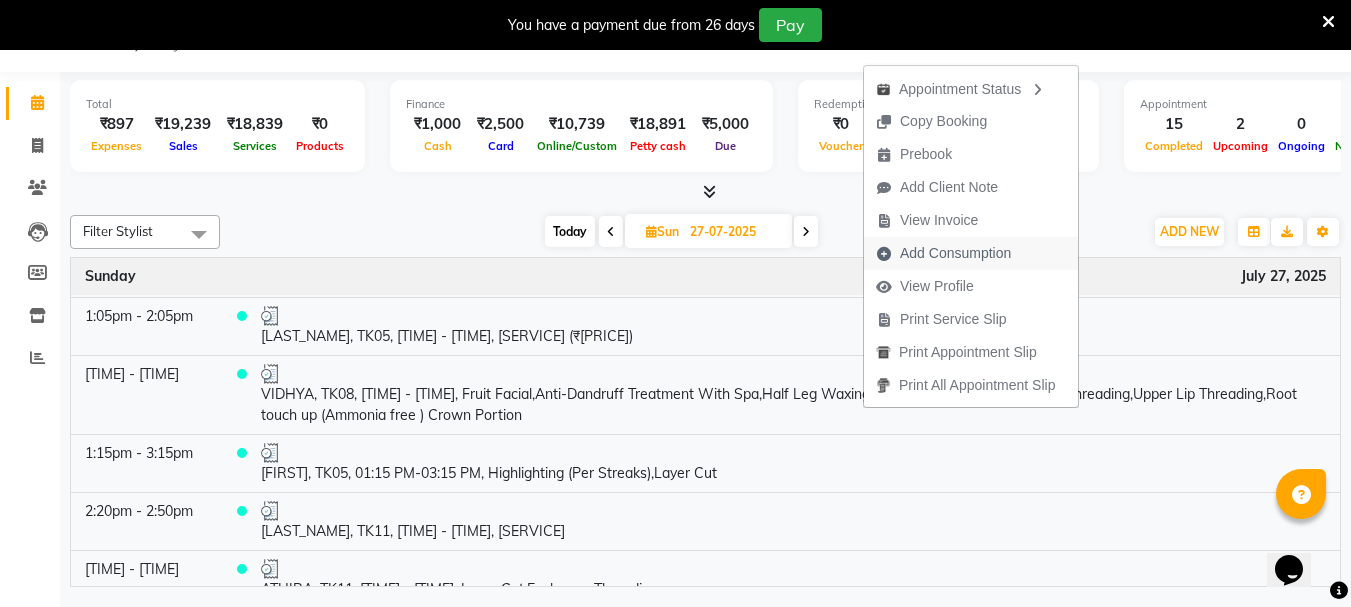 click on "Add Consumption" at bounding box center [955, 253] 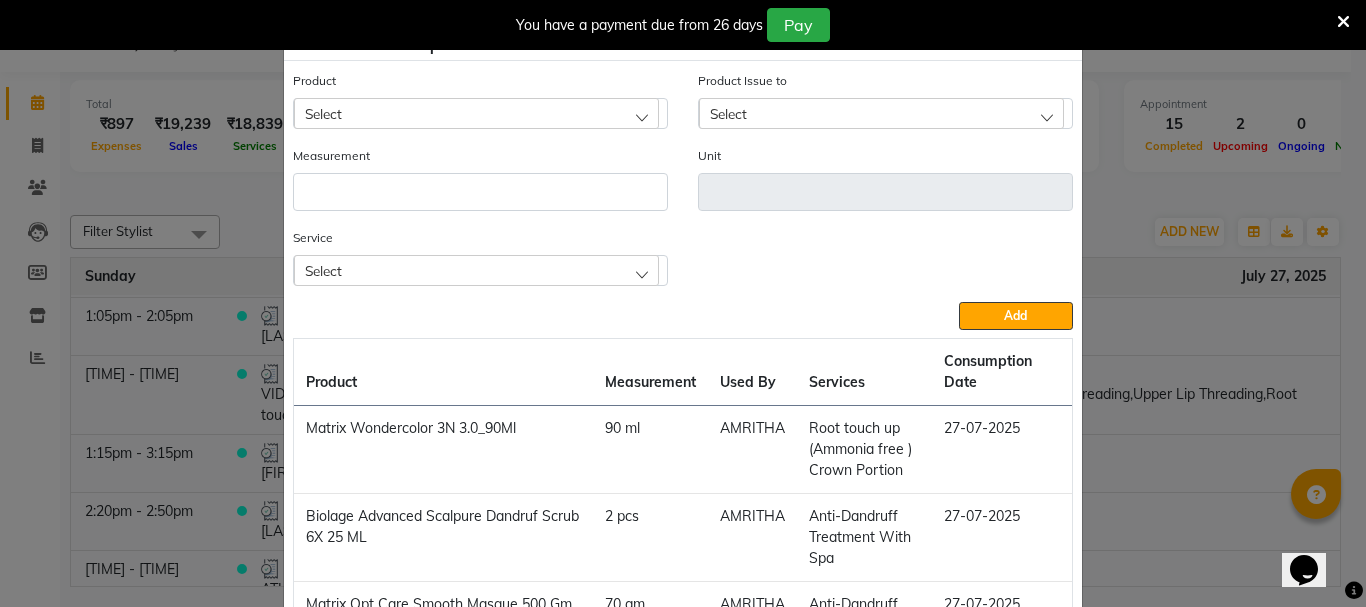 scroll, scrollTop: 0, scrollLeft: 0, axis: both 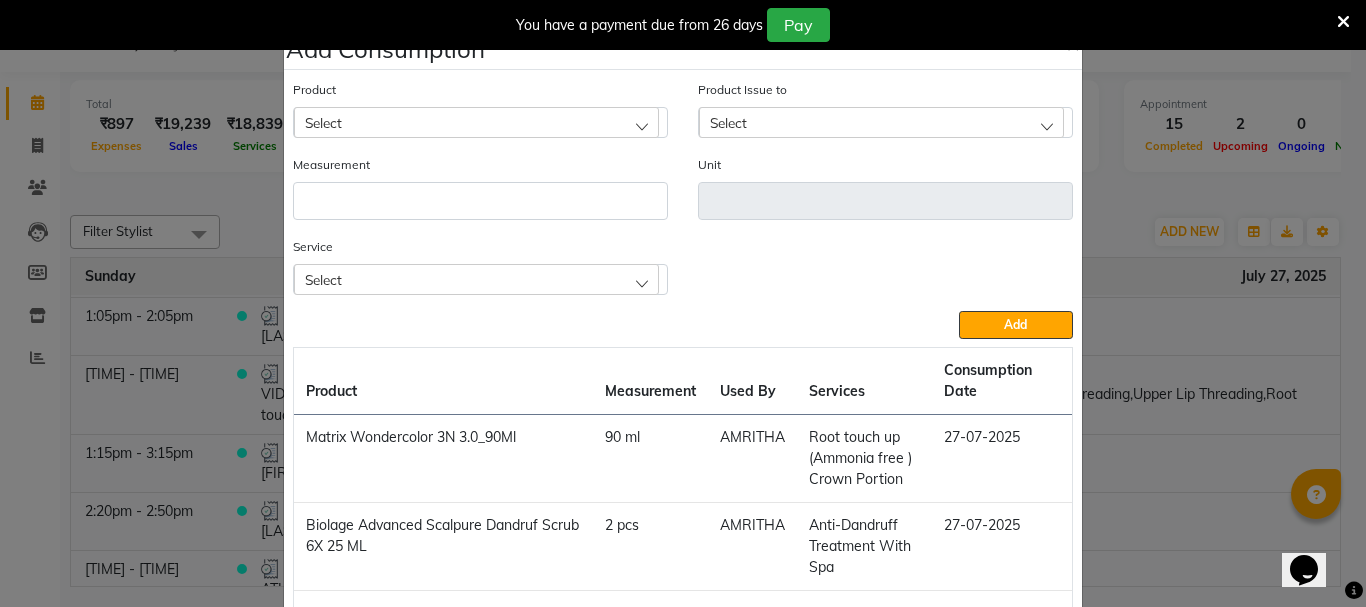 click on "Select" 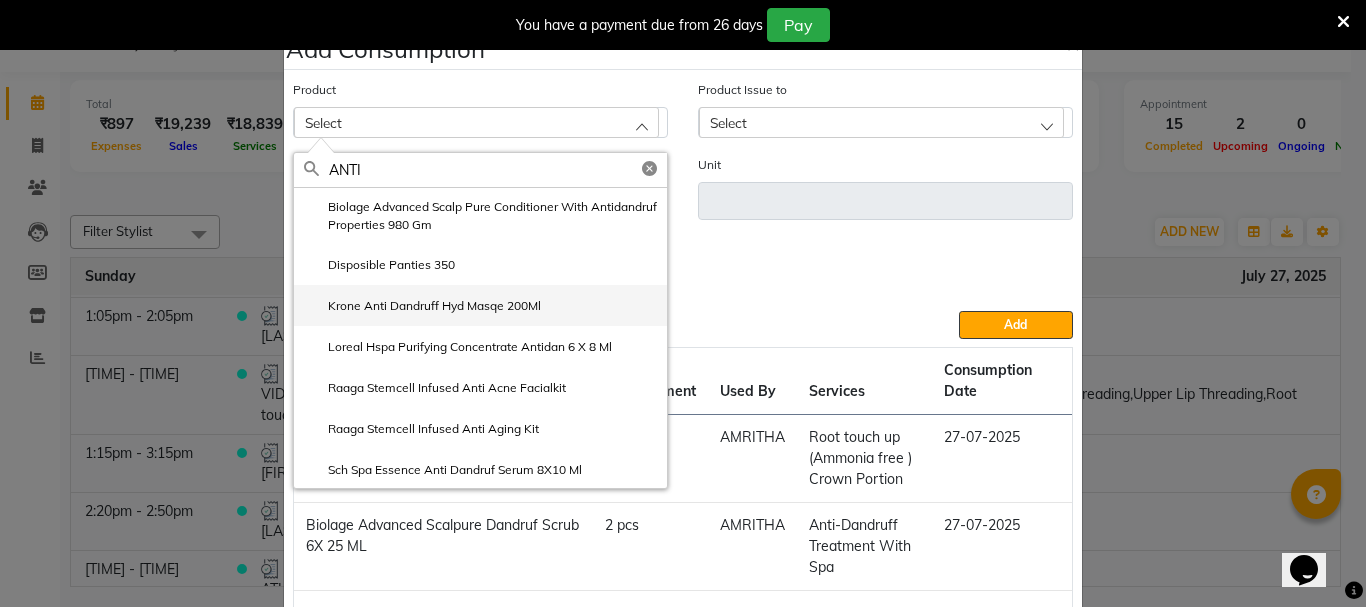 type on "ANTI" 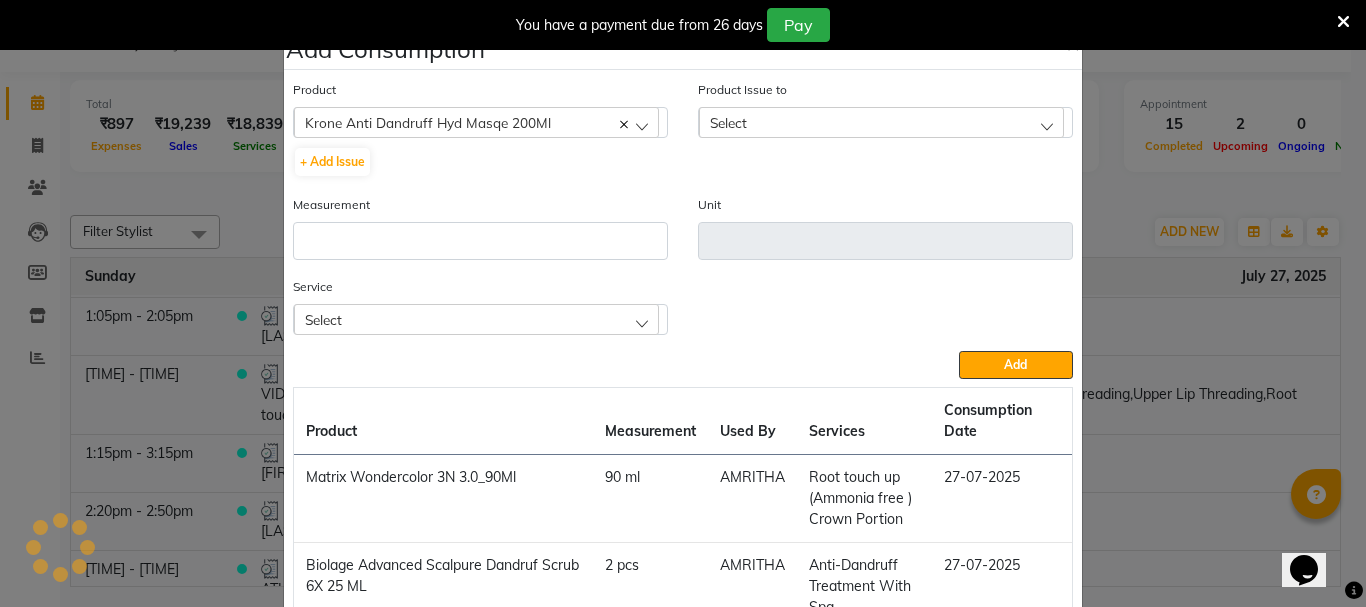 type on "ml" 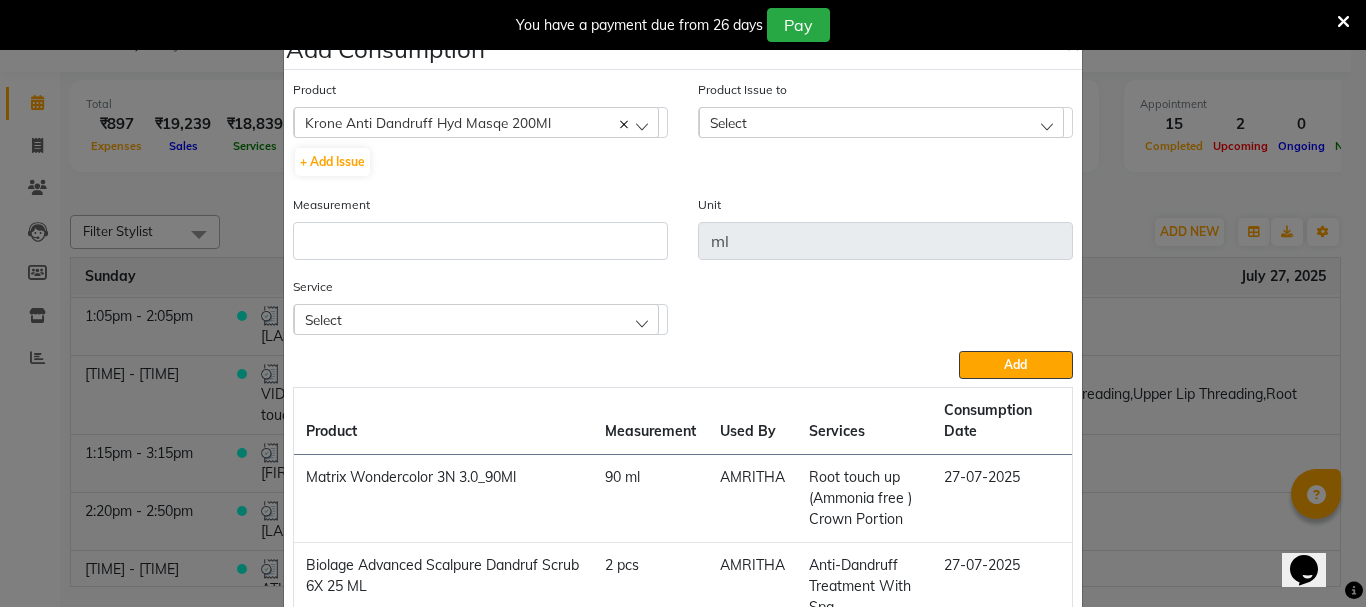 click on "Select" 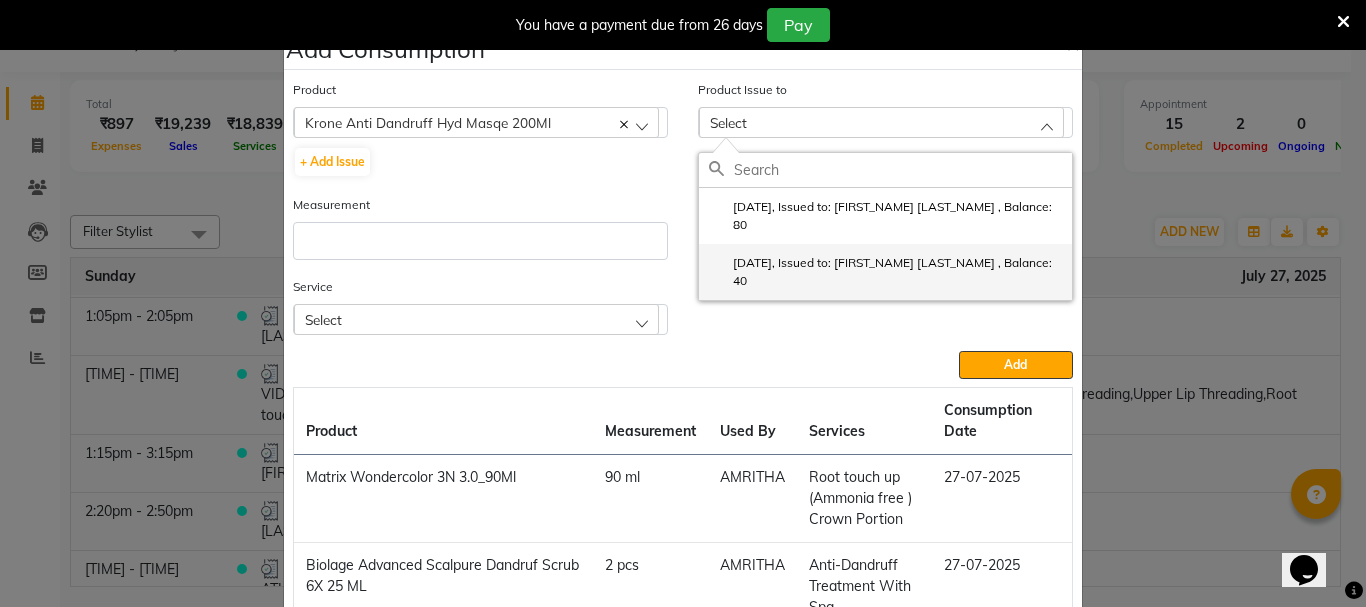 click on "2025-07-28, Issued to: NISHA SAMUEL 	, Balance: 40" 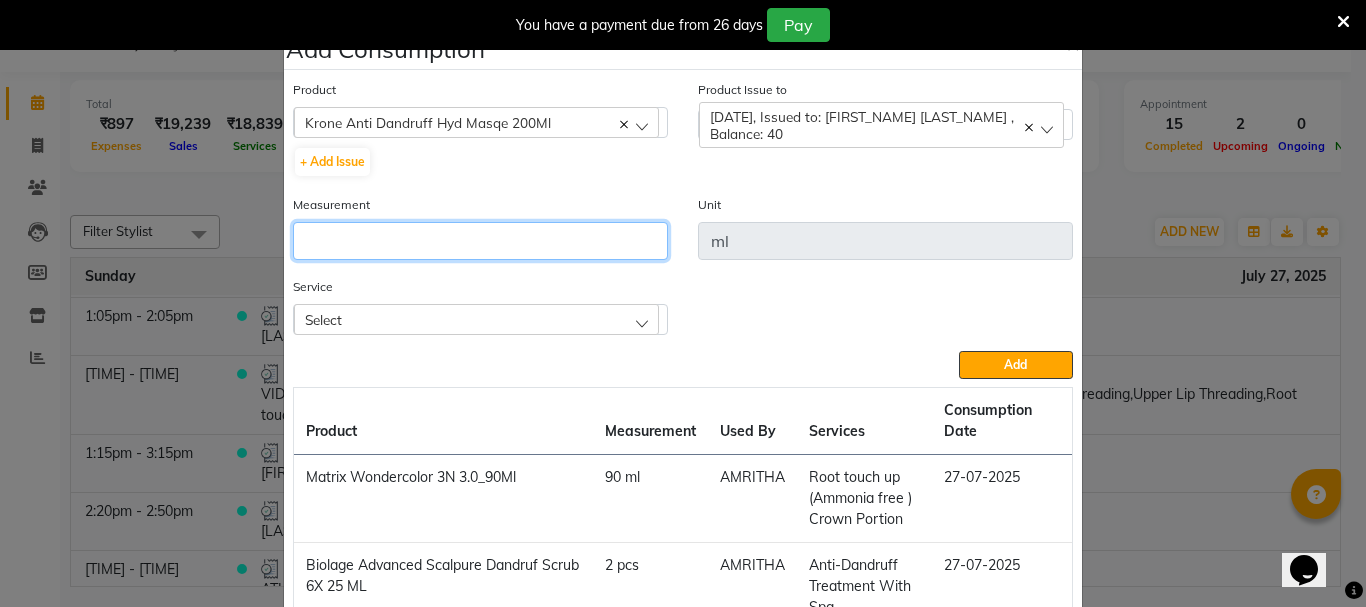 click 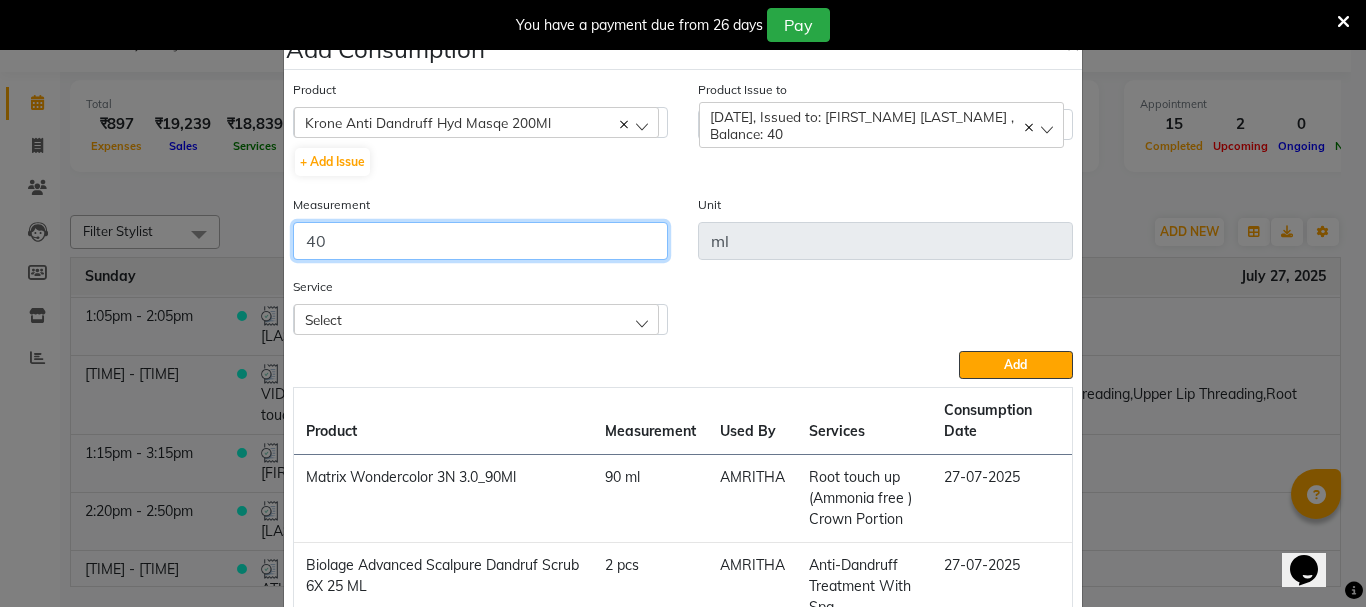 type on "40" 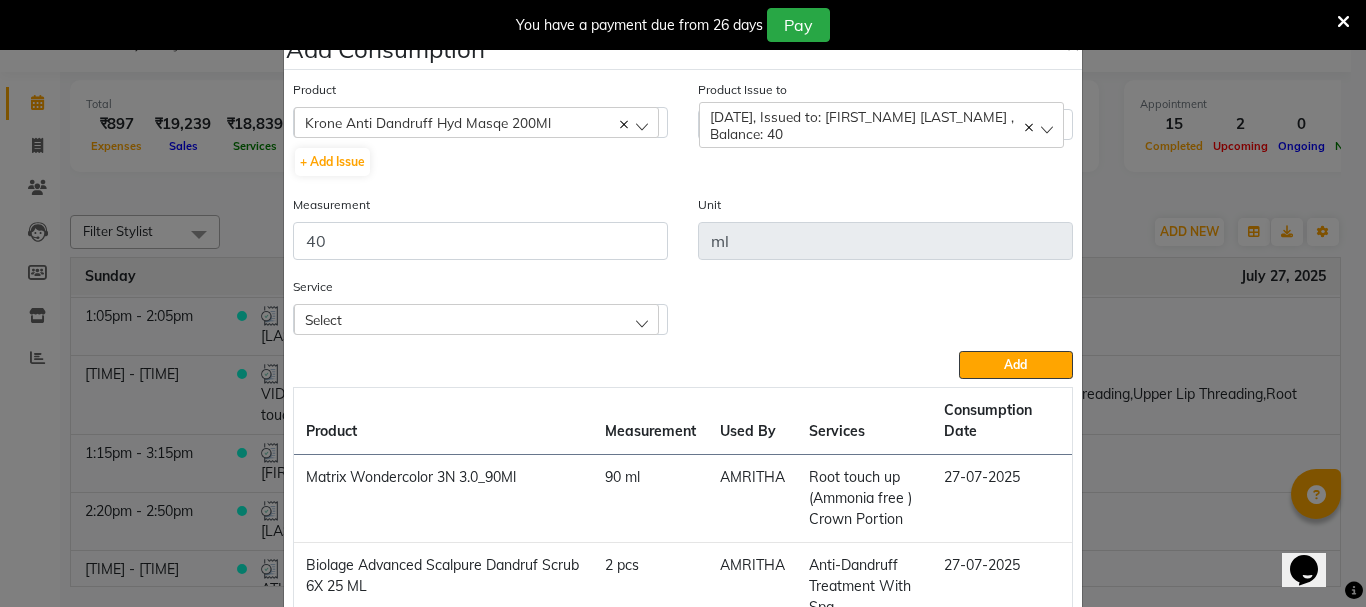 click on "Select" 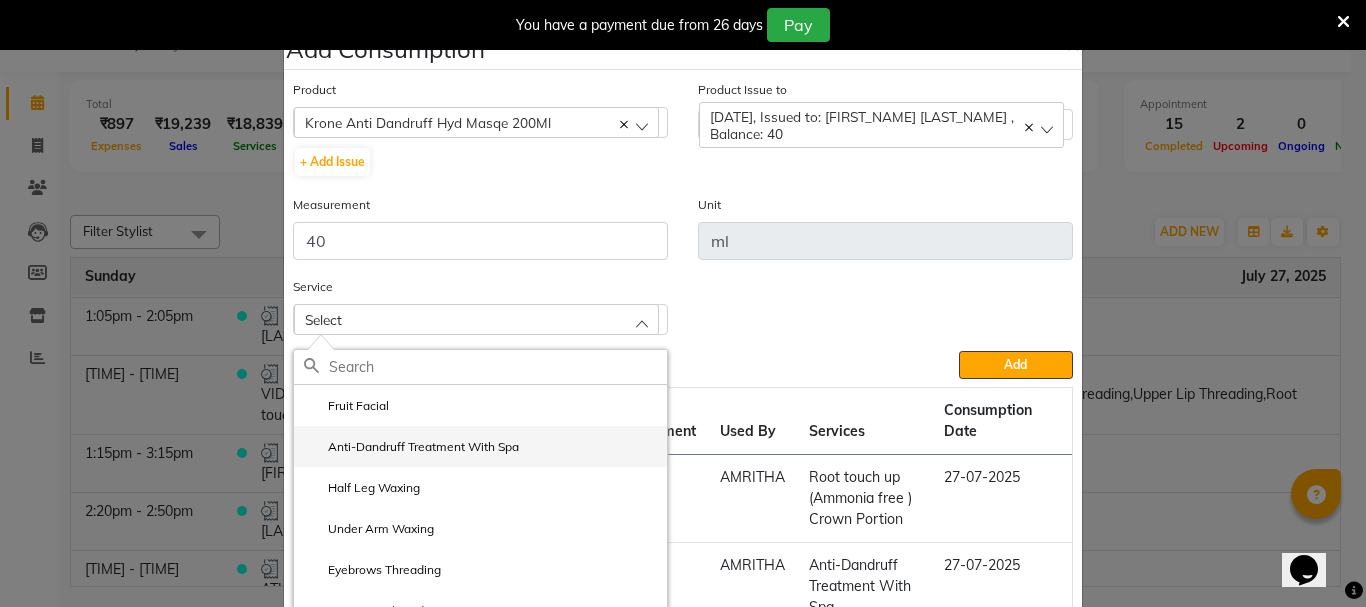 click on "Anti-Dandruff Treatment With Spa" 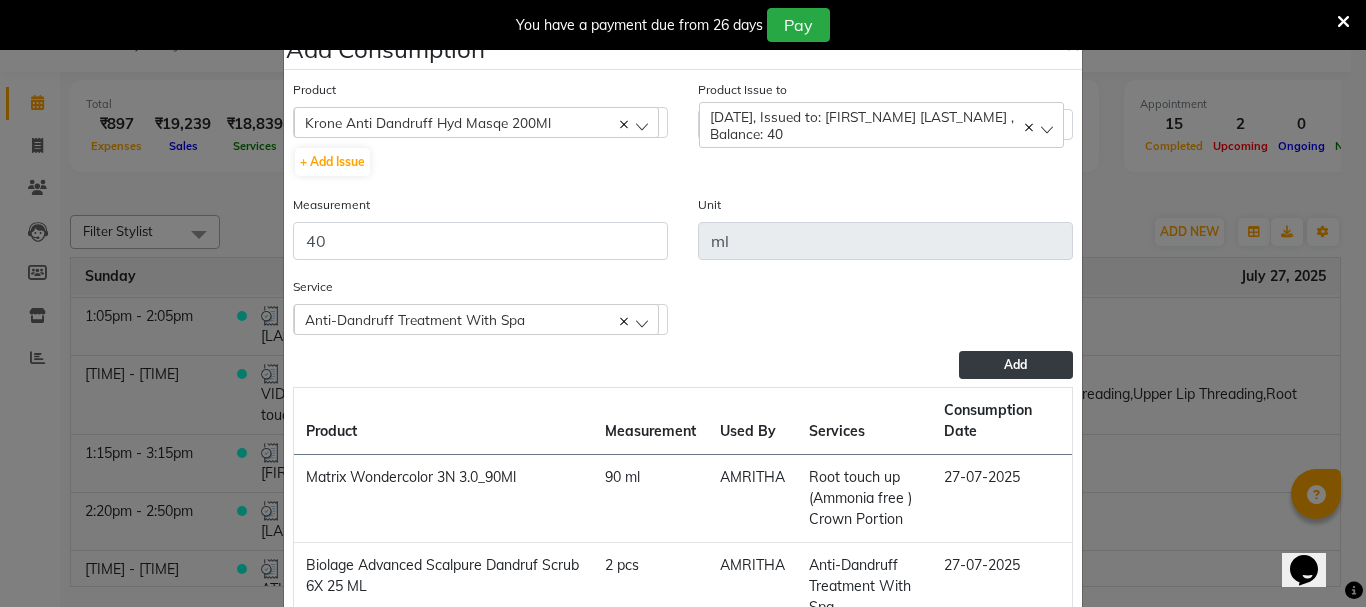 click on "Add" 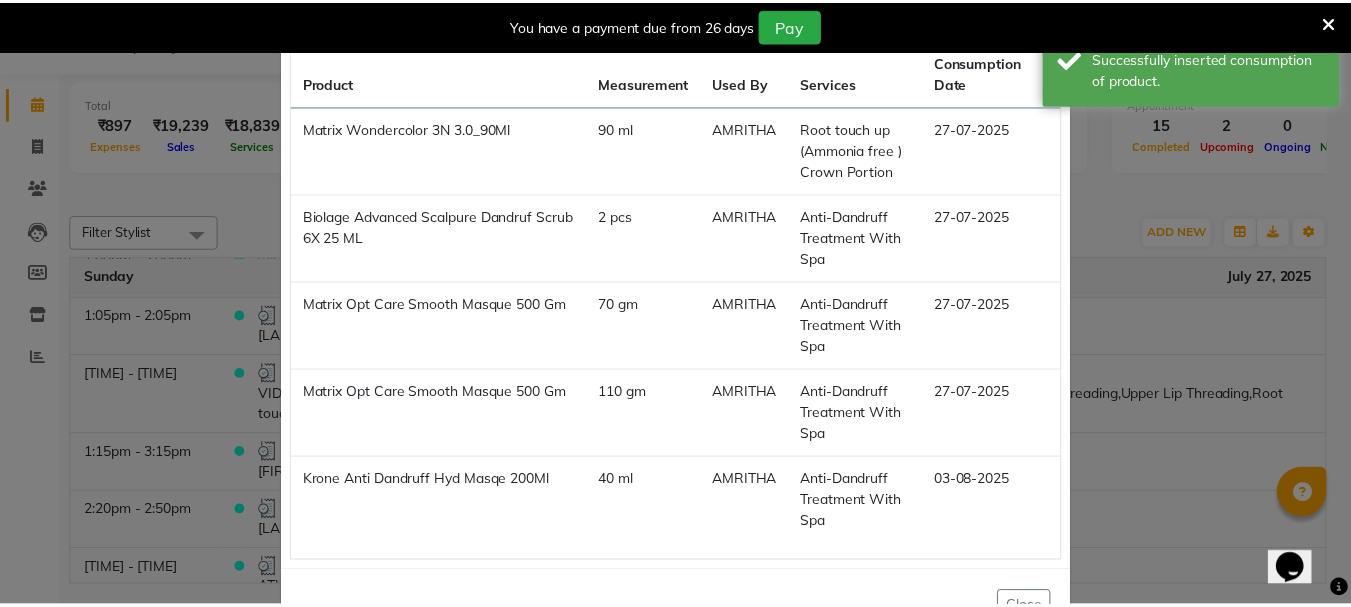 scroll, scrollTop: 374, scrollLeft: 0, axis: vertical 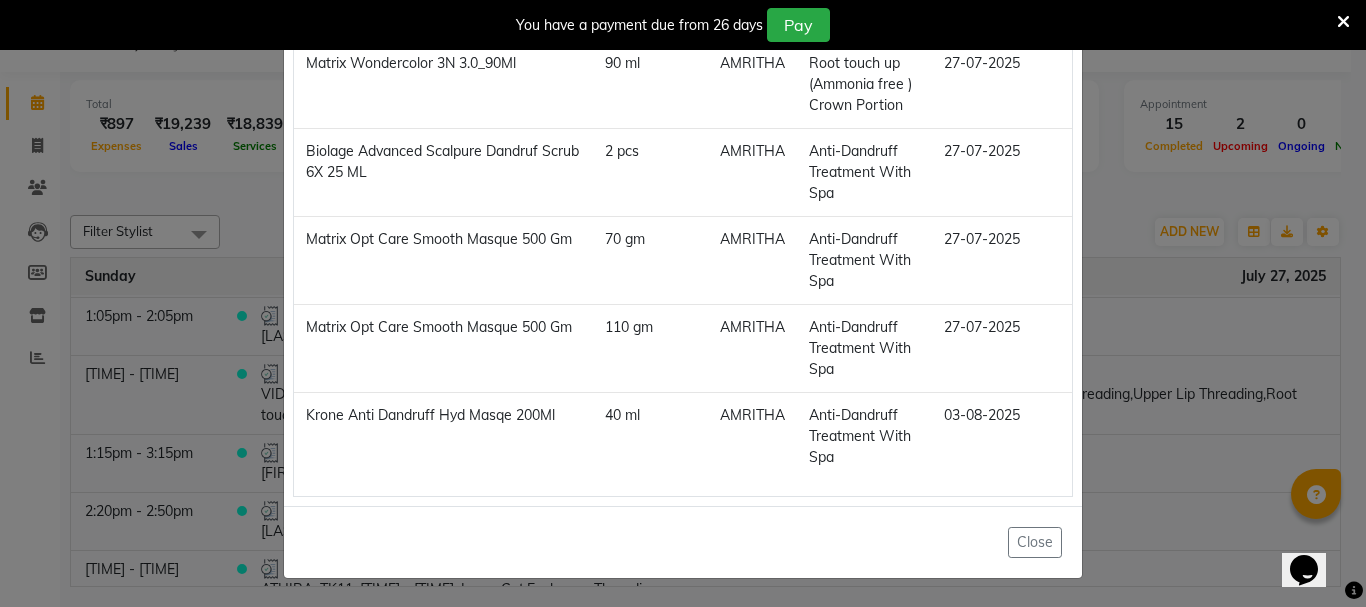 click on "Add Consumption × Product Select 051/ Studio White Weekly 15Ml Product Issue to Select 2025-07-31, Issued to: NISHA SAMUEL 	, Balance: 80 2025-07-28, Issued to: NISHA SAMUEL 	, Balance: 40 Measurement Unit Service  Anti-Dandruff Treatment With Spa  Fruit Facial Anti-Dandruff Treatment With Spa Half Leg Waxing Under Arm Waxing Eyebrows Threading Upper Lip Threading Root touch up (Ammonia free ) Crown Portion  Add  Product Measurement Used By Services Consumption Date  Matrix Wondercolor 3N 3.0_90Ml   90 ml   AMRITHA   Root touch up (Ammonia free ) Crown Portion   27-07-2025   Biolage Advanced Scalpure Dandruf Scrub 6X 25 ML   2 pcs   AMRITHA   Anti-Dandruff Treatment With Spa   27-07-2025   Matrix Opt Care Smooth Masque 500 Gm   70 gm   AMRITHA   Anti-Dandruff Treatment With Spa   27-07-2025   Matrix Opt Care Smooth Masque 500 Gm   110 gm   AMRITHA   Anti-Dandruff Treatment With Spa   27-07-2025   Krone Anti Dandruff Hyd Masqe 200Ml   40 ml   AMRITHA   Anti-Dandruff Treatment With Spa   03-08-2025   Close" 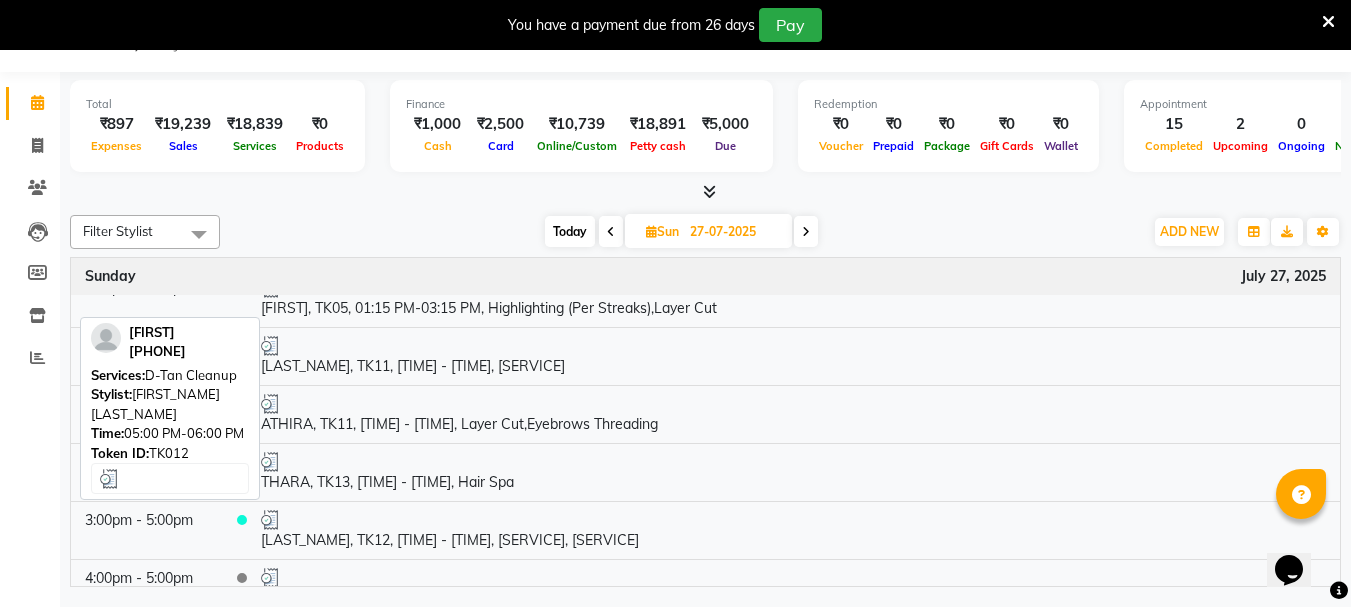 scroll, scrollTop: 900, scrollLeft: 0, axis: vertical 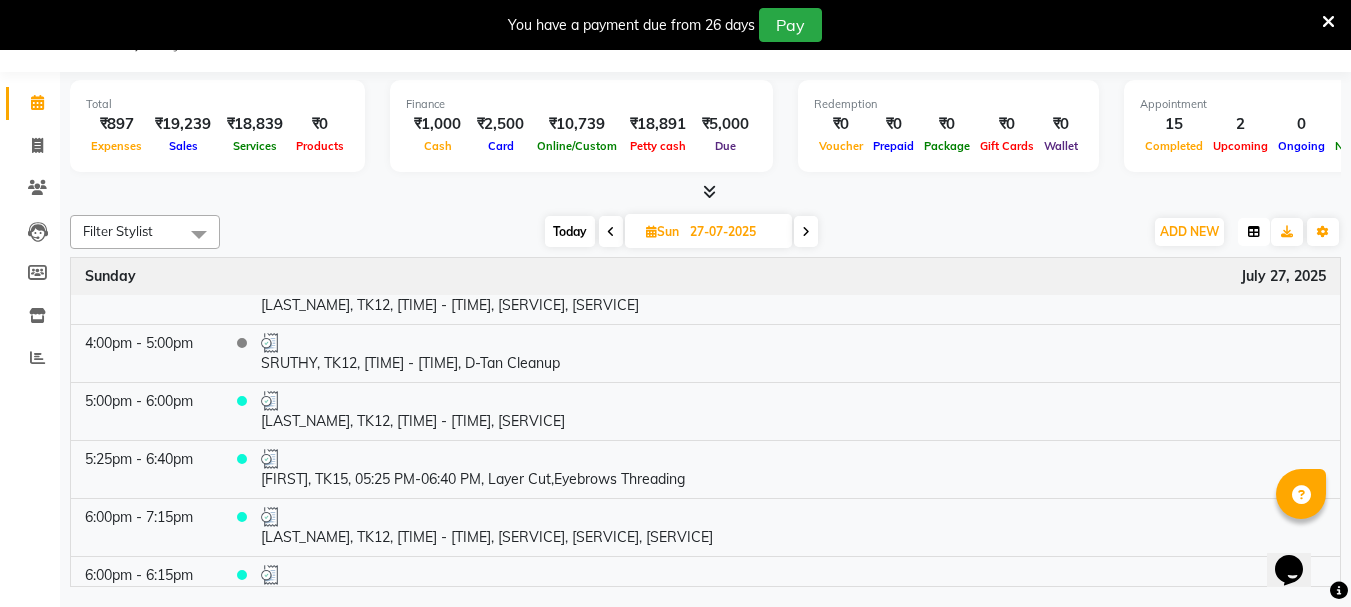 click at bounding box center (1254, 232) 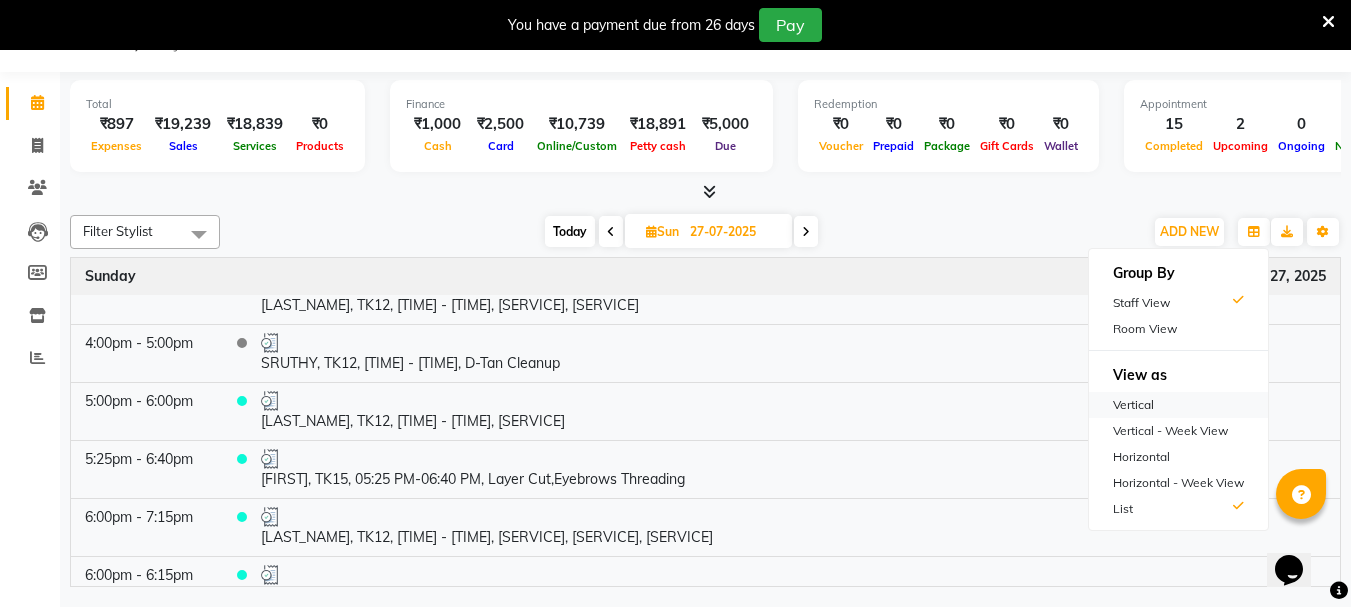 click on "Vertical" at bounding box center (1178, 405) 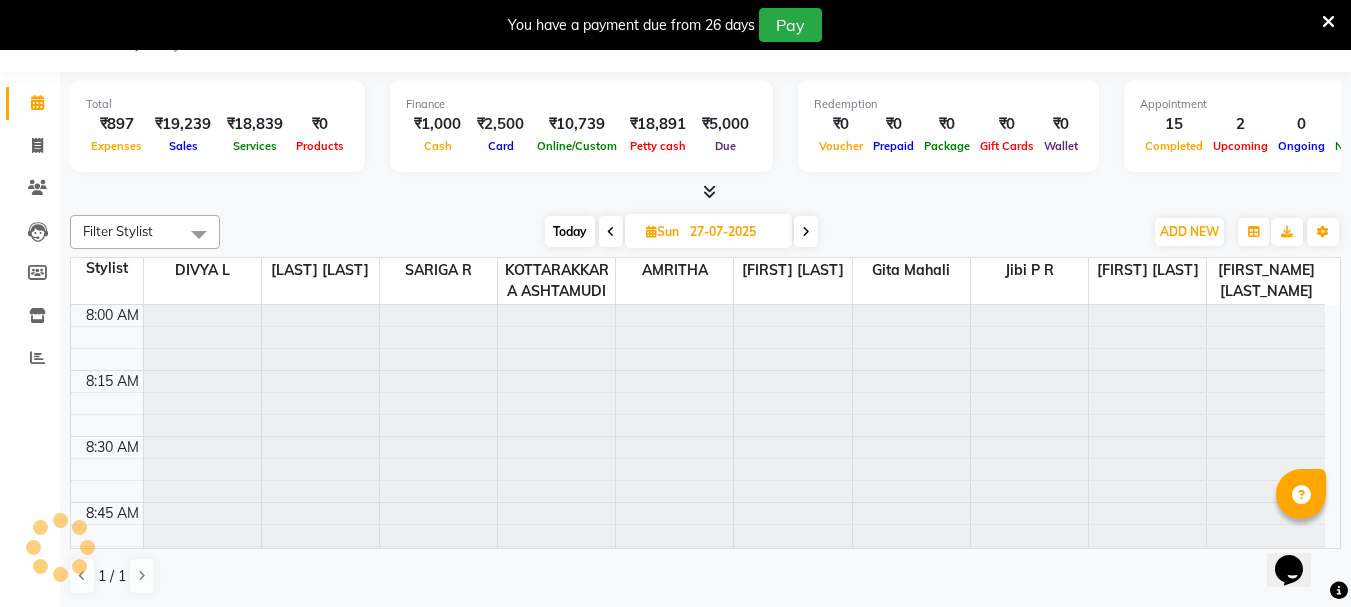 scroll, scrollTop: 2113, scrollLeft: 0, axis: vertical 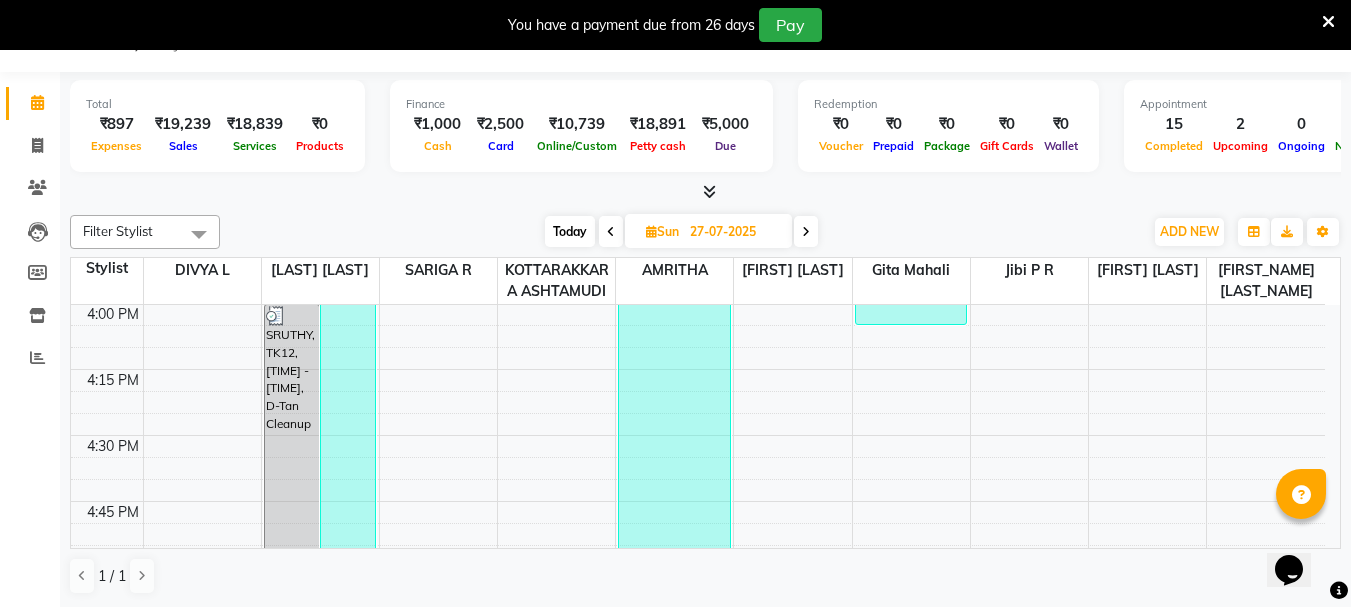 click on "Today" at bounding box center (570, 231) 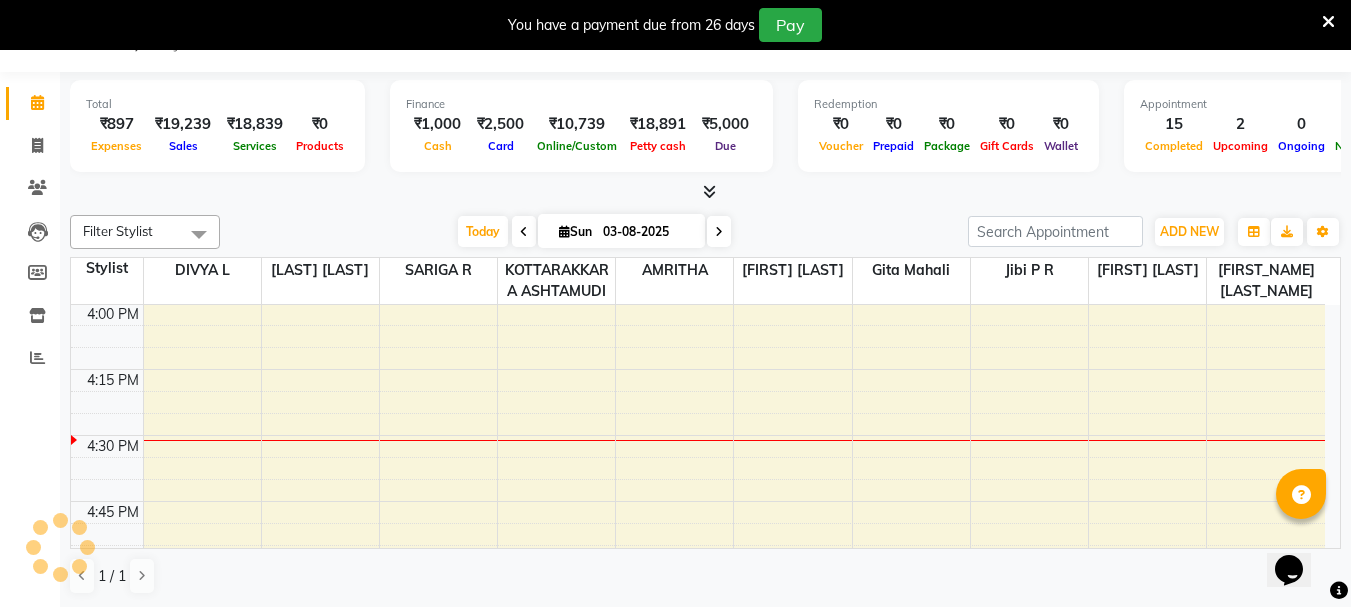 scroll, scrollTop: 2113, scrollLeft: 0, axis: vertical 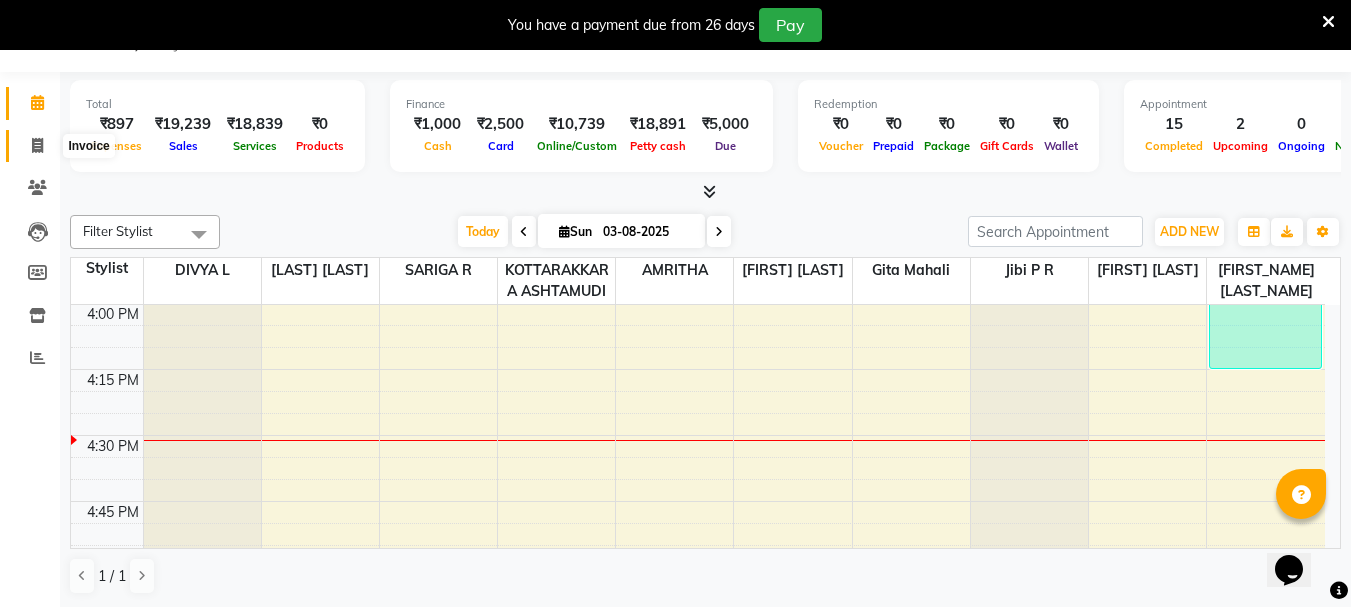 click 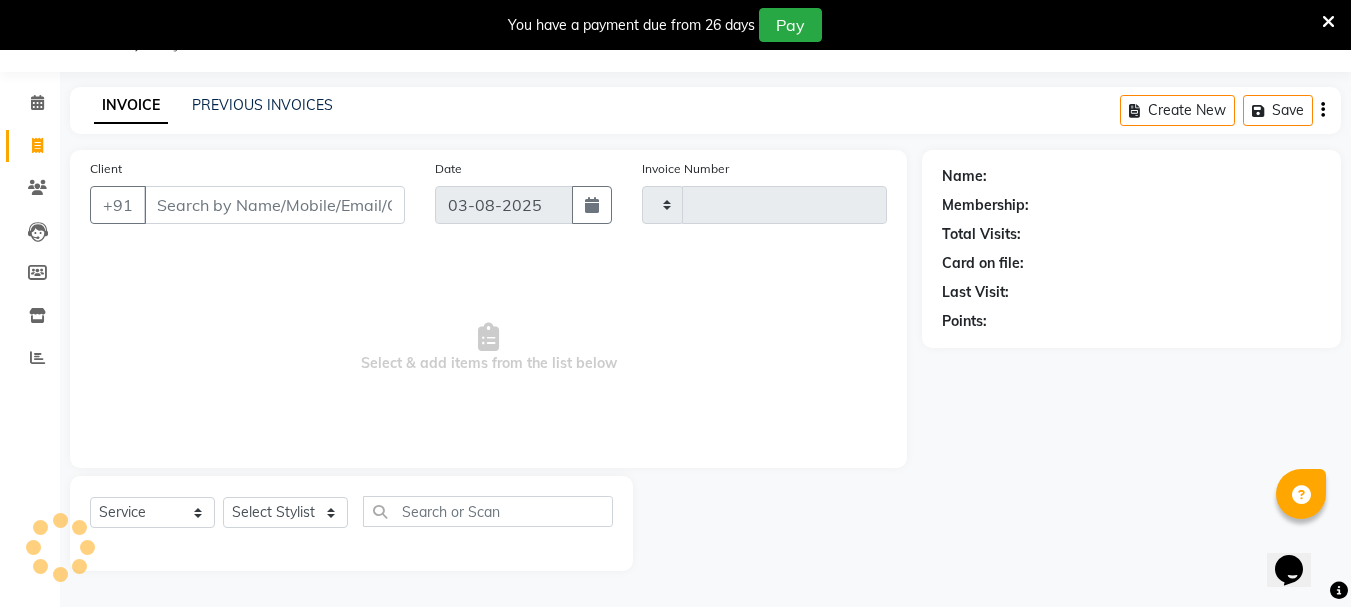 type on "2345" 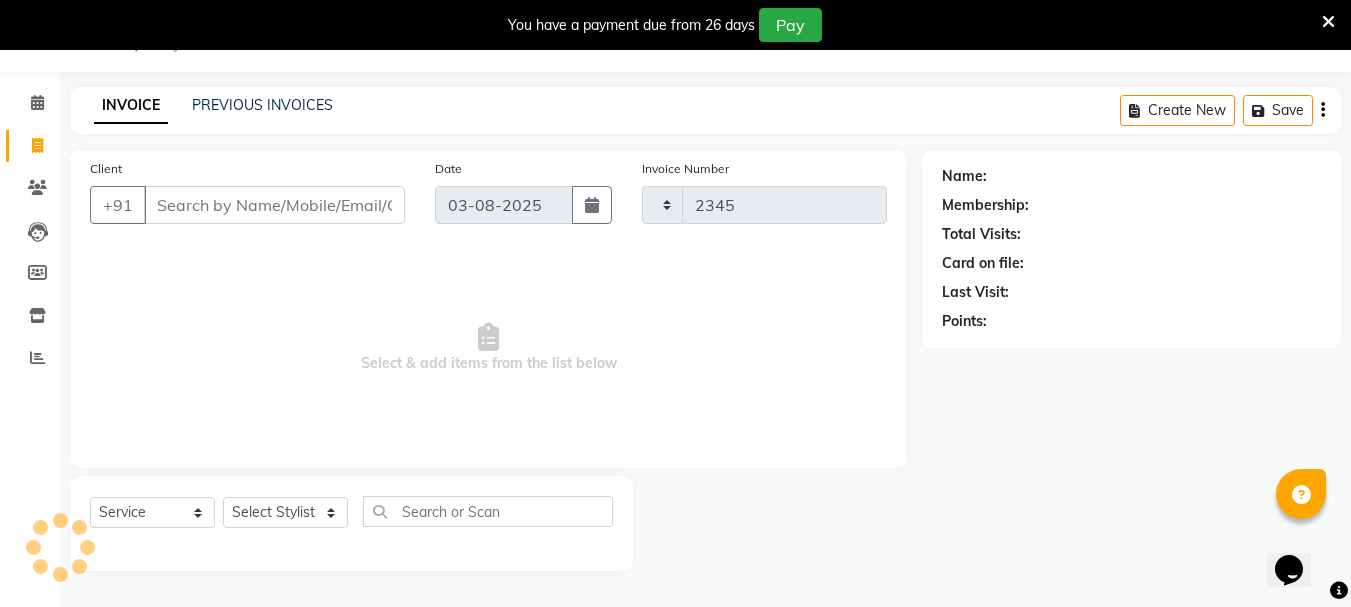 select on "4664" 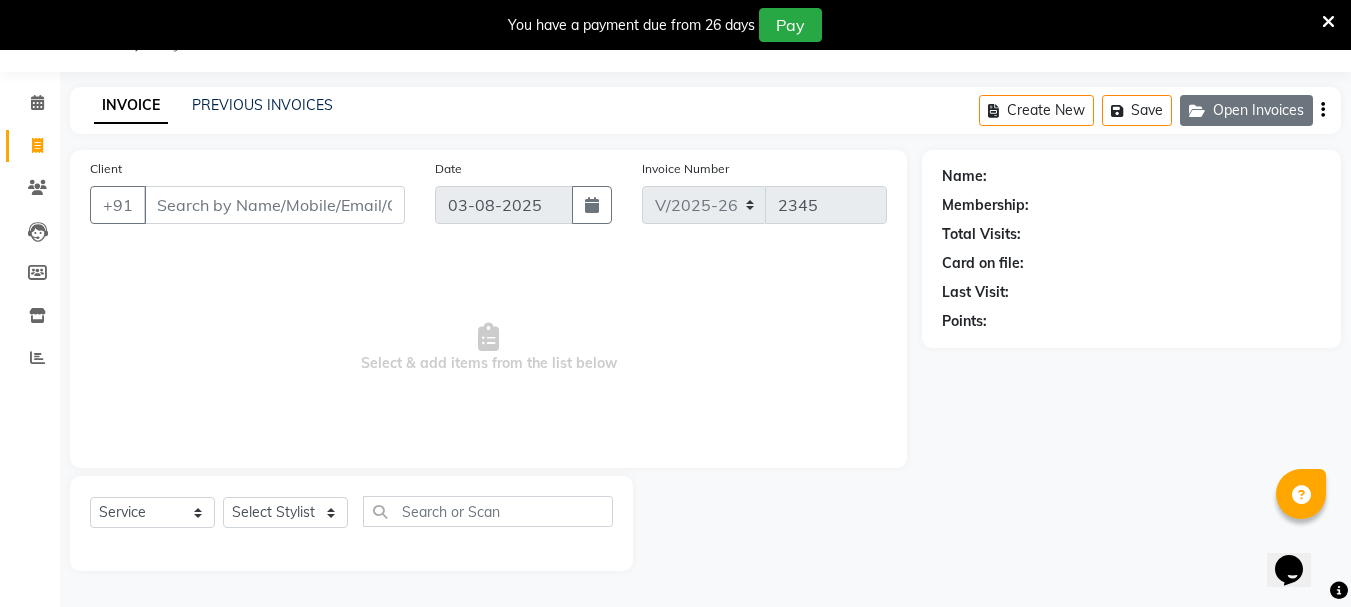 click on "Open Invoices" 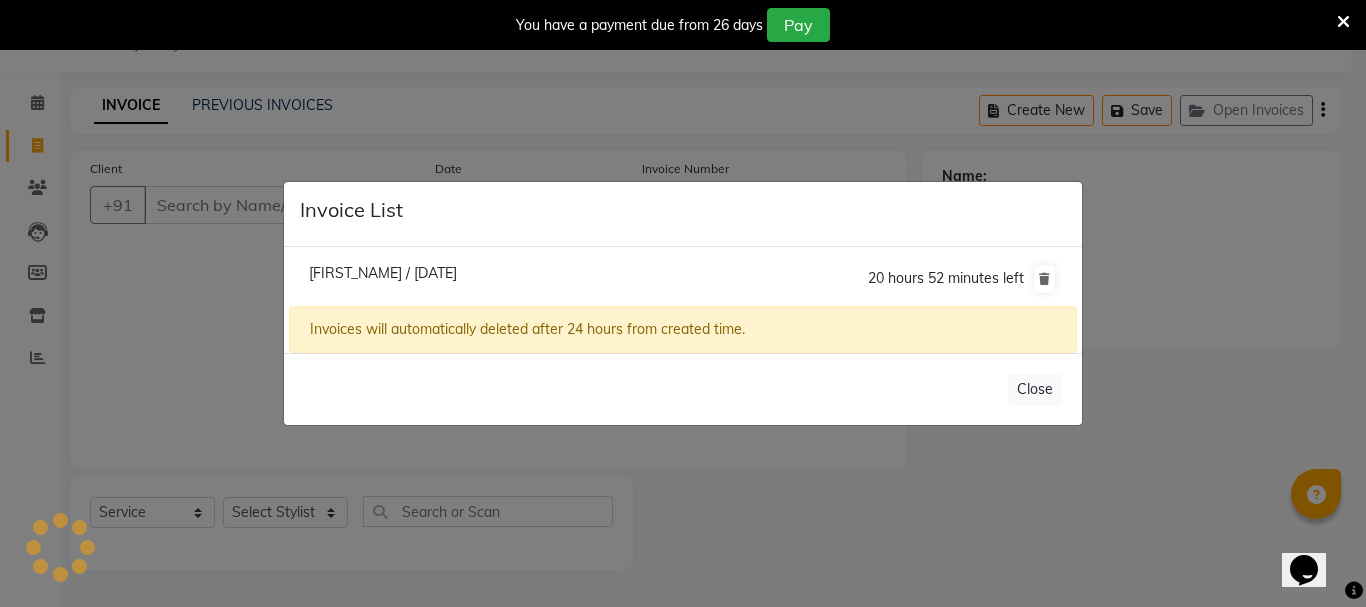 click on "Invoice List  Ardra /03 August 2025  20 hours 52 minutes left  Invoices will automatically deleted after 24 hours from created time.   Close" 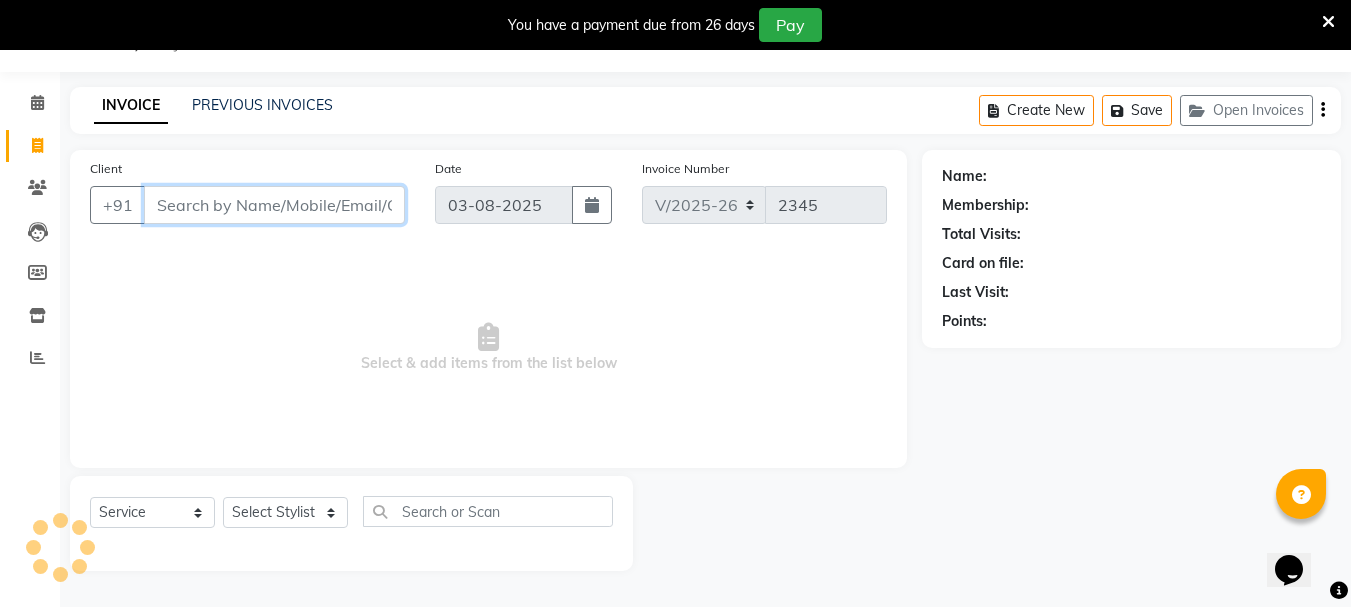 click on "Client" at bounding box center [274, 205] 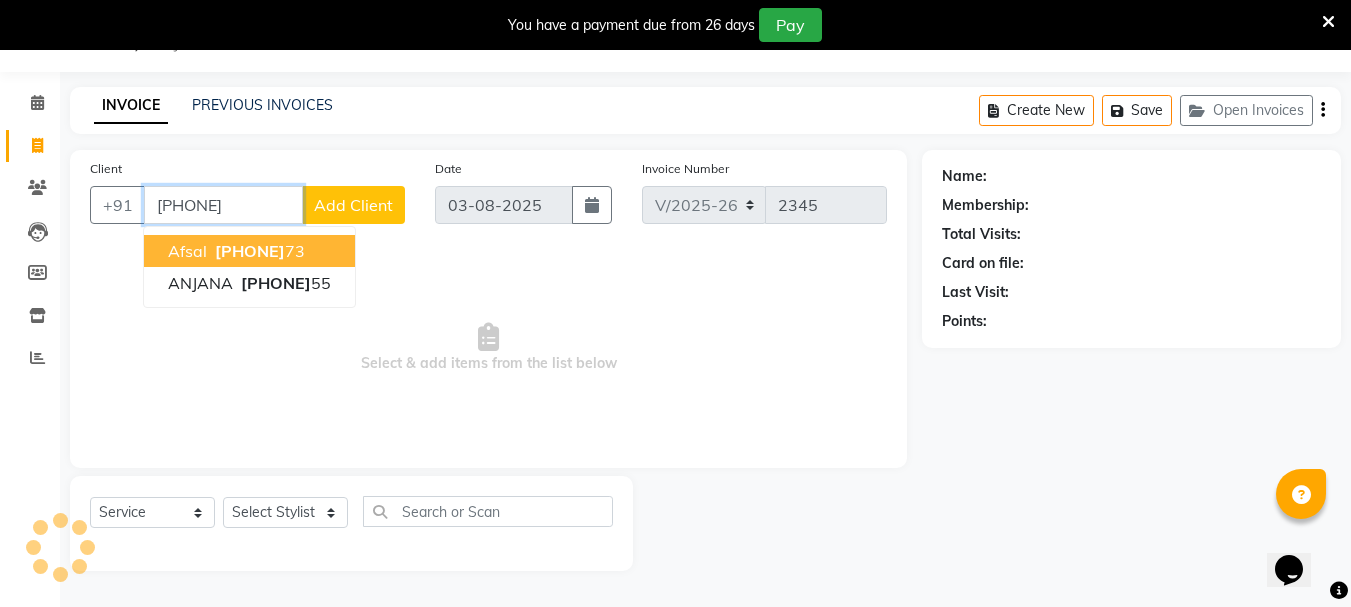 type on "8714819455" 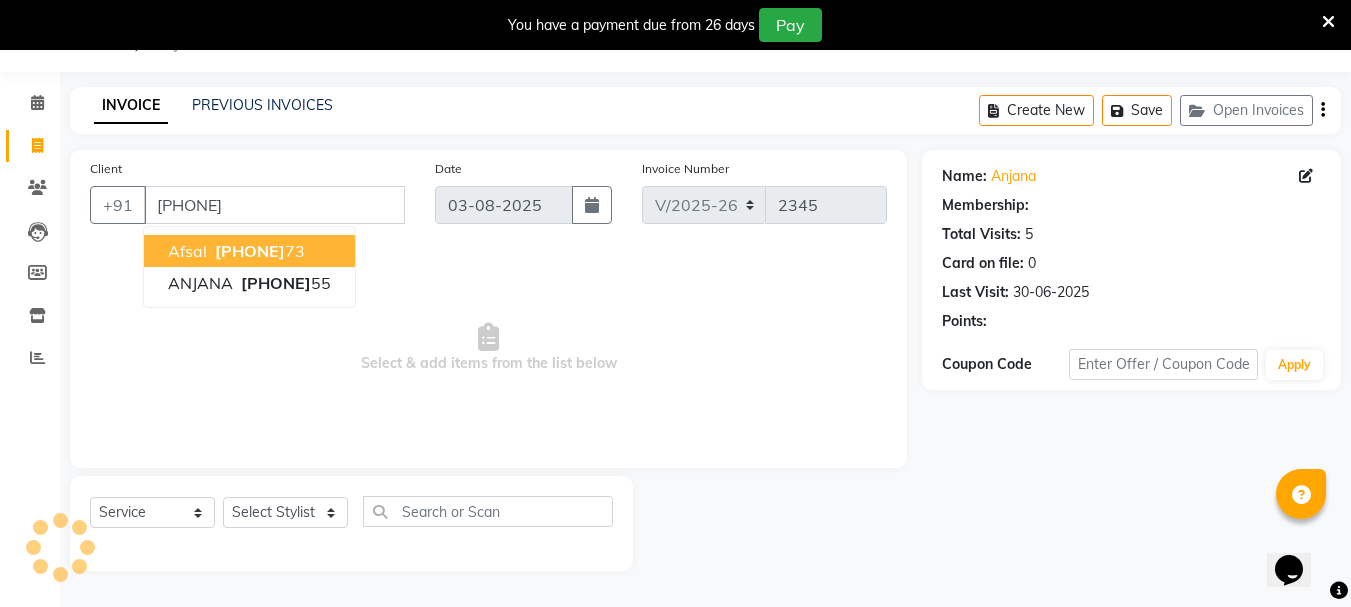 select on "1: Object" 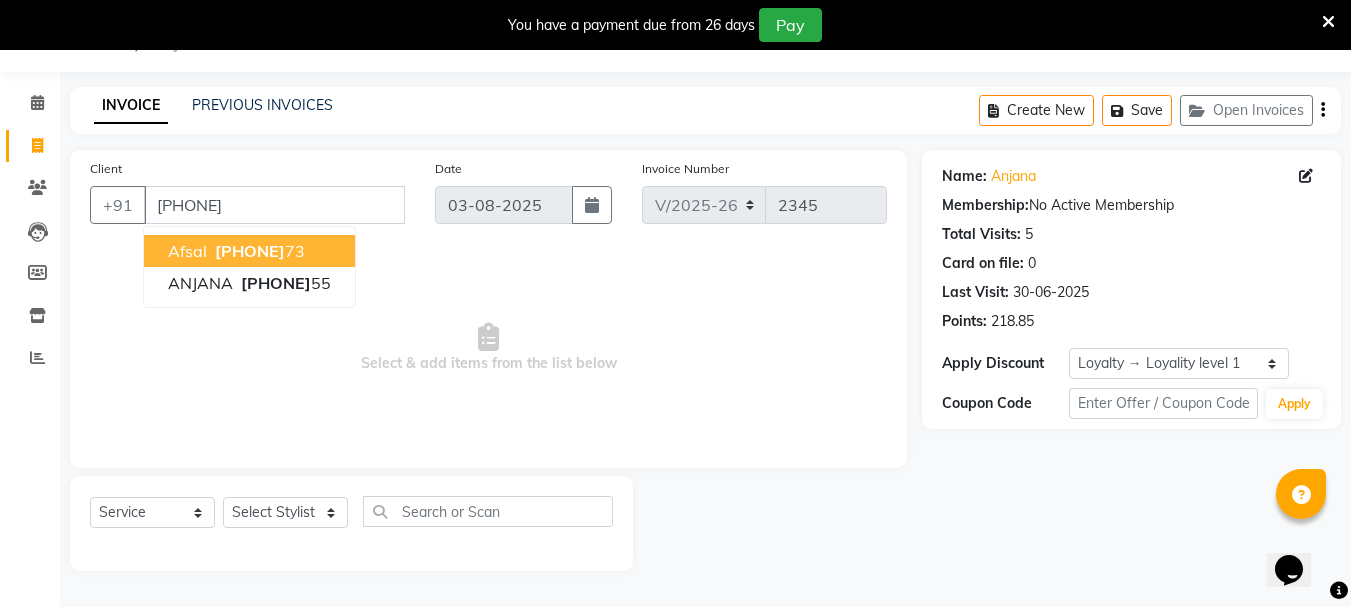 click on "Select & add items from the list below" at bounding box center (488, 348) 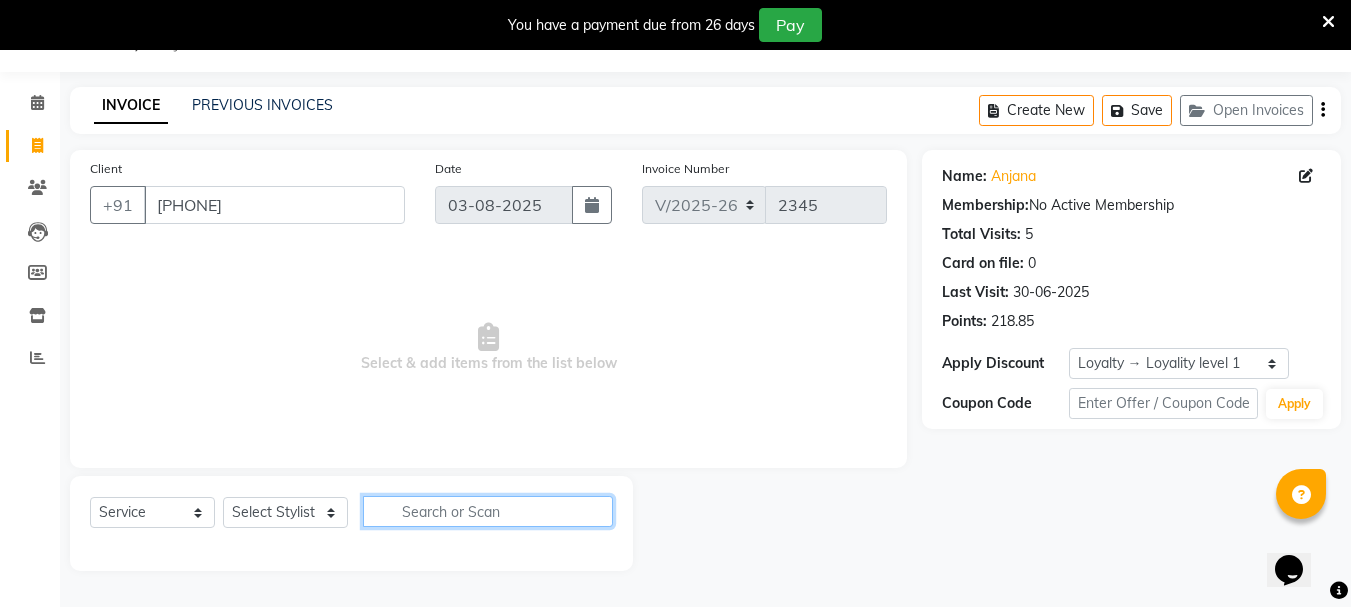 click 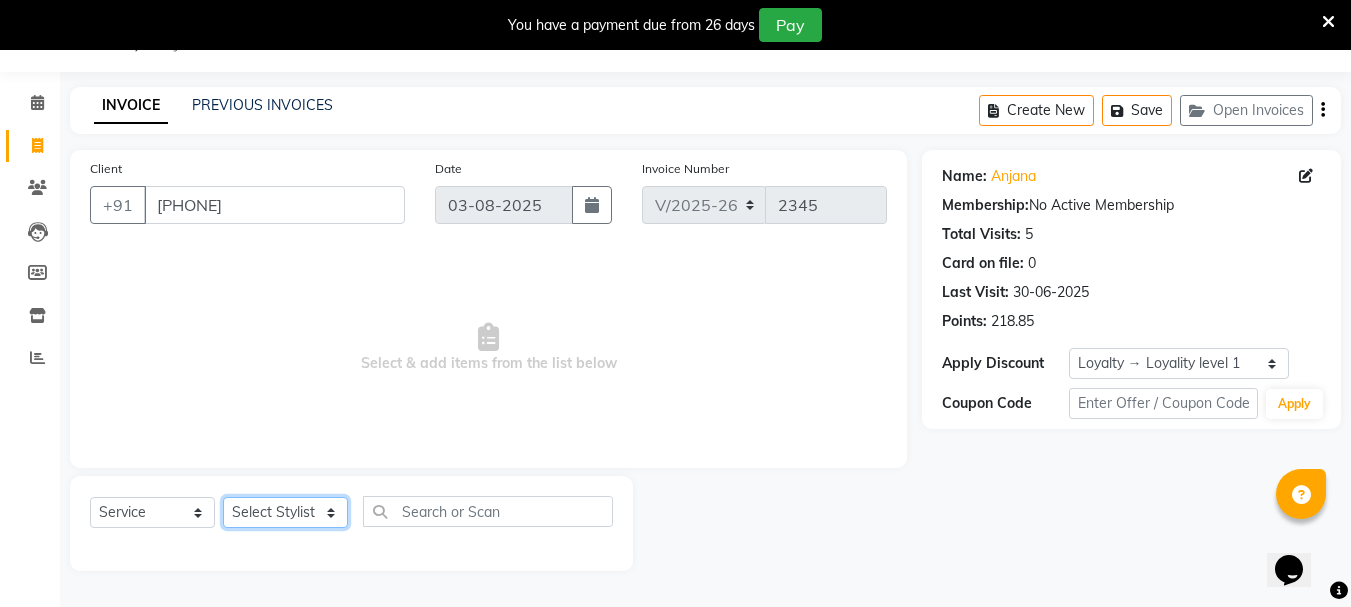 click on "Select Stylist AMRITHA DIVYA L	 Gita Mahali  Jibi P R Karina Darjee  KOTTARAKKARA ASHTAMUDI NISHA SAMUEL 	 Priya Chakraborty SARIGA R	 SHAHIDA SHAMINA MUHAMMED P R" 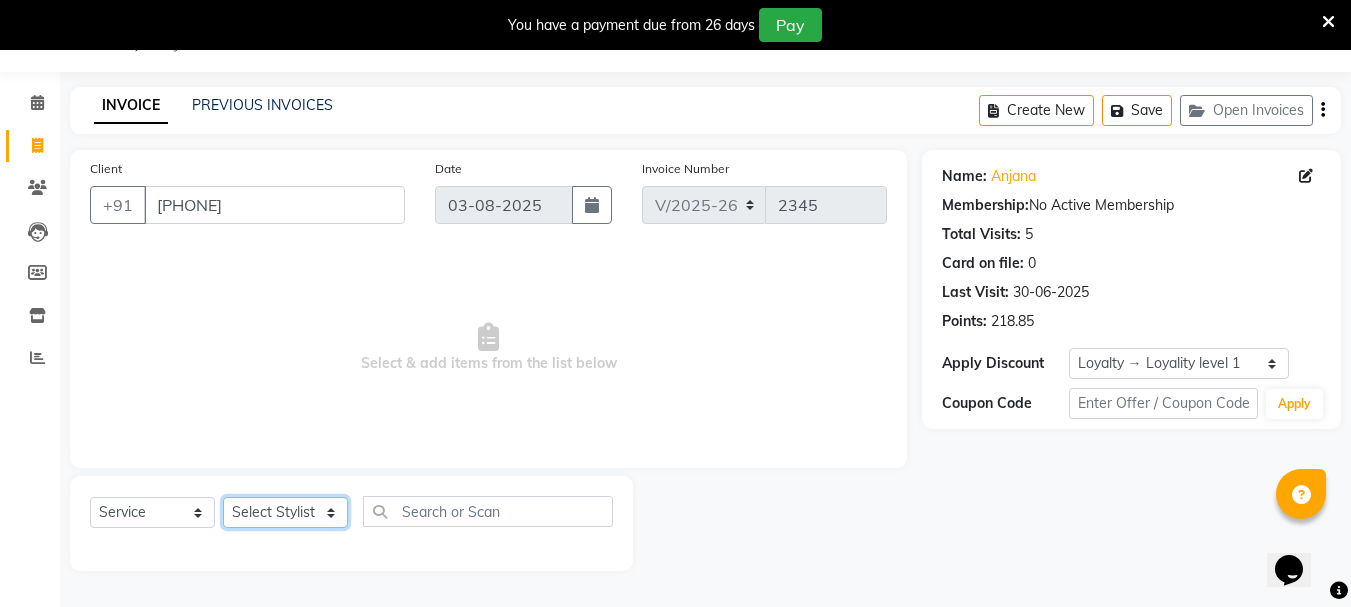 select on "49590" 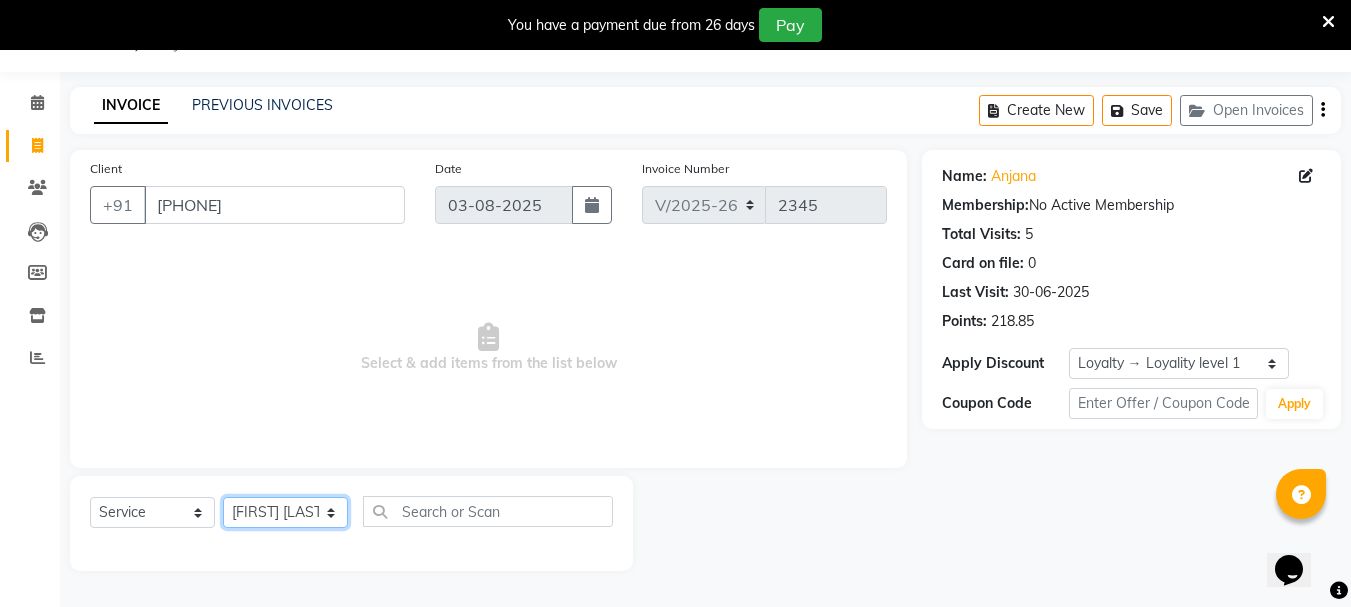 click on "Select Stylist AMRITHA DIVYA L	 Gita Mahali  Jibi P R Karina Darjee  KOTTARAKKARA ASHTAMUDI NISHA SAMUEL 	 Priya Chakraborty SARIGA R	 SHAHIDA SHAMINA MUHAMMED P R" 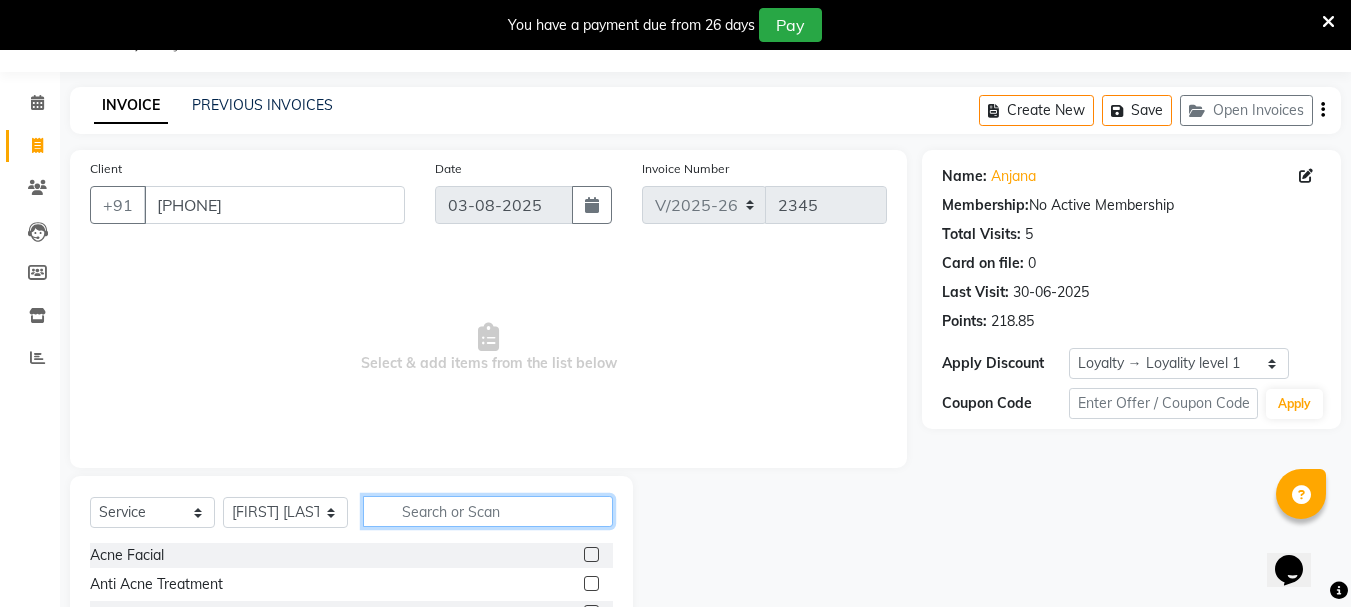 click 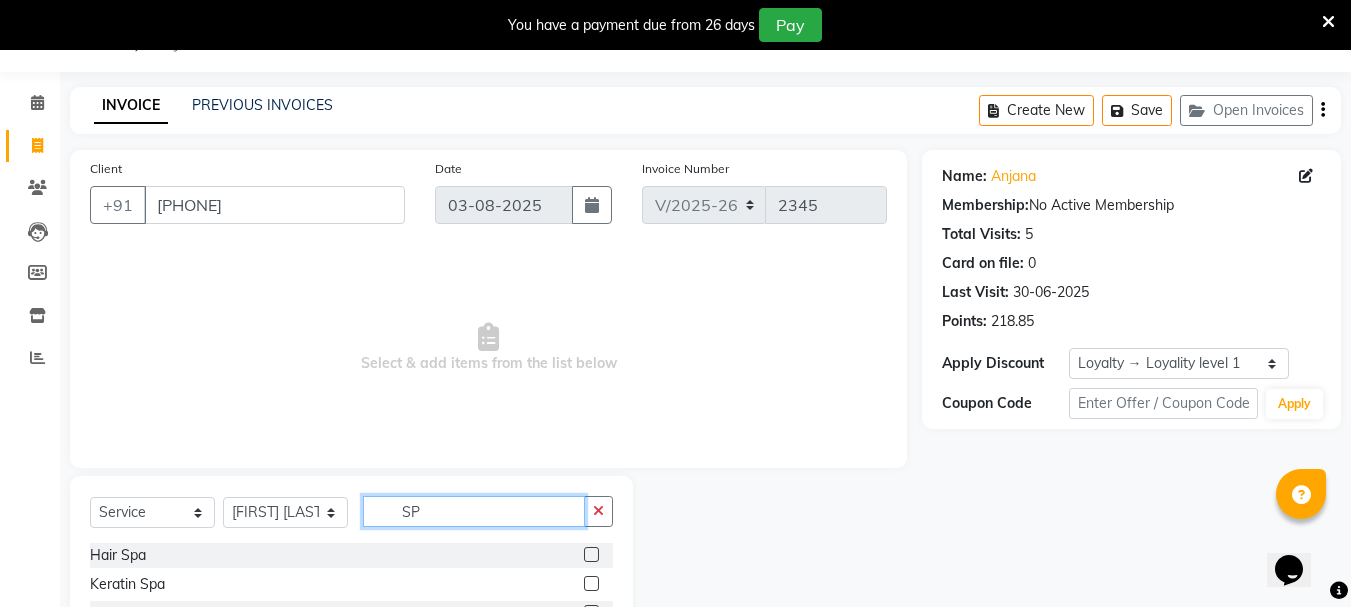 type on "S" 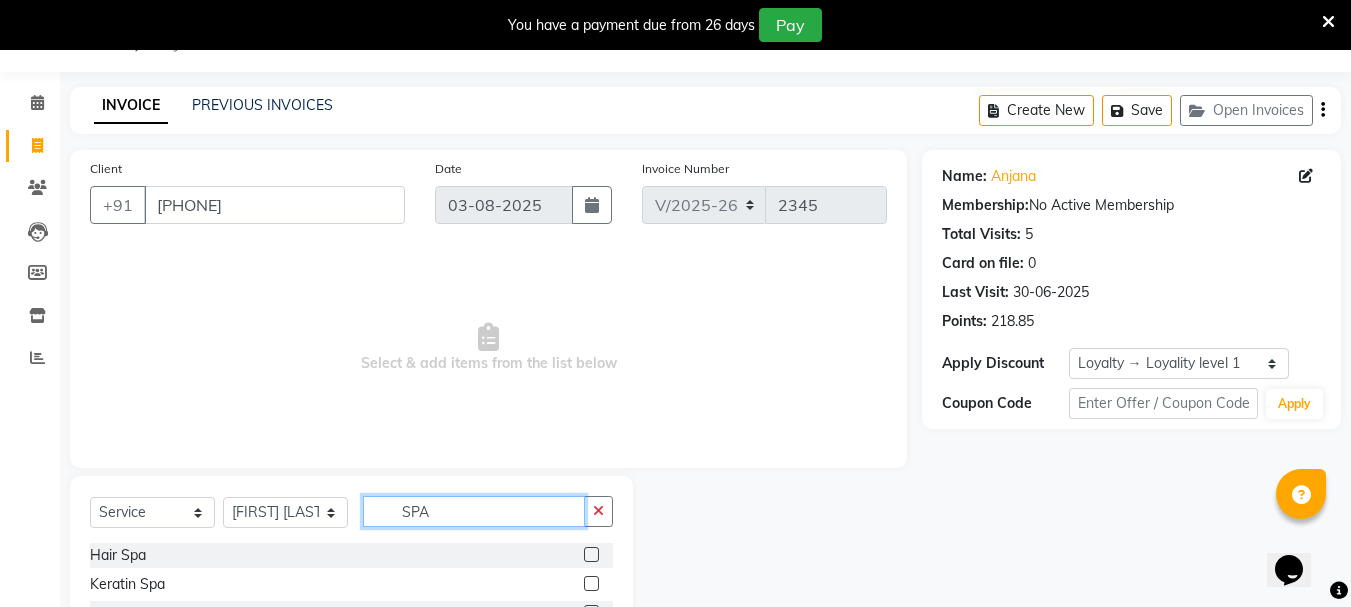 scroll, scrollTop: 218, scrollLeft: 0, axis: vertical 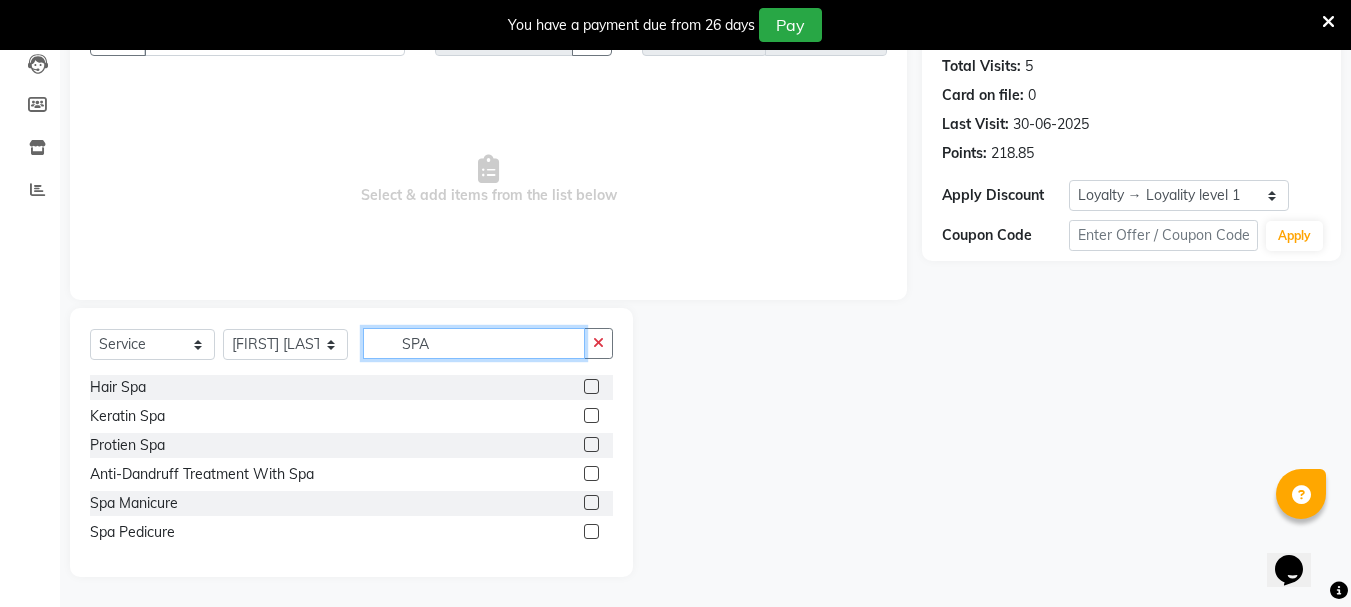 type on "SPA" 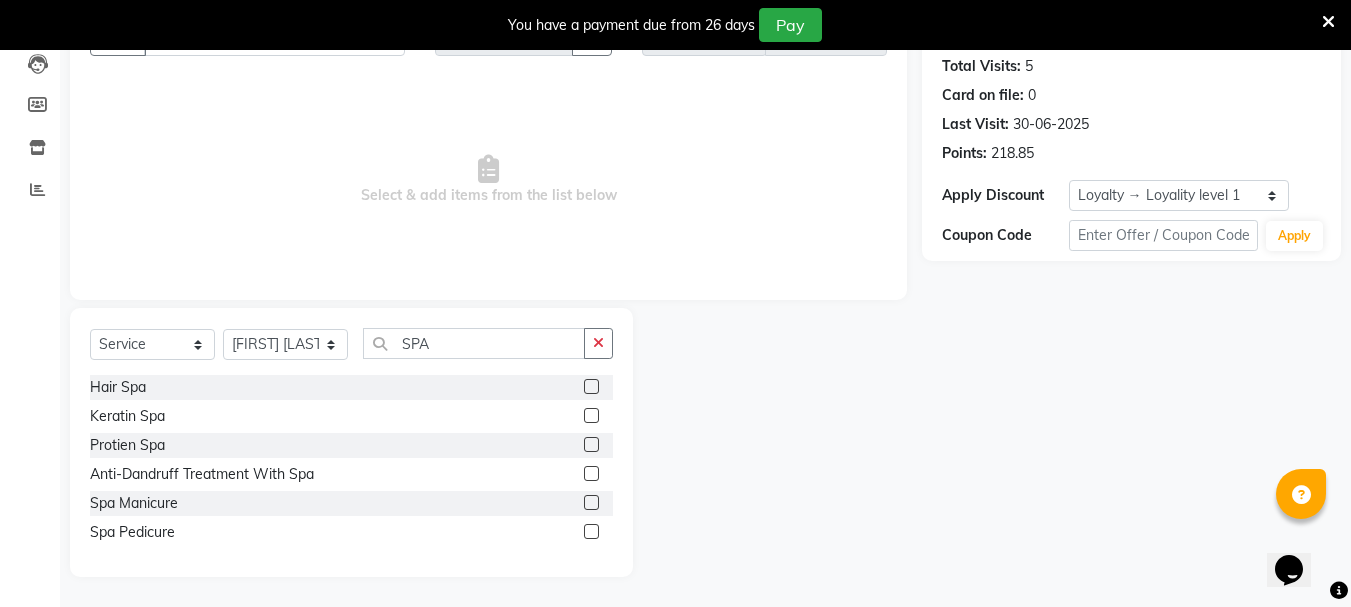 click 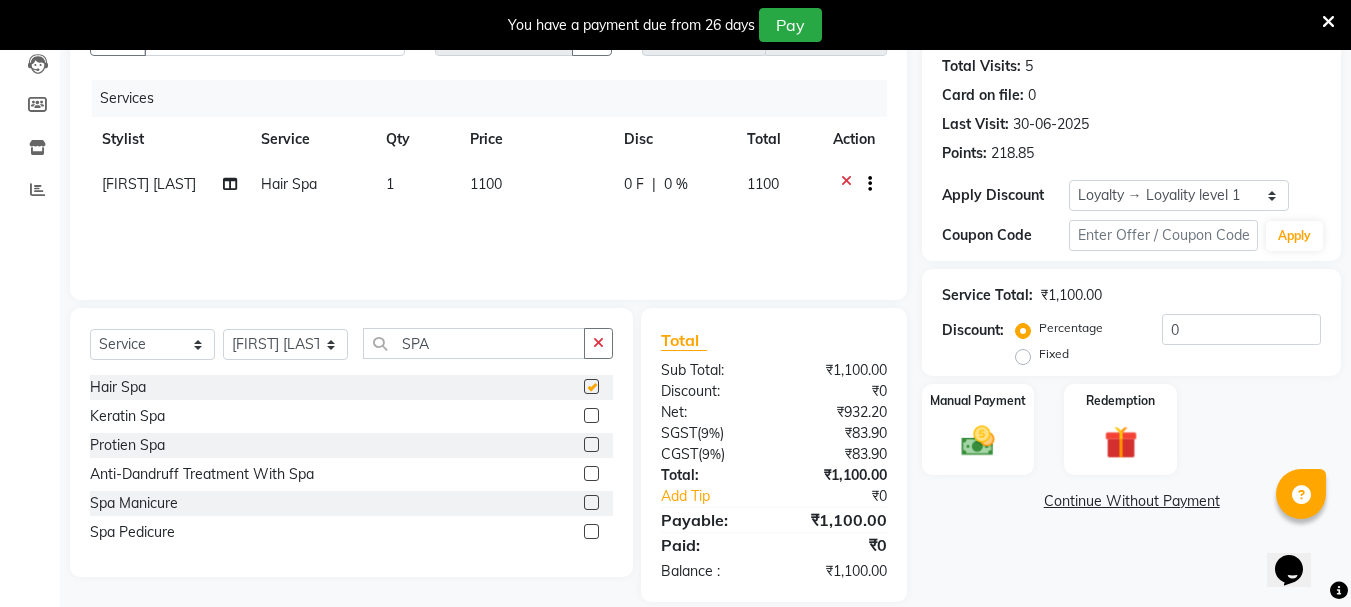 checkbox on "false" 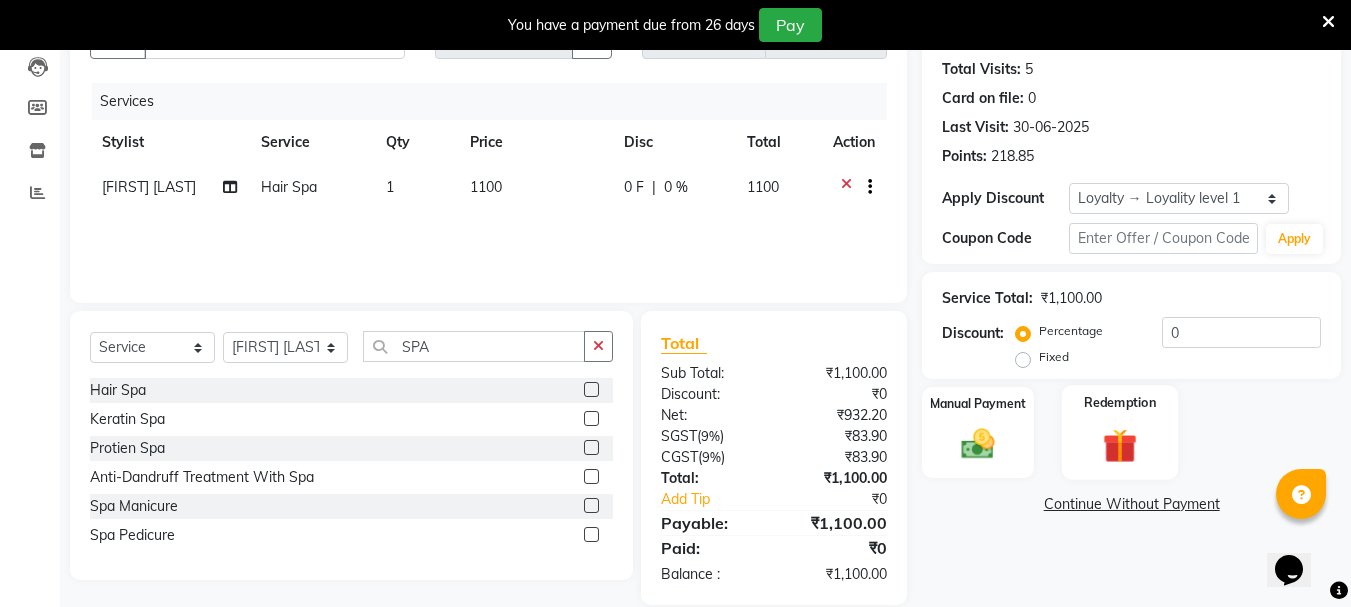 scroll, scrollTop: 243, scrollLeft: 0, axis: vertical 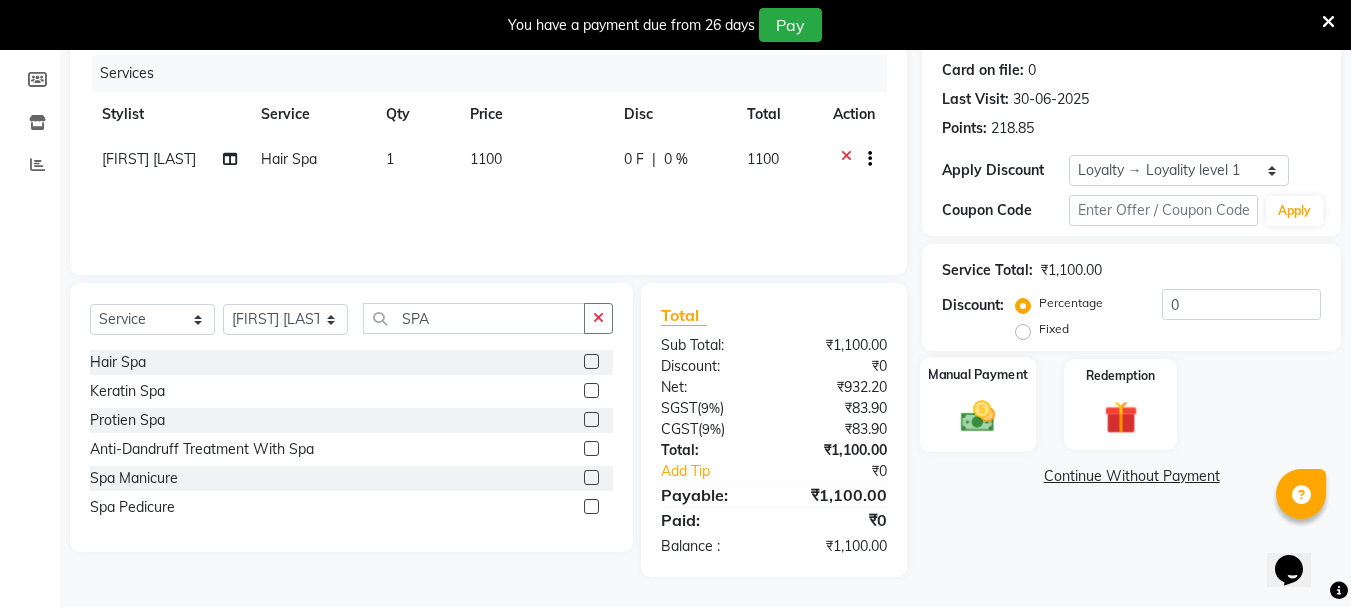 click 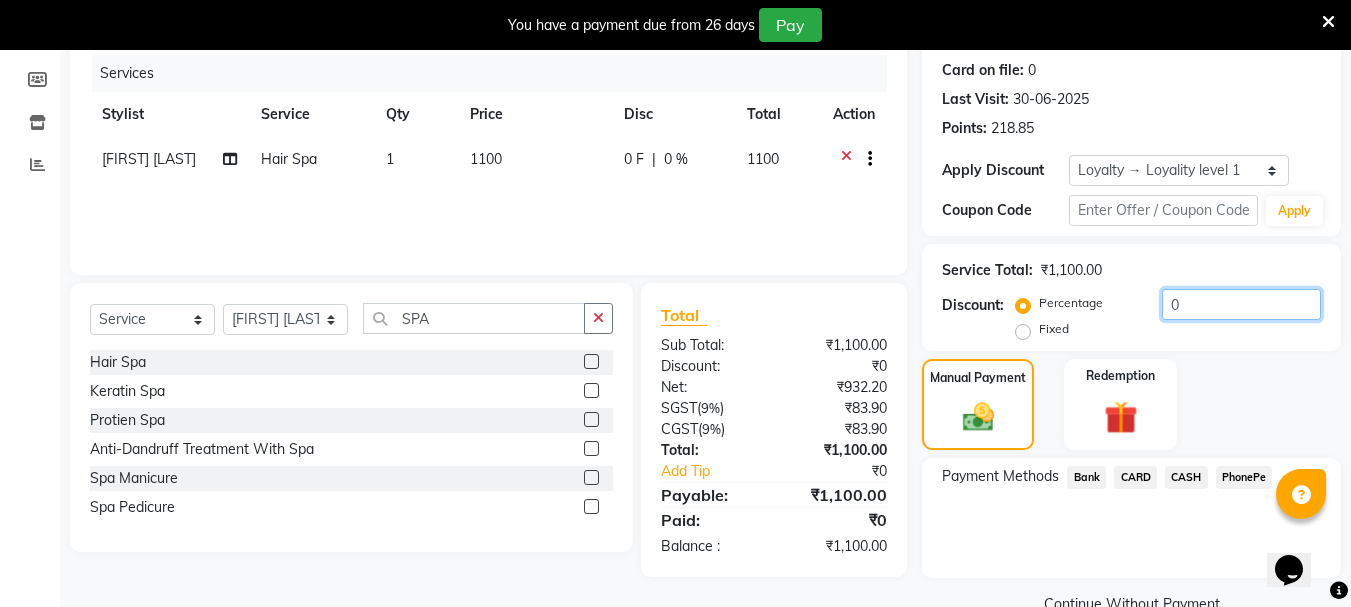 click on "0" 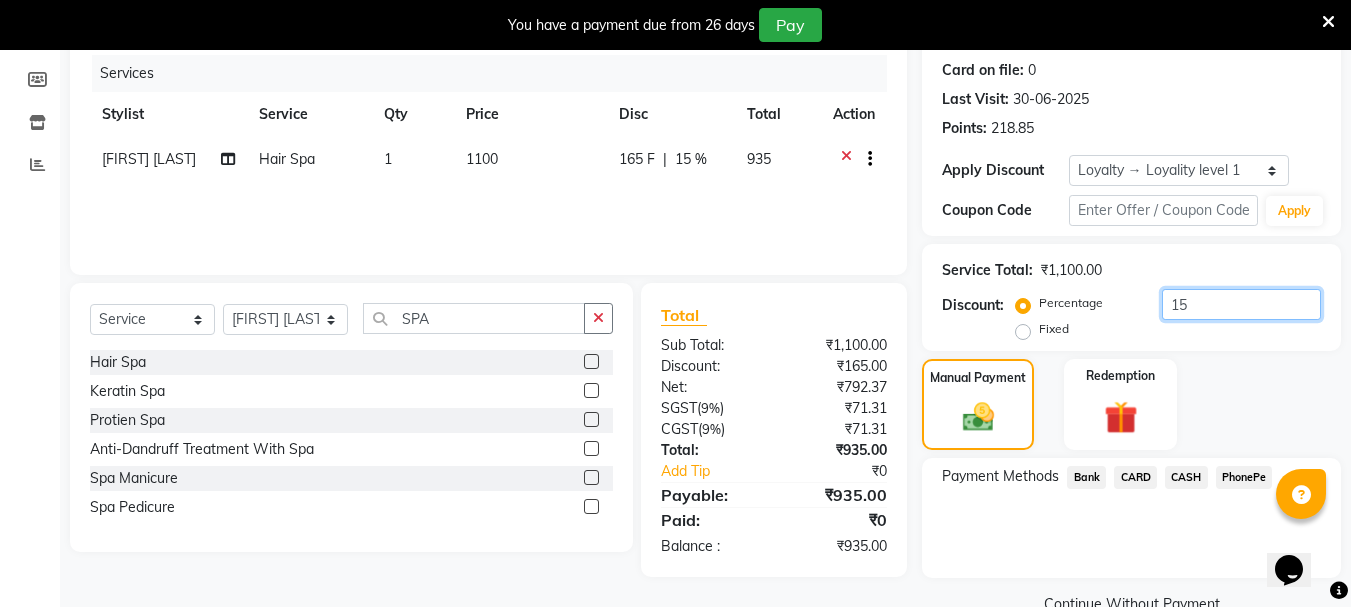 scroll, scrollTop: 285, scrollLeft: 0, axis: vertical 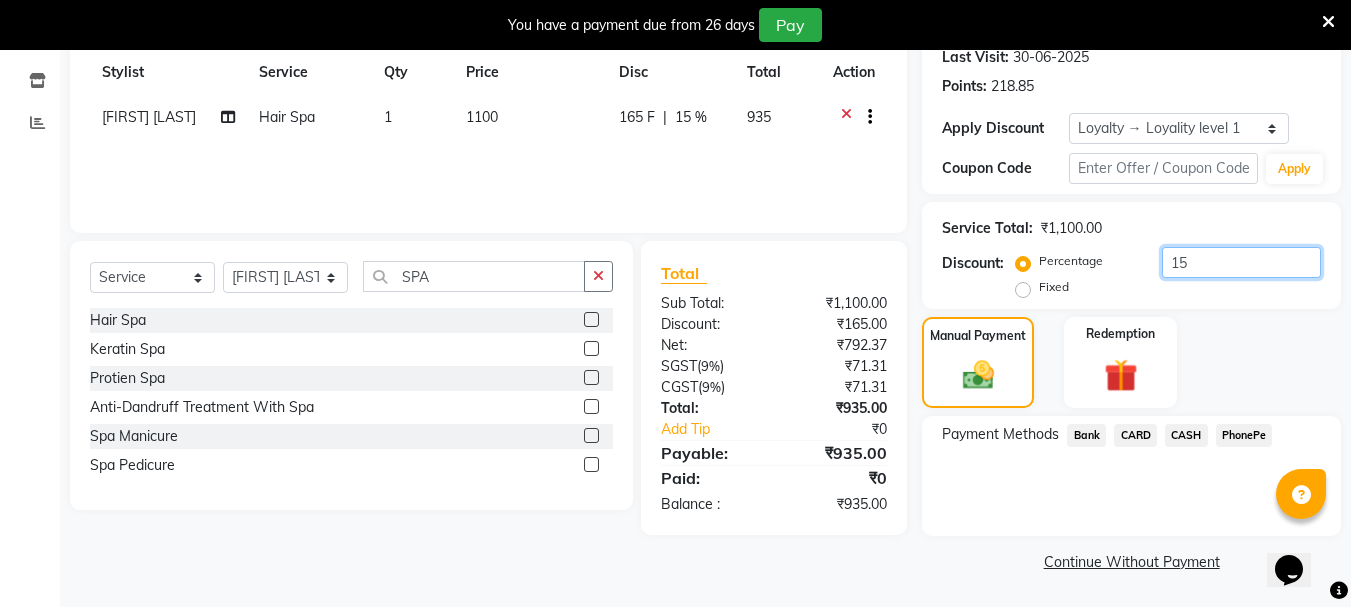 type on "15" 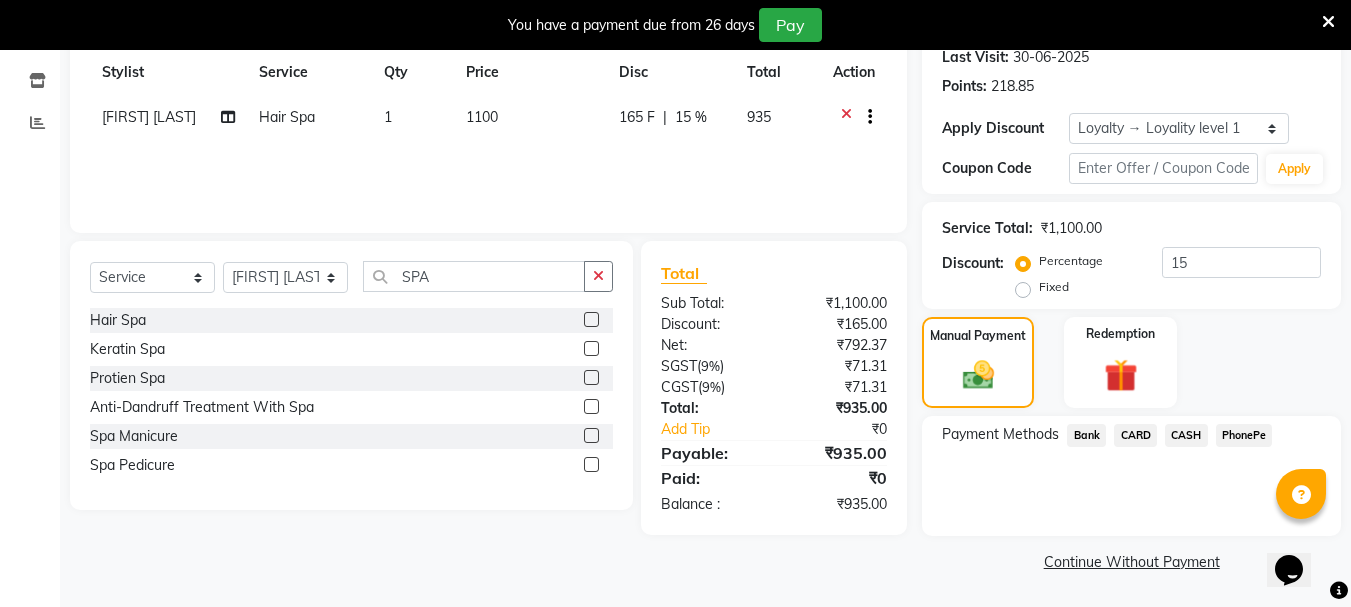 click on "PhonePe" 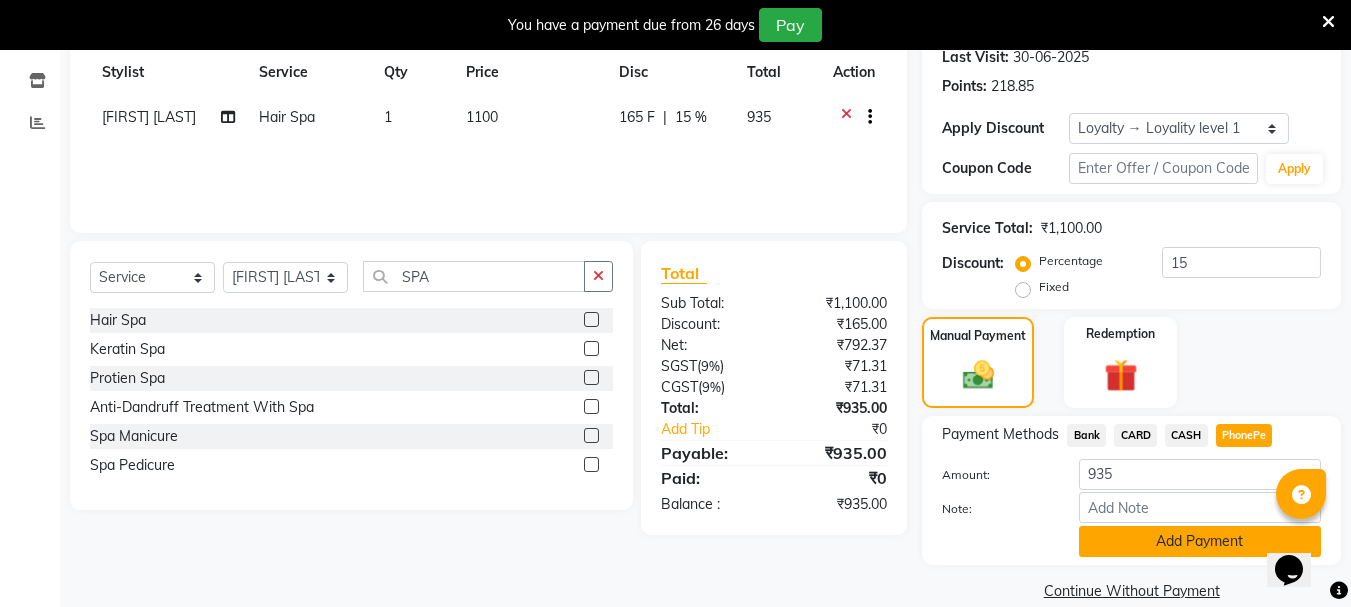 click on "Add Payment" 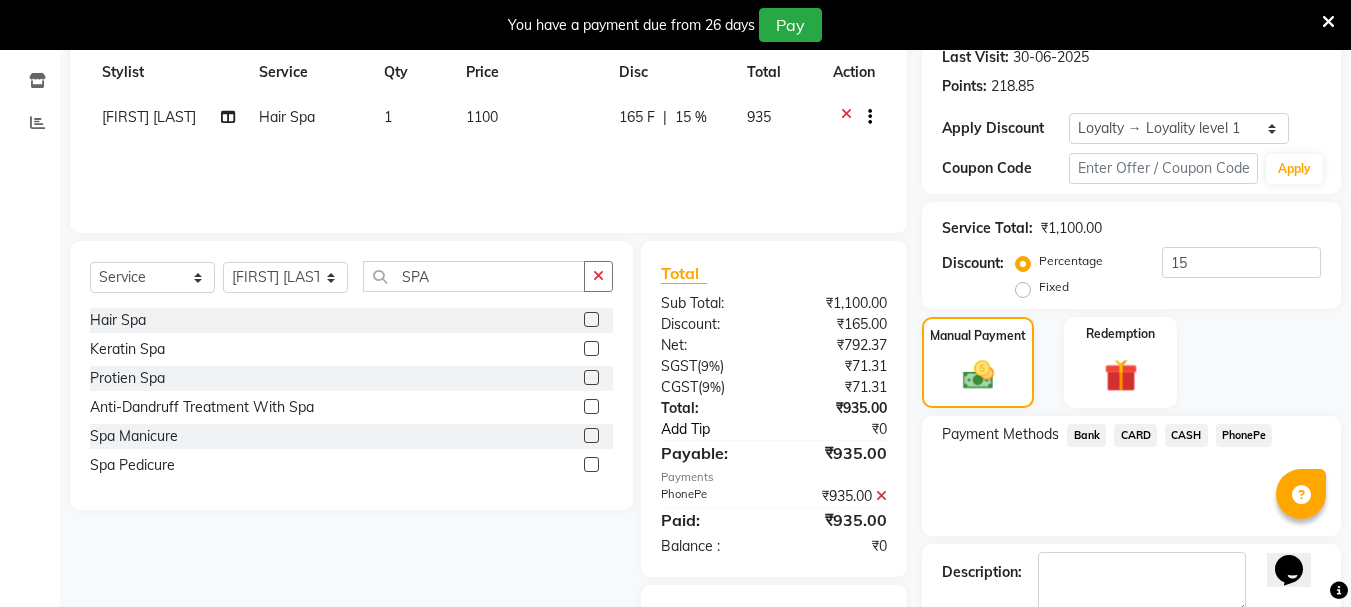 scroll, scrollTop: 405, scrollLeft: 0, axis: vertical 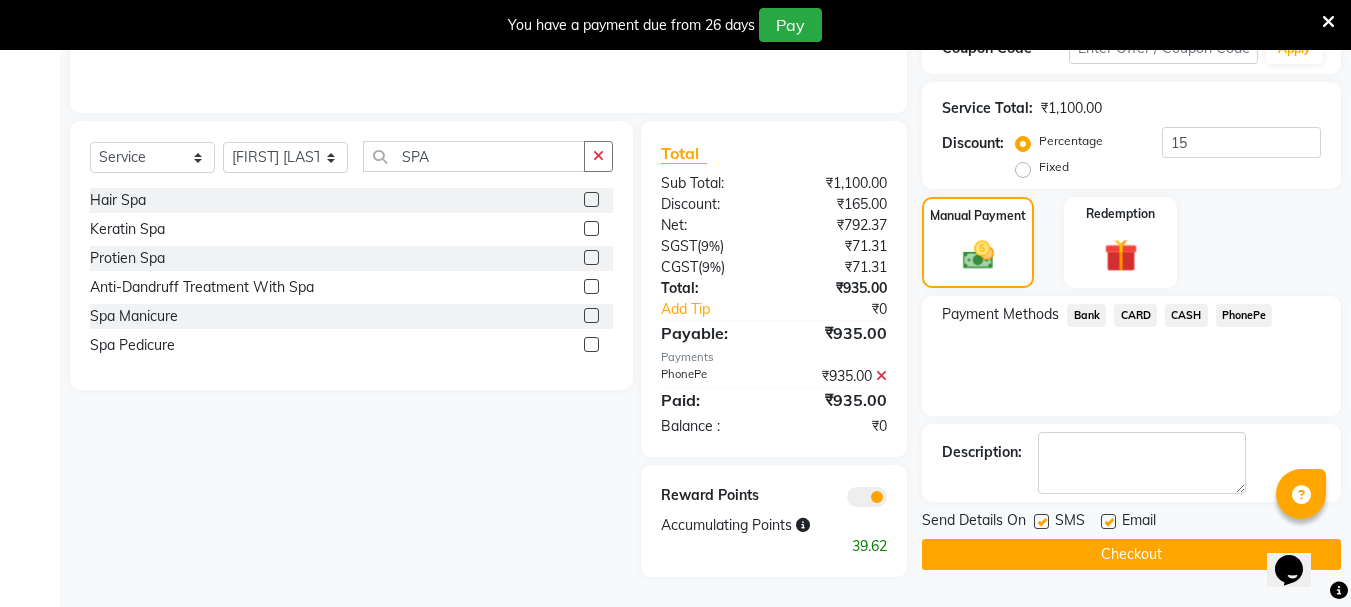 click on "Checkout" 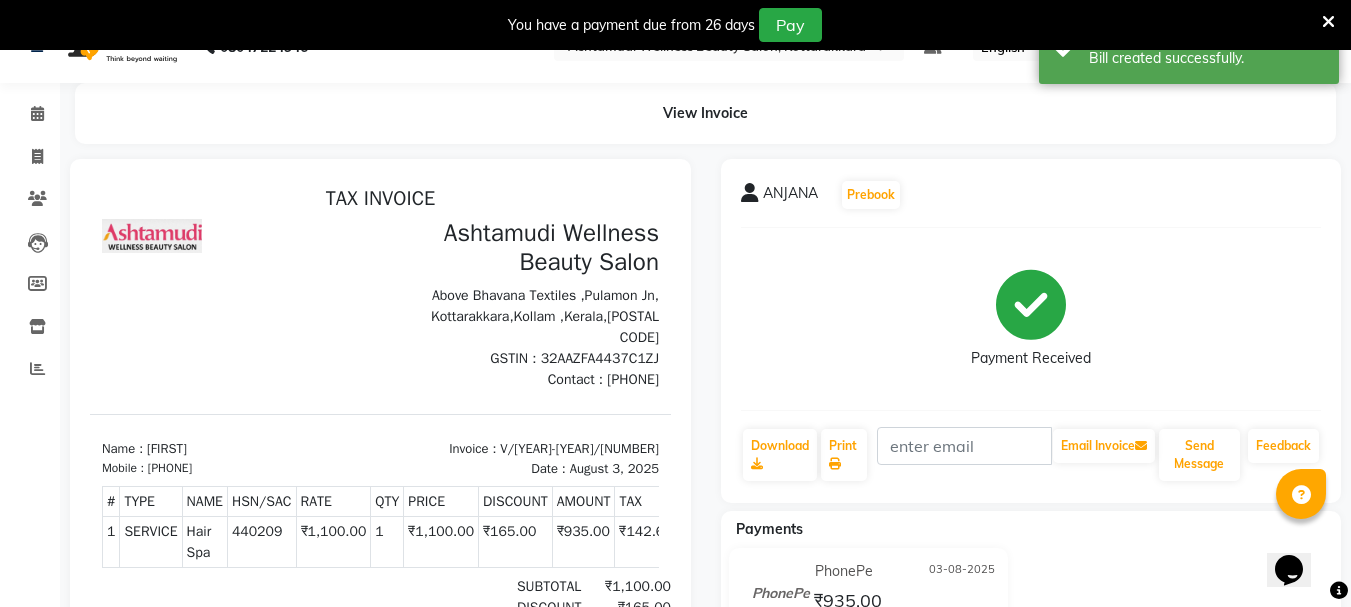 scroll, scrollTop: 0, scrollLeft: 0, axis: both 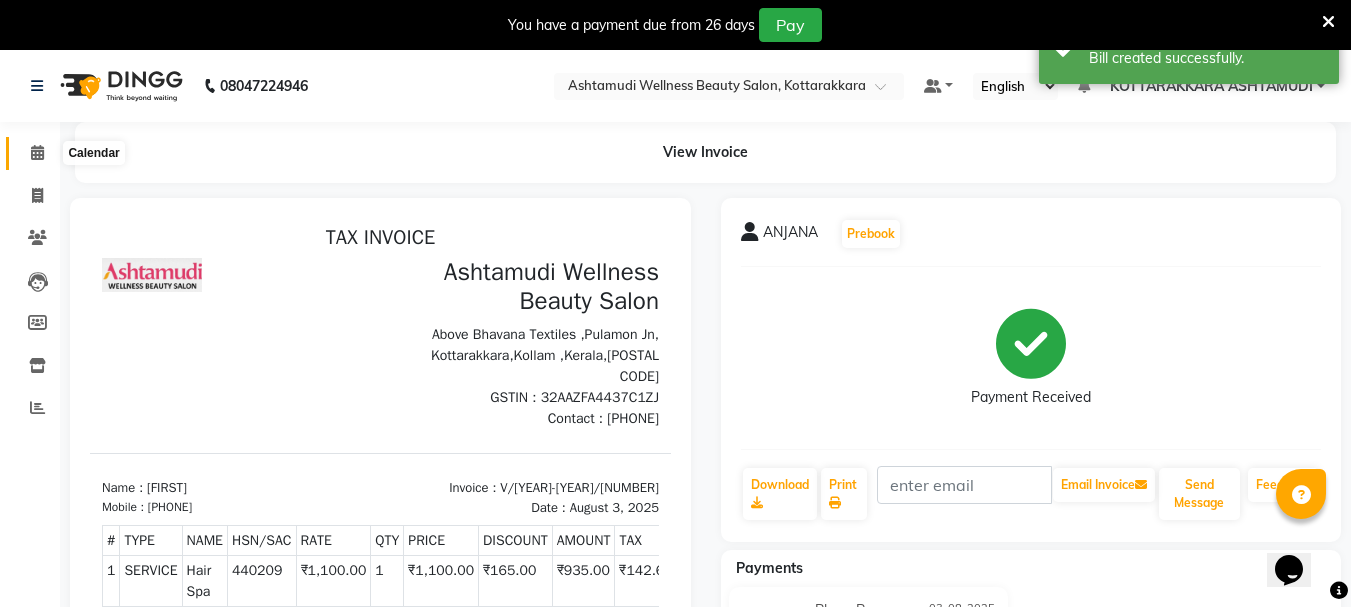 click 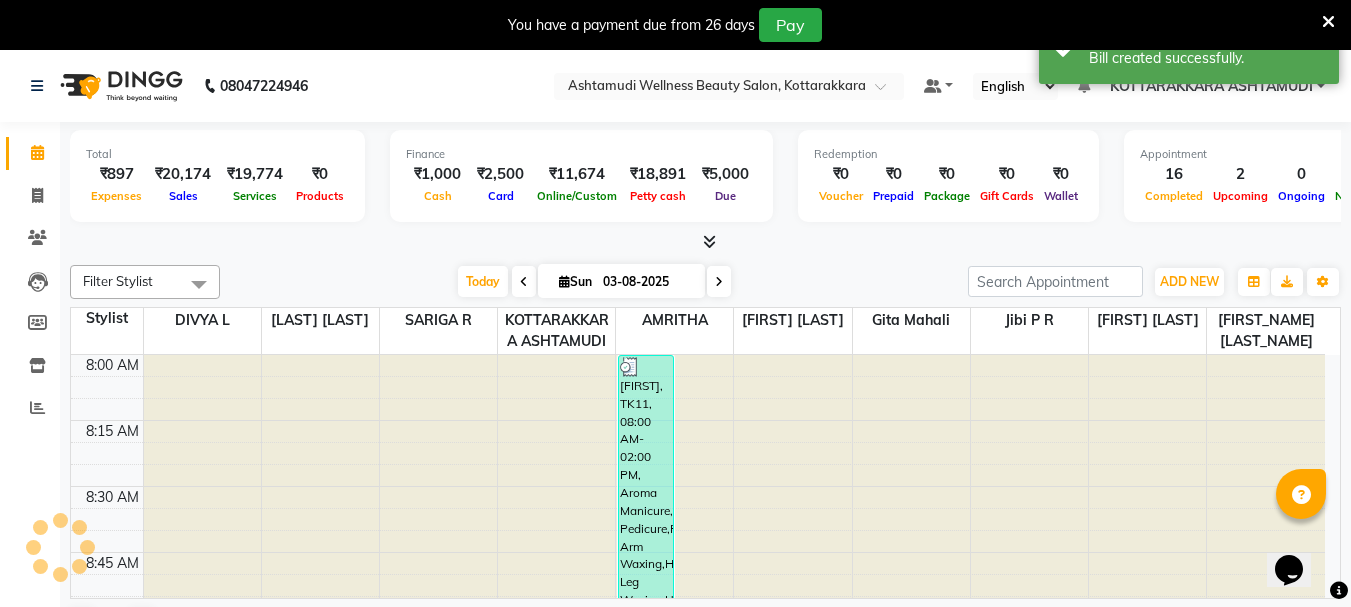 scroll, scrollTop: 0, scrollLeft: 0, axis: both 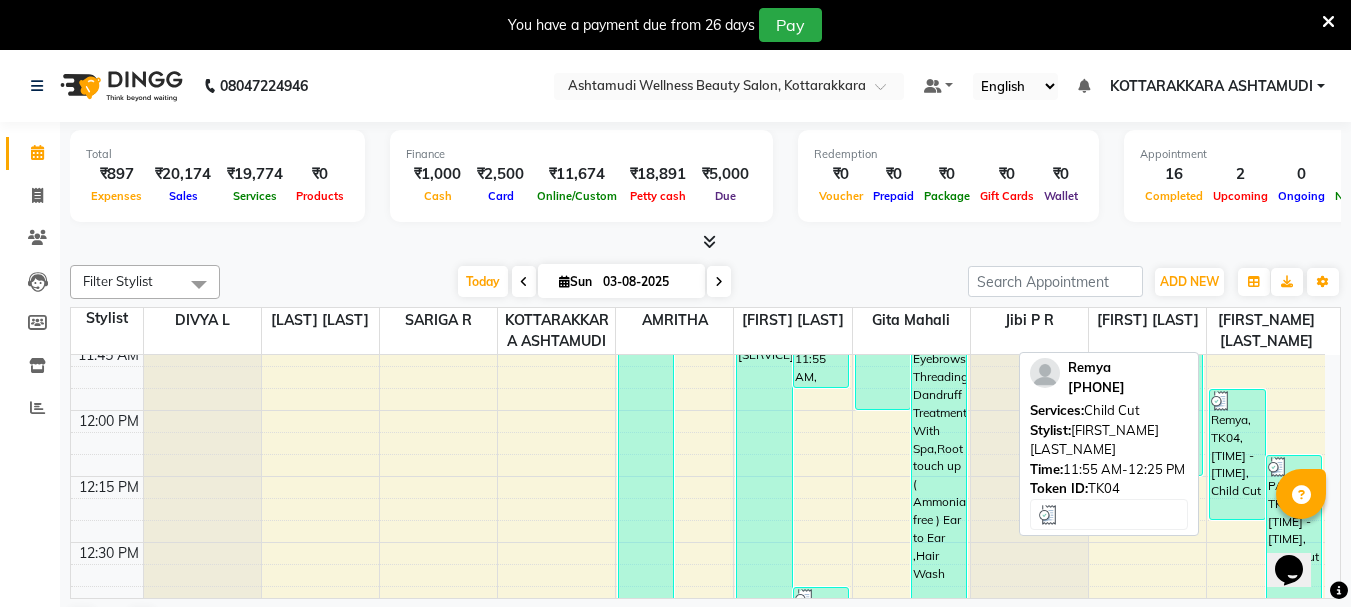 click on "[NAME], TK04, 11:55 AM-12:25 PM, Child Cut" at bounding box center (1237, 454) 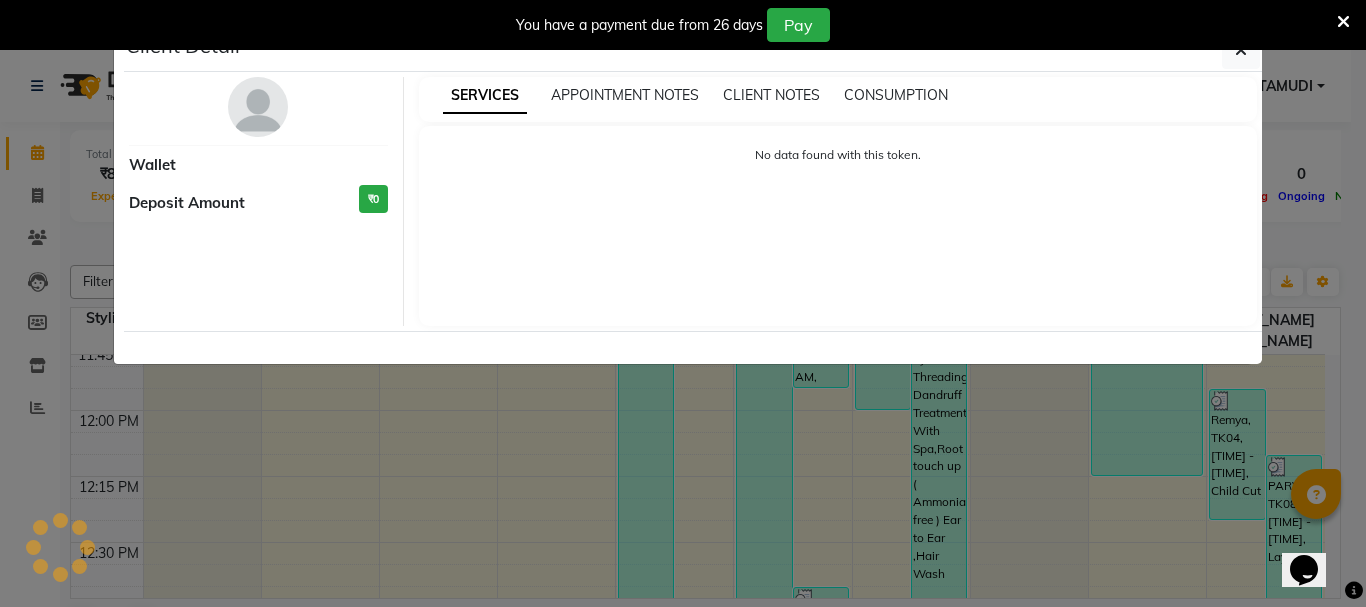 select on "3" 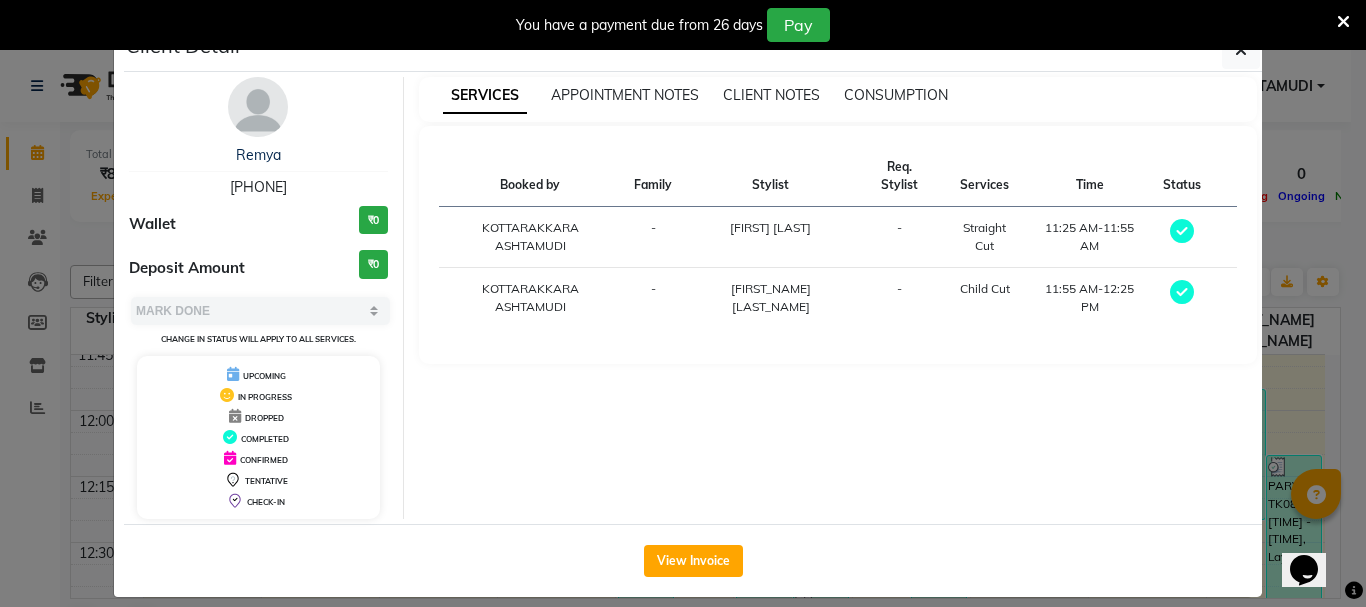 click on "Client Detail  Remya    8943363202 Wallet ₹0 Deposit Amount  ₹0  Select MARK DONE UPCOMING Change in status will apply to all services. UPCOMING IN PROGRESS DROPPED COMPLETED CONFIRMED TENTATIVE CHECK-IN SERVICES APPOINTMENT NOTES CLIENT NOTES CONSUMPTION Booked by Family Stylist Req. Stylist Services Time Status  KOTTARAKKARA ASHTAMUDI  - SHAMINA MUHAMMED P R -  Straight Cut   11:25 AM-11:55 AM   KOTTARAKKARA ASHTAMUDI  - Karina Darjee  -  Child Cut   11:55 AM-12:25 PM   View Invoice" 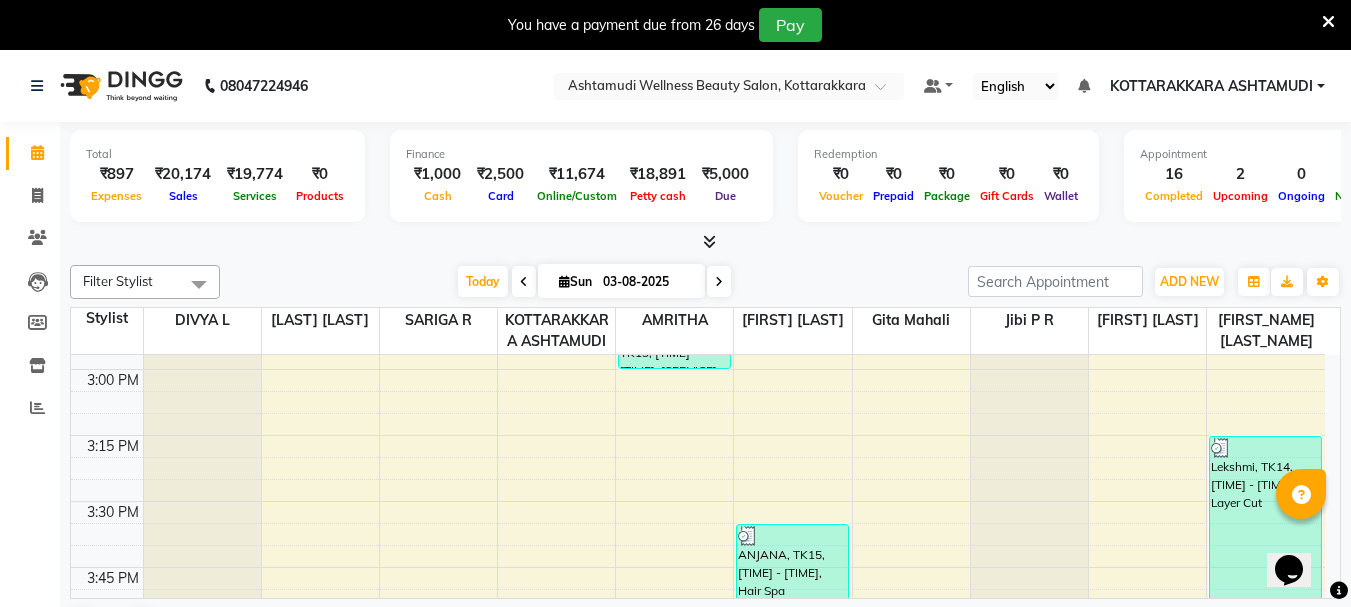 scroll, scrollTop: 2000, scrollLeft: 0, axis: vertical 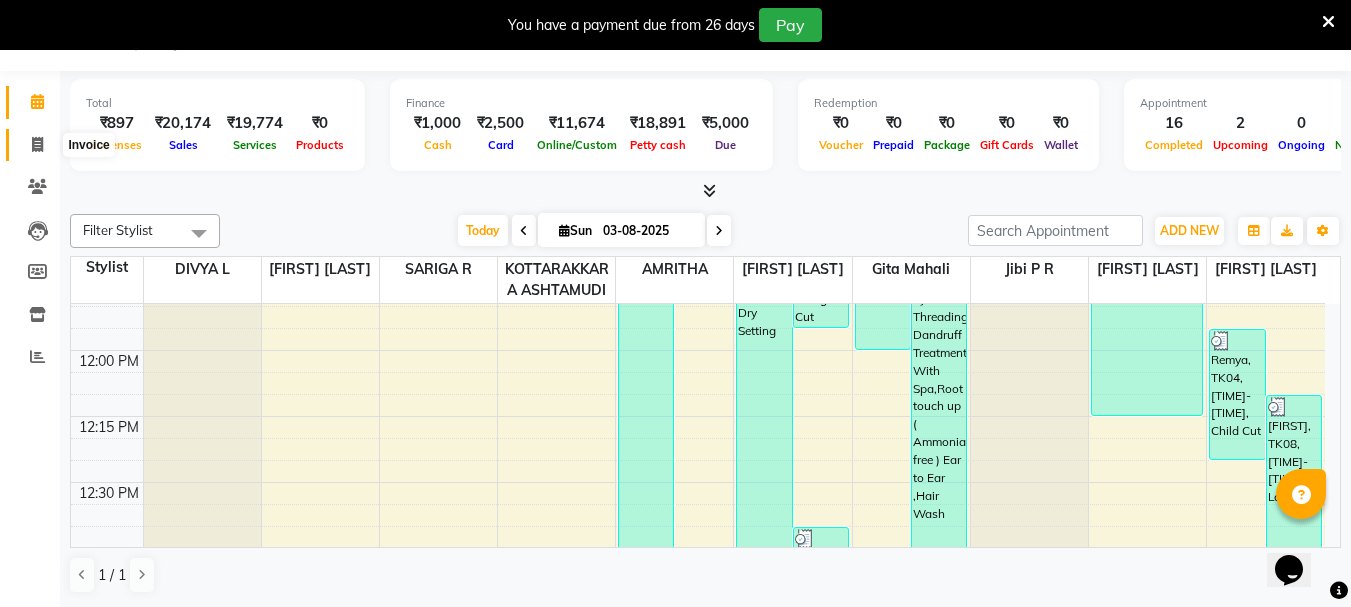 click 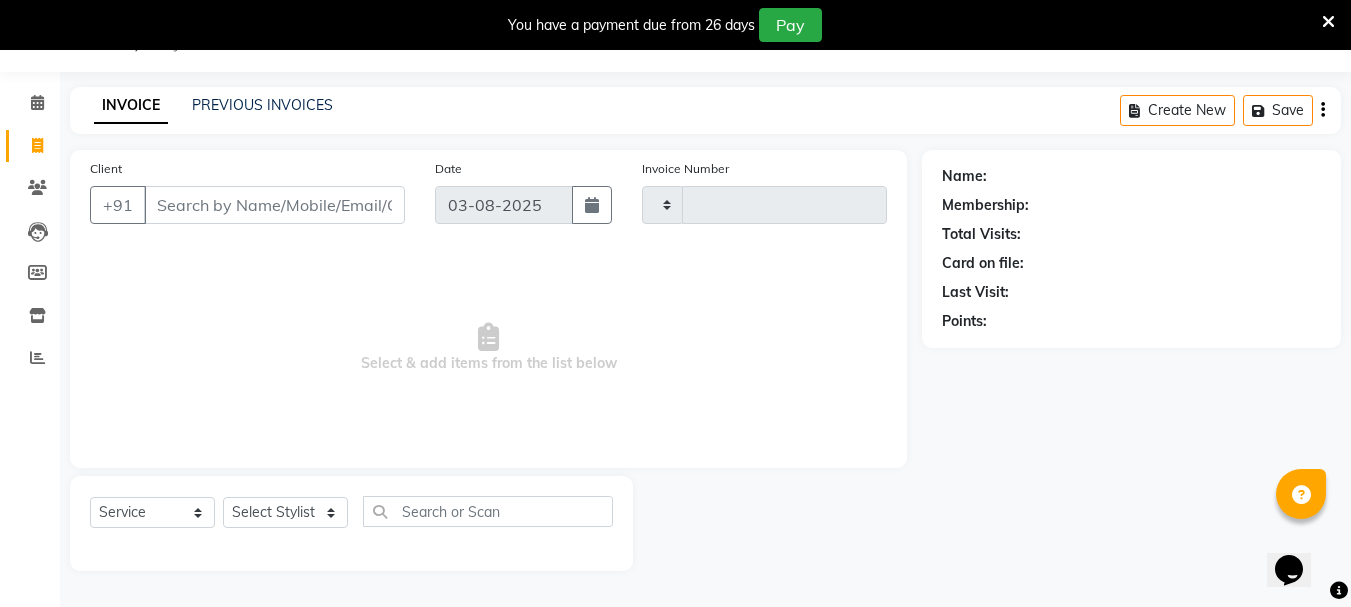 scroll, scrollTop: 50, scrollLeft: 0, axis: vertical 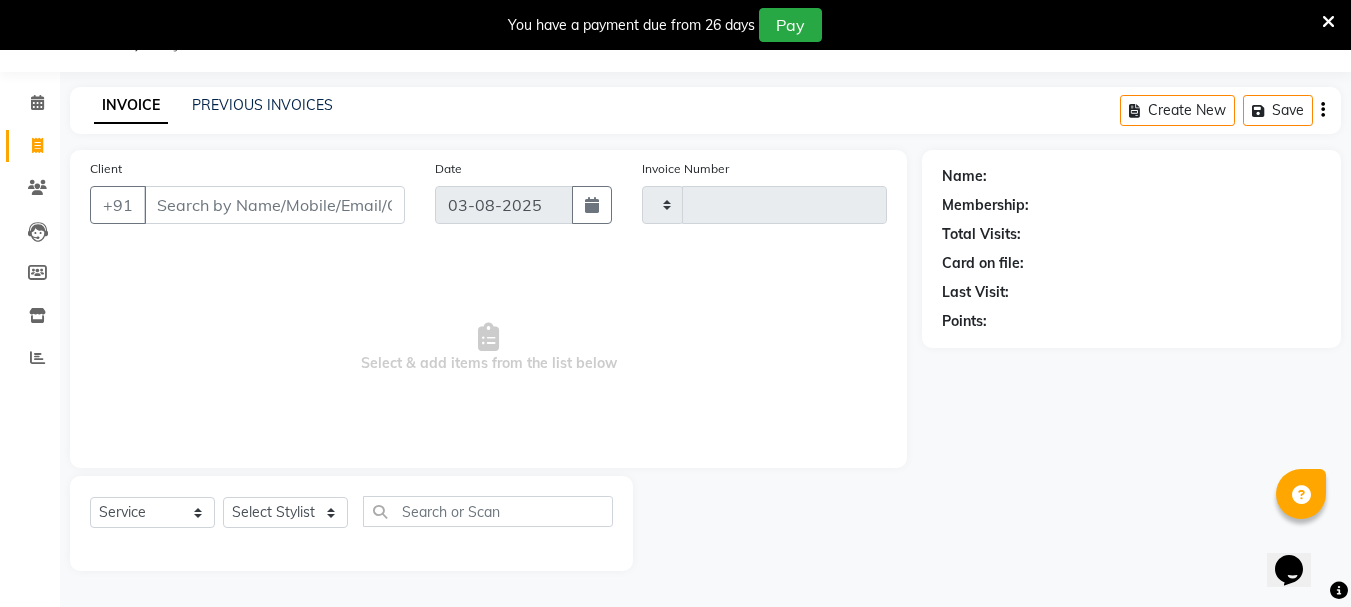 type on "2346" 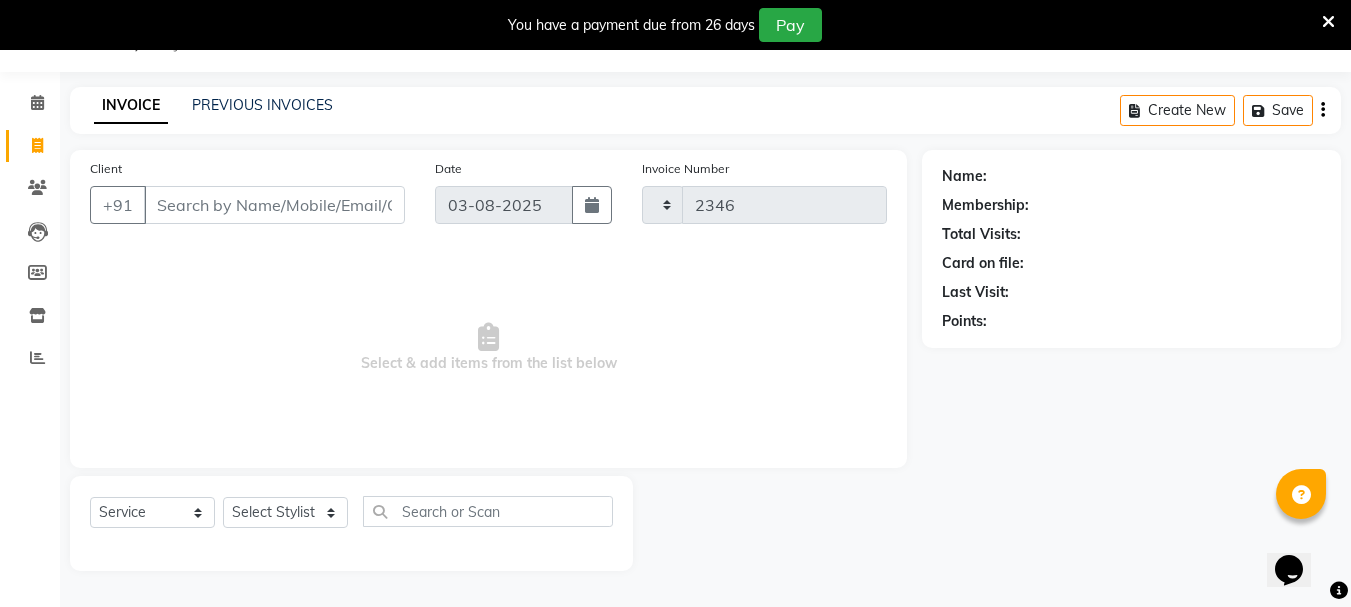 select on "4664" 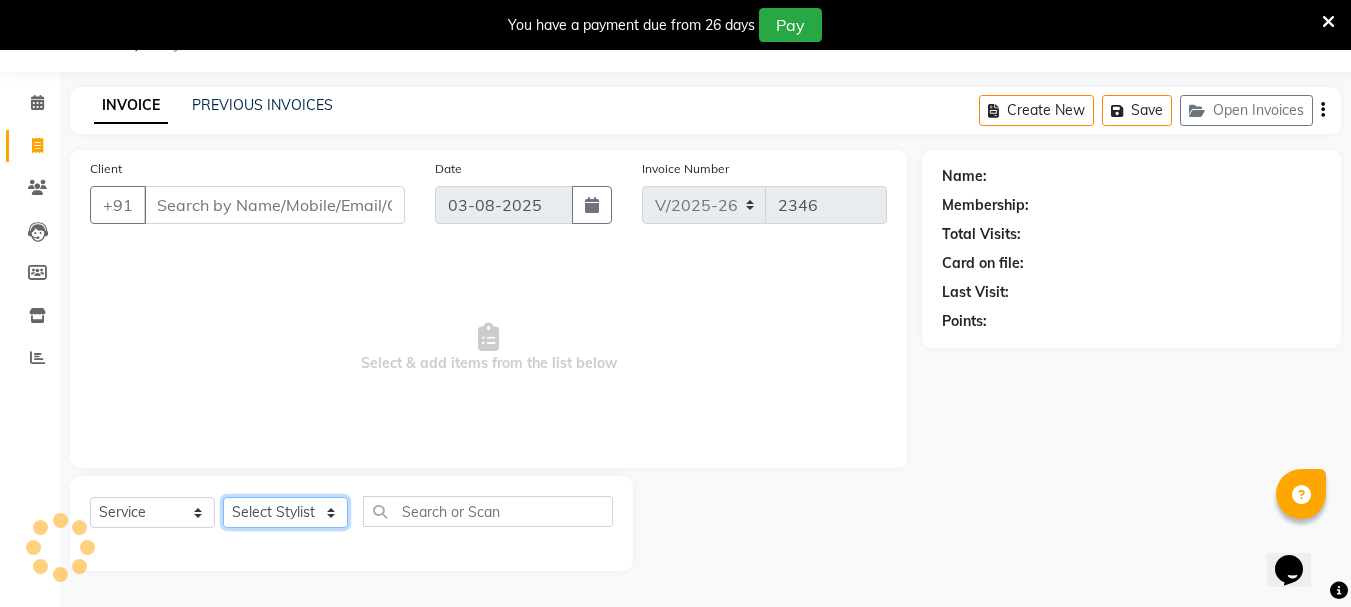 click on "Select Stylist" 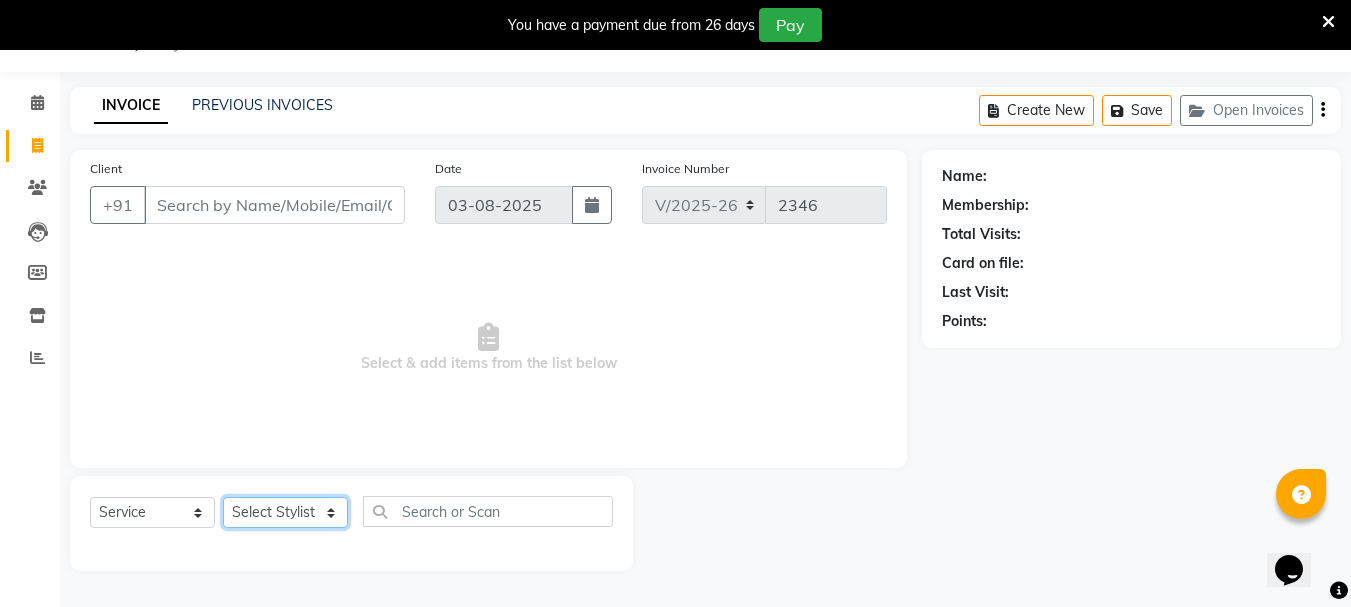 select on "27465" 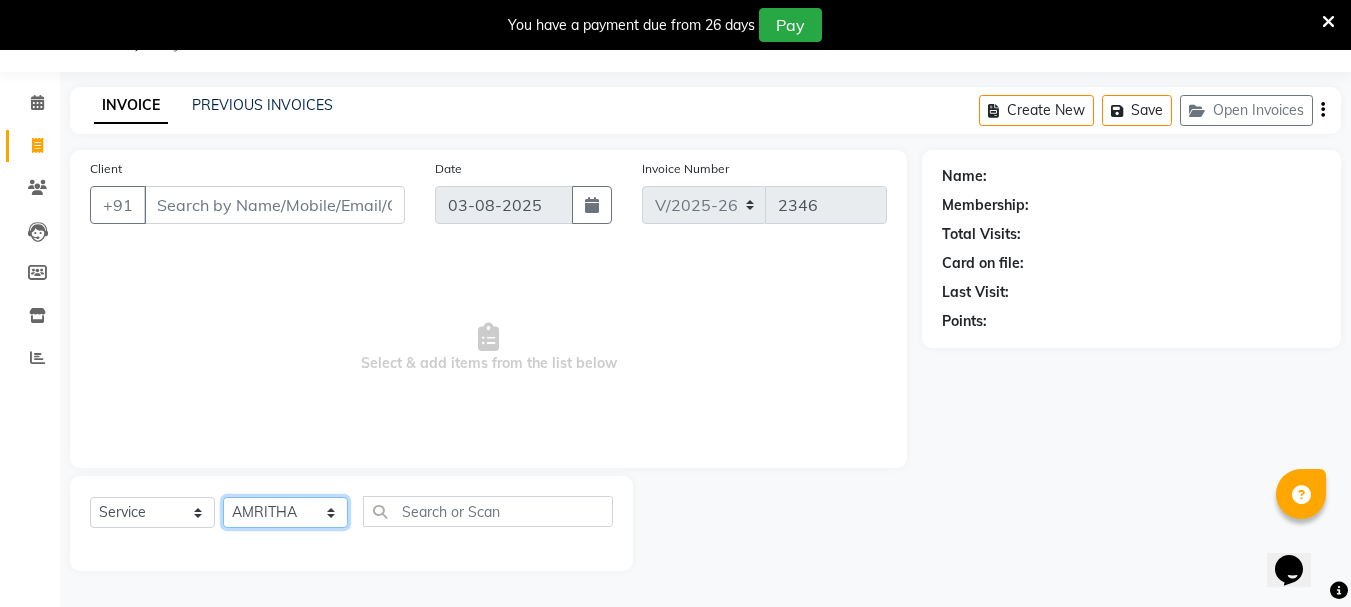 click on "Select Stylist AMRITHA DIVYA L	 Gita Mahali  Jibi P R Karina Darjee  KOTTARAKKARA ASHTAMUDI NISHA SAMUEL 	 Priya Chakraborty SARIGA R	 SHAHIDA SHAMINA MUHAMMED P R" 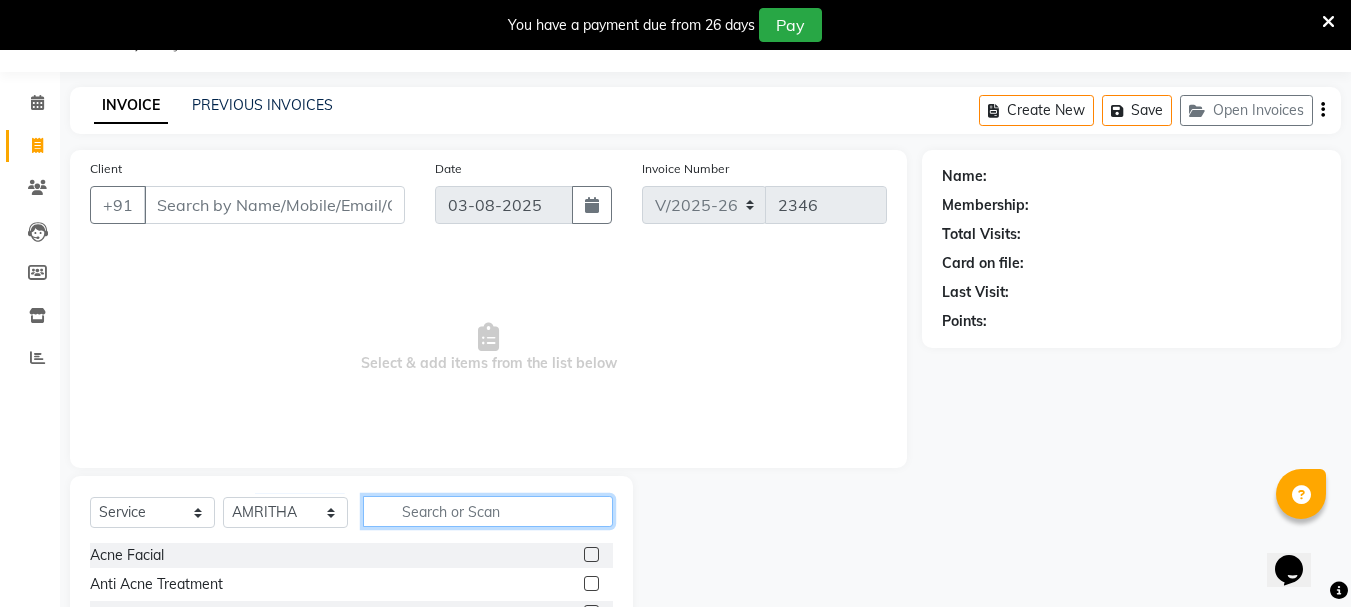 click 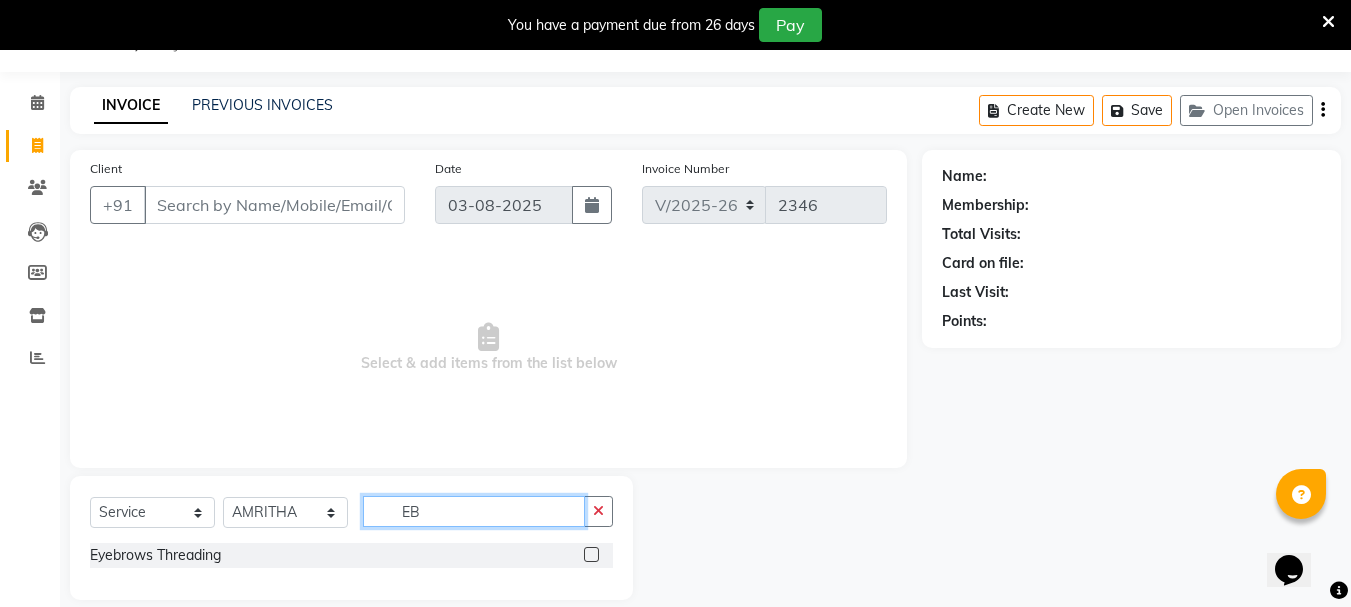 type on "EB" 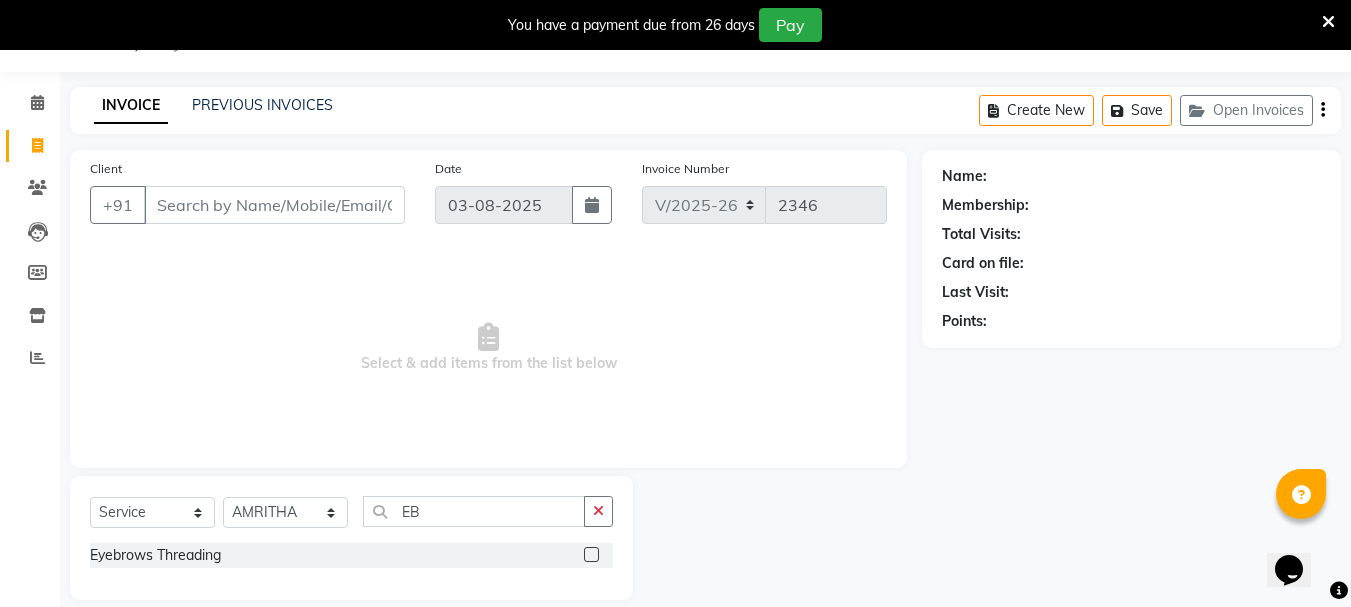 click 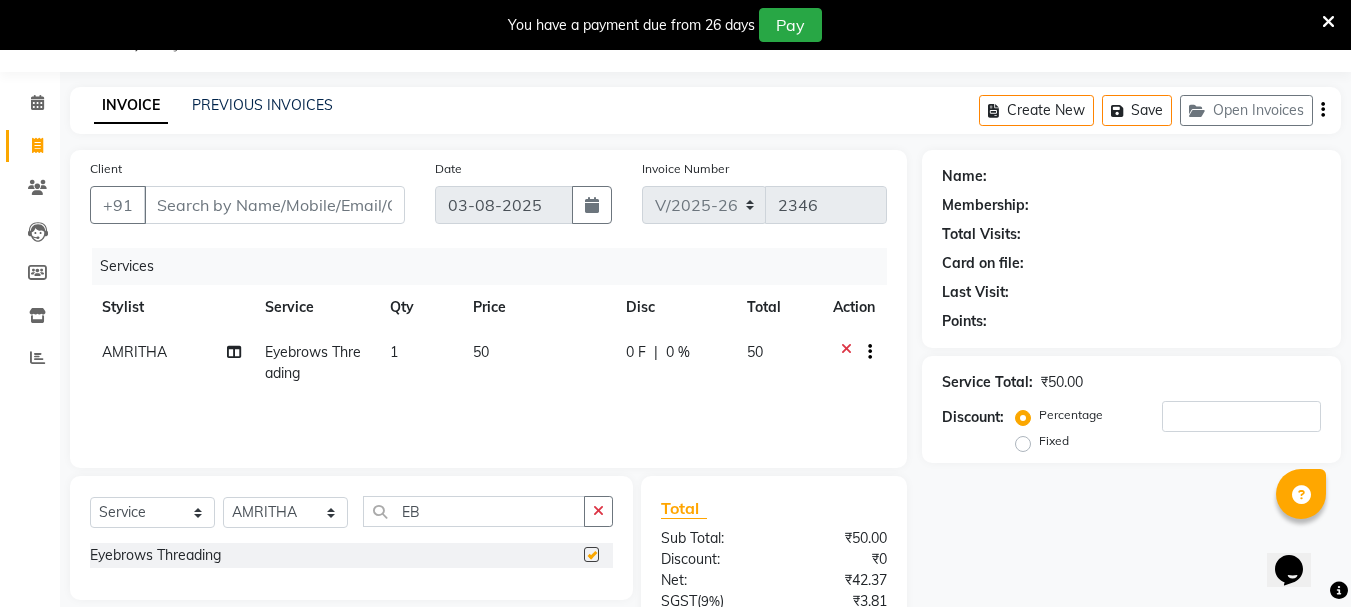 checkbox on "false" 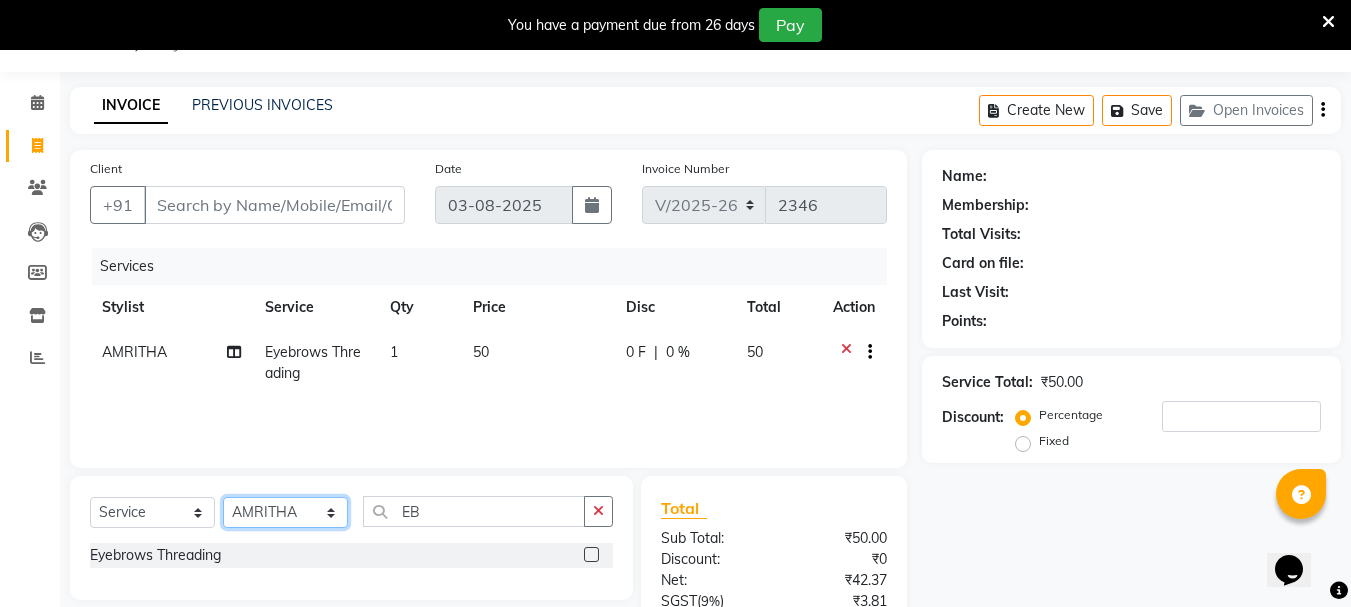 click on "Select Stylist AMRITHA DIVYA L	 Gita Mahali  Jibi P R Karina Darjee  KOTTARAKKARA ASHTAMUDI NISHA SAMUEL 	 Priya Chakraborty SARIGA R	 SHAHIDA SHAMINA MUHAMMED P R" 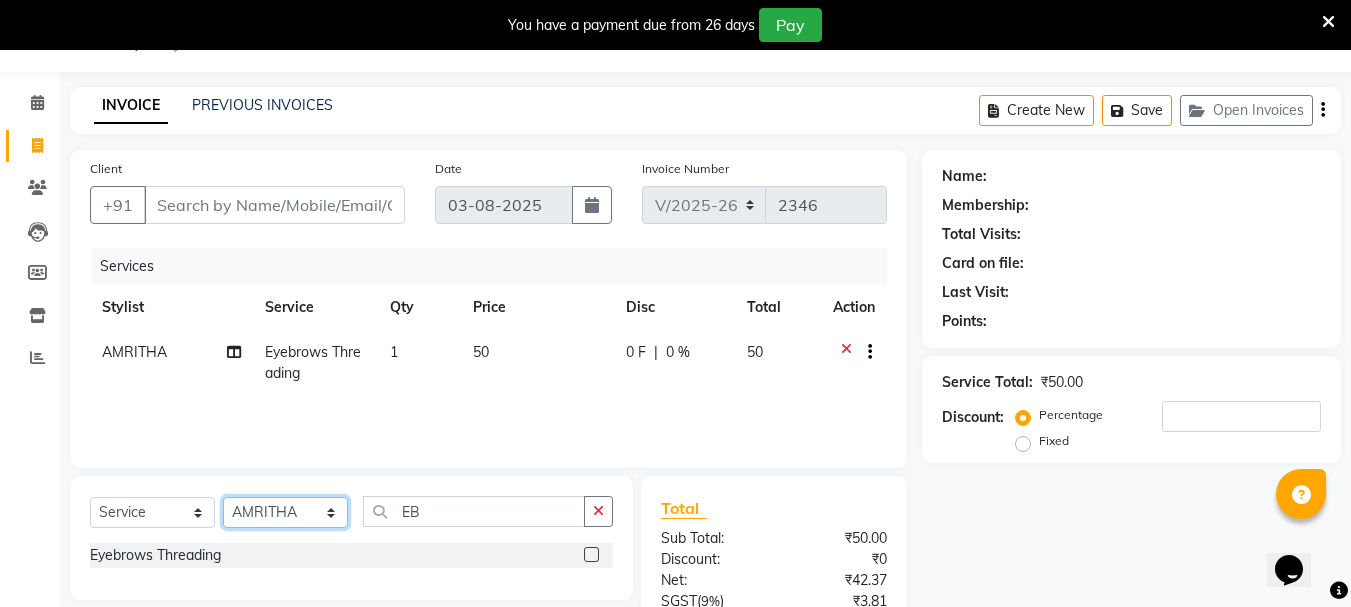 select on "27427" 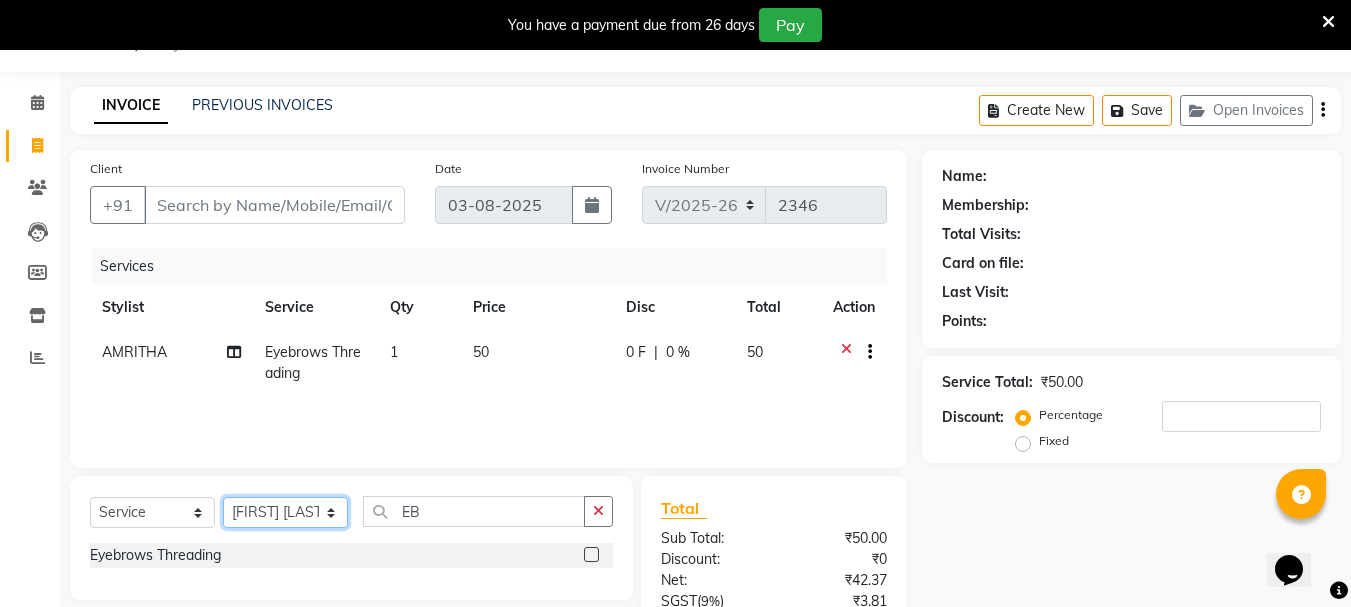 click on "Select Stylist AMRITHA DIVYA L	 Gita Mahali  Jibi P R Karina Darjee  KOTTARAKKARA ASHTAMUDI NISHA SAMUEL 	 Priya Chakraborty SARIGA R	 SHAHIDA SHAMINA MUHAMMED P R" 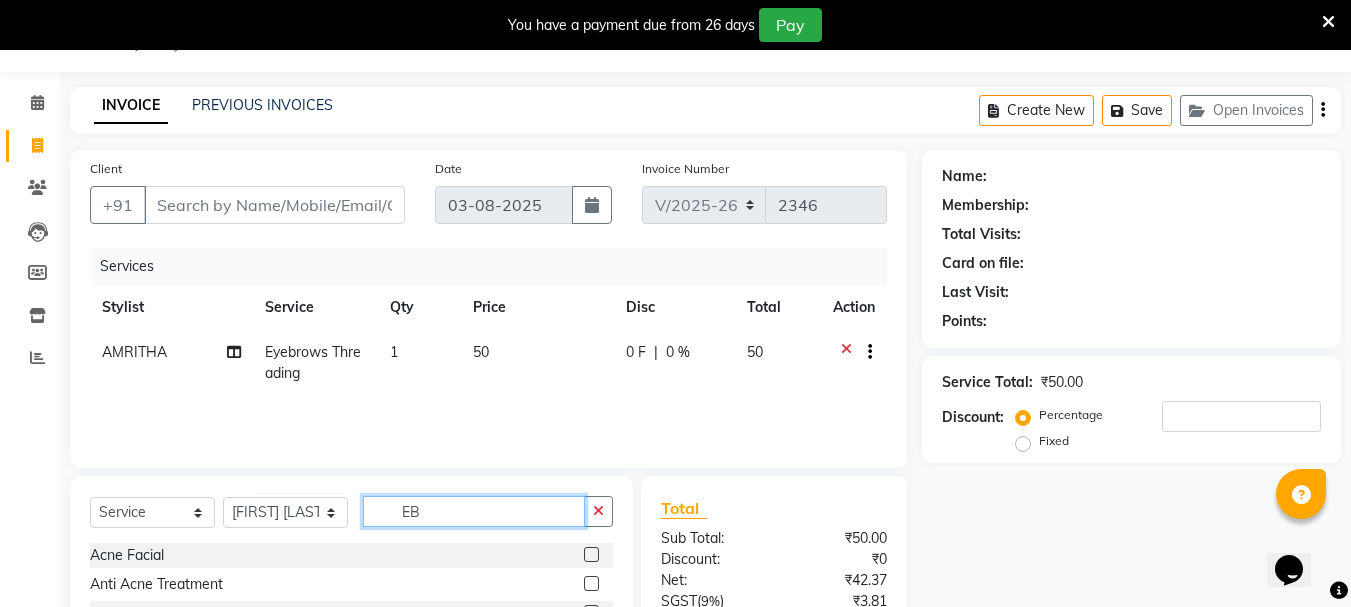 click on "EB" 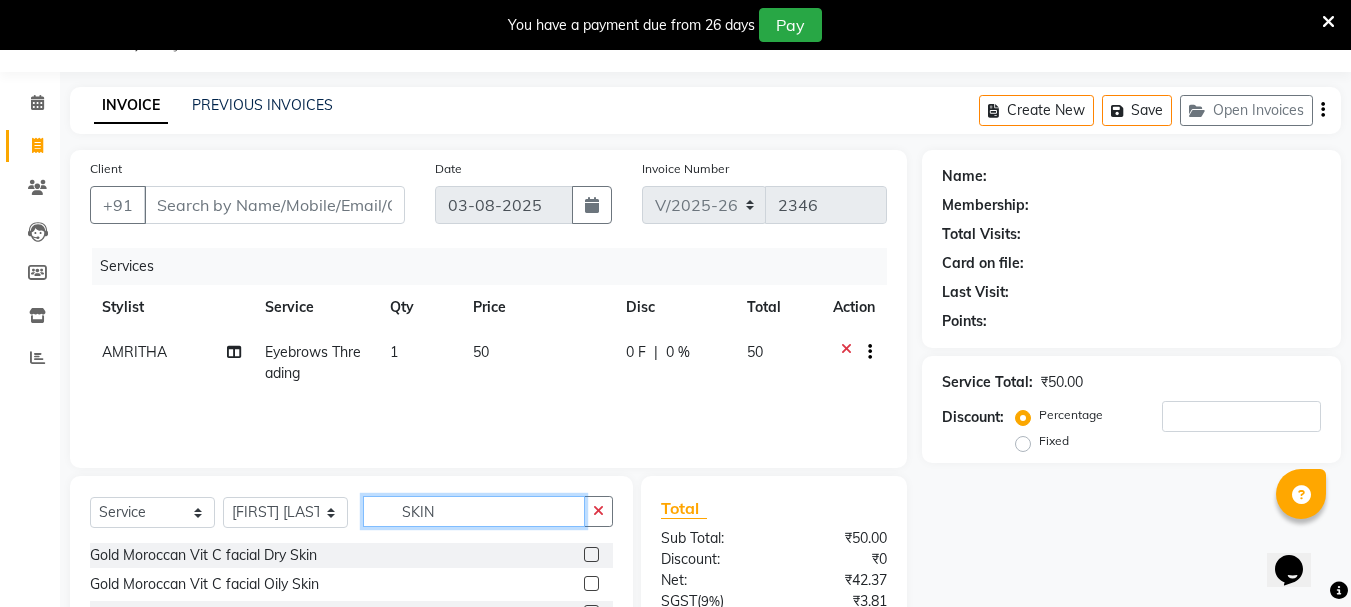 scroll, scrollTop: 244, scrollLeft: 0, axis: vertical 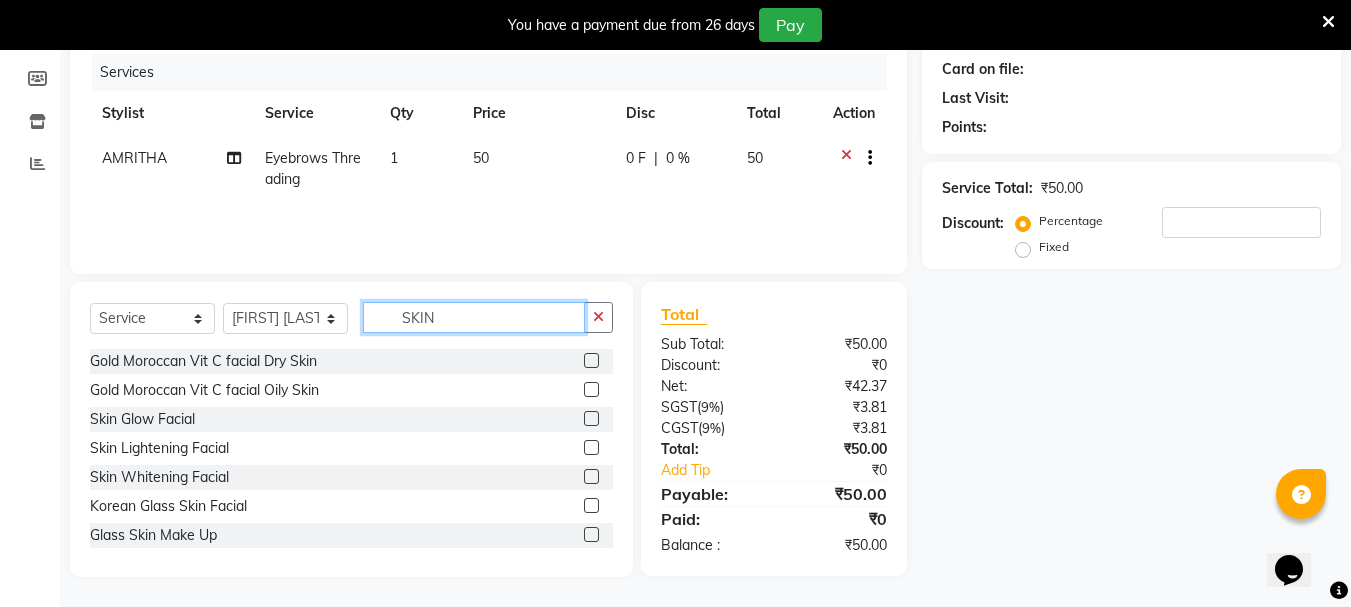 type on "SKIN" 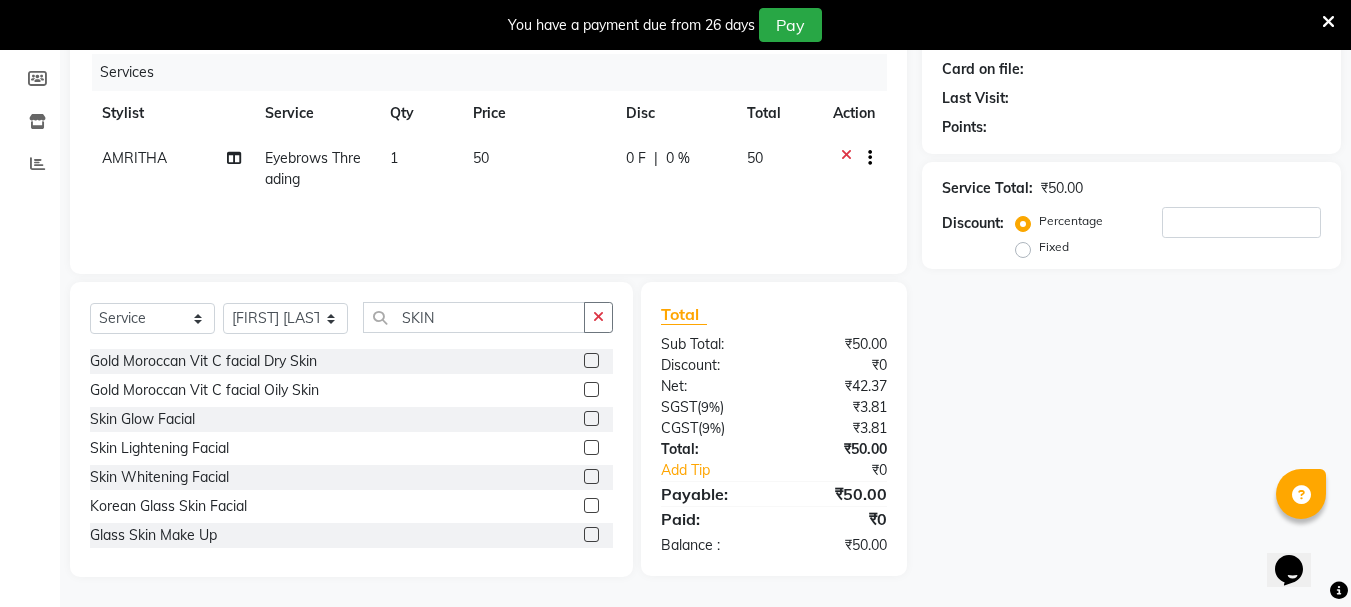 click 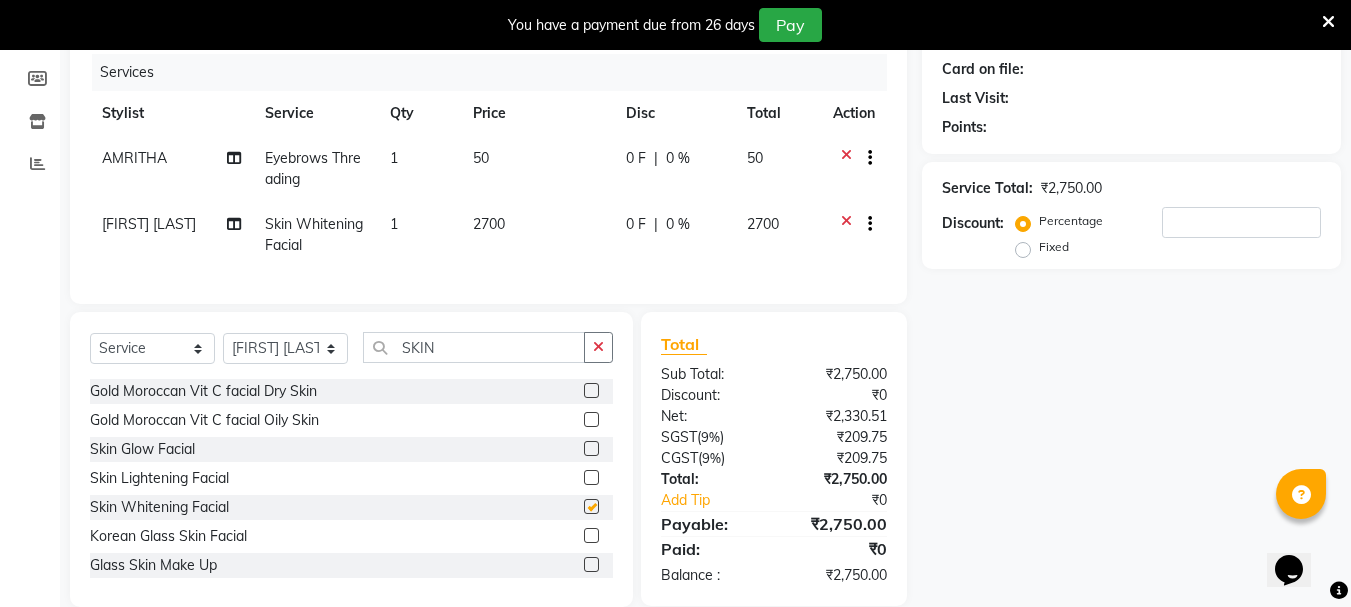 checkbox on "false" 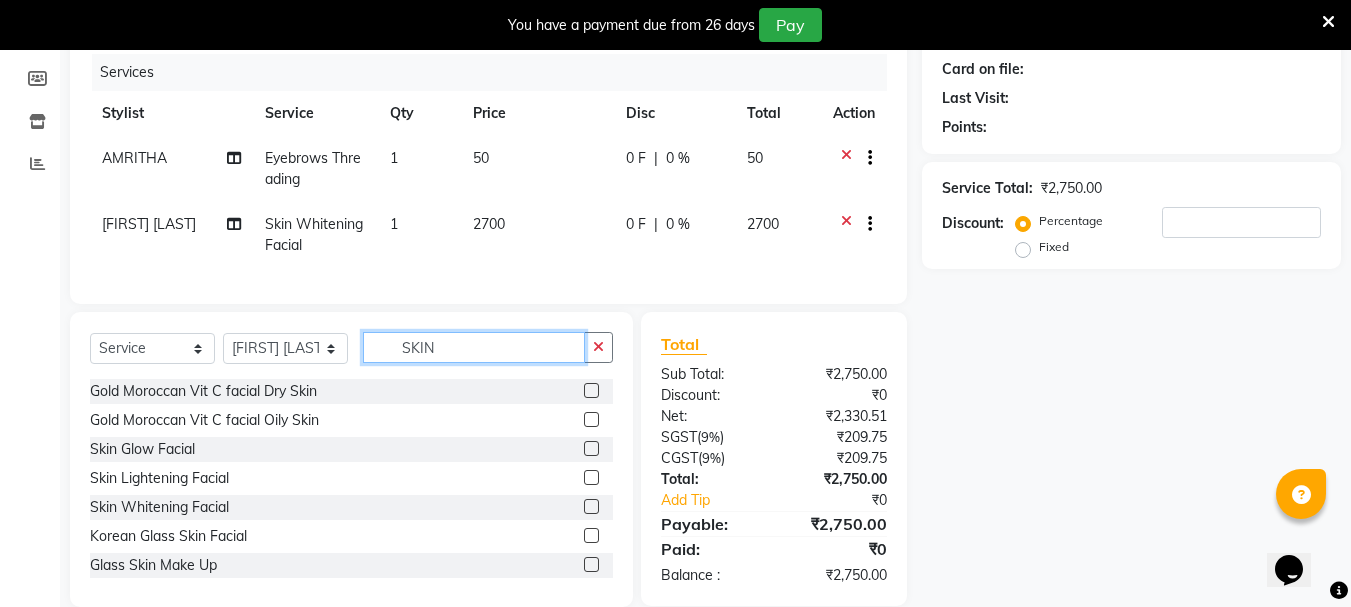 click on "SKIN" 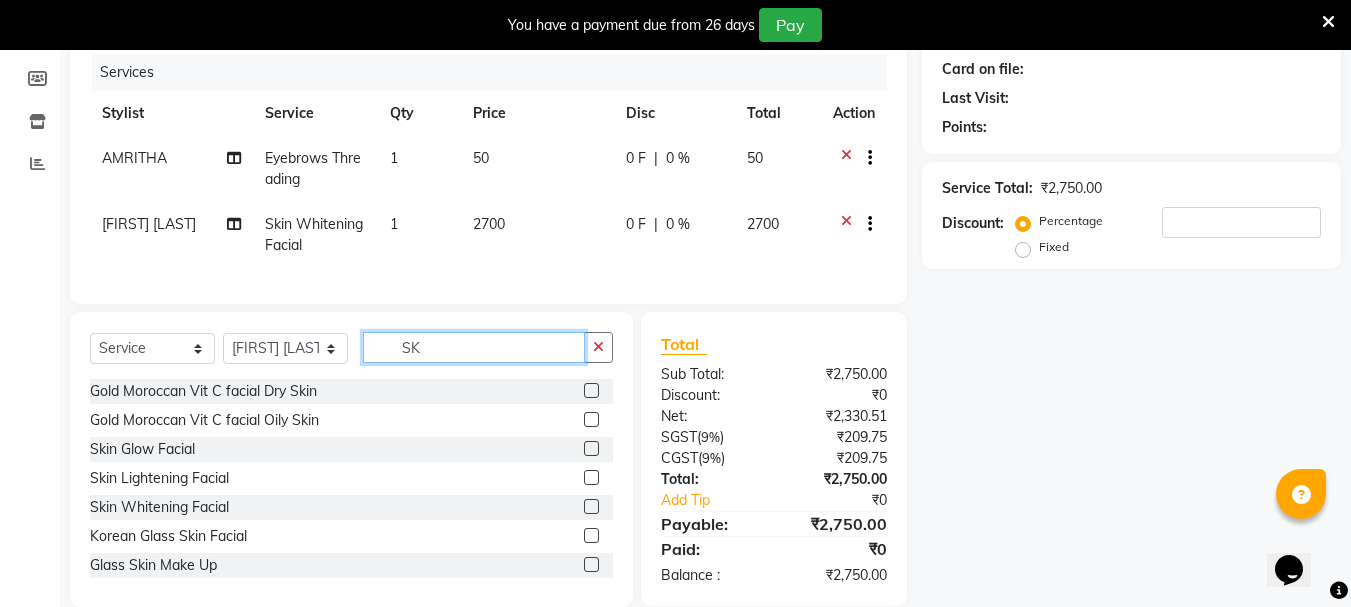 type on "S" 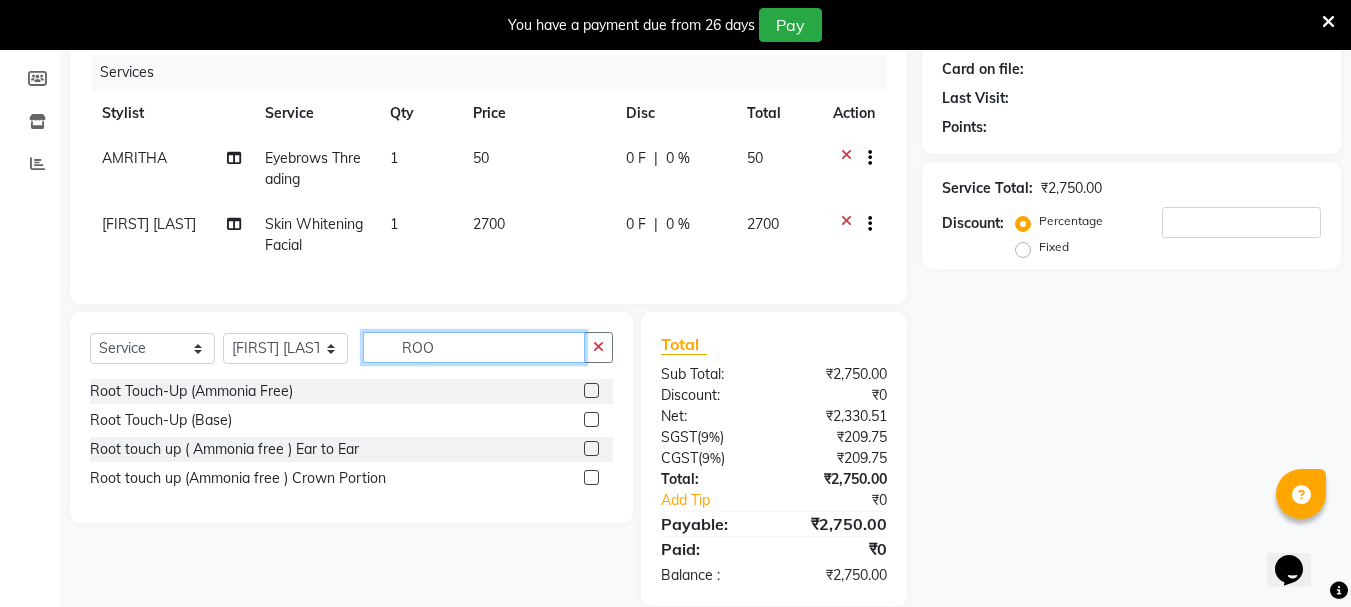type on "ROO" 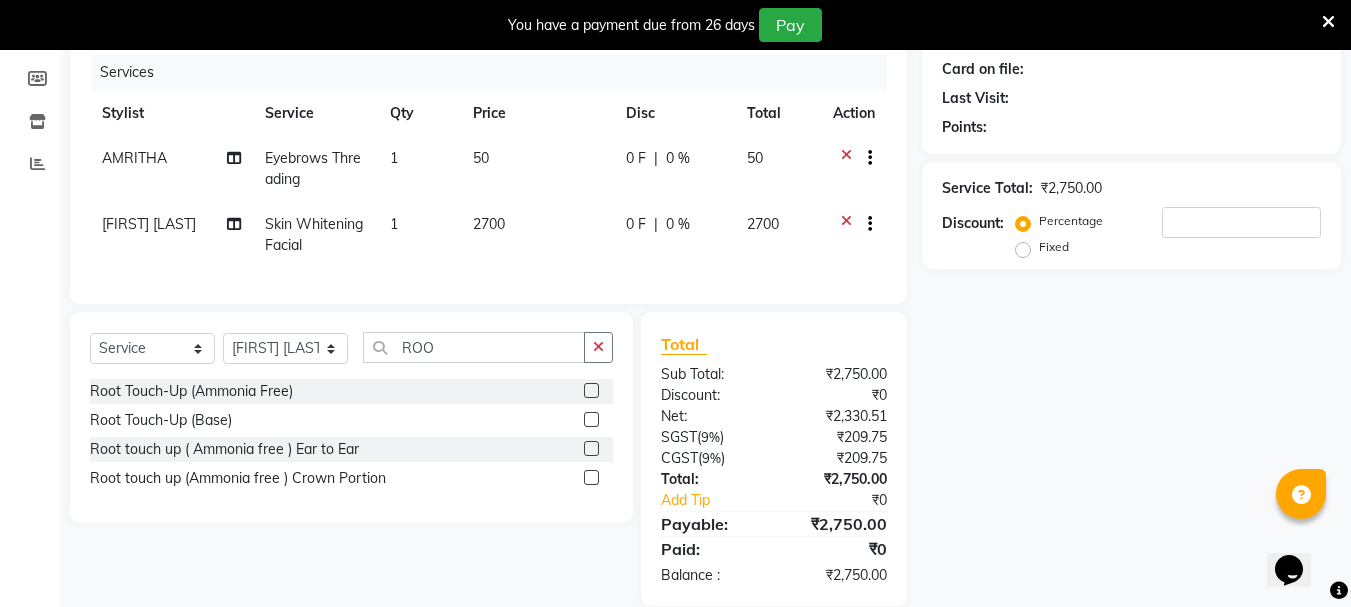 click 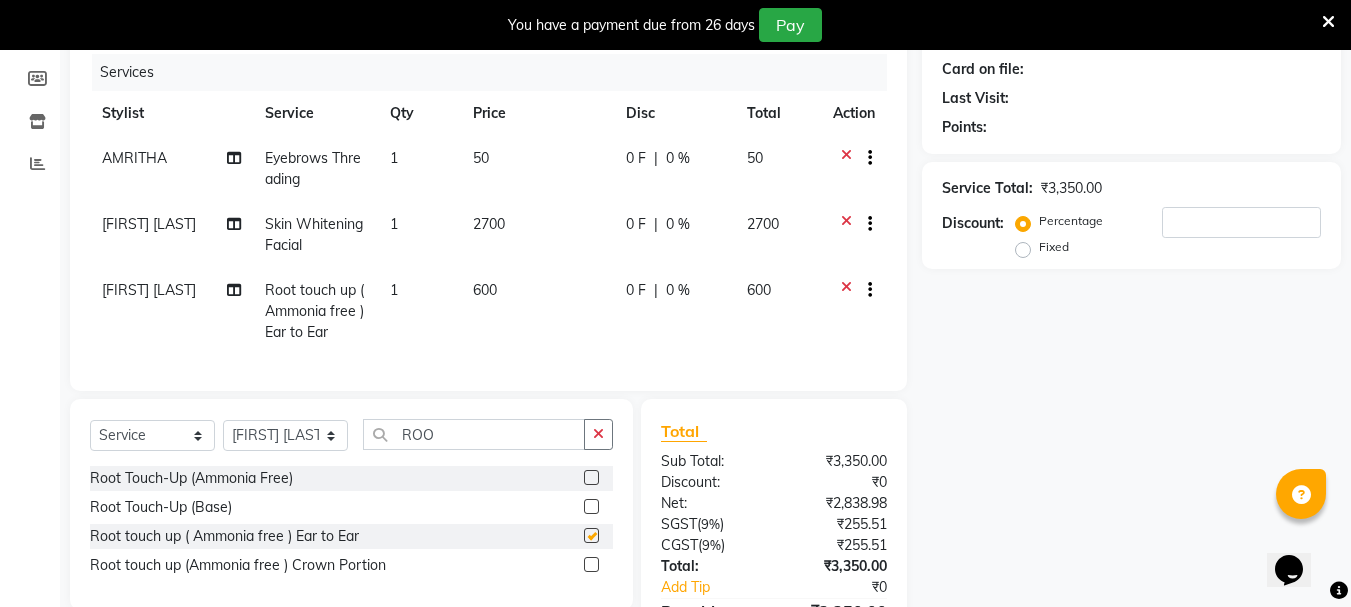 checkbox on "false" 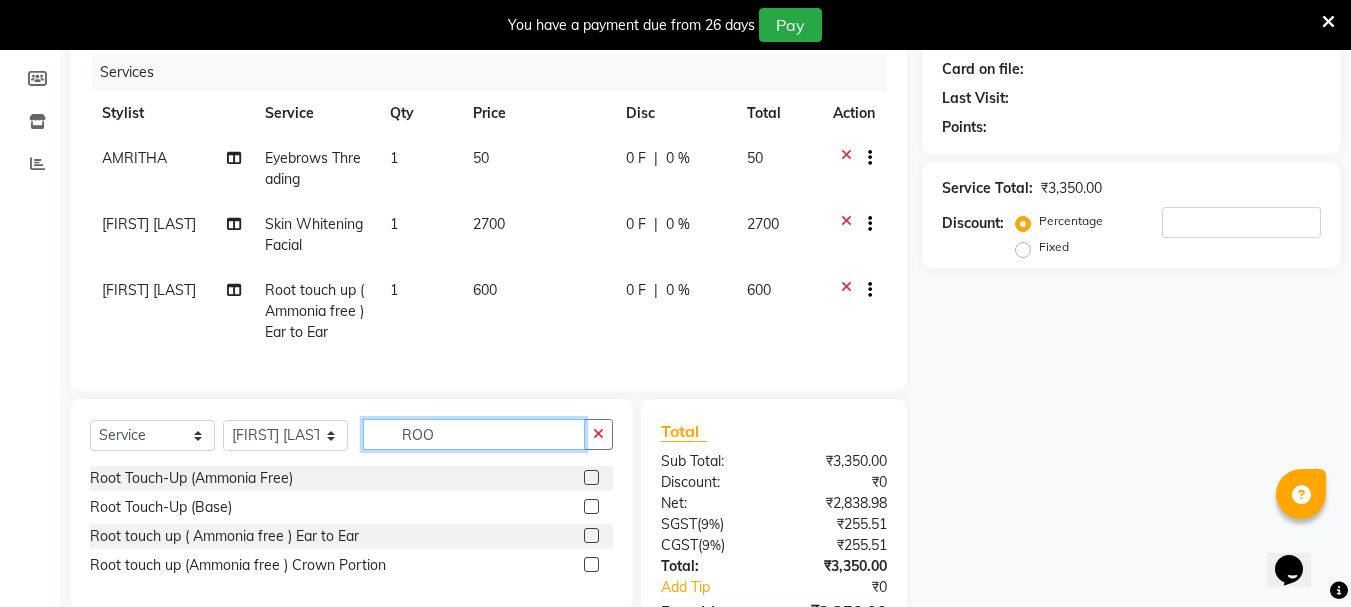 click on "ROO" 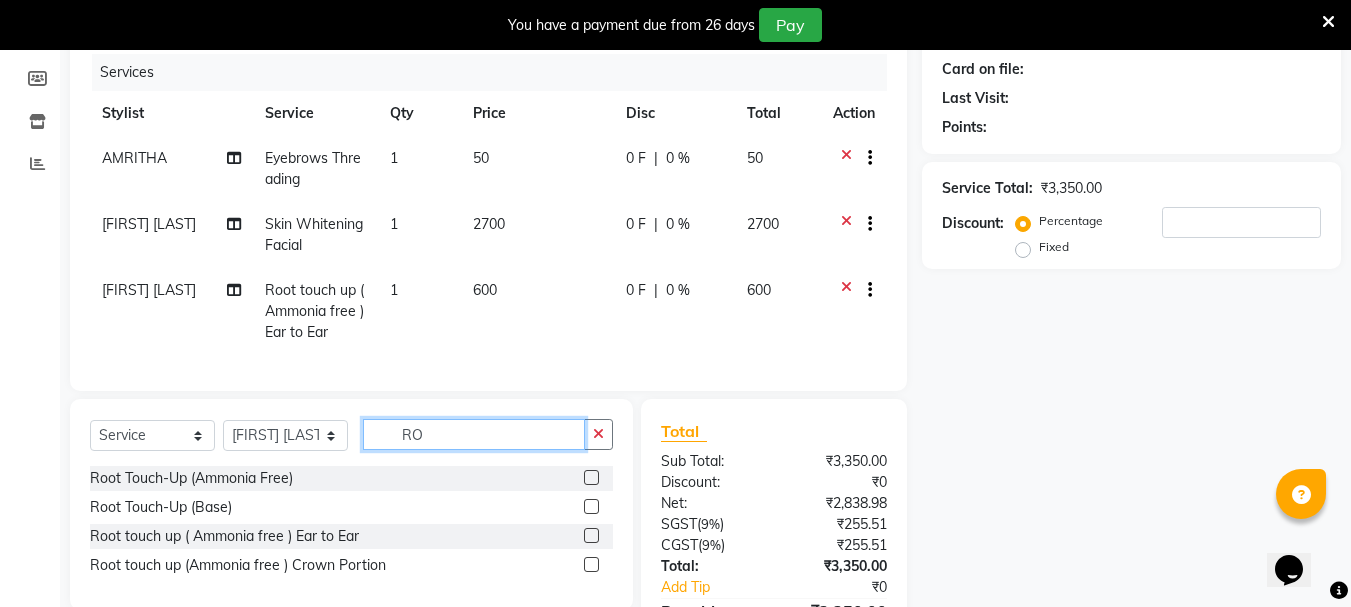 type on "R" 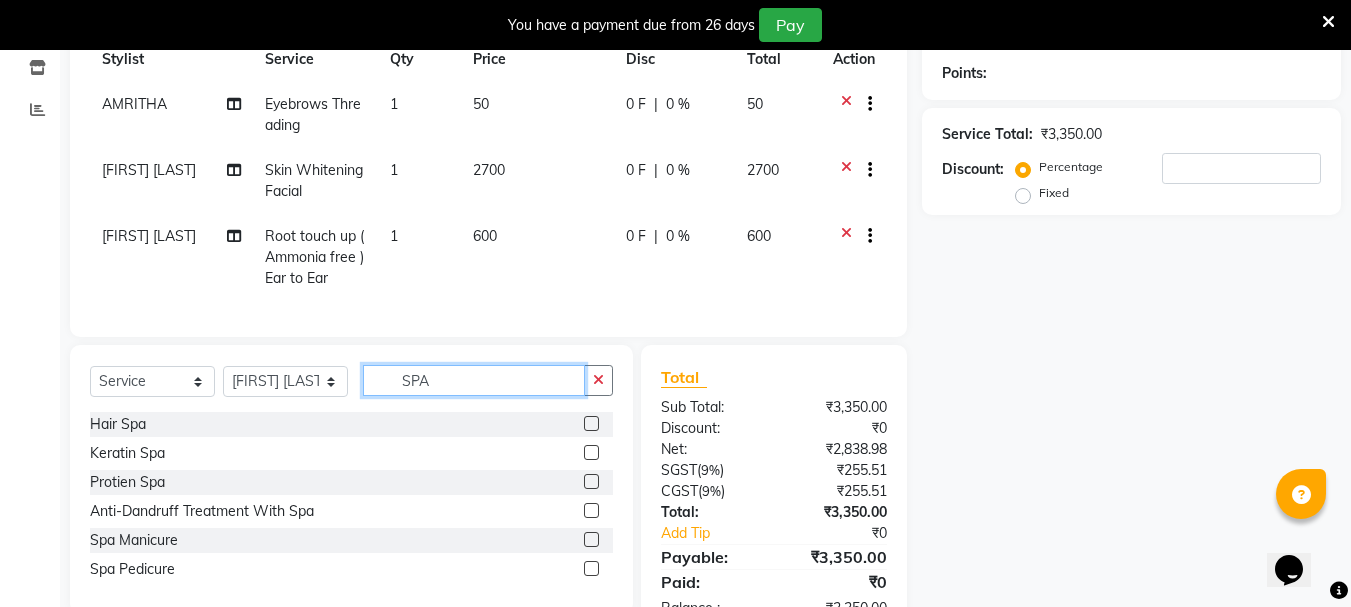 scroll, scrollTop: 344, scrollLeft: 0, axis: vertical 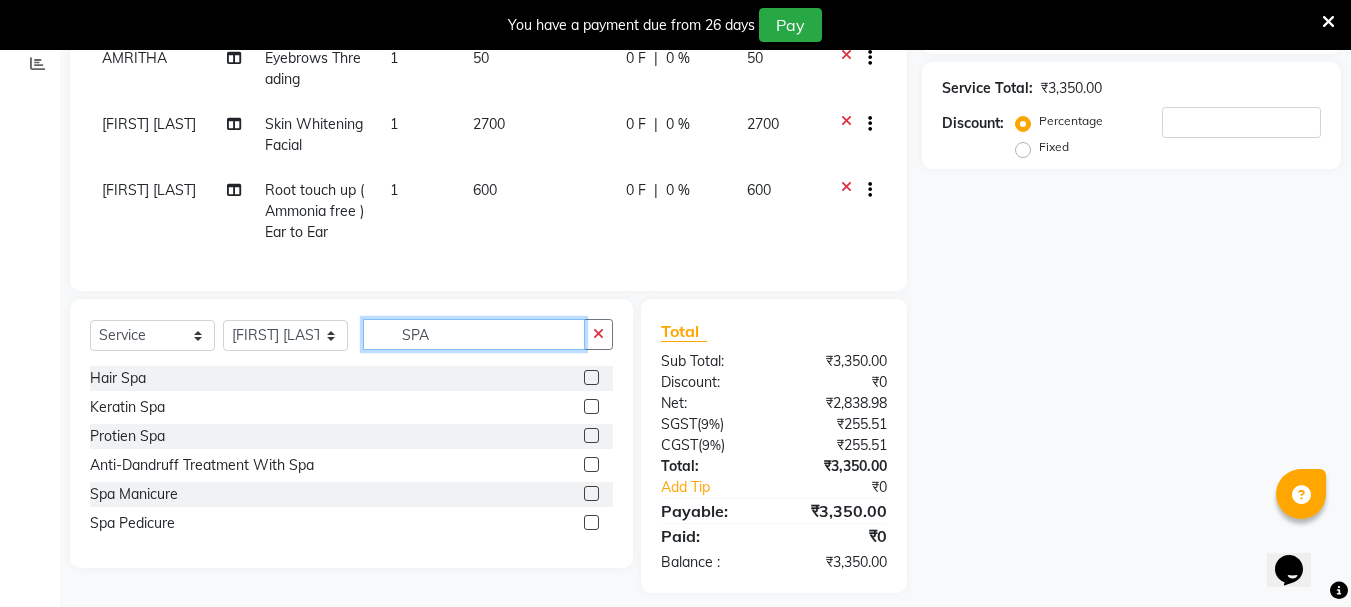 type on "SPA" 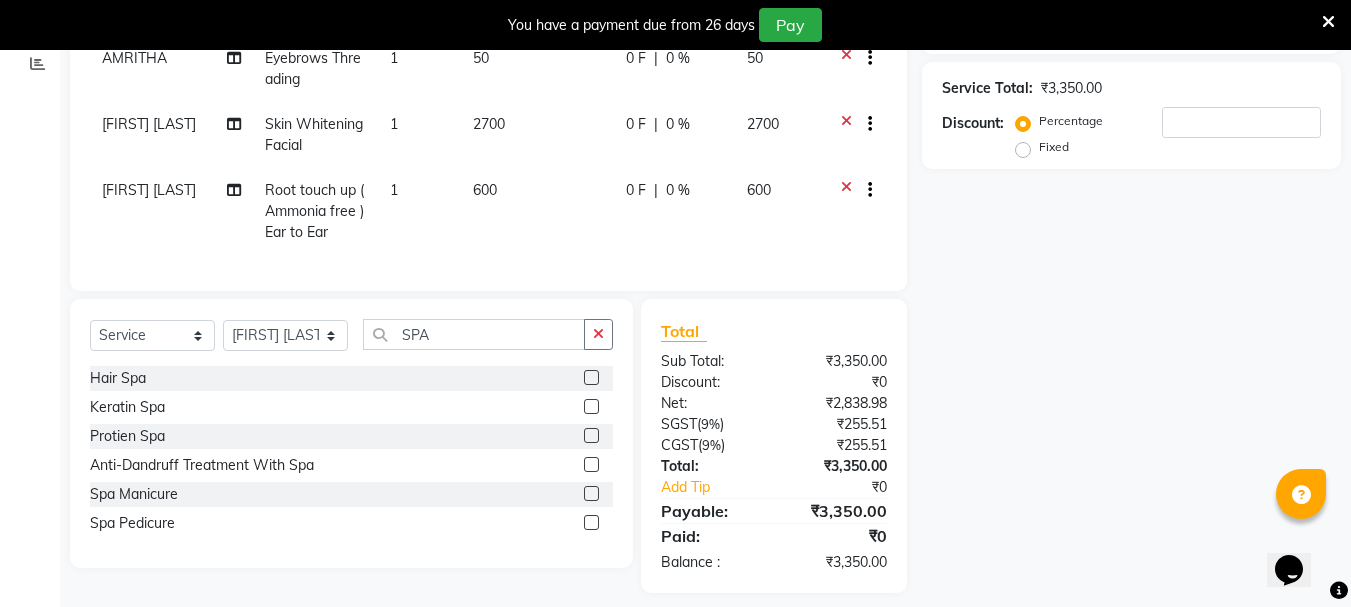 click 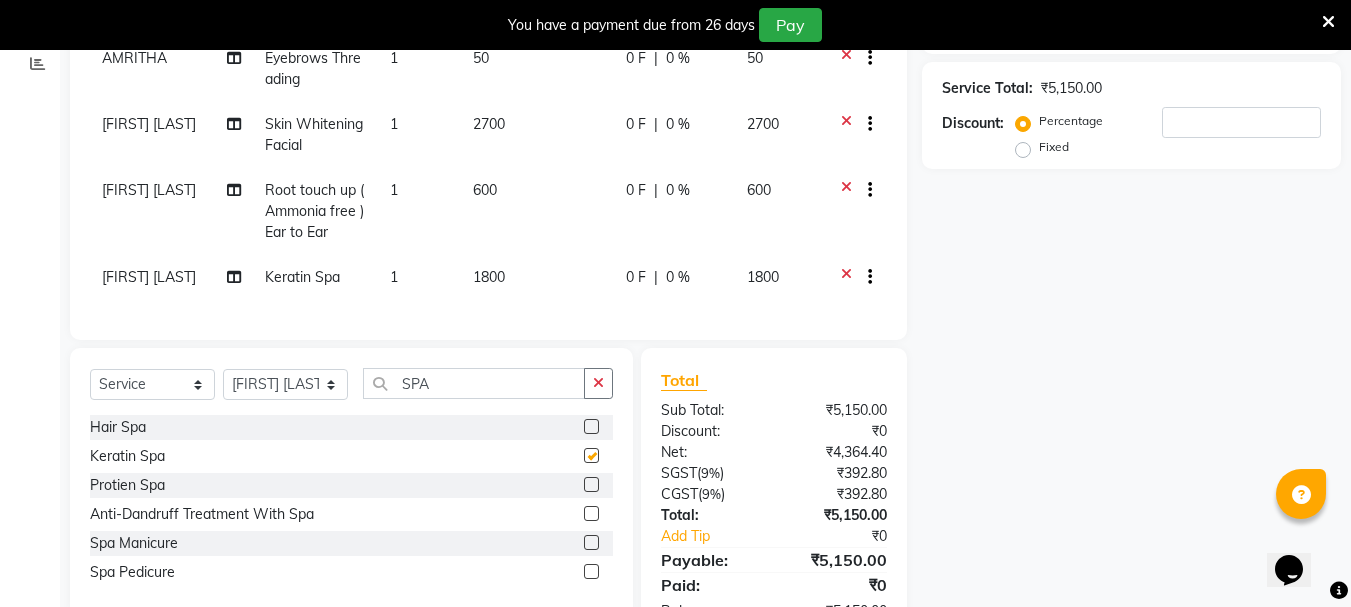 checkbox on "false" 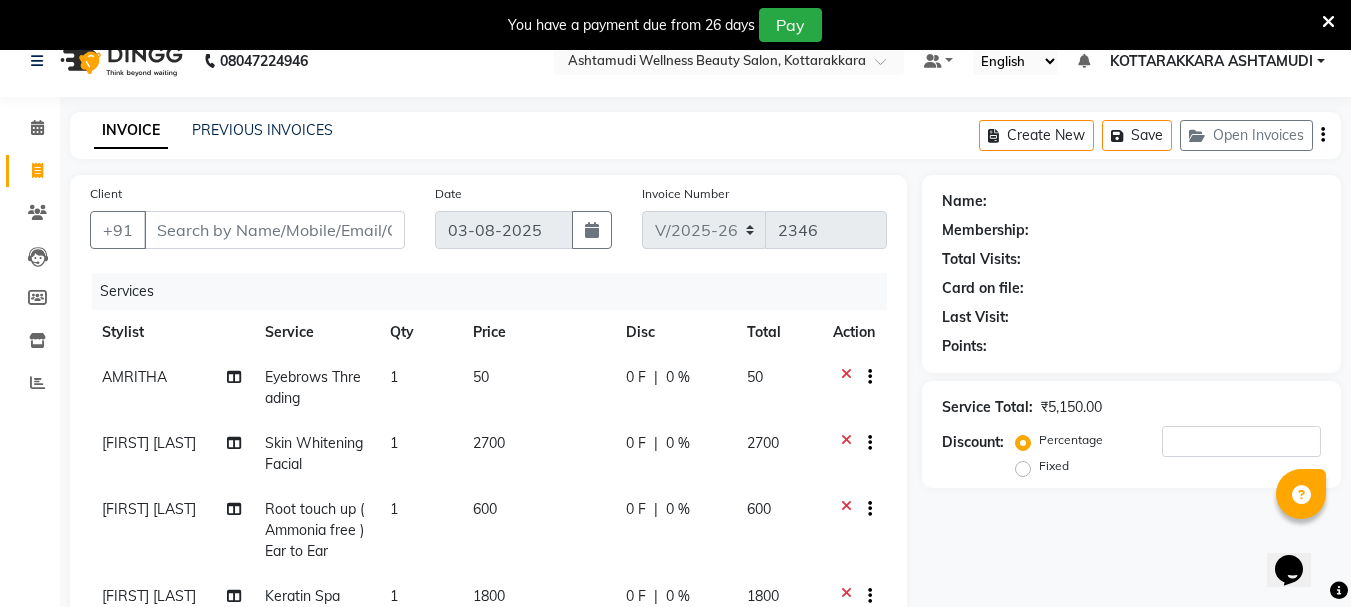 scroll, scrollTop: 24, scrollLeft: 0, axis: vertical 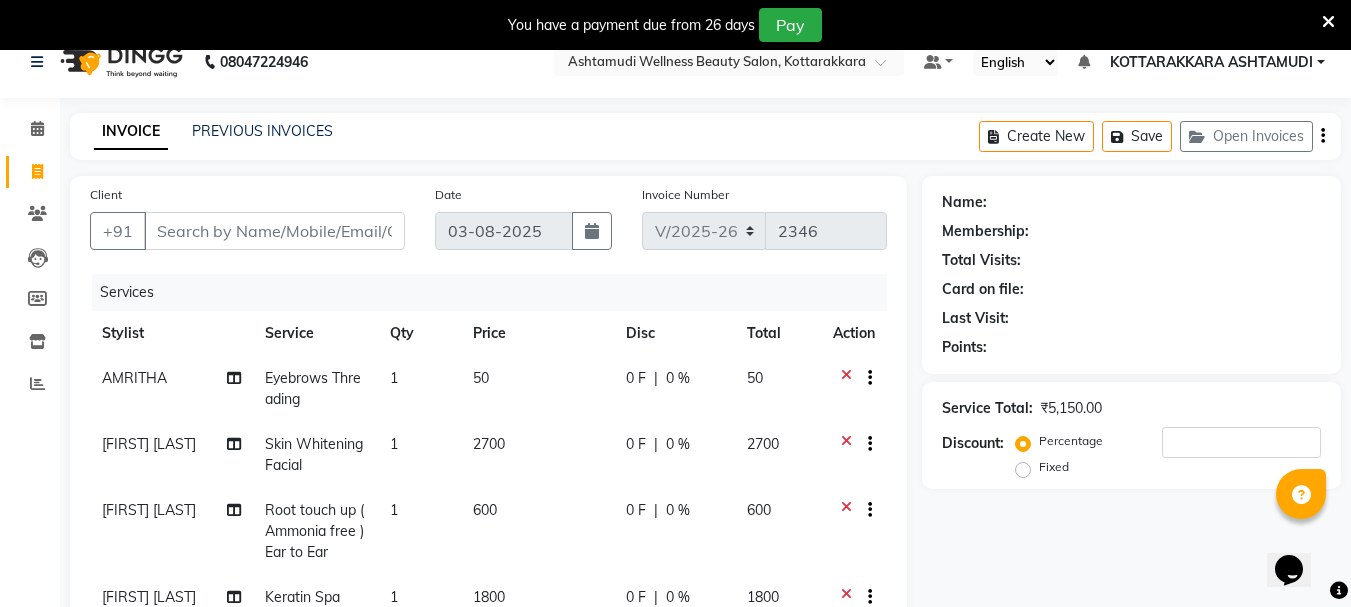 click on "Client +91" 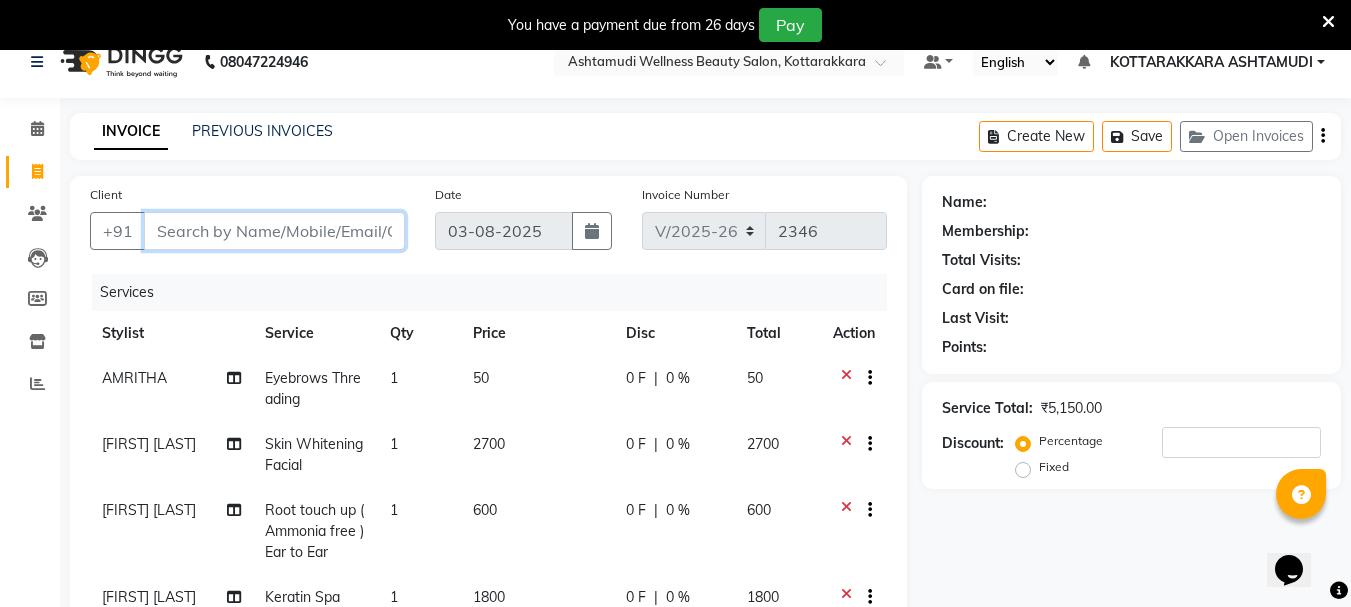 drag, startPoint x: 228, startPoint y: 234, endPoint x: 433, endPoint y: 270, distance: 208.13698 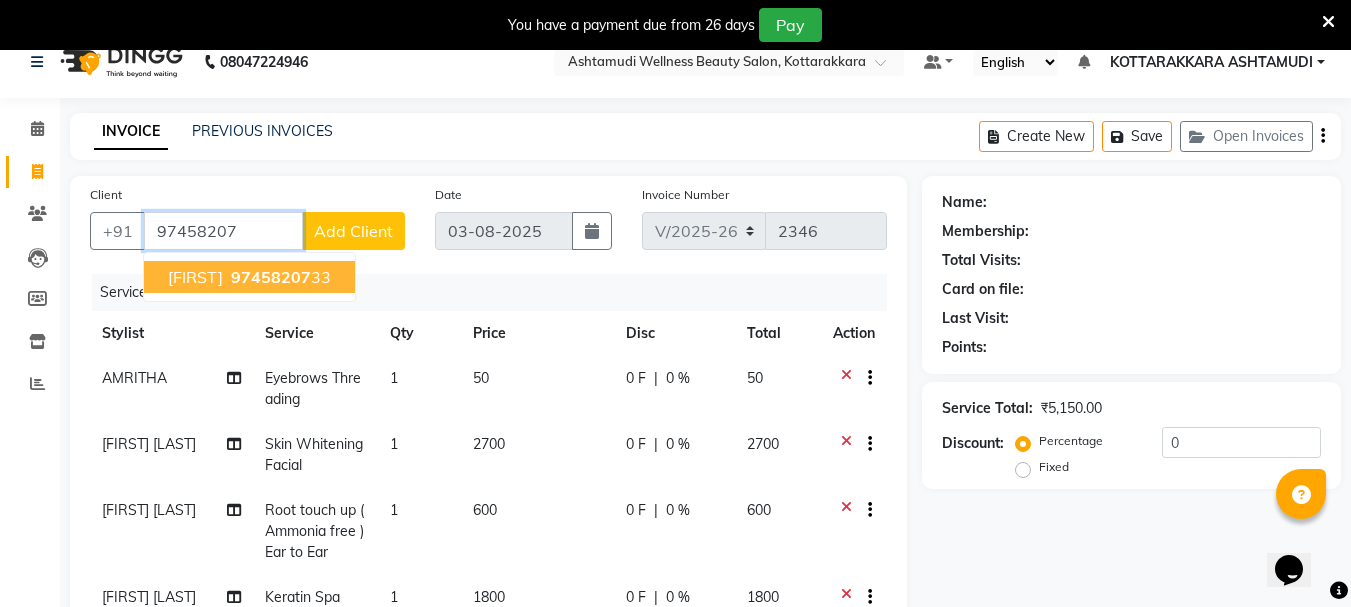 click on "97458207" at bounding box center (271, 277) 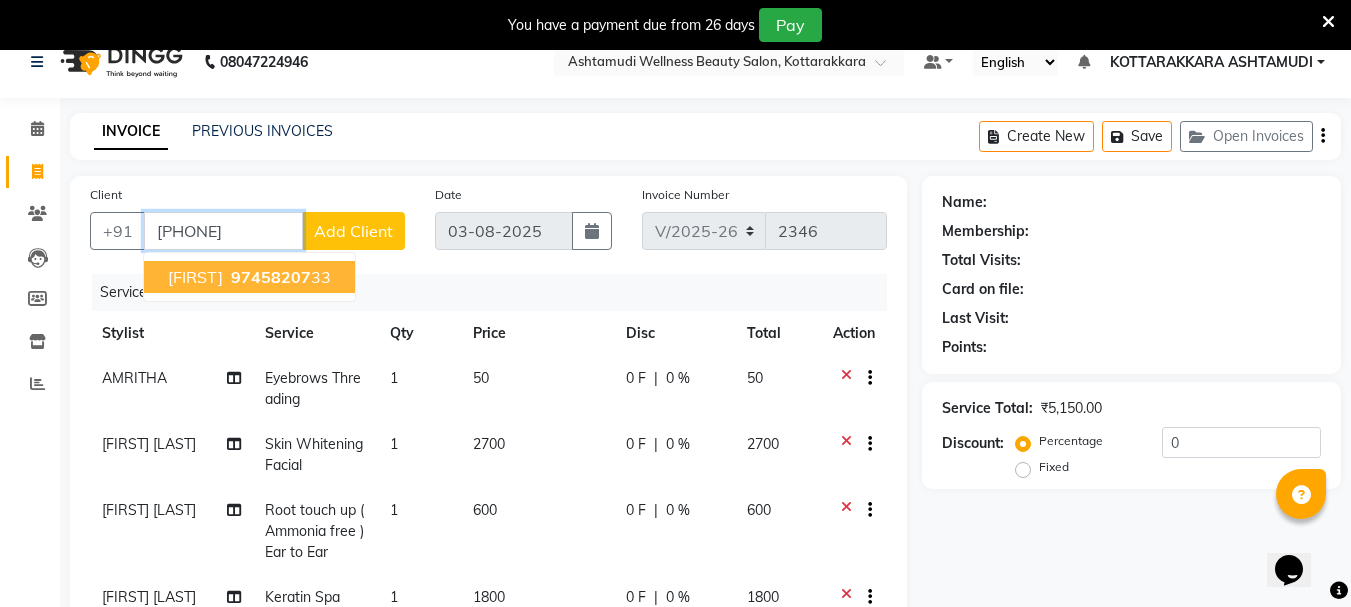 type on "[PHONE]" 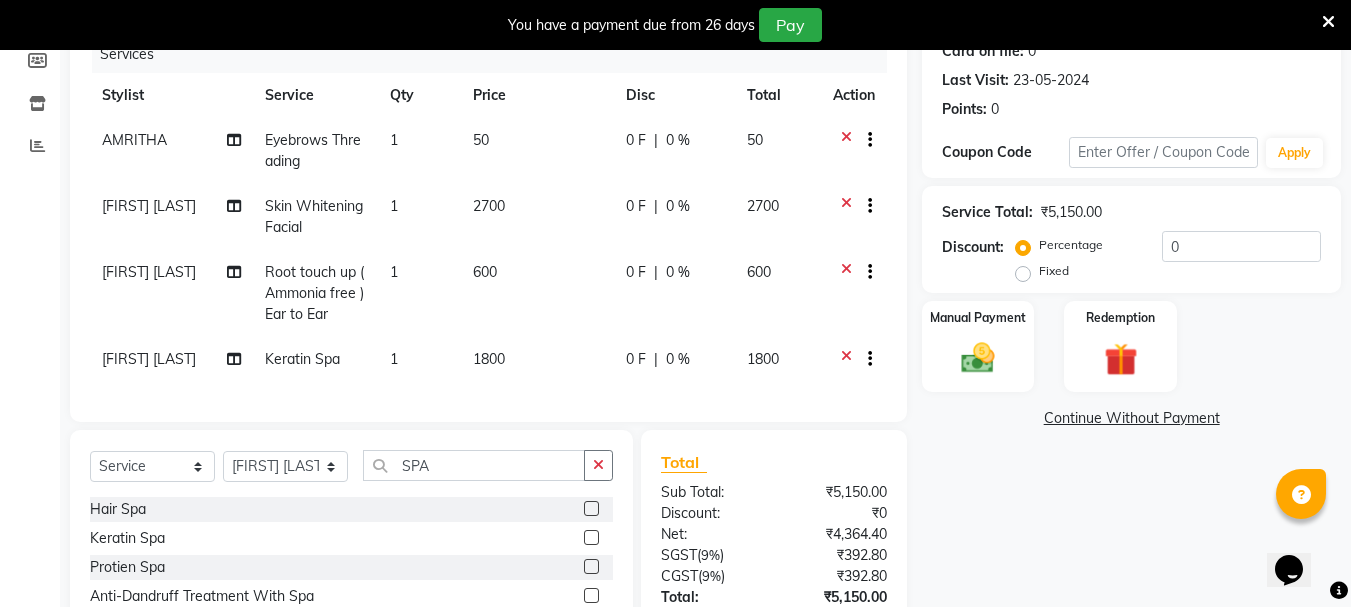 scroll, scrollTop: 224, scrollLeft: 0, axis: vertical 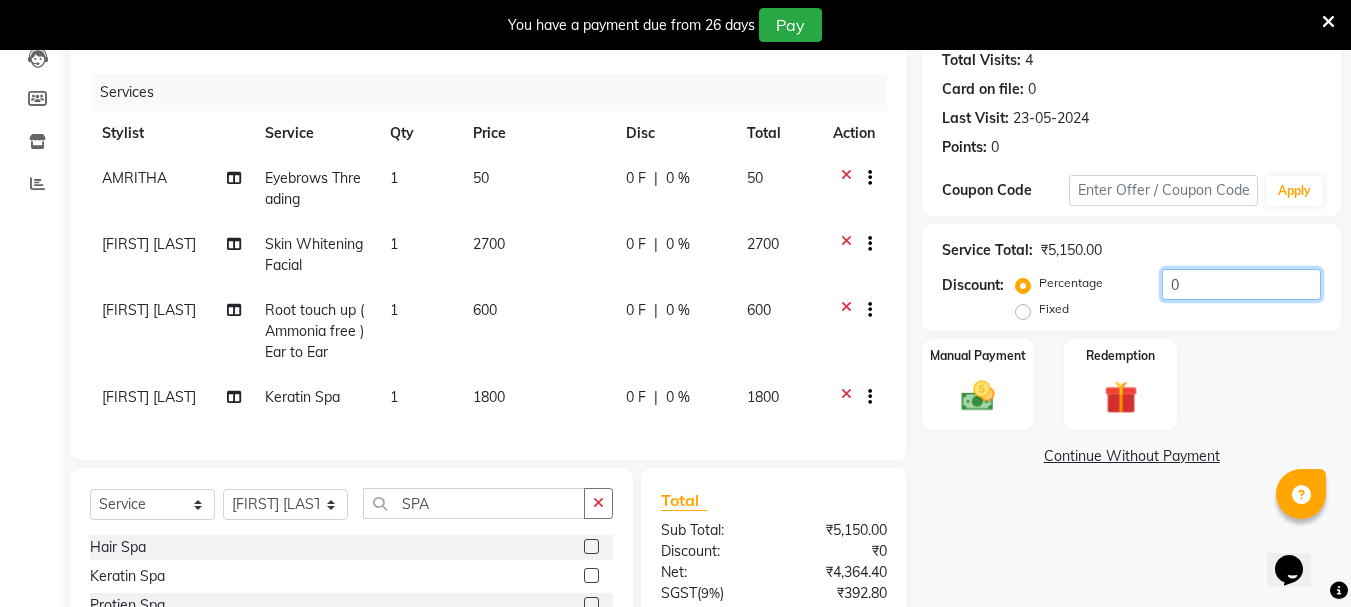 click on "0" 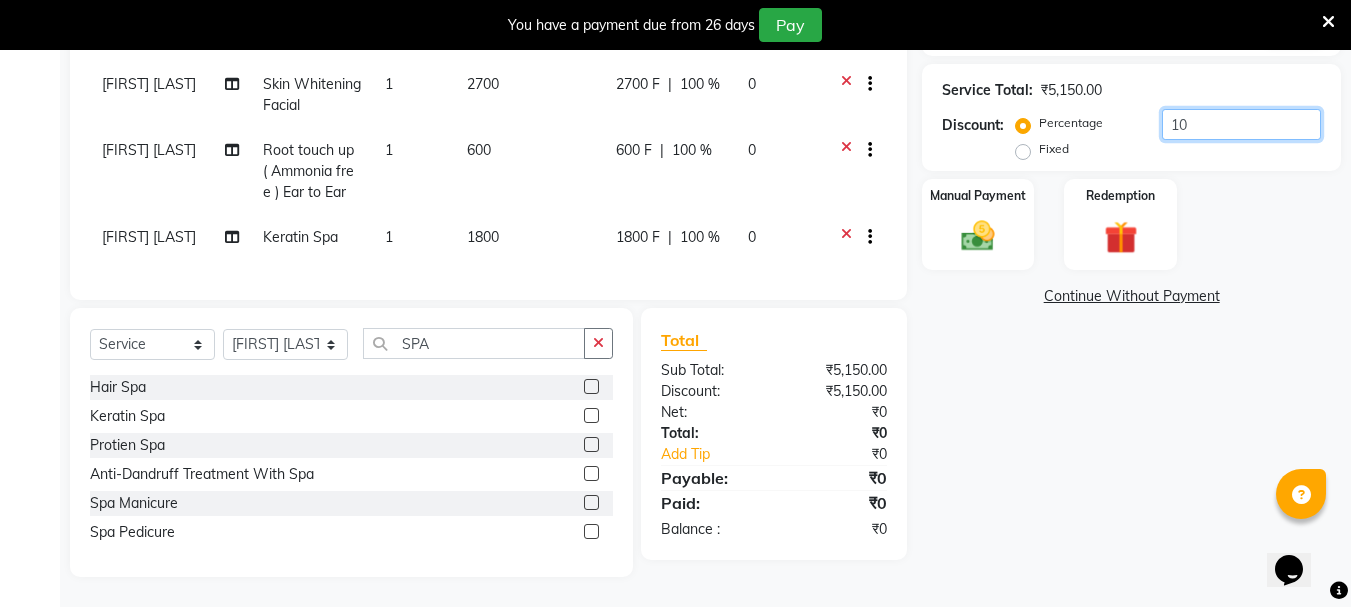 scroll, scrollTop: 424, scrollLeft: 0, axis: vertical 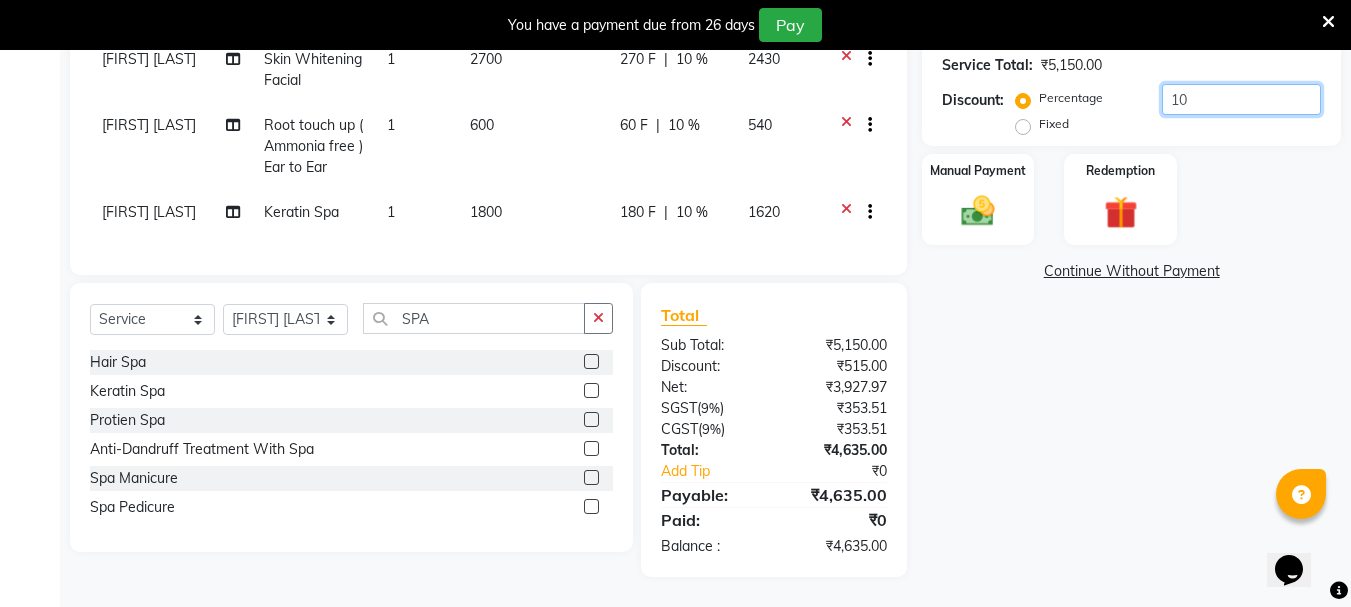 type on "1" 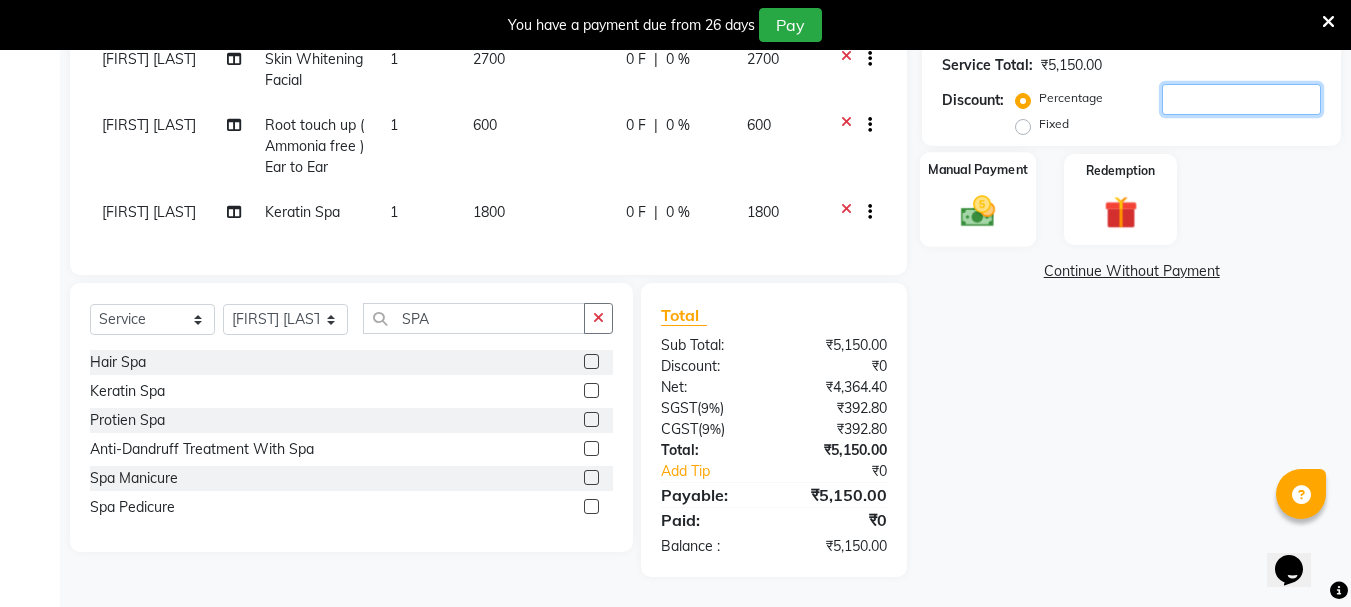 type 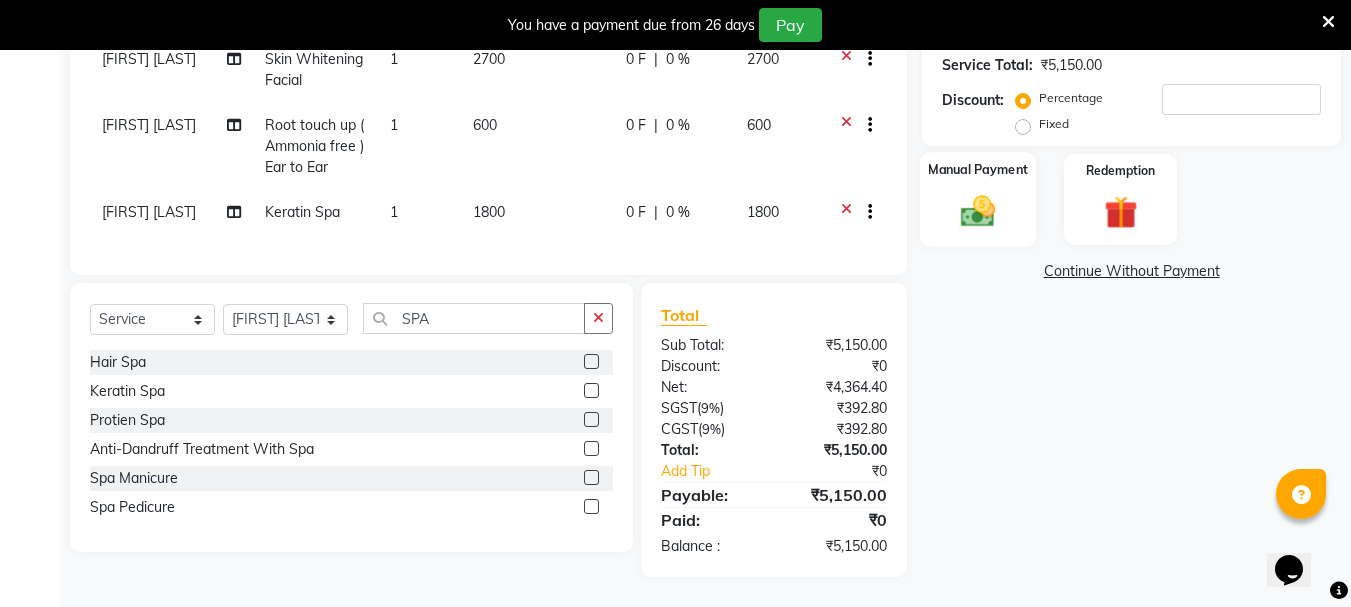 click 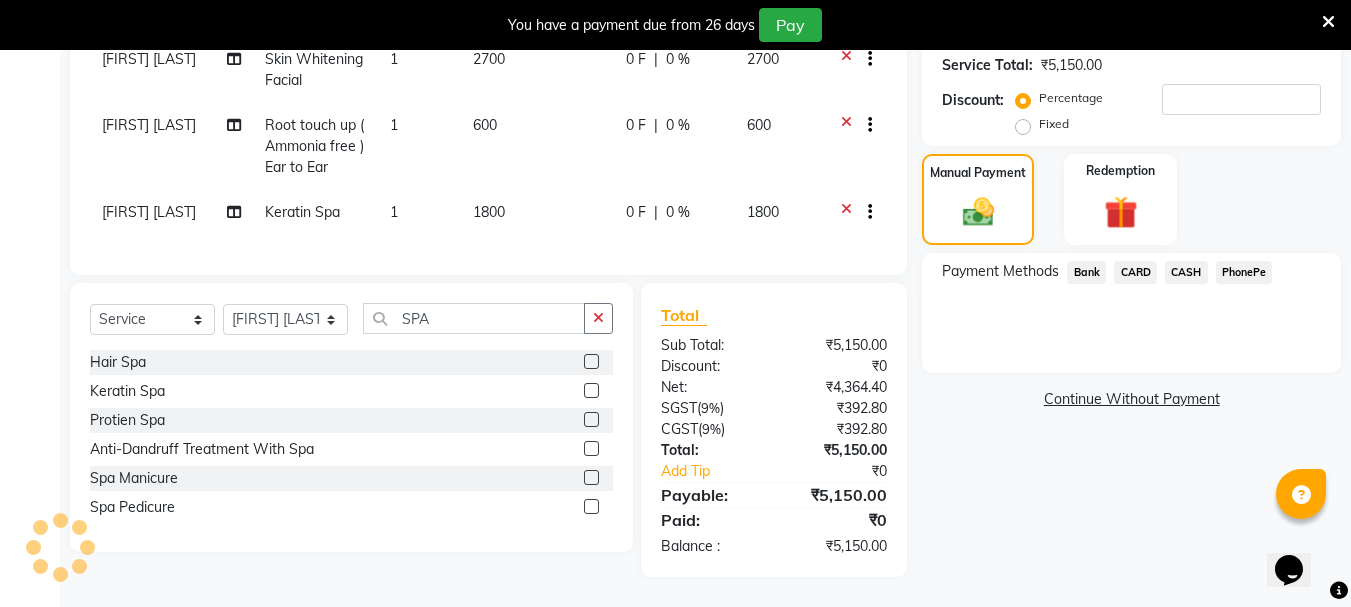 click on "CASH" 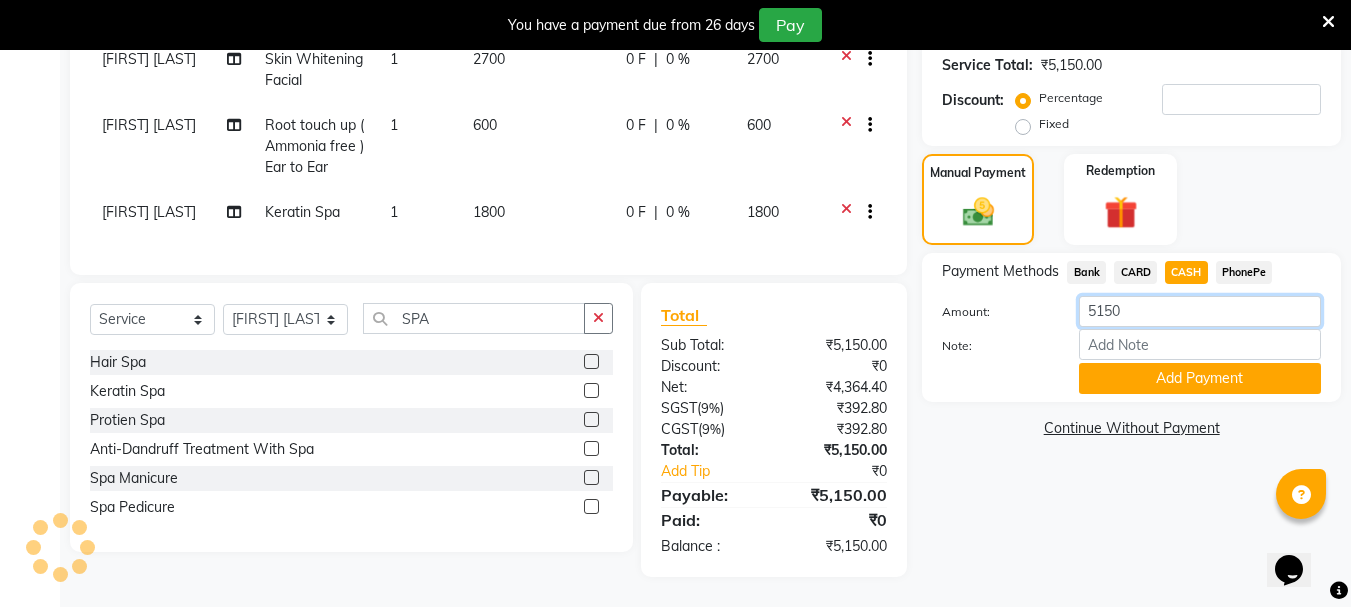 click on "5150" 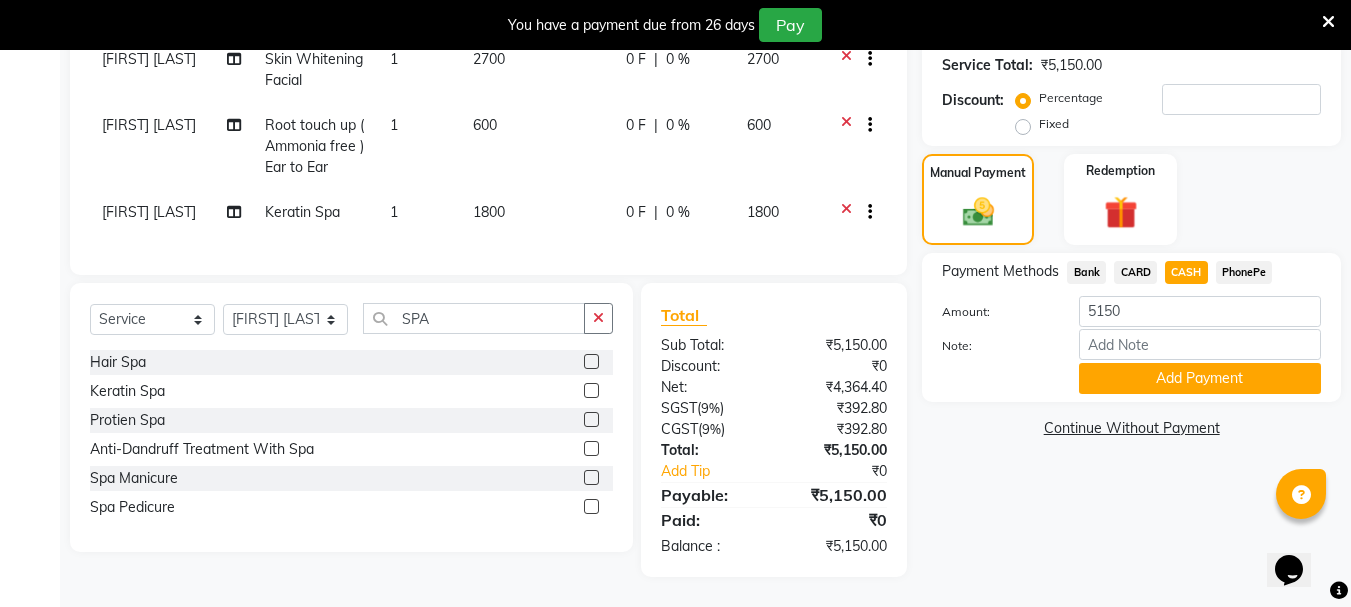 click on "Fixed" 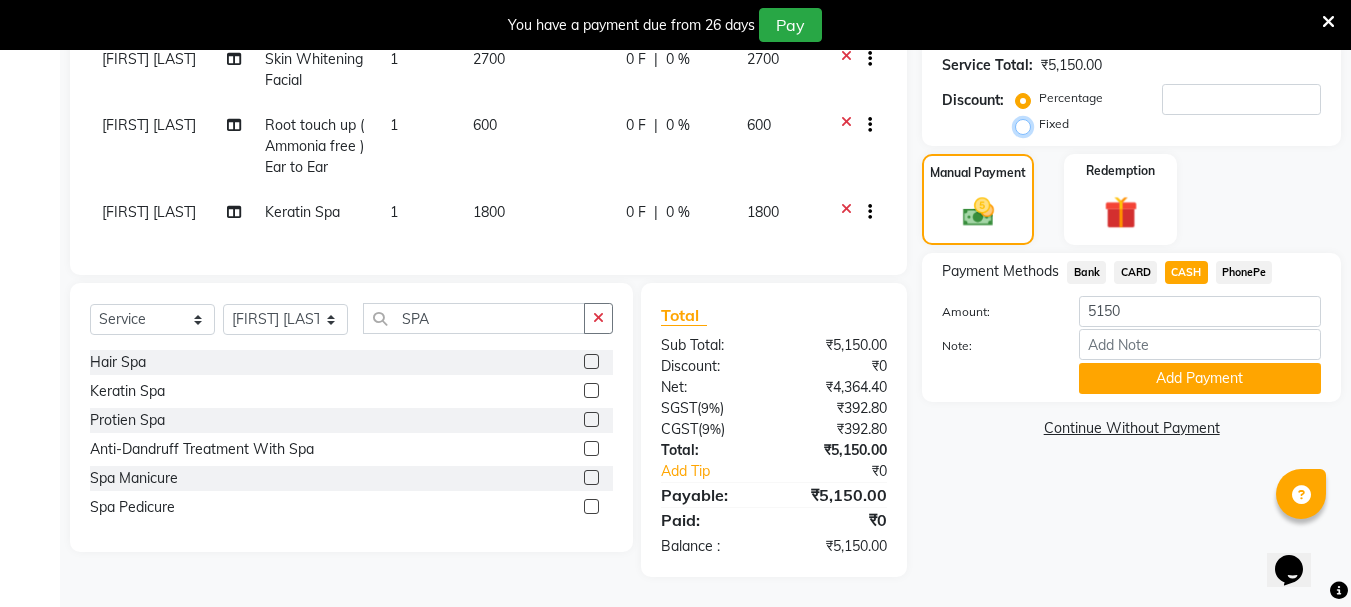 click on "Fixed" at bounding box center (1027, 124) 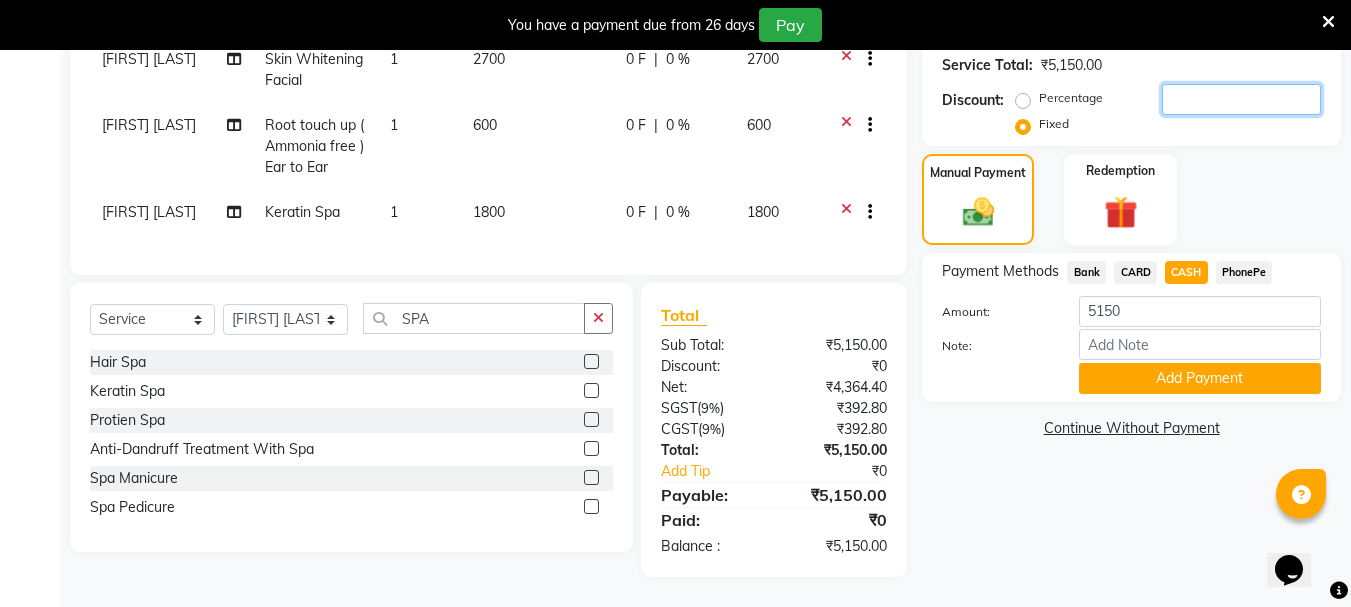 click 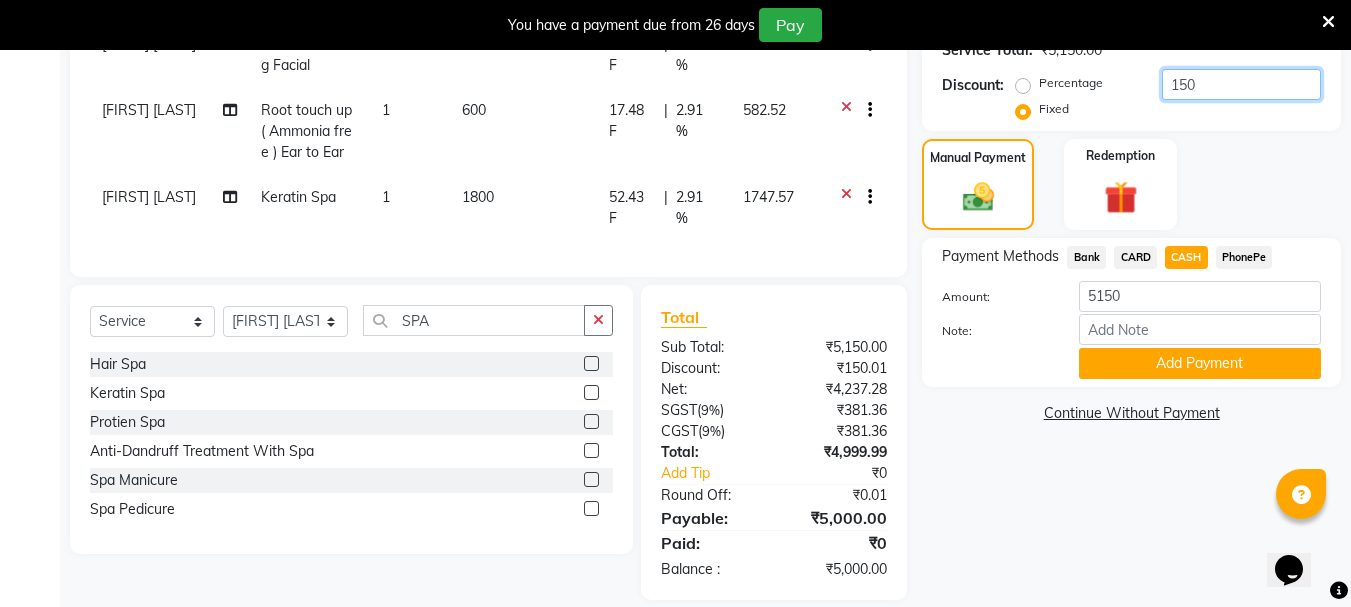 type on "150" 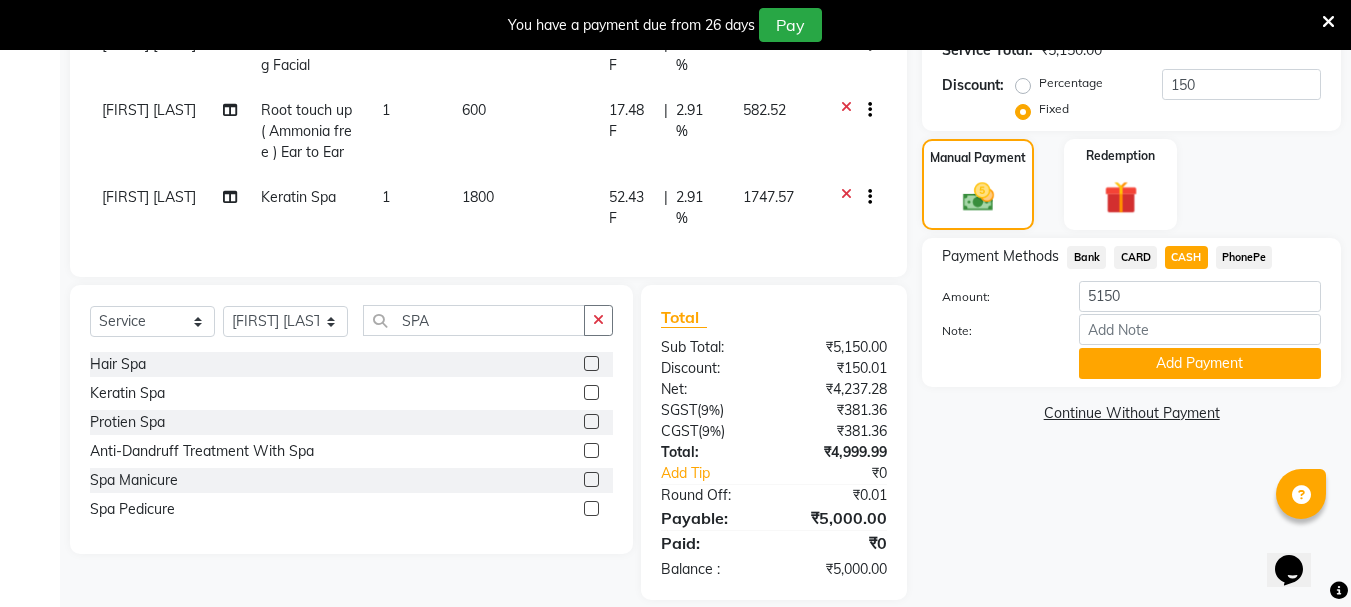 click on "Manual Payment Redemption" 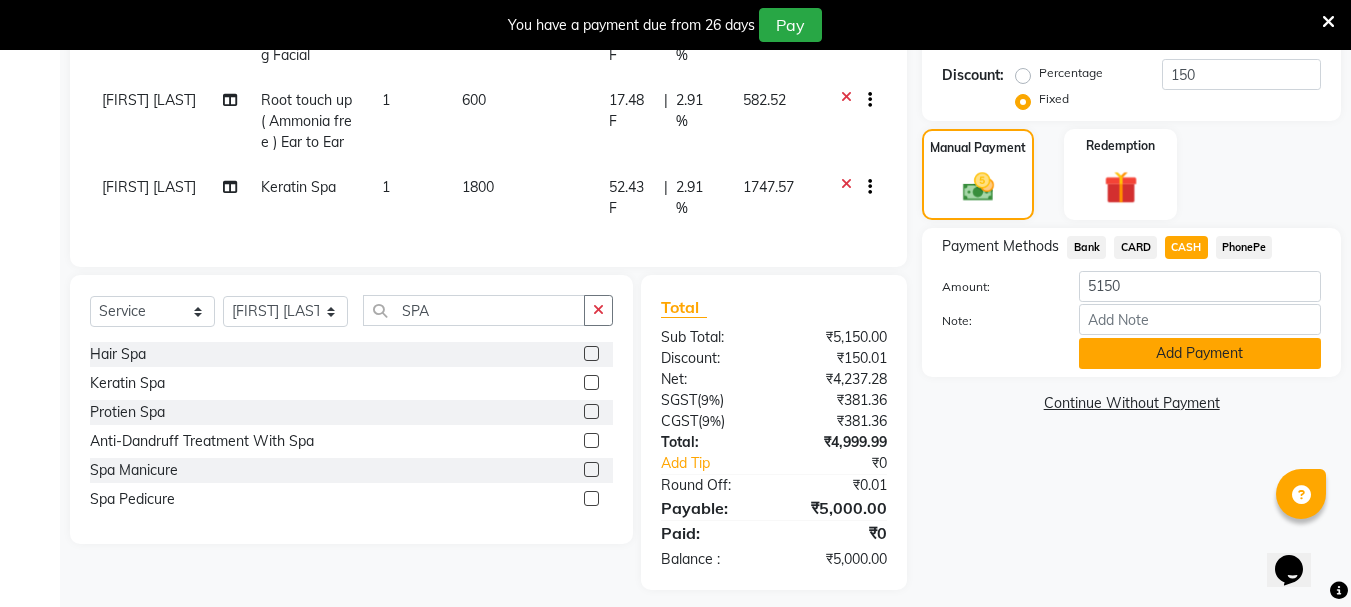 scroll, scrollTop: 462, scrollLeft: 0, axis: vertical 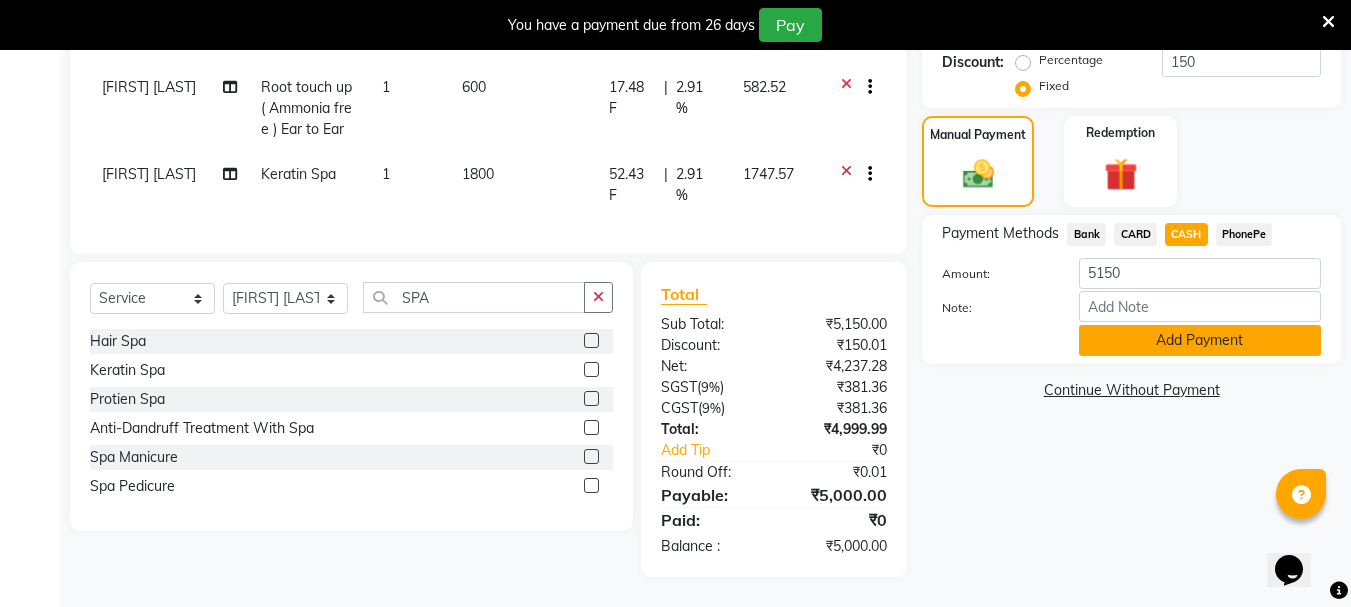 click on "Add Payment" 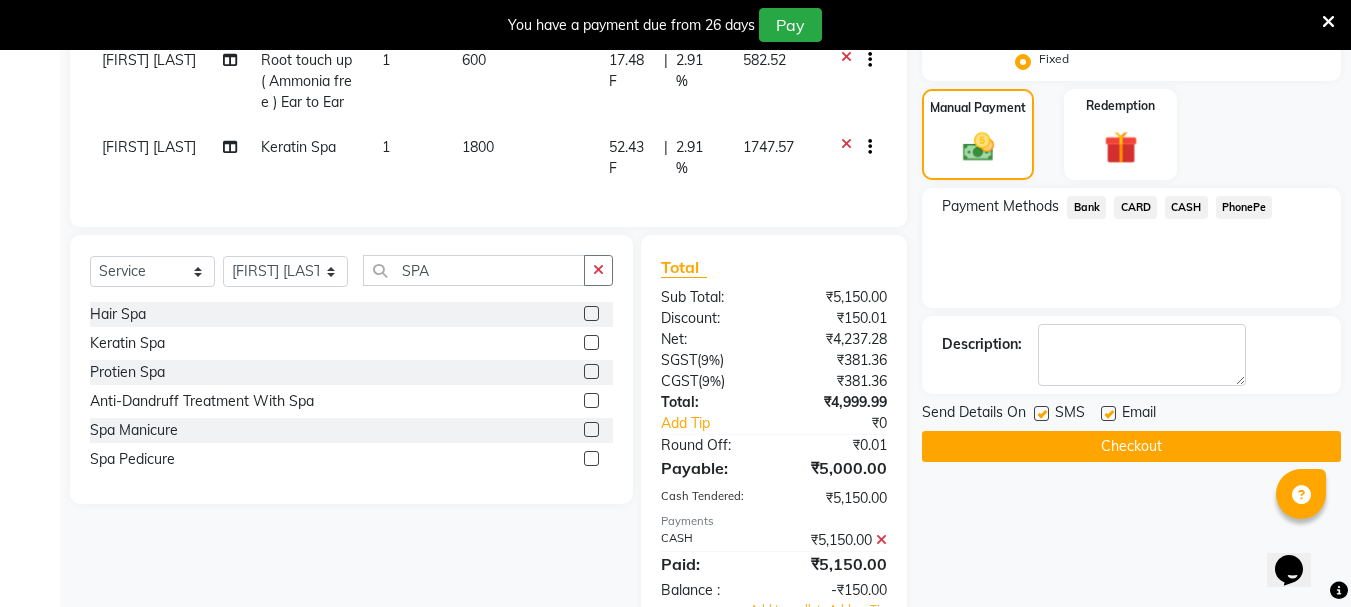 scroll, scrollTop: 550, scrollLeft: 0, axis: vertical 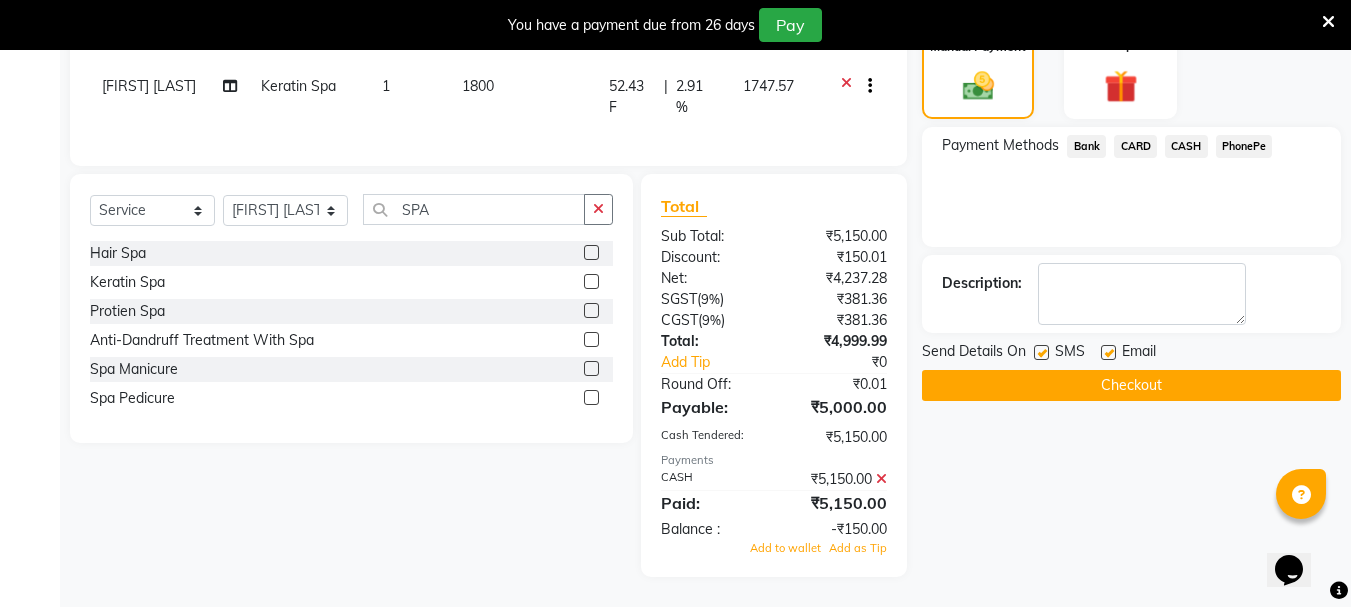 click 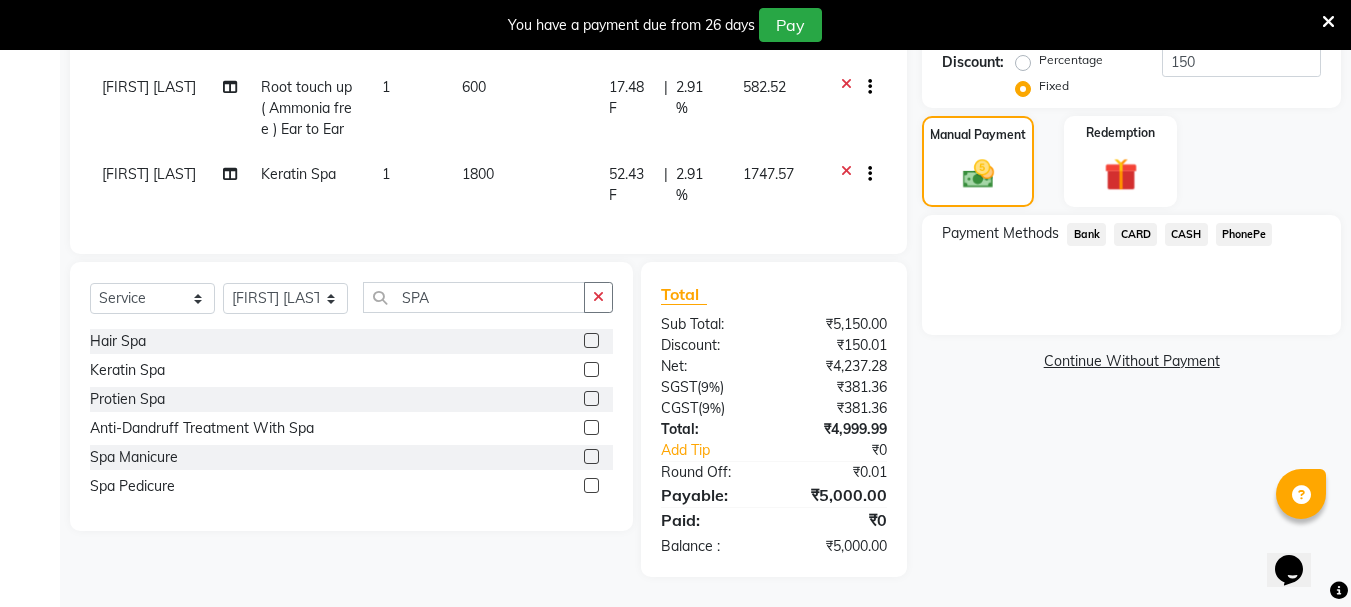 click on "CASH" 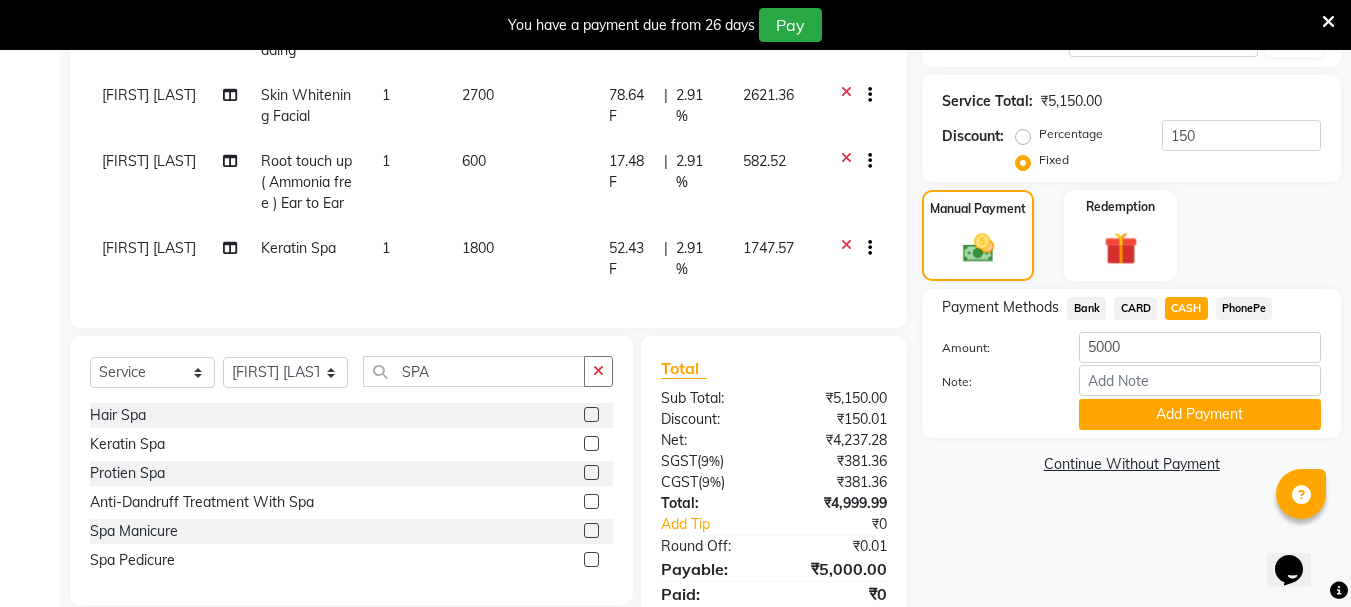 scroll, scrollTop: 362, scrollLeft: 0, axis: vertical 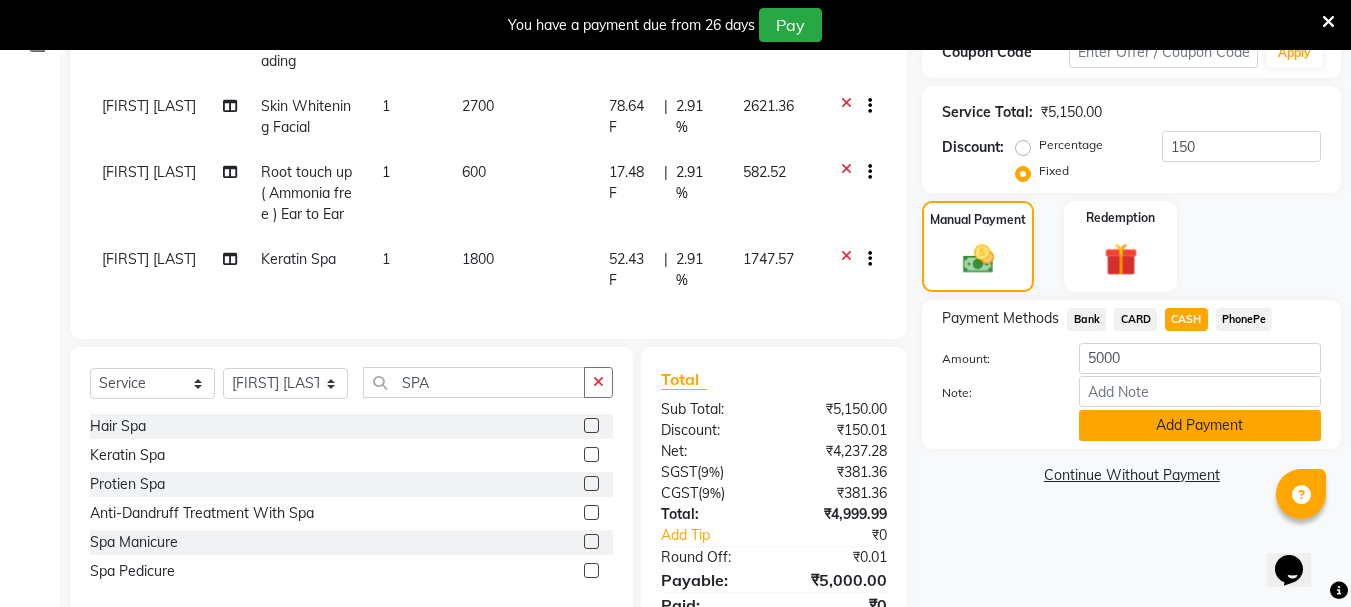 click on "Add Payment" 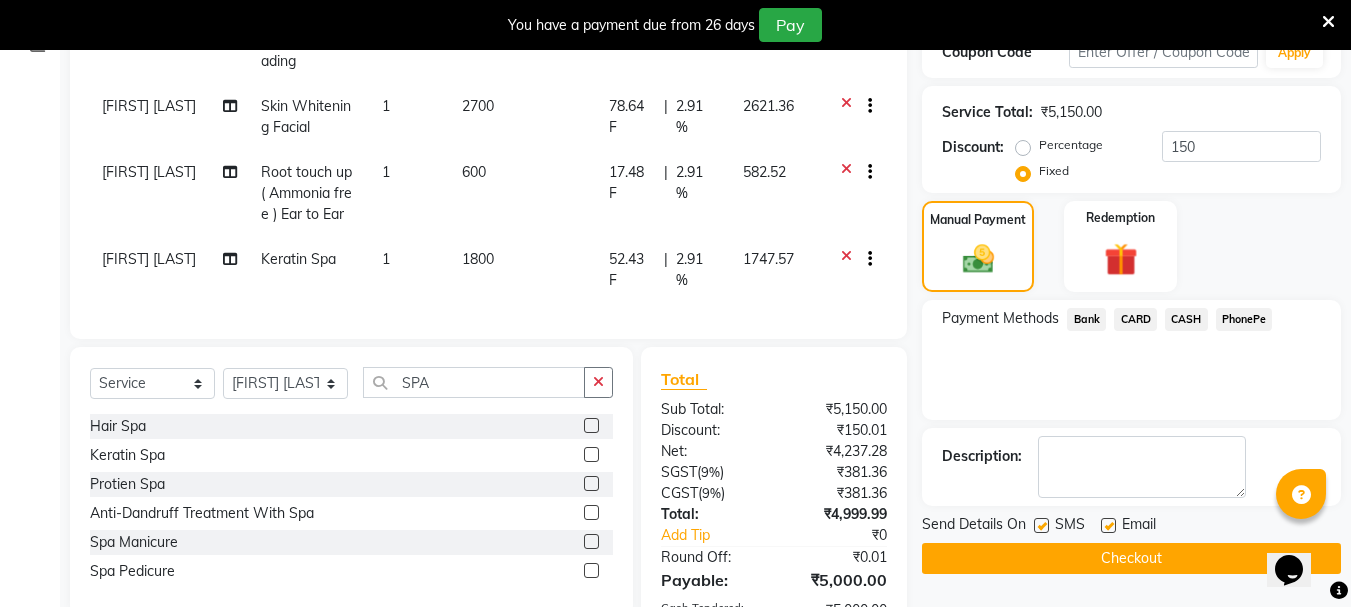 scroll, scrollTop: 533, scrollLeft: 0, axis: vertical 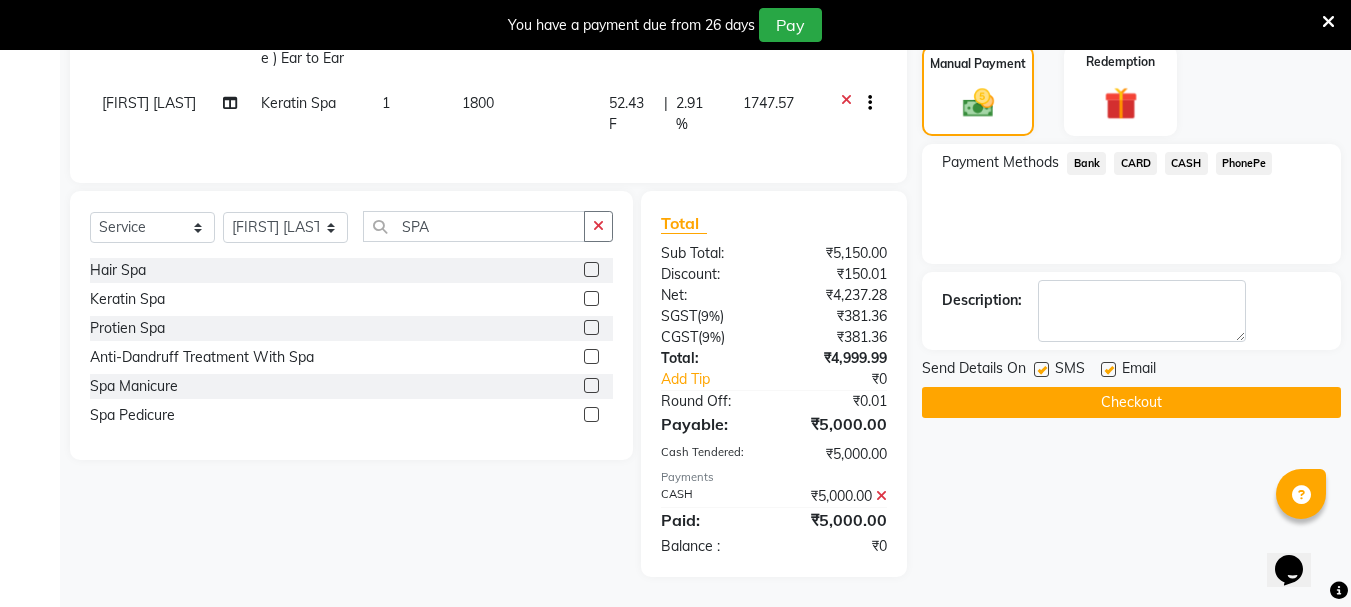 click on "Checkout" 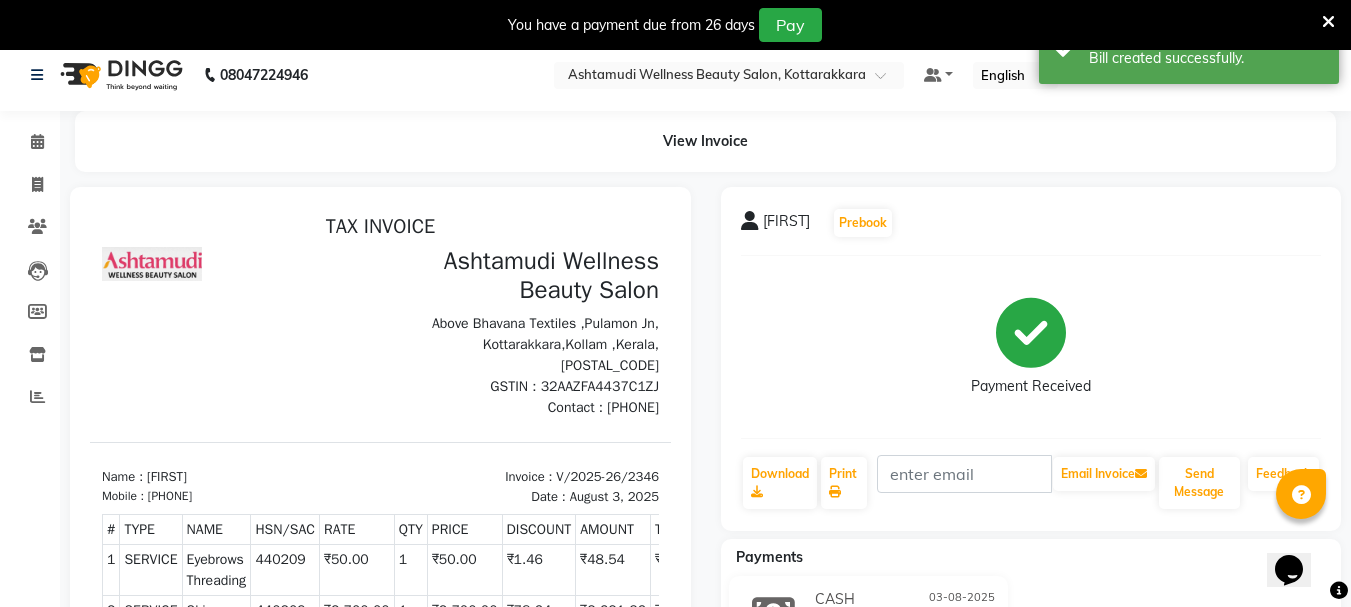 scroll, scrollTop: 0, scrollLeft: 0, axis: both 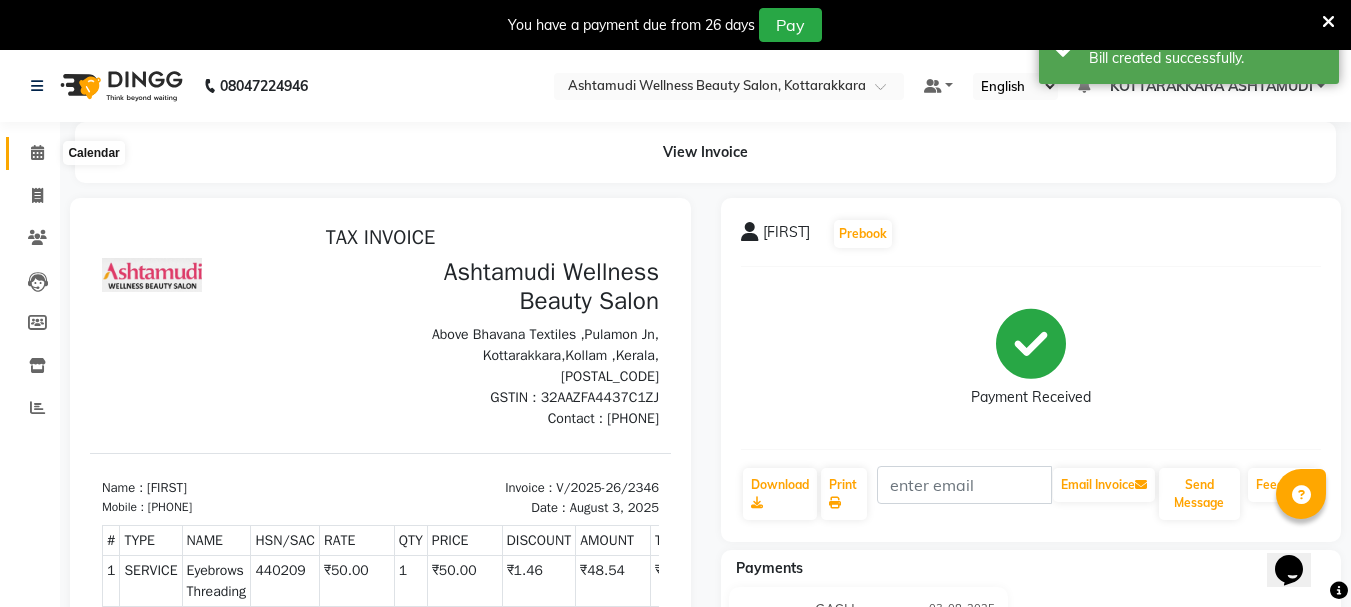 click 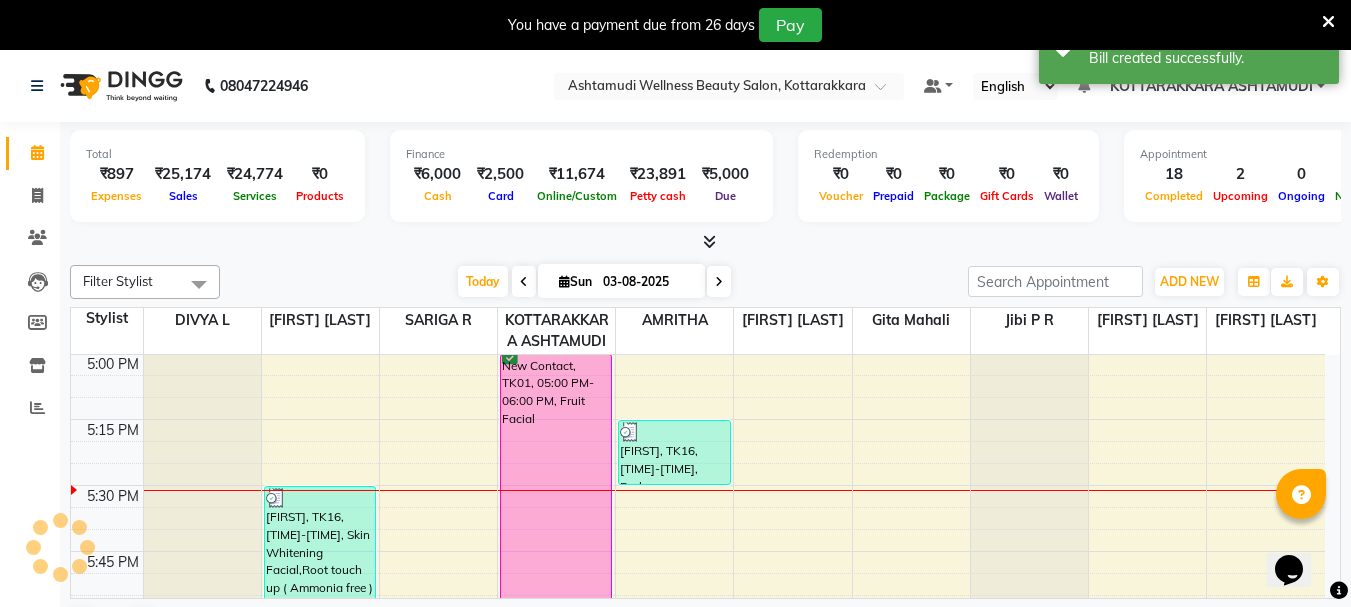 scroll, scrollTop: 0, scrollLeft: 0, axis: both 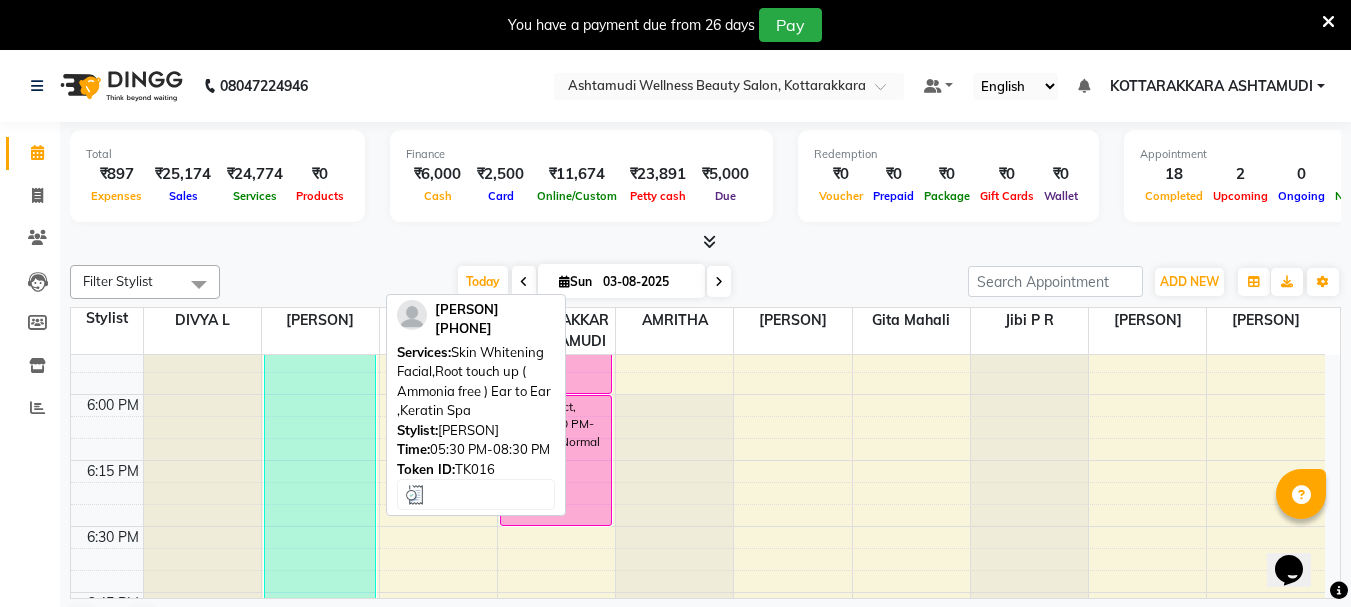 click on "[FIRST], TK16, [TIME]-[TIME], Skin Whitening Facial,Root touch up ( Ammonia free ) Ear to Ear ,Keratin Spa" at bounding box center [320, 658] 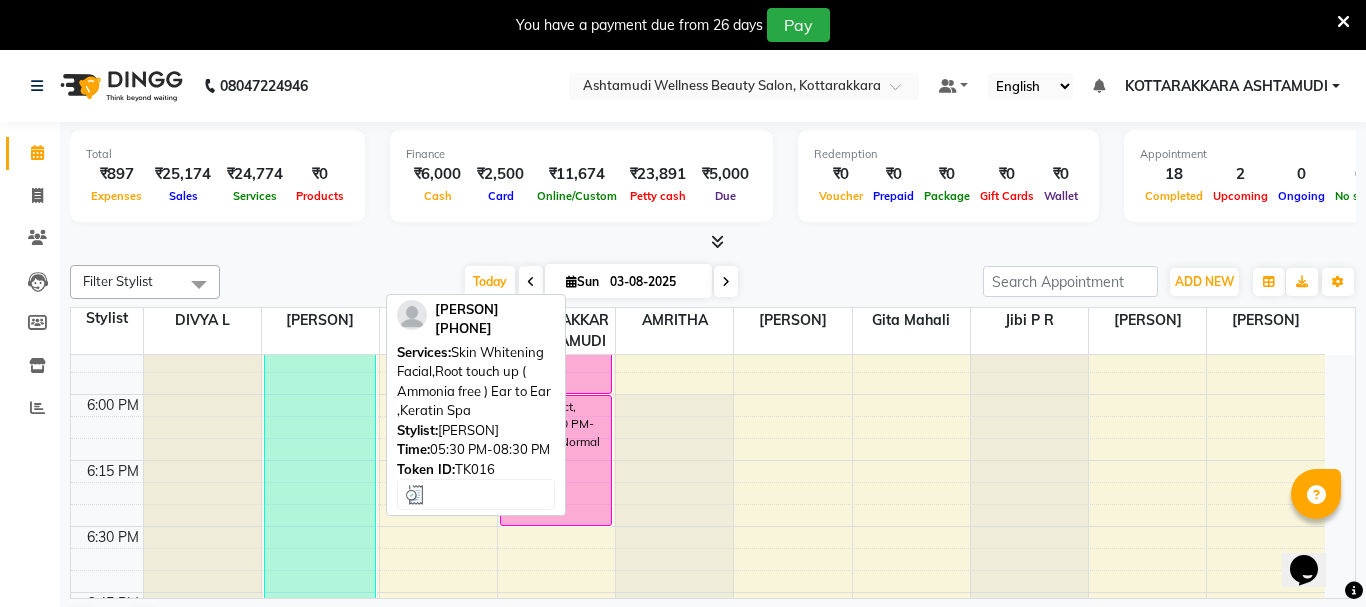 select on "3" 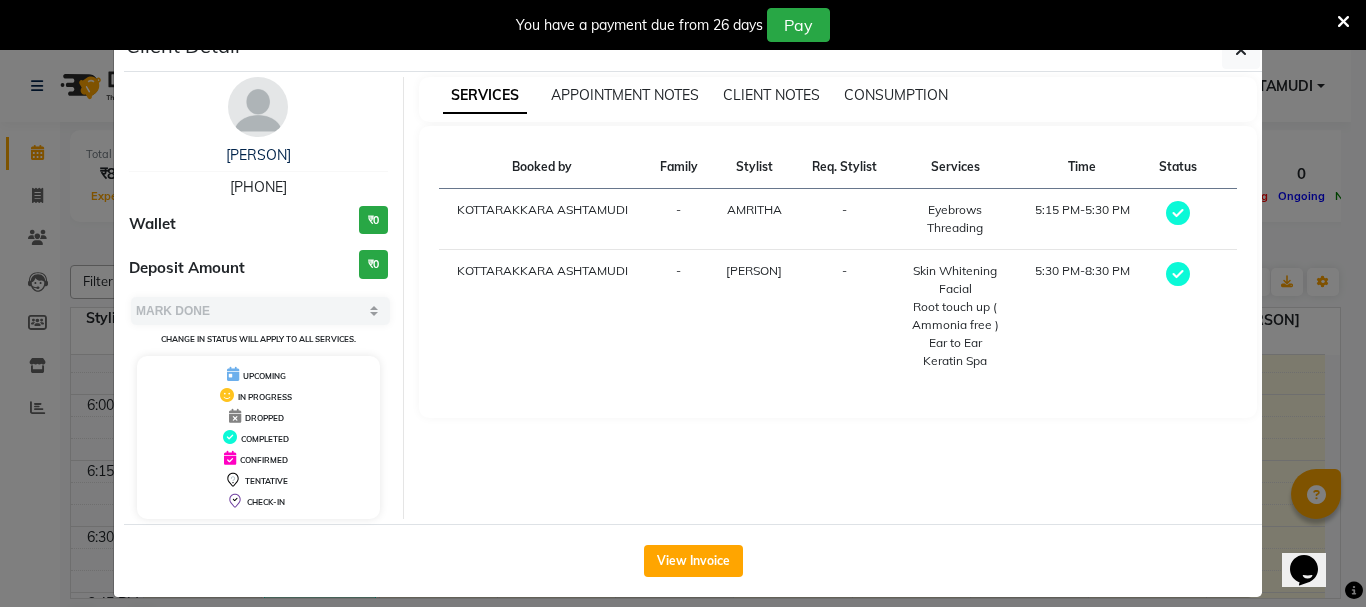 drag, startPoint x: 213, startPoint y: 183, endPoint x: 309, endPoint y: 184, distance: 96.00521 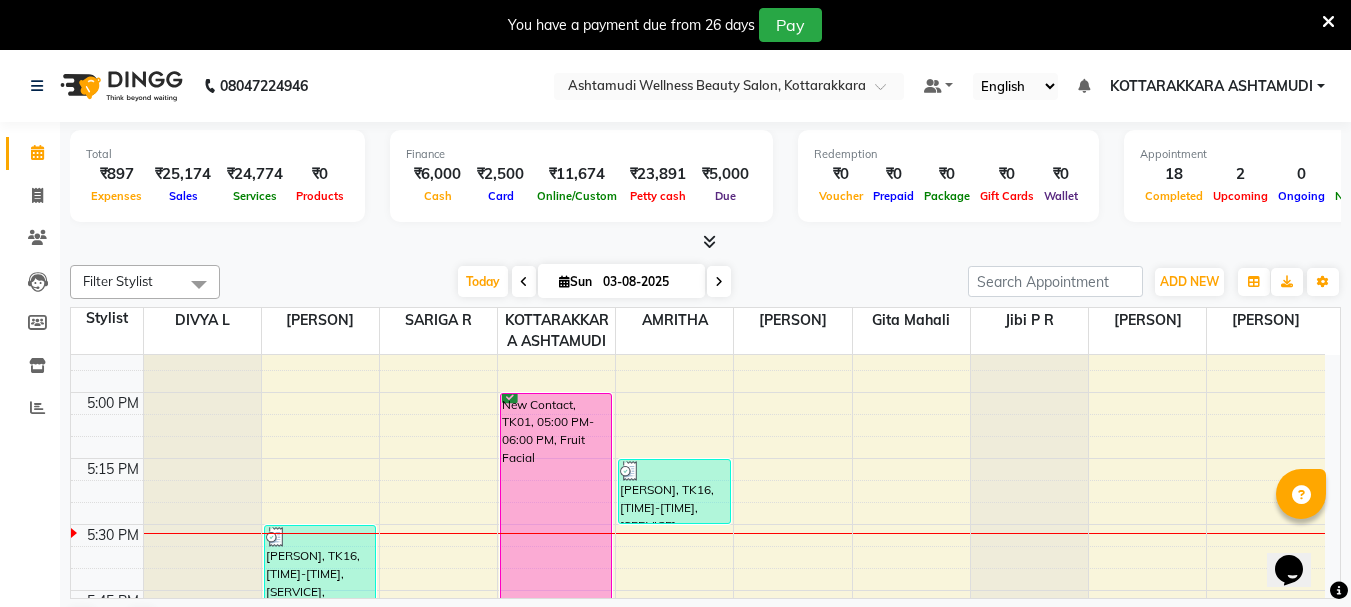scroll, scrollTop: 2400, scrollLeft: 0, axis: vertical 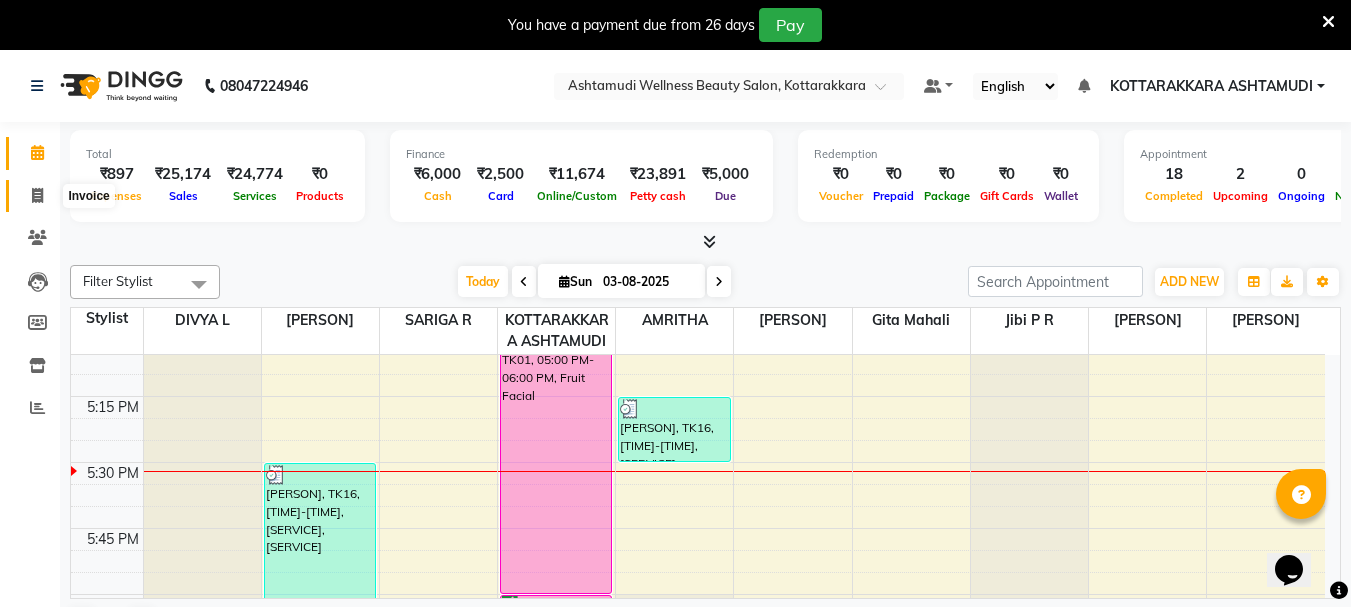 drag, startPoint x: 41, startPoint y: 193, endPoint x: 55, endPoint y: 194, distance: 14.035668 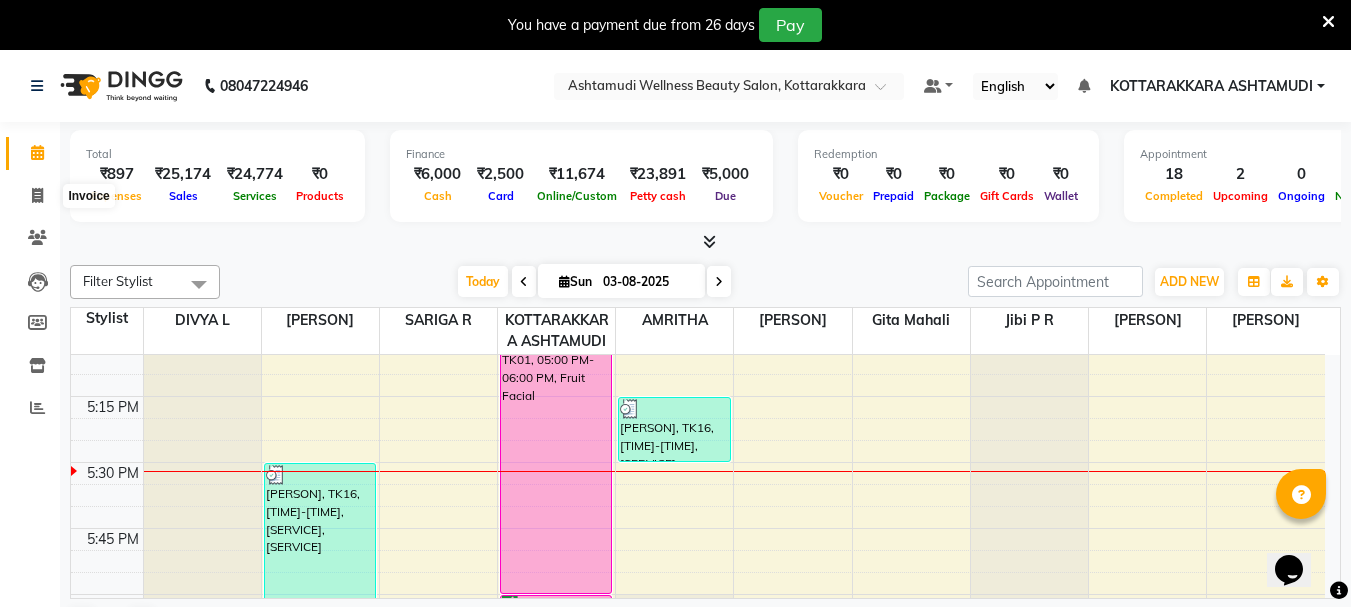 select on "service" 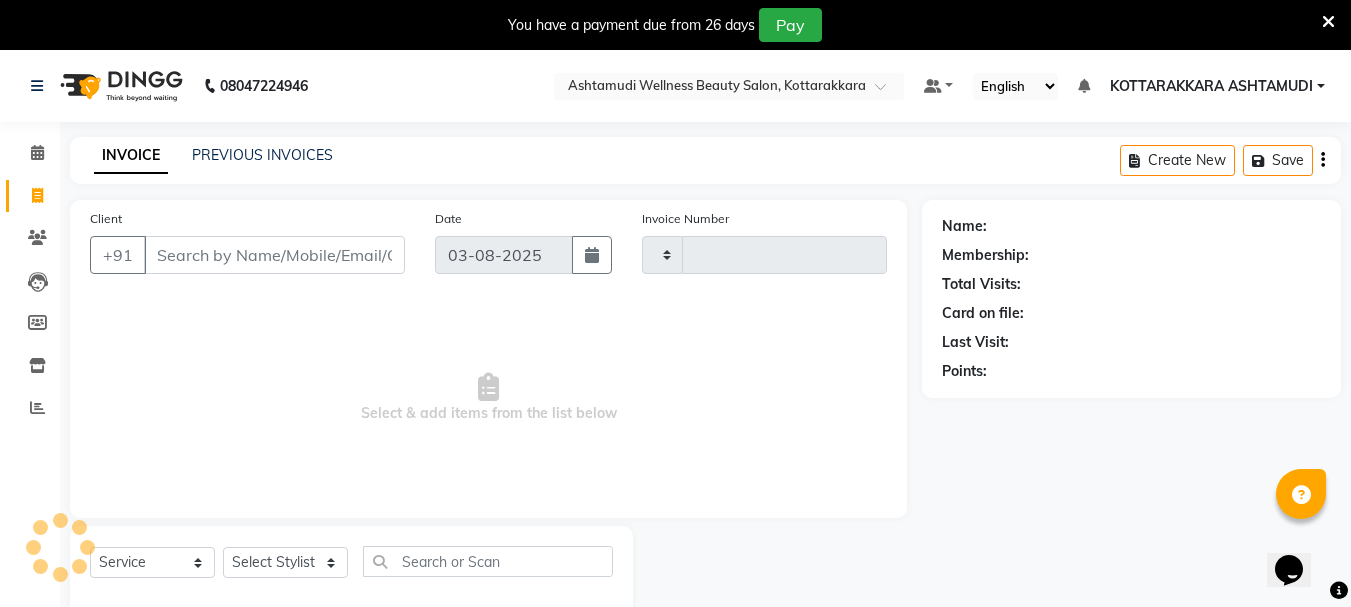 type on "2347" 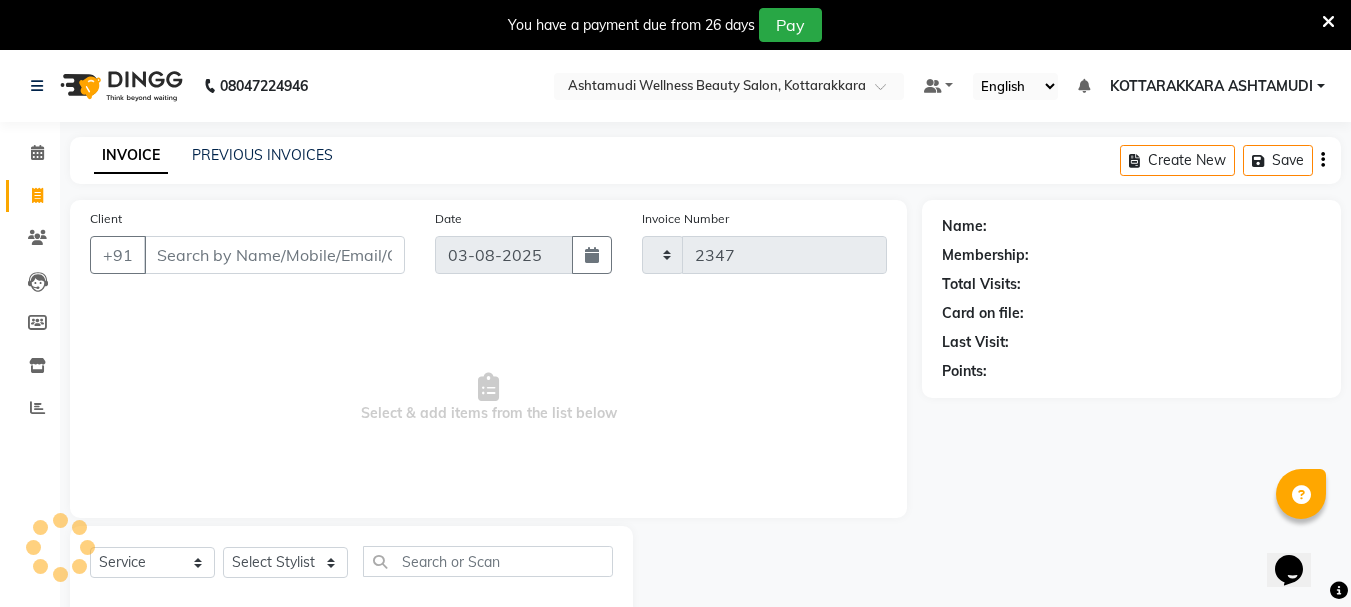 select on "4664" 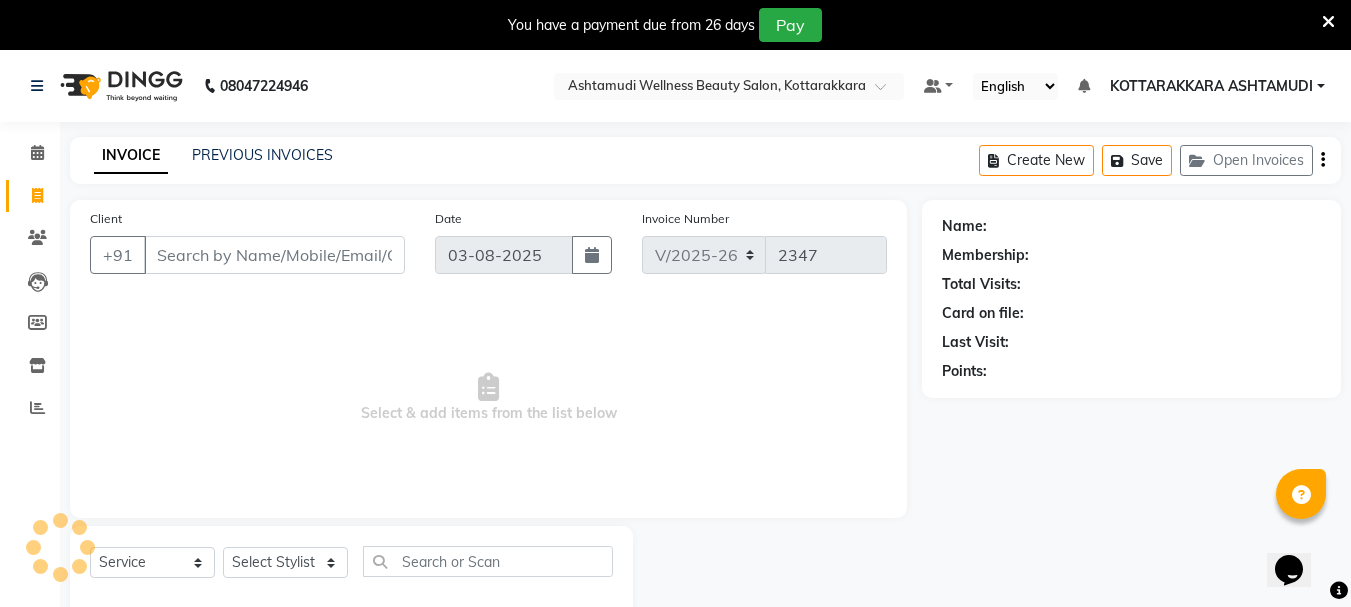 click on "Client" at bounding box center [274, 255] 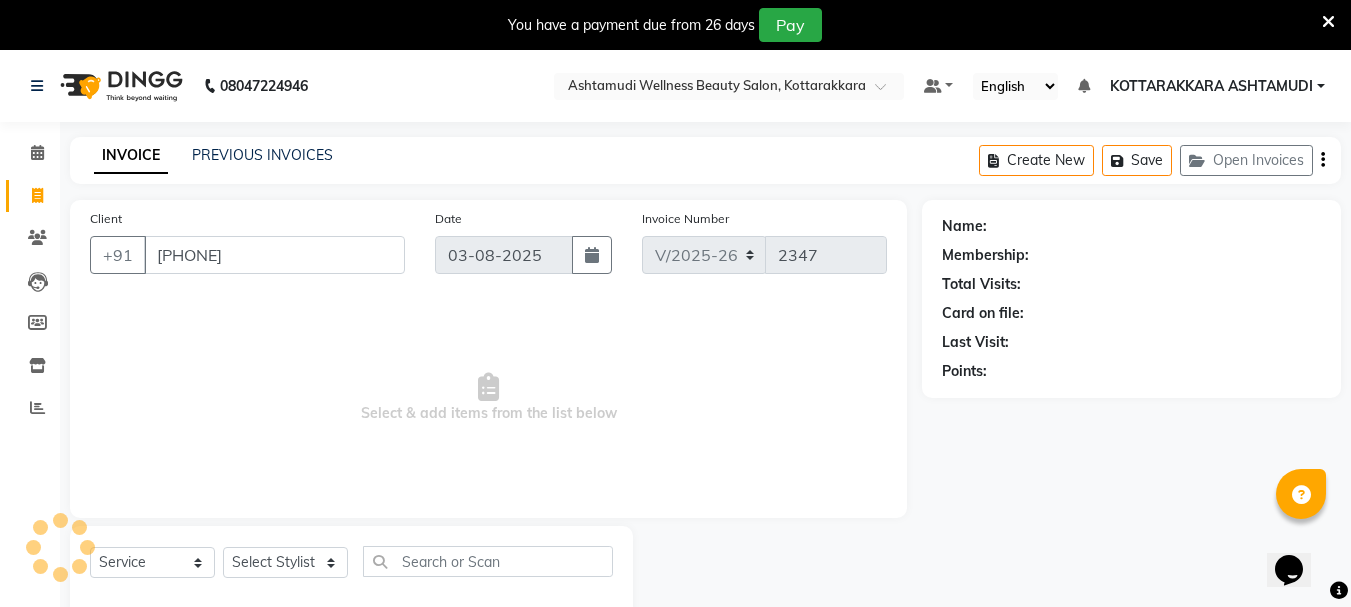 type on "[PHONE]" 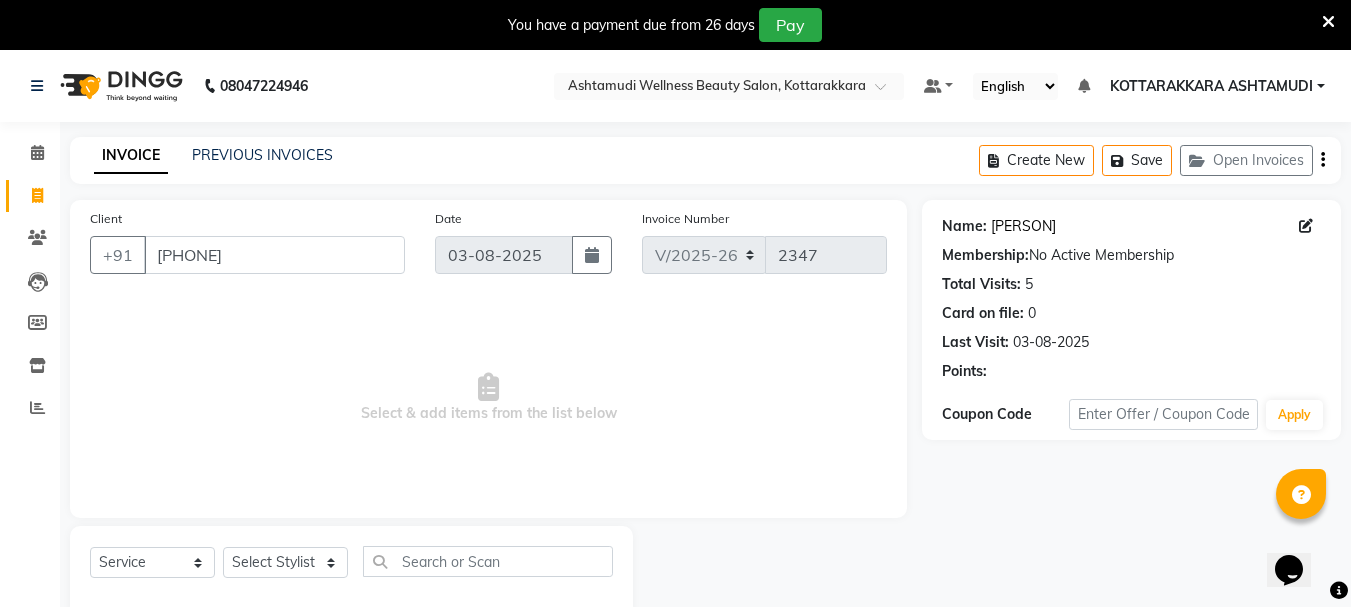 click on "[FIRST]" 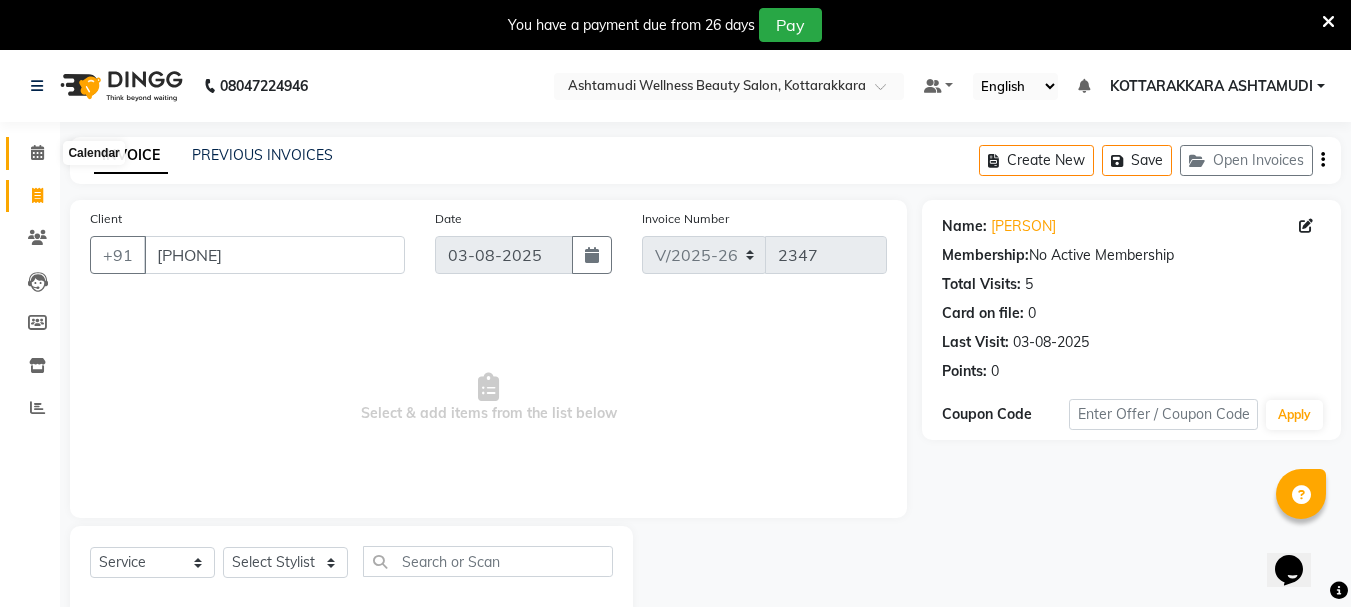 click 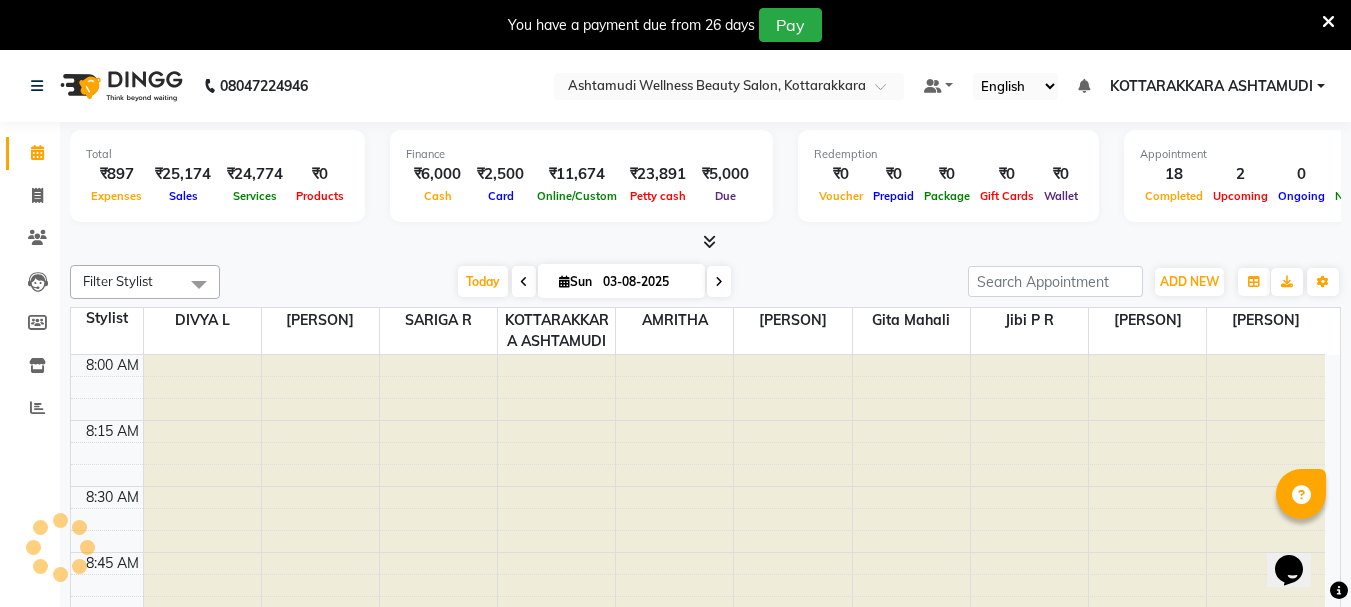 scroll, scrollTop: 2377, scrollLeft: 0, axis: vertical 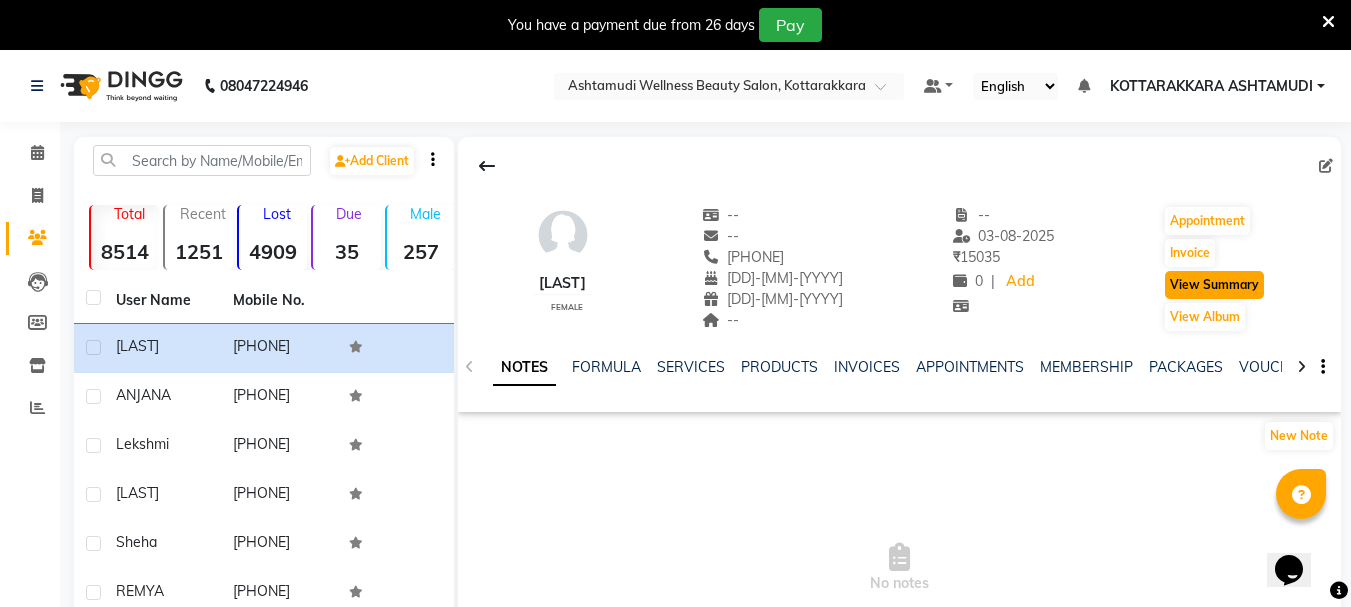 click on "View Summary" 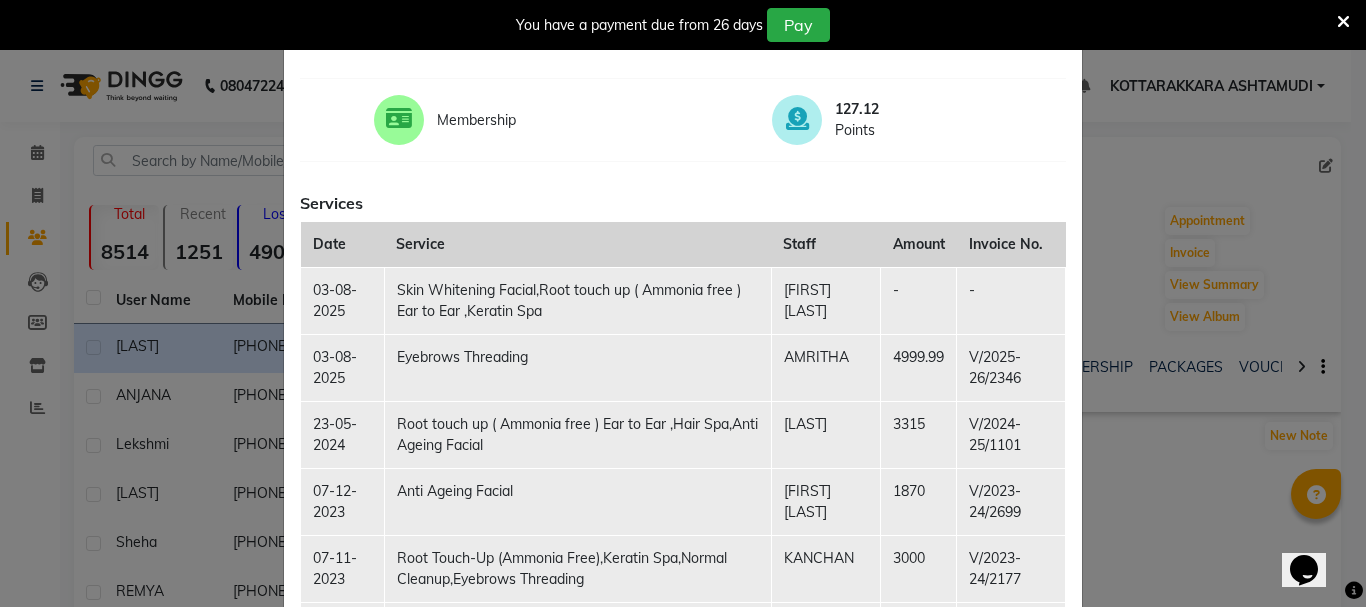 scroll, scrollTop: 100, scrollLeft: 0, axis: vertical 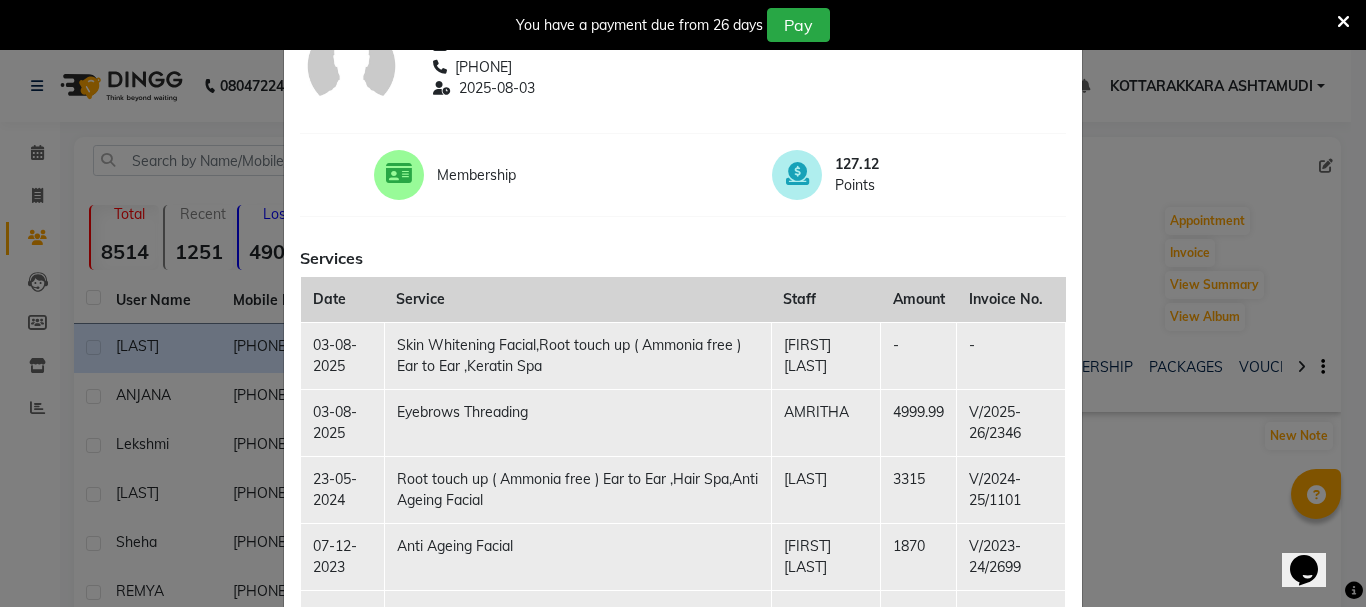 click on "Client Summary Print ANILA  9745820733 2025-08-03 Membership 127.12 Points Services Date Service Staff Amount Invoice No. 03-08-2025 Skin Whitening Facial,Root touch up ( Ammonia free ) Ear to Ear ,Keratin Spa NISHA SAMUEL 	 - - 03-08-2025 Eyebrows Threading AMRITHA 4999.99 V/2025-26/2346 23-05-2024 Root touch up ( Ammonia free ) Ear to Ear ,Hair Spa,Anti Ageing Facial MANISHA SUNUWAR 3315 V/2024-25/1101 07-12-2023 Anti Ageing Facial JESSY JOHN 1870 V/2023-24/2699 07-11-2023 Root Touch-Up (Ammonia Free),Keratin Spa,Normal Cleanup,Eyebrows Threading KANCHAN 3000 V/2023-24/2177 21-10-2023 Skin Glow Facial SUNIBALA	 1850 V/2023-24/1874 Close" 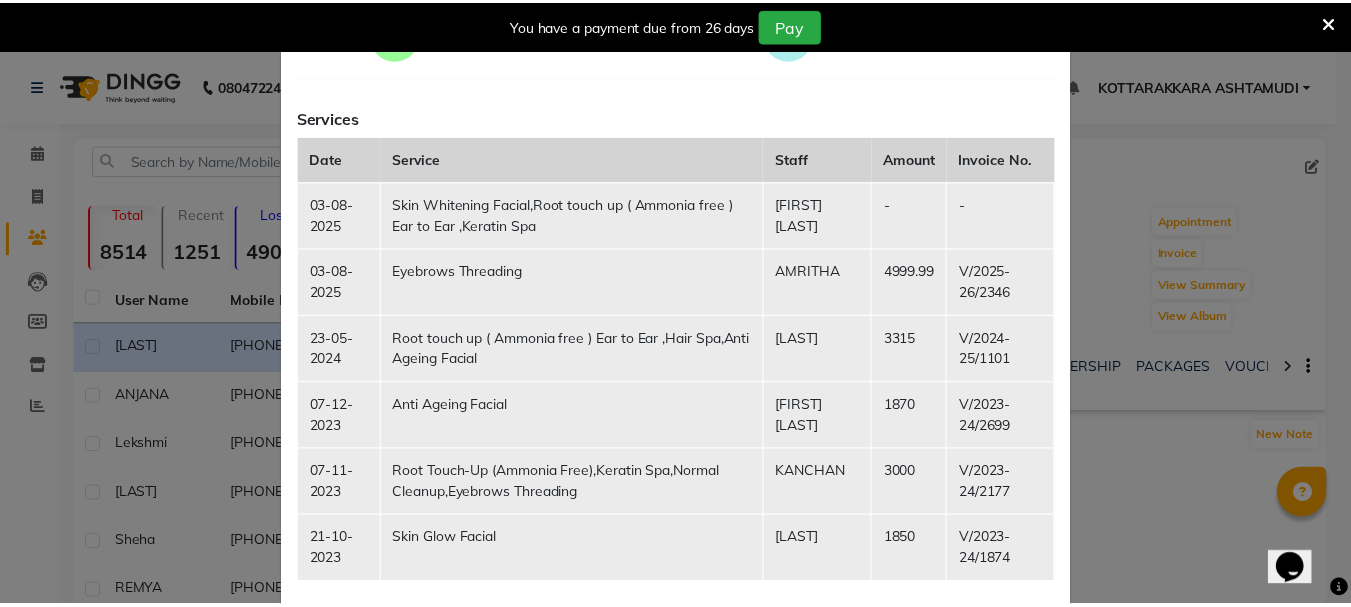 scroll, scrollTop: 375, scrollLeft: 0, axis: vertical 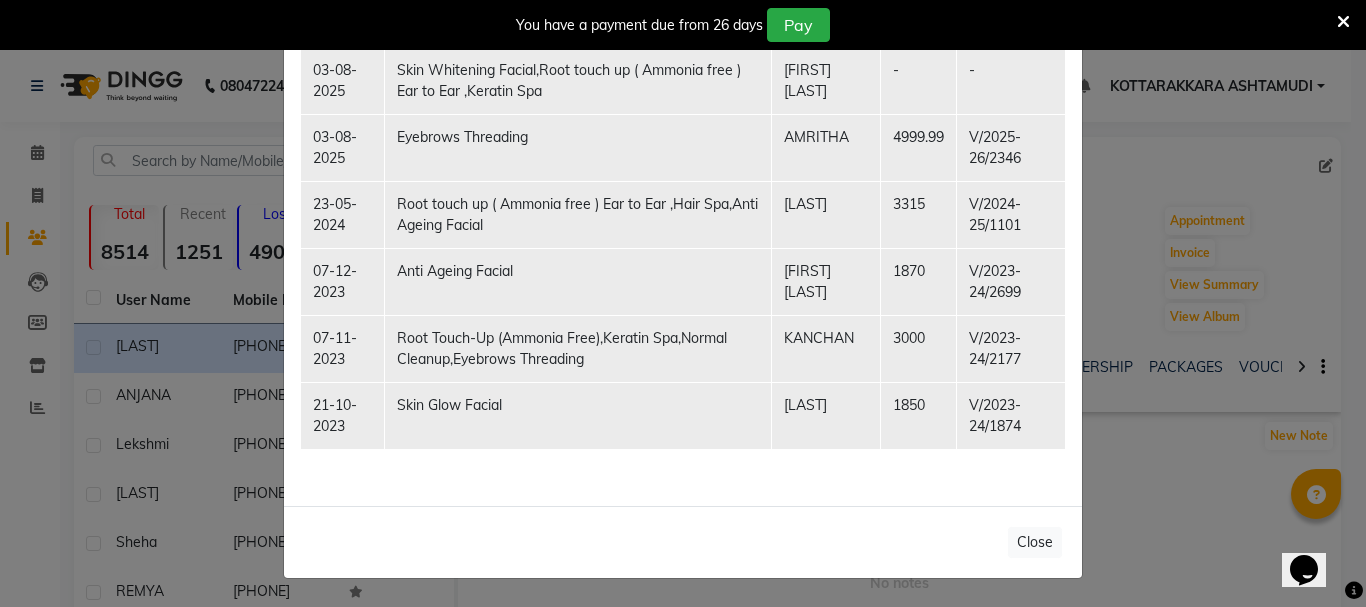 drag, startPoint x: 1044, startPoint y: 543, endPoint x: 1034, endPoint y: 541, distance: 10.198039 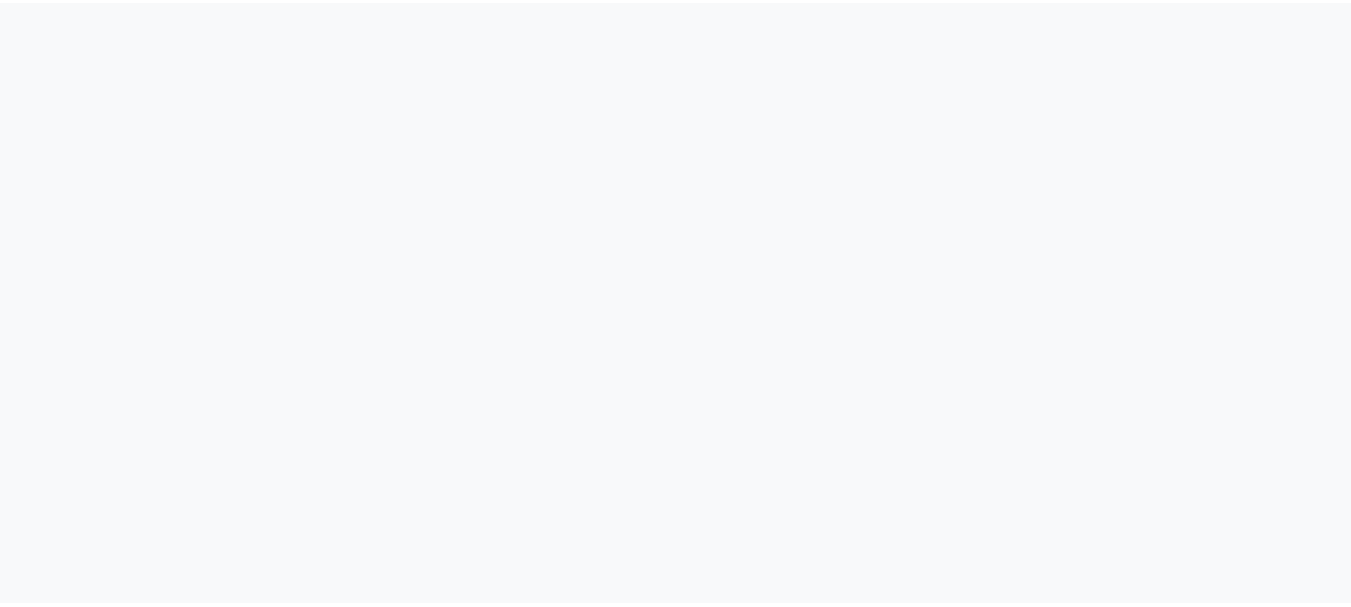 scroll, scrollTop: 0, scrollLeft: 0, axis: both 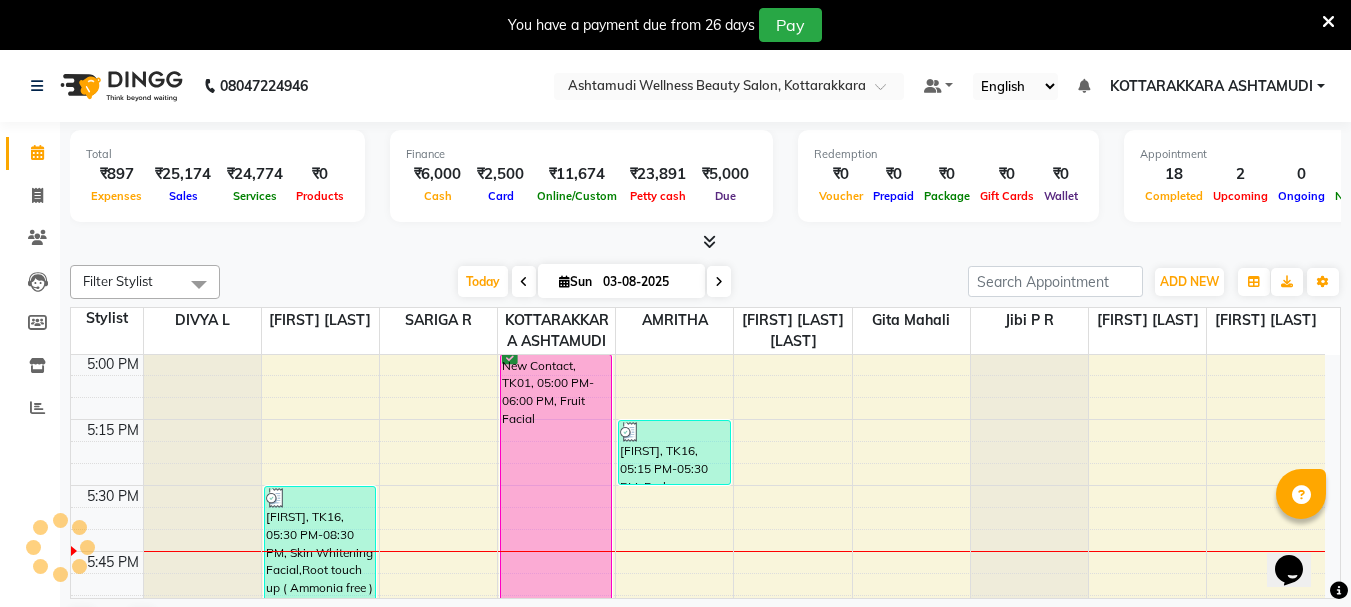 click on "08047224946 Select Location × Ashtamudi Wellness Beauty Salon, [CITY] Default Panel My Panel English ENGLISH Español العربية मराठी हिंदी ગુજરાતી தமிழ் 中文 Notifications nothing to show [CITY] ASHTAMUDI Manage Profile Change Password Sign out Version:3.15.11 ☀ Ashtamudi Wellness Beauty Salon, [CITY] Calendar Invoice Clients Leads Members Inventory Reports Completed InProgress Upcoming Dropped Tentative Check-In Confirm Bookings Generate Report Segments Page Builder Total ₹897 Expenses ₹25,174 Sales ₹24,774 Services ₹0 Products Finance ₹6,000 Cash ₹2,500 Card ₹11,674 Online/Custom ₹23,891 Petty cash ₹5,000 Due Redemption ₹0 Voucher ₹0 Prepaid ₹0 Package ₹0 Gift Cards ₹0 Wallet Appointment 18 Completed 2 Upcoming 0 Ongoing 0 No show Other sales ₹0 Packages ₹400 Memberships ₹0 Vouchers ₹0 Prepaids ₹0 Gift Cards Filter Stylist Select All AMRITHA DIVYA L Gita Mahali 10" 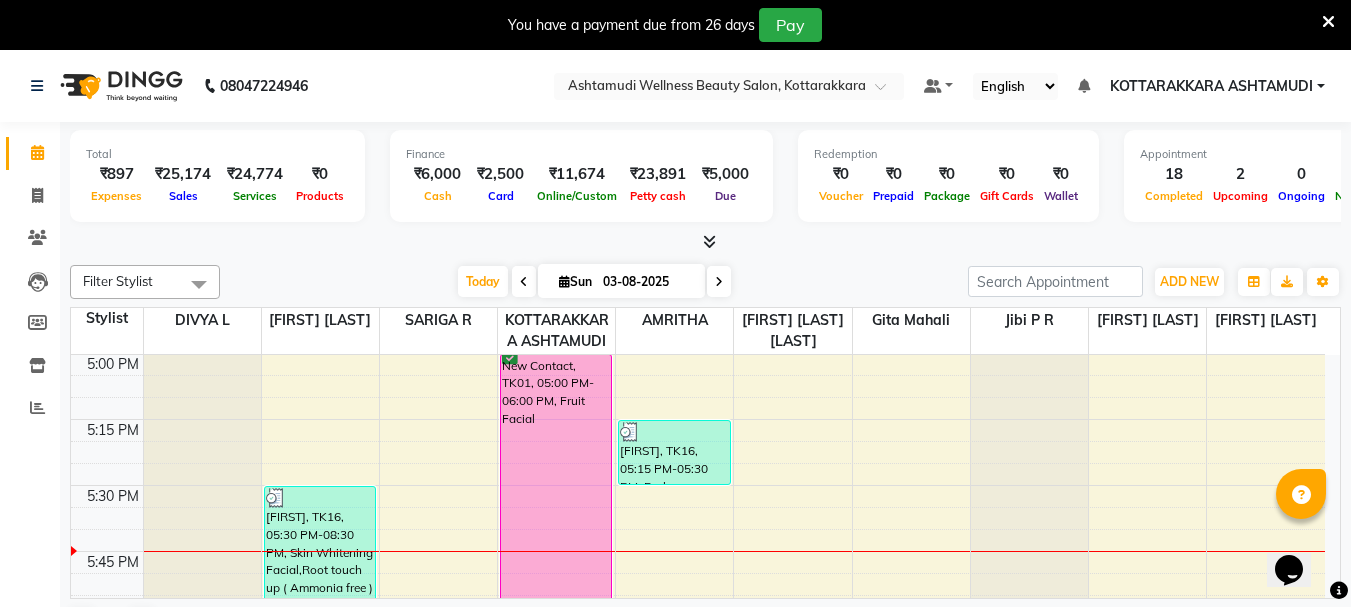drag, startPoint x: 835, startPoint y: 253, endPoint x: 801, endPoint y: 246, distance: 34.713108 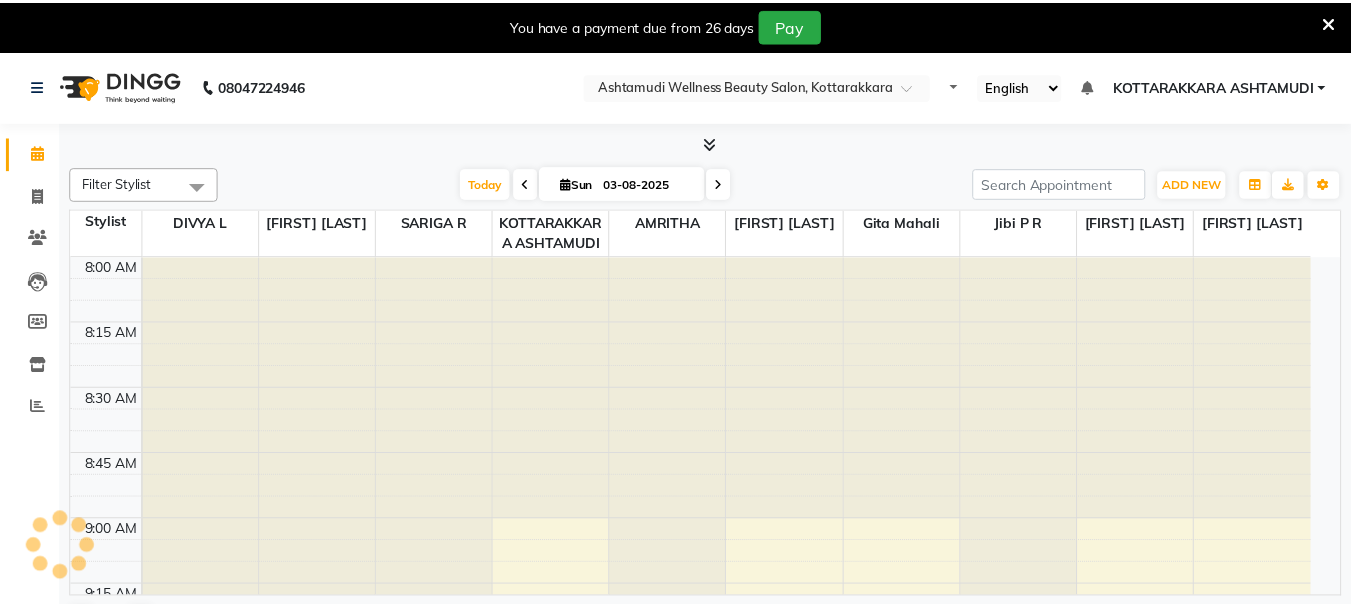 scroll, scrollTop: 0, scrollLeft: 0, axis: both 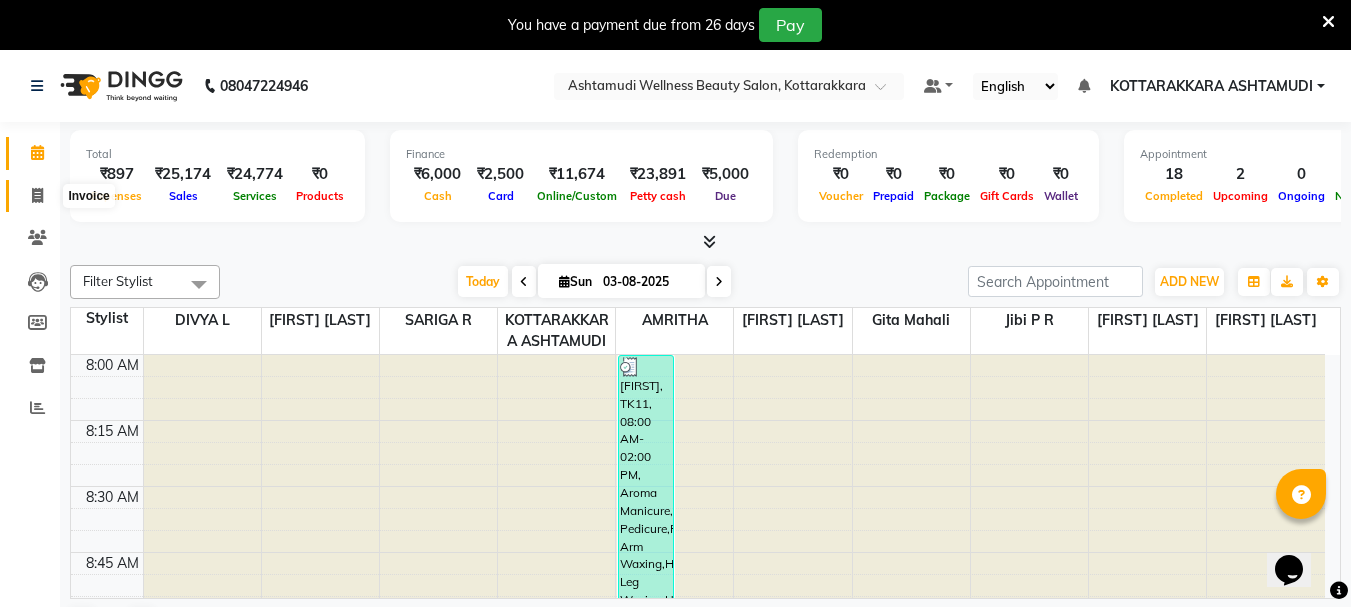 click 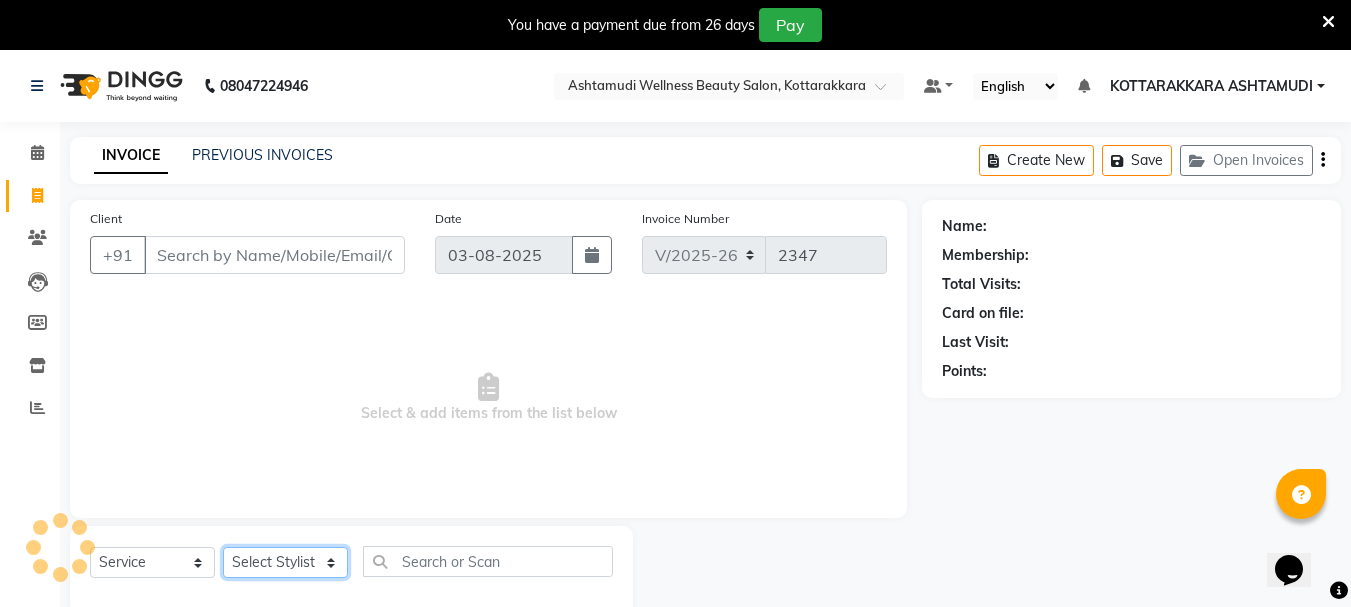 click on "Select Stylist" 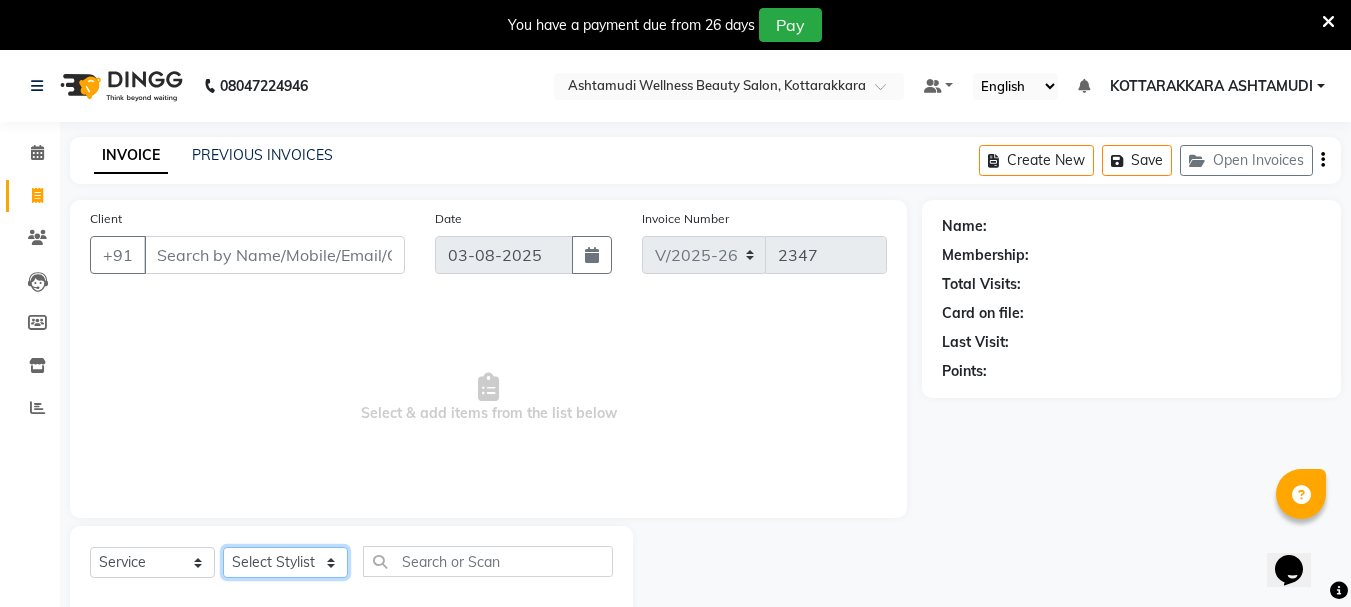 select on "75883" 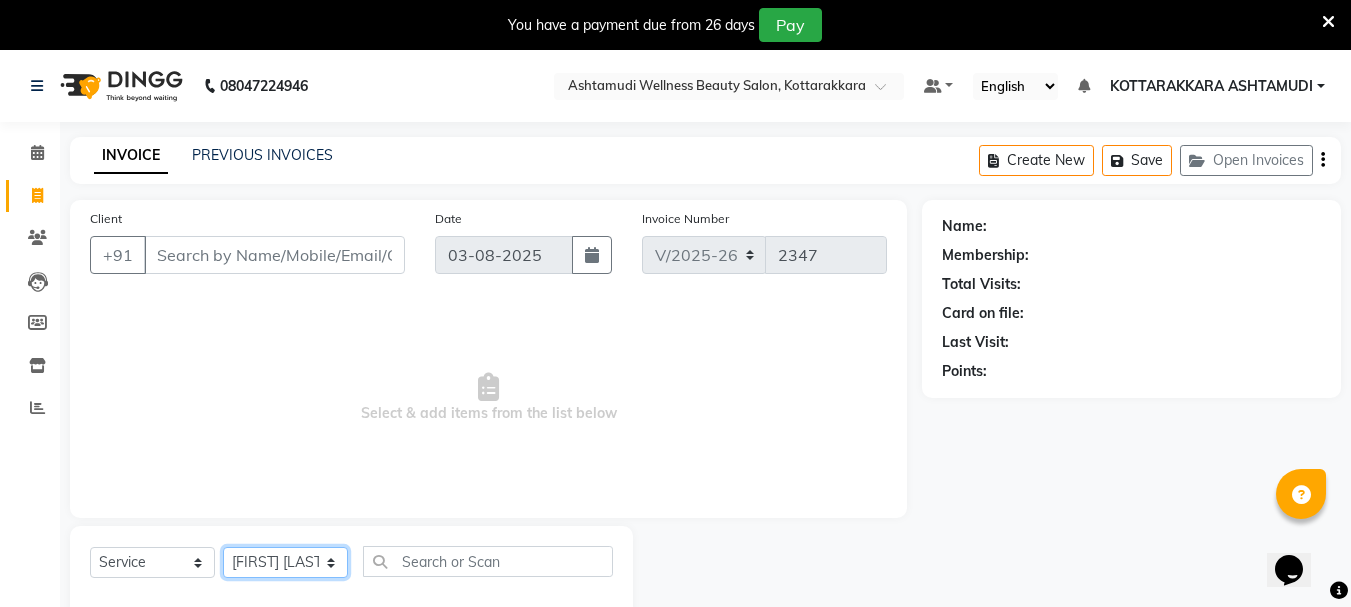 click on "Select Stylist AMRITHA DIVYA L	 Gita Mahali  Jibi P R Karina Darjee  KOTTARAKKARA ASHTAMUDI NISHA SAMUEL 	 Priya Chakraborty SARIGA R	 SHAHIDA SHAMINA MUHAMMED P R" 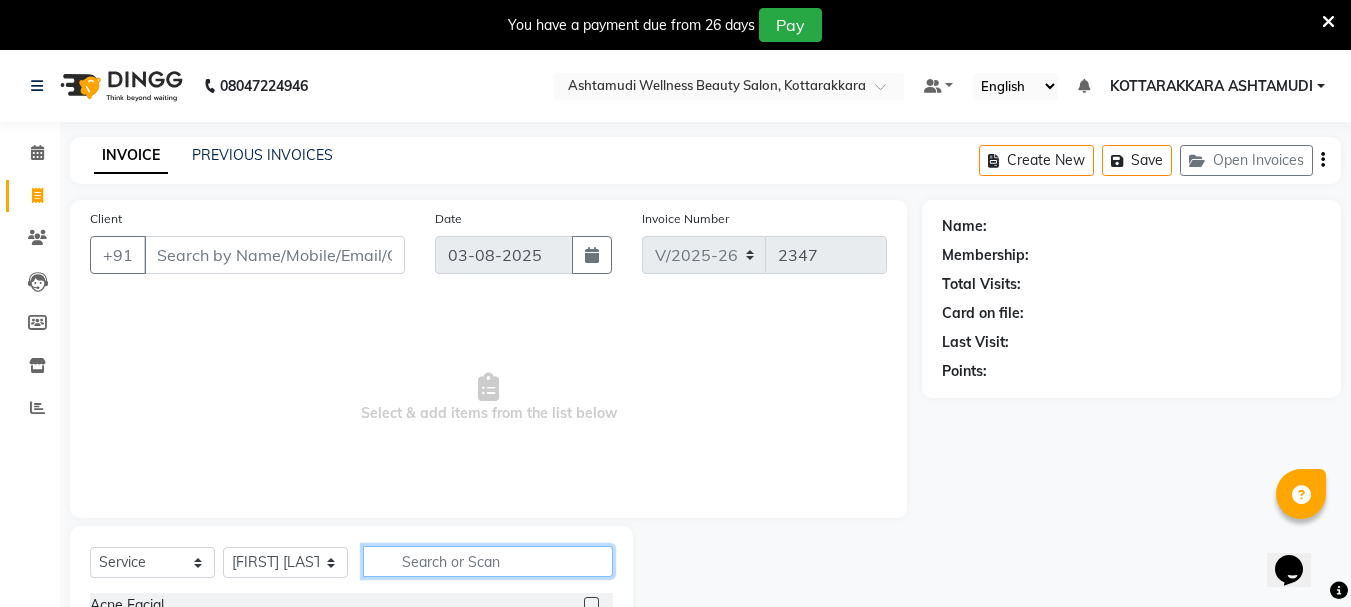 click 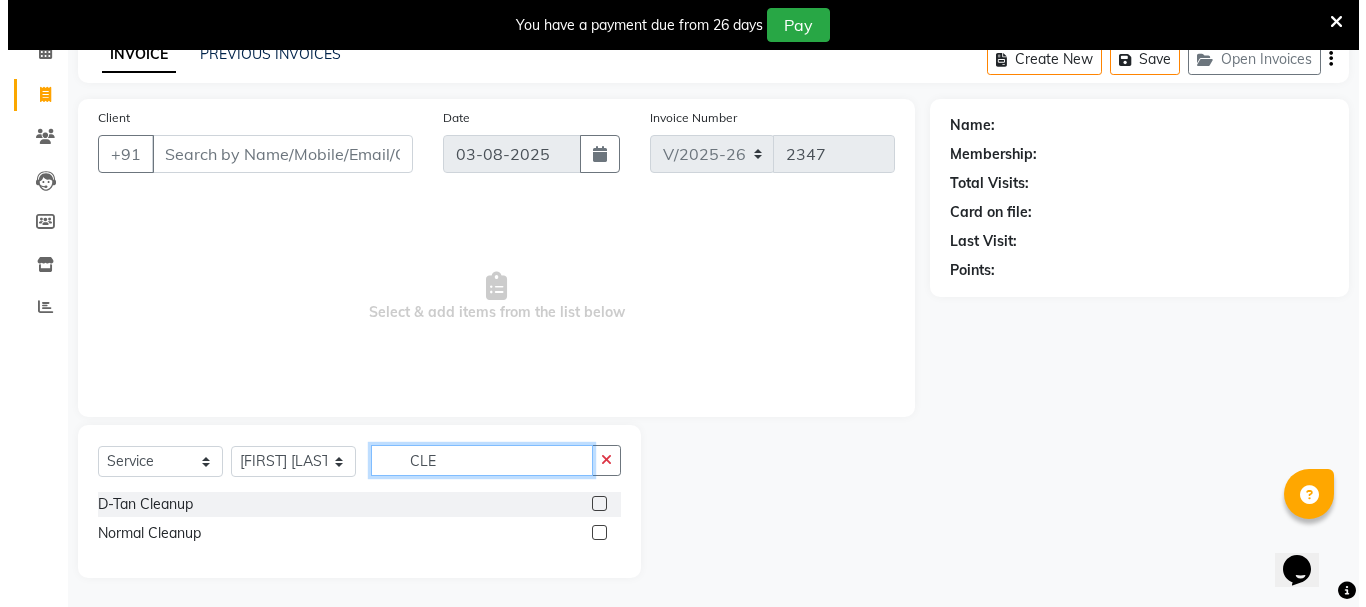 scroll, scrollTop: 102, scrollLeft: 0, axis: vertical 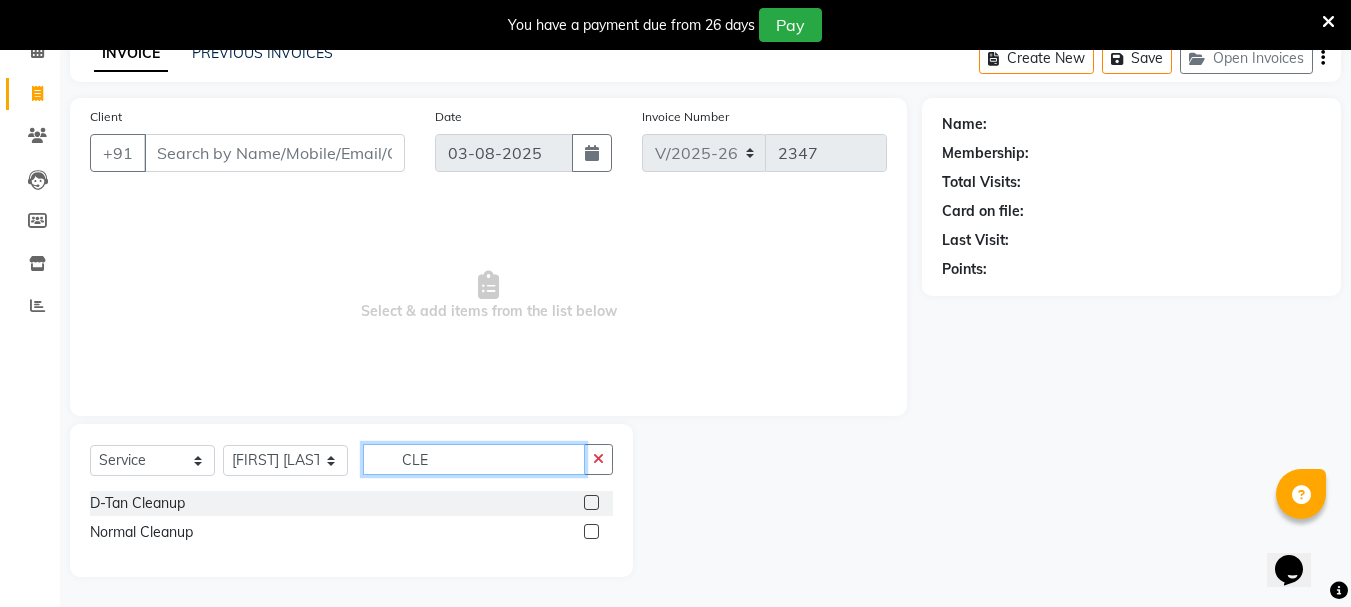 type on "CLE" 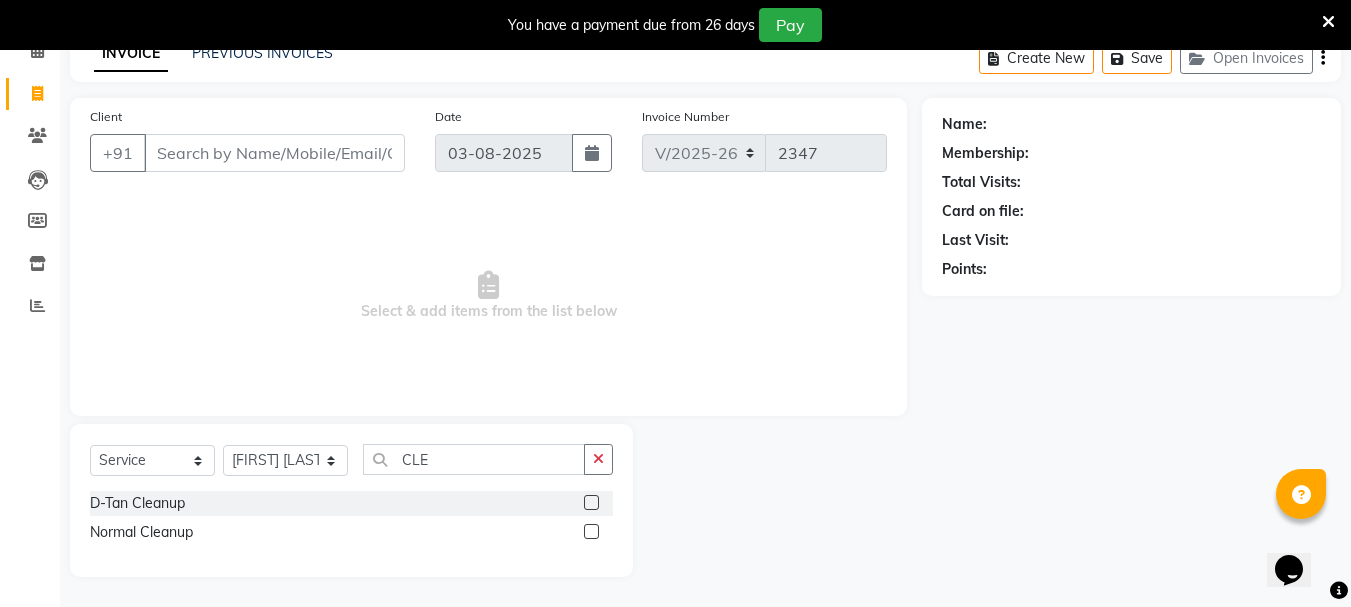drag, startPoint x: 592, startPoint y: 503, endPoint x: 538, endPoint y: 498, distance: 54.230988 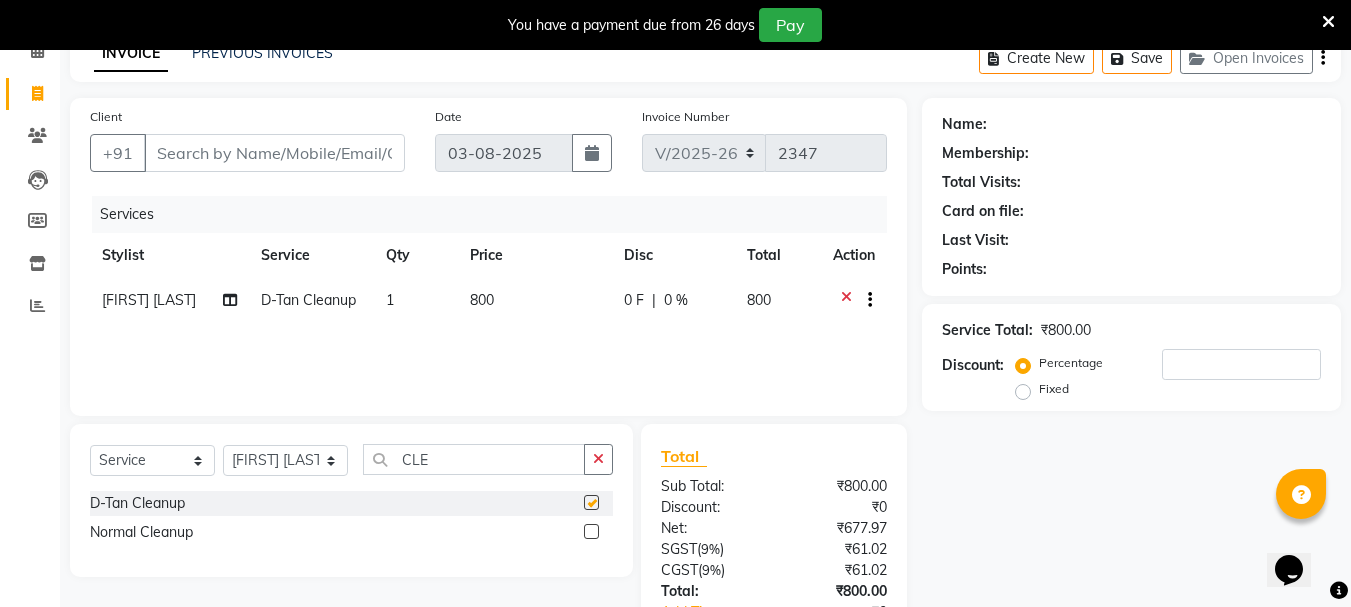checkbox on "false" 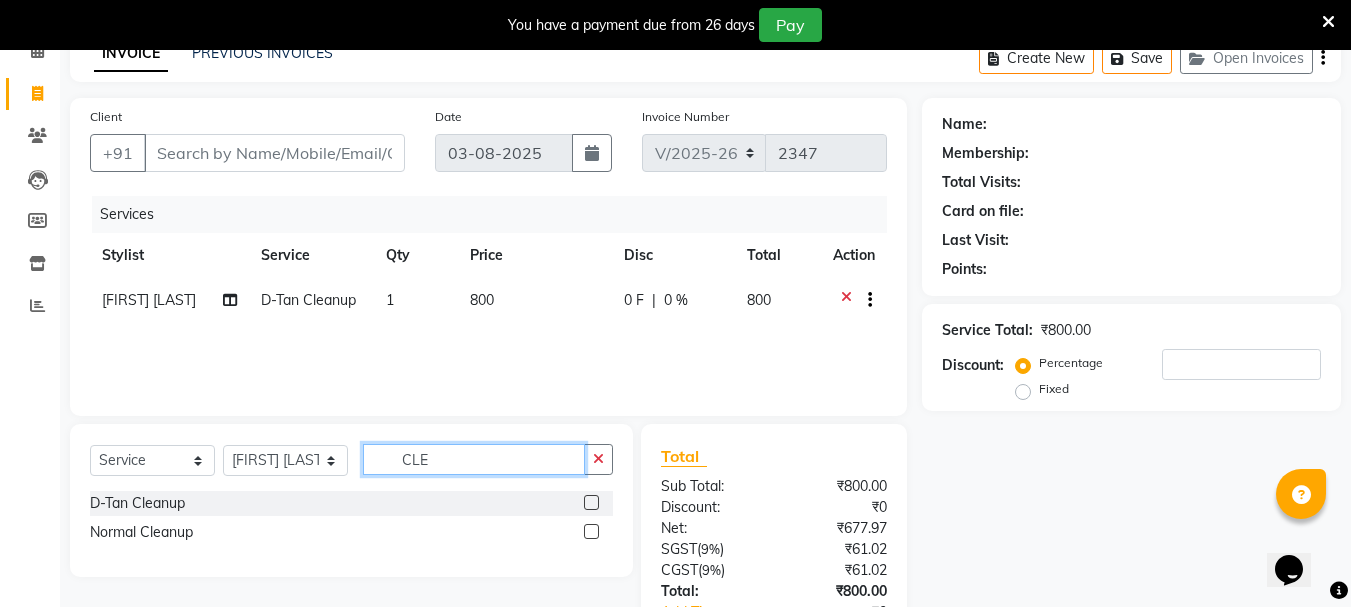 click on "CLE" 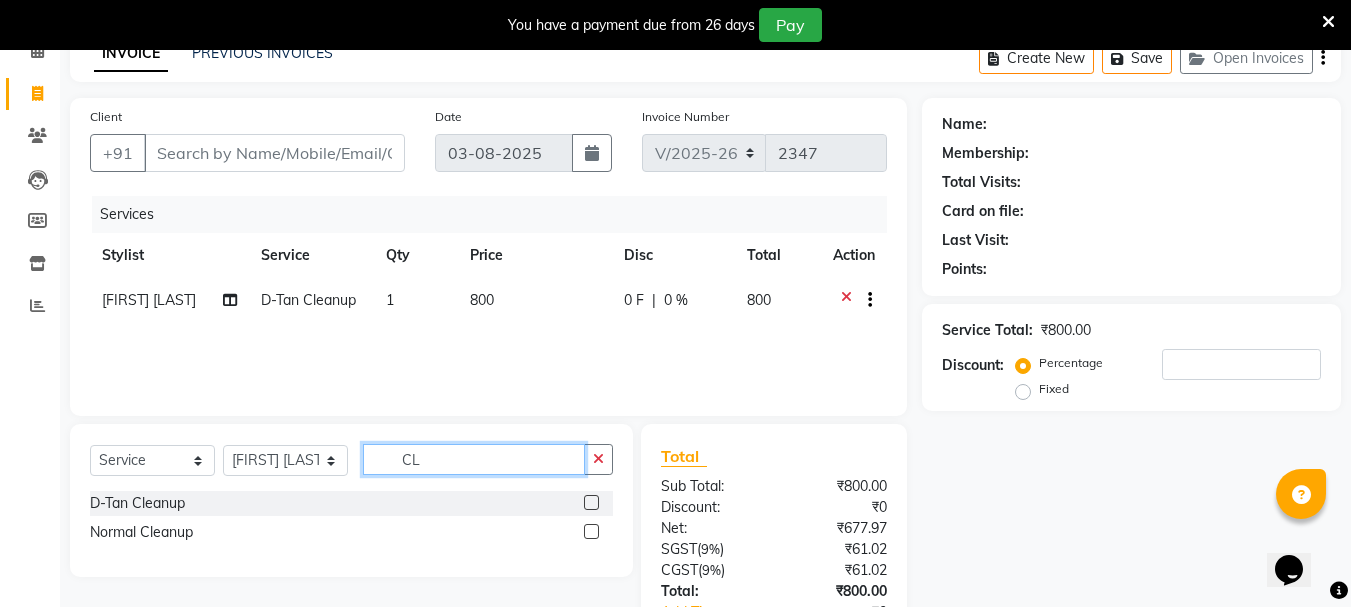 type on "C" 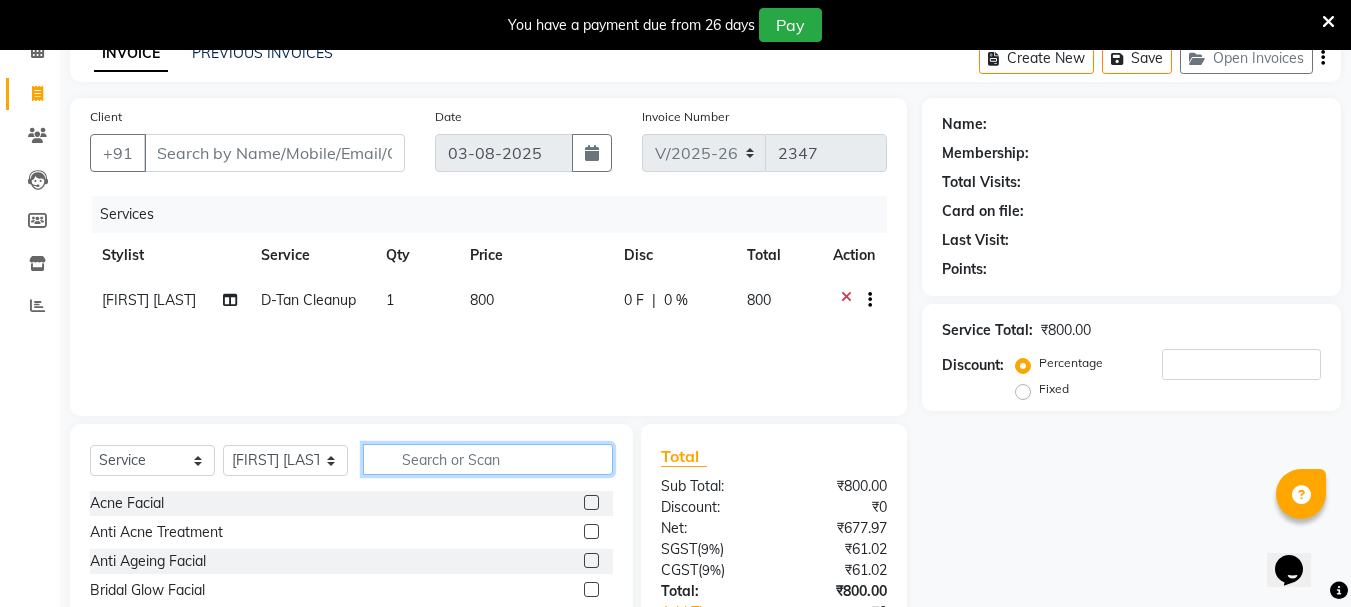 type on "W" 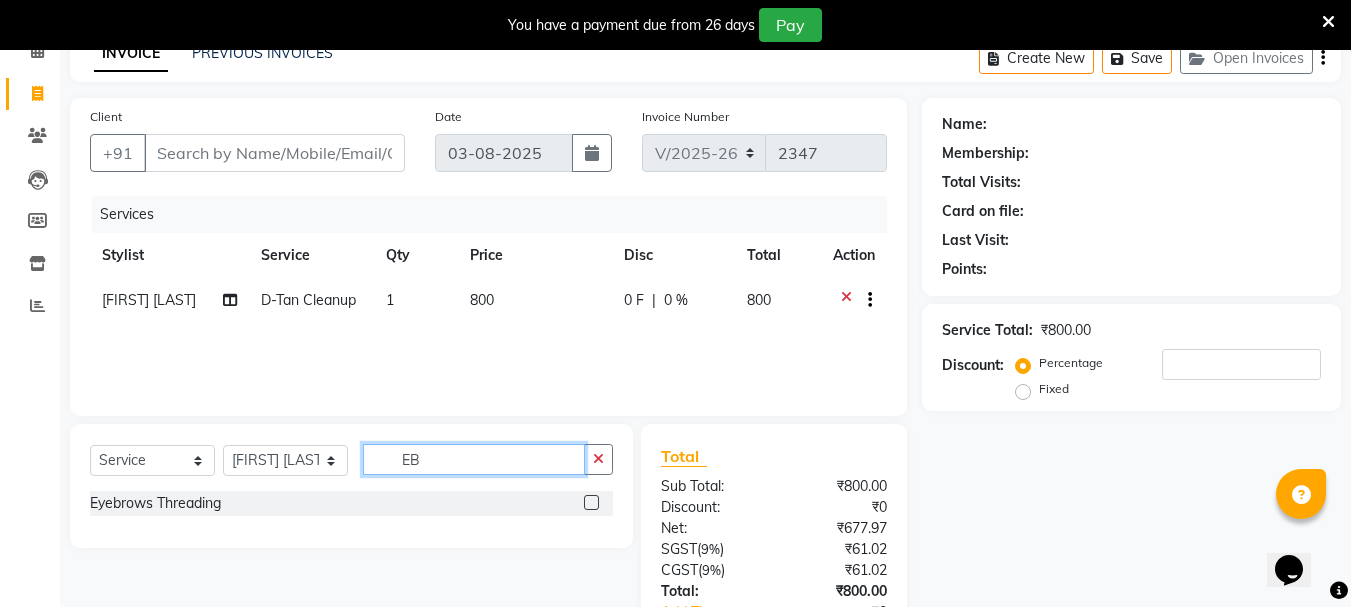 type on "EB" 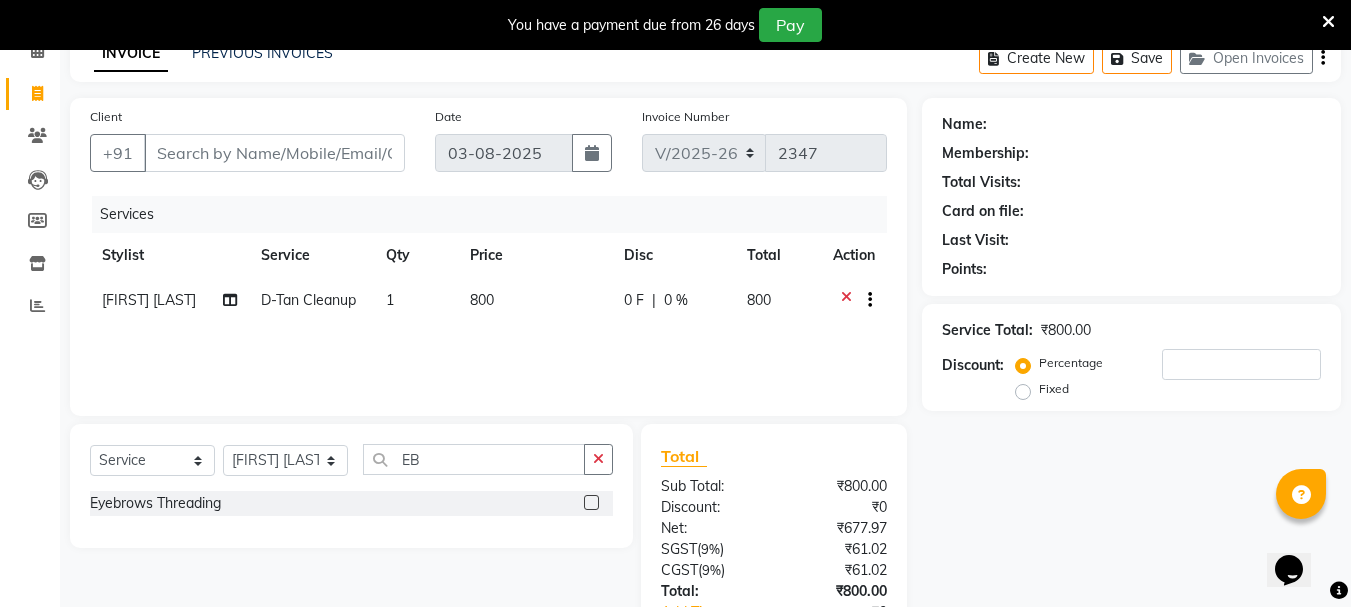 click 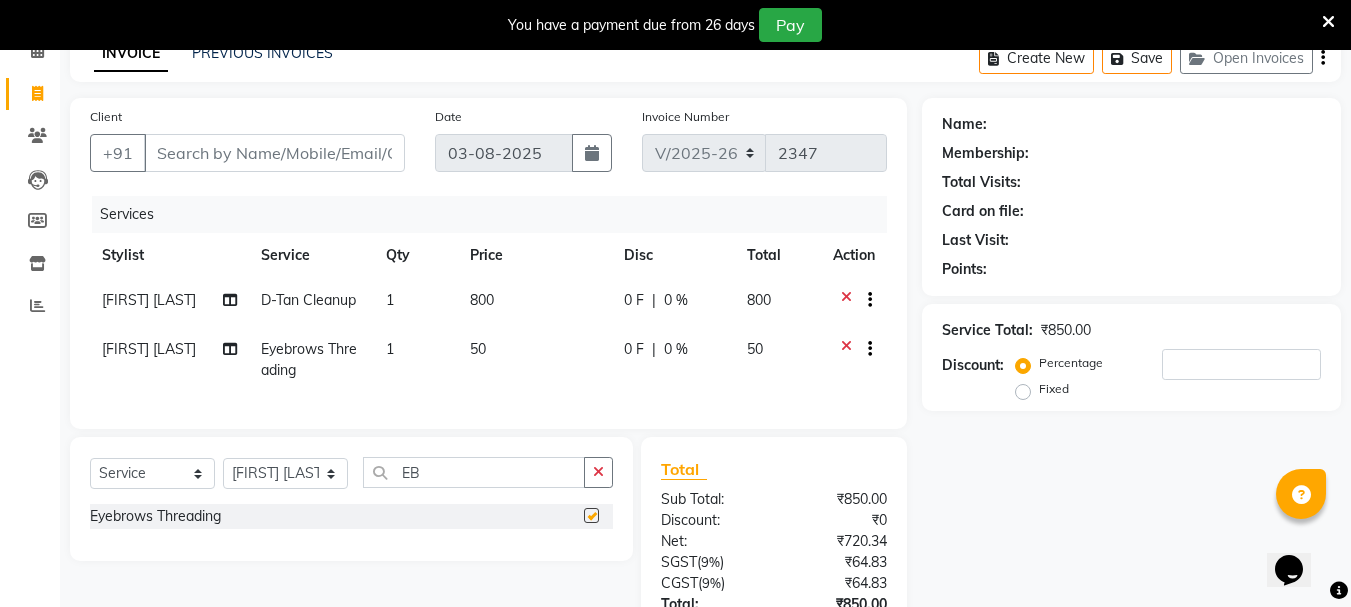 checkbox on "false" 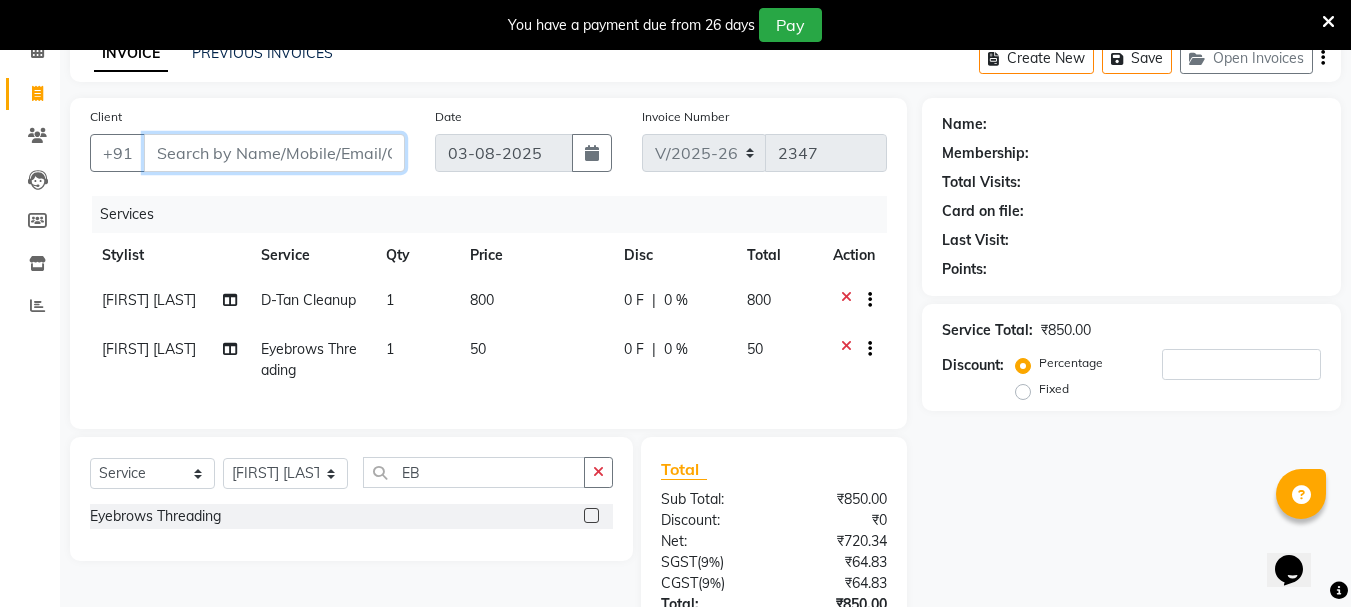 click on "Client" at bounding box center (274, 153) 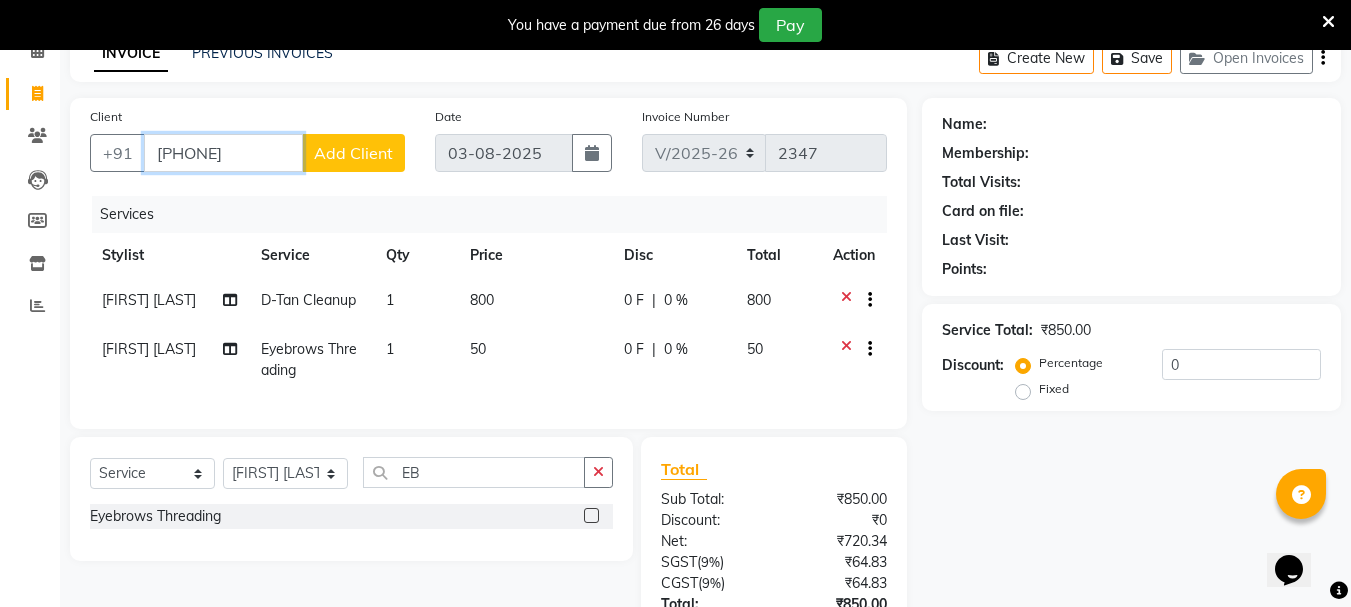 type on "9037599803" 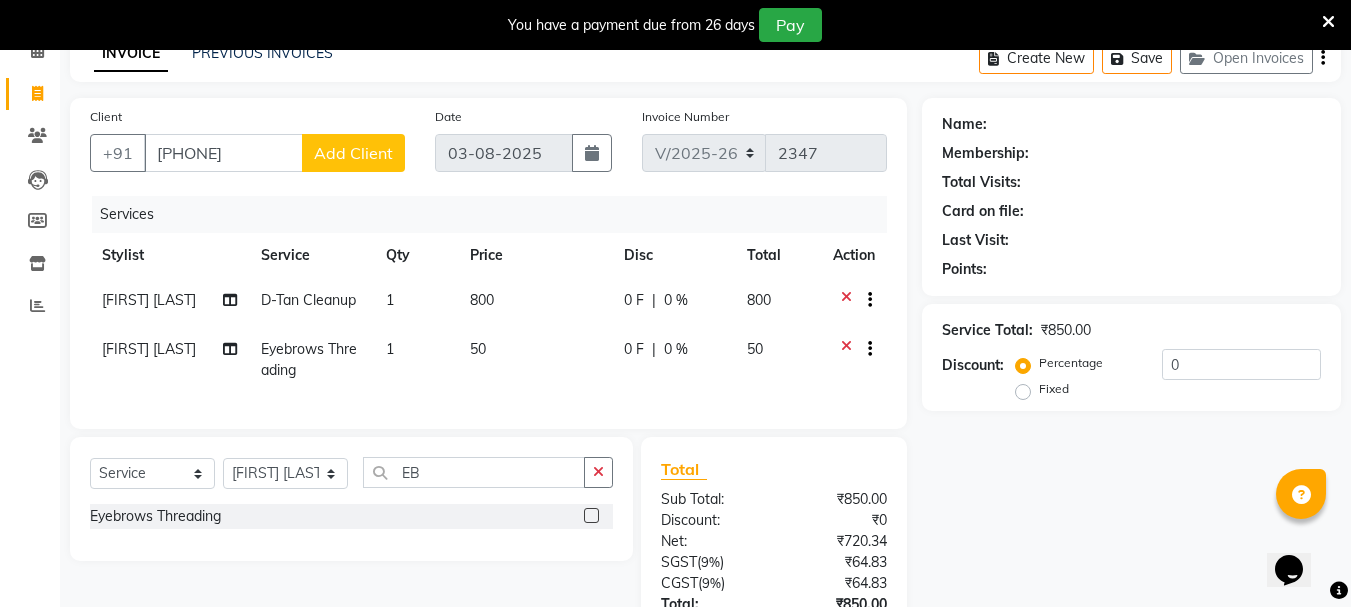 click on "Add Client" 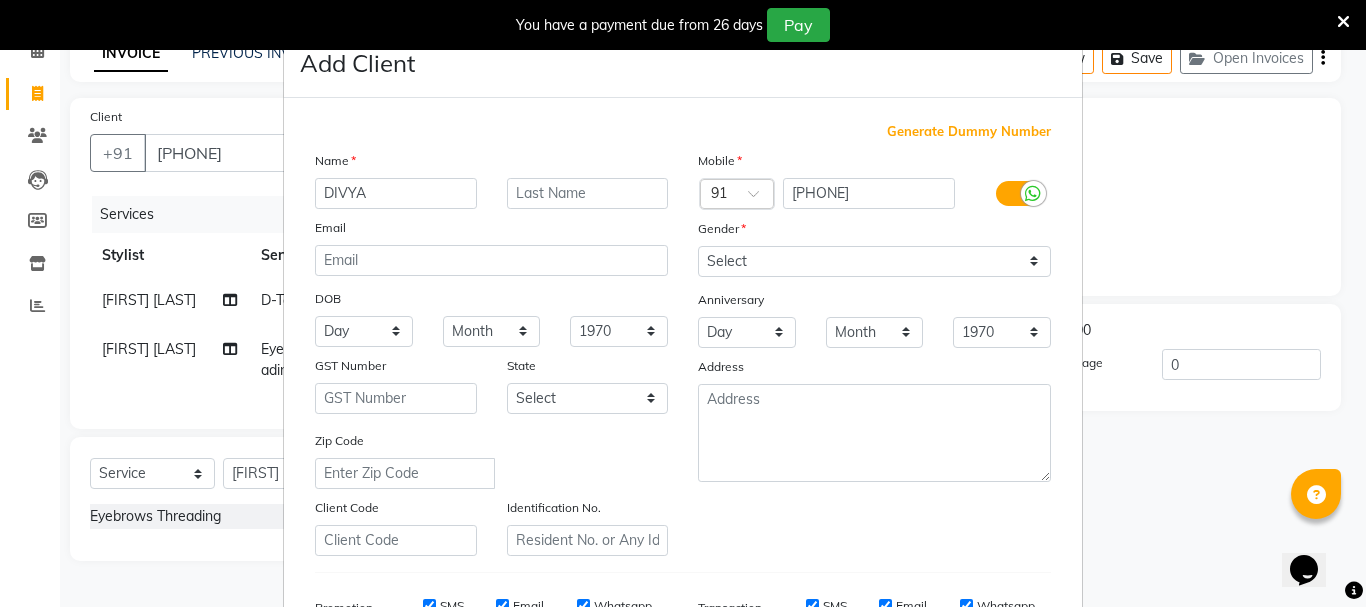 type on "DIVYA" 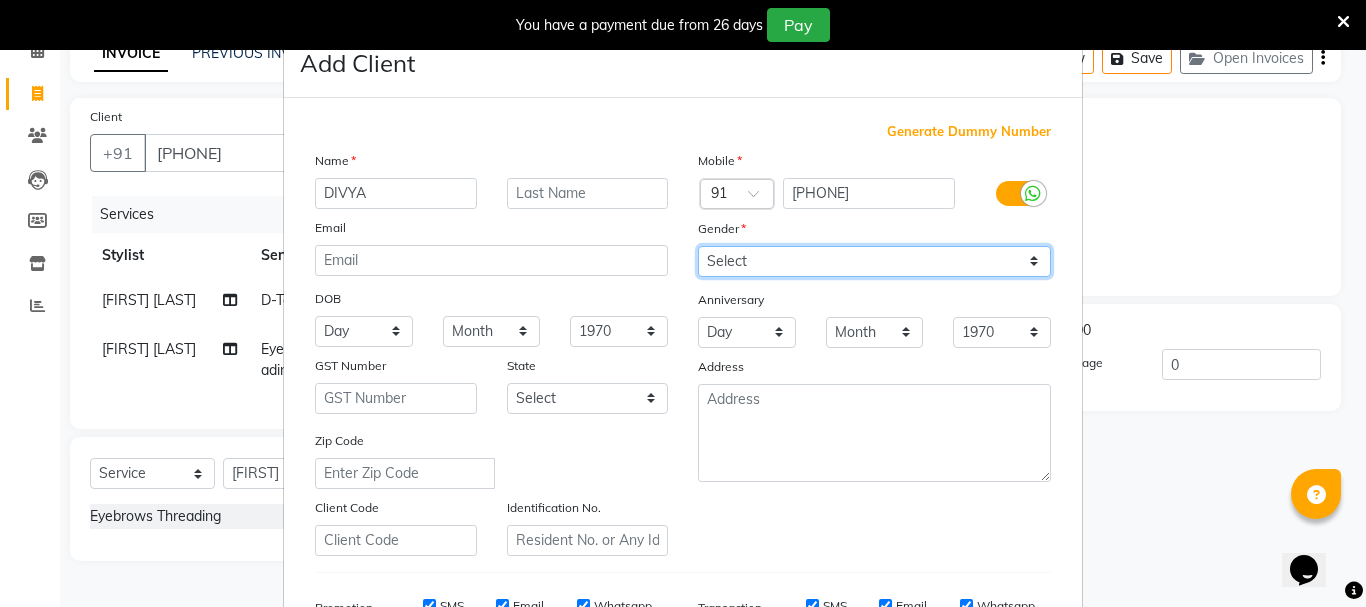 drag, startPoint x: 826, startPoint y: 263, endPoint x: 822, endPoint y: 273, distance: 10.770329 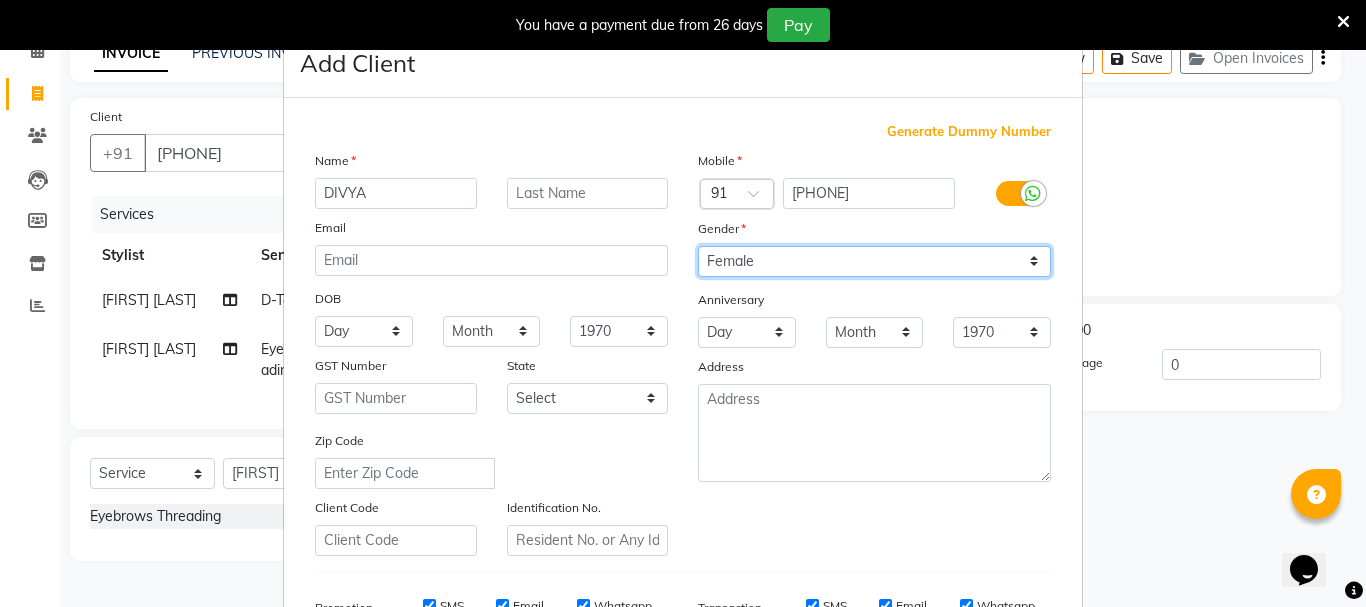 click on "Select Male Female Other Prefer Not To Say" at bounding box center (874, 261) 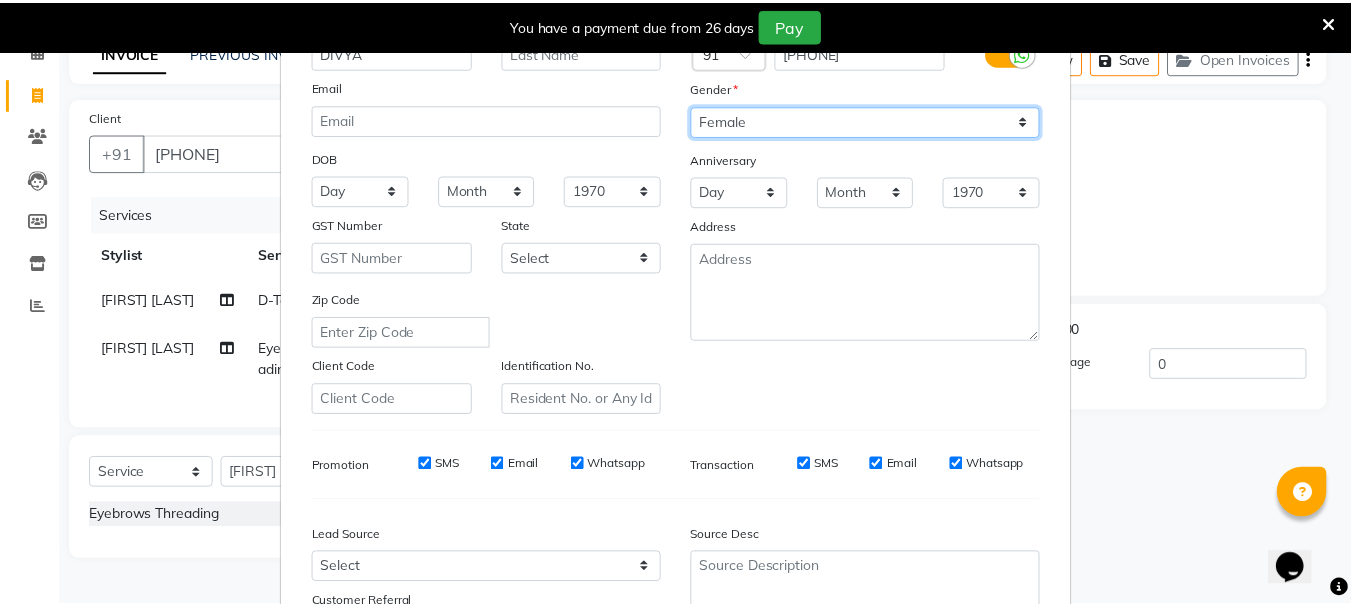 scroll, scrollTop: 300, scrollLeft: 0, axis: vertical 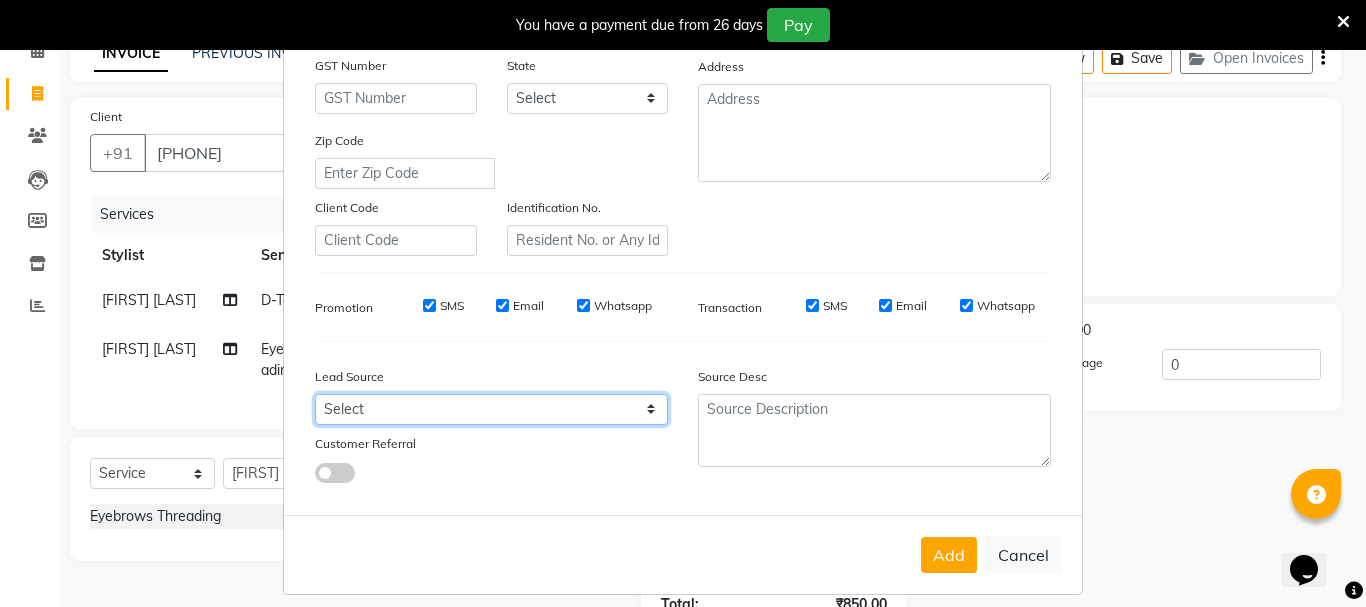 drag, startPoint x: 376, startPoint y: 412, endPoint x: 383, endPoint y: 398, distance: 15.652476 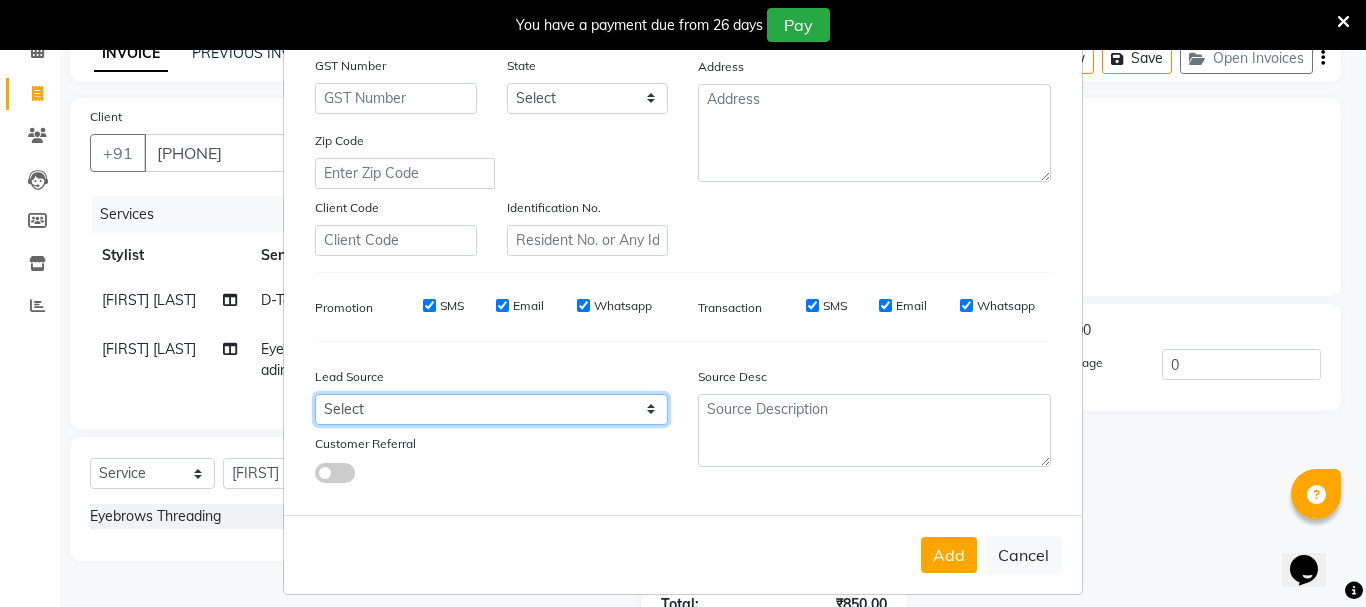 select on "31518" 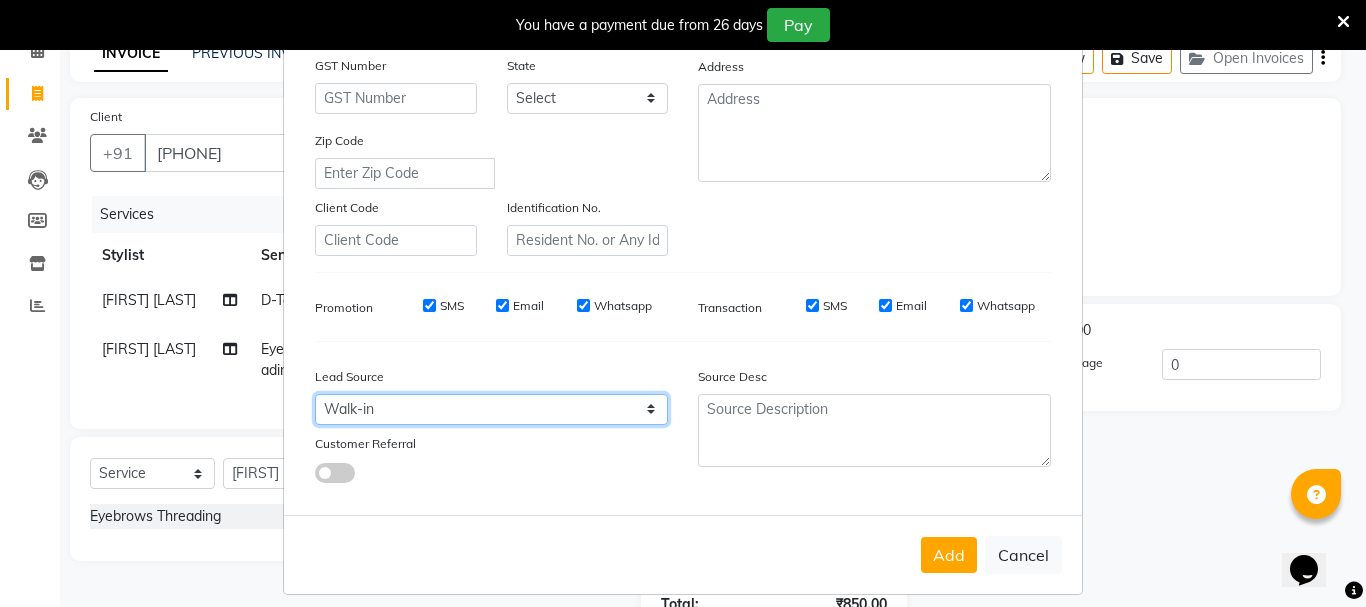 click on "Select Walk-in Referral Internet Friend Word of Mouth Advertisement Facebook JustDial Google Other Instagram  YouTube  WhatsApp" at bounding box center [491, 409] 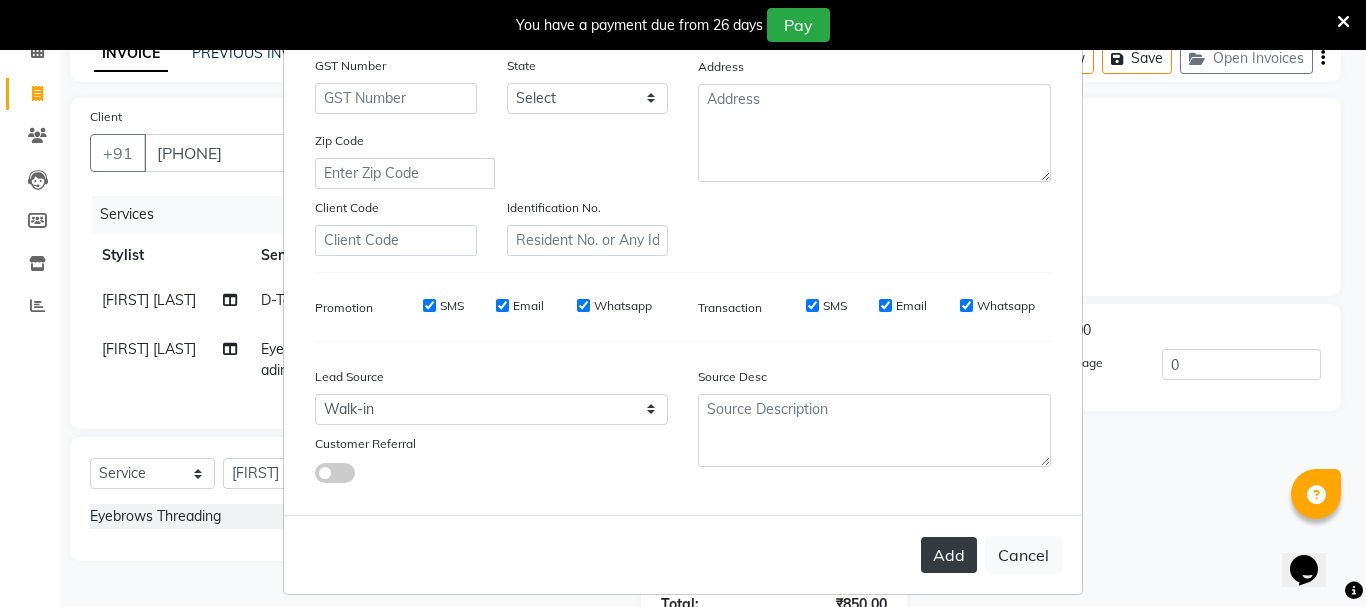 click on "Add" at bounding box center [949, 555] 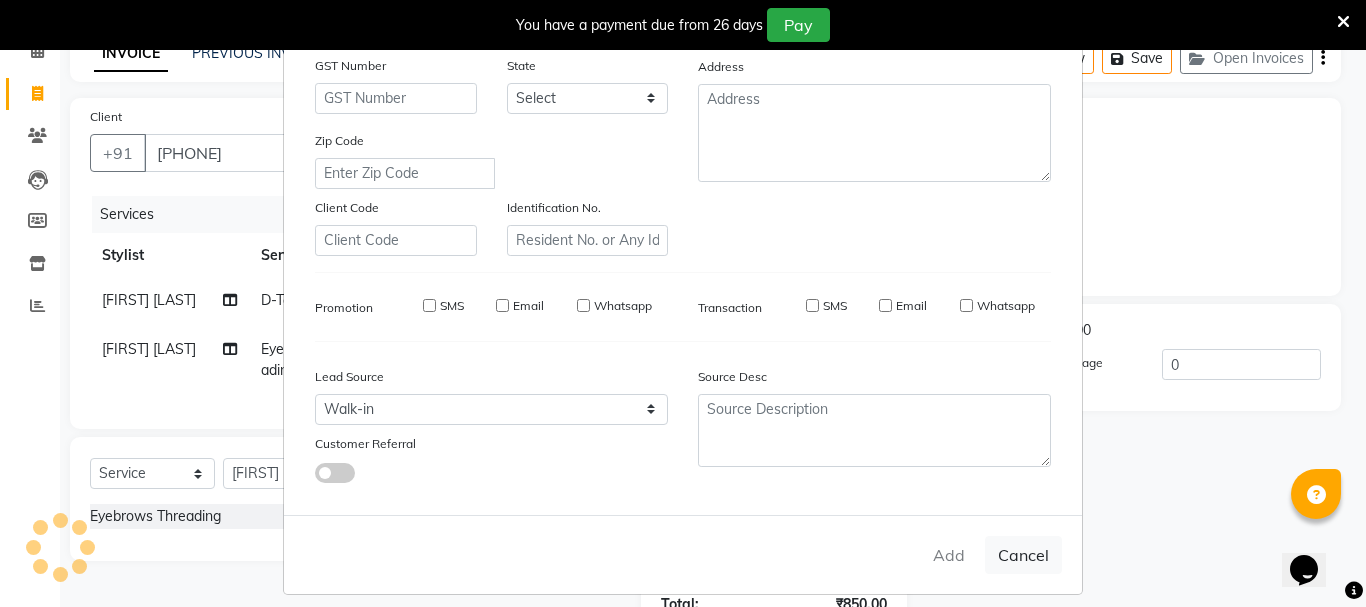 type 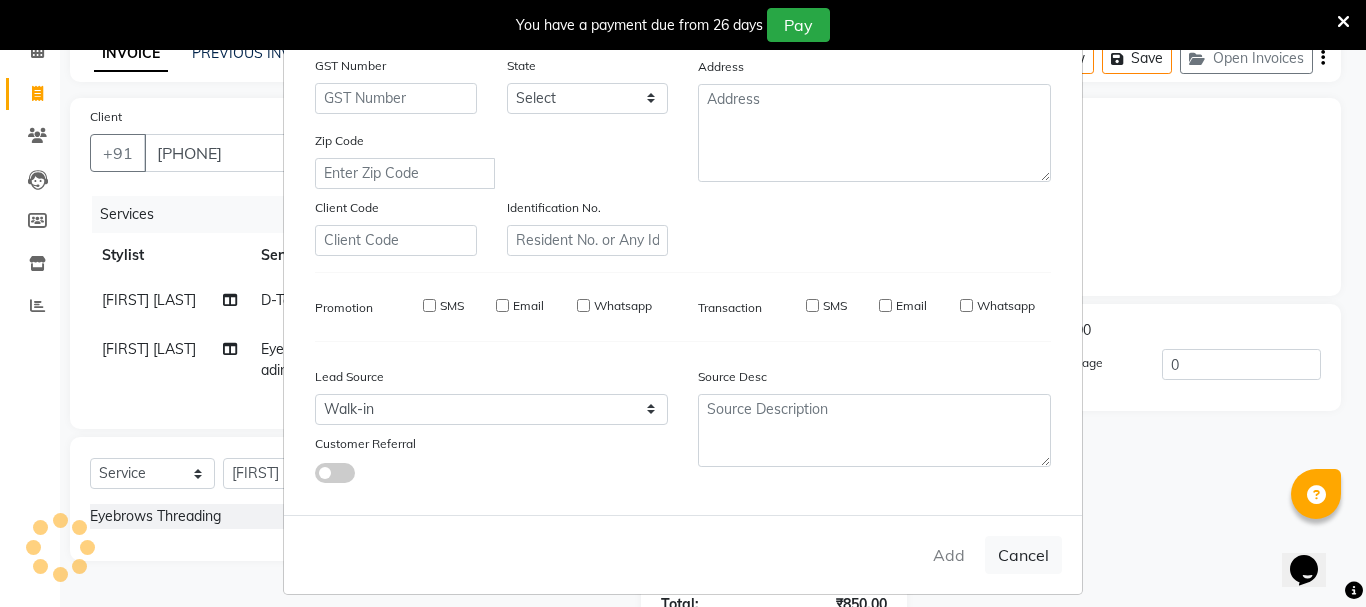type 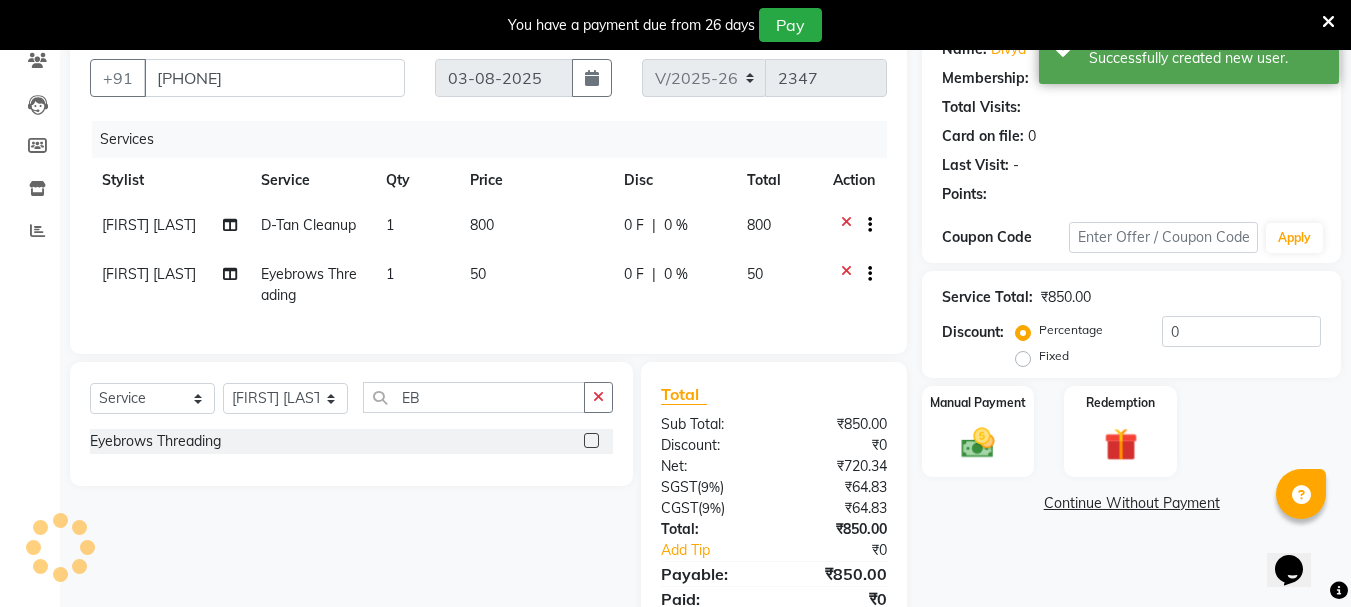 select on "1: Object" 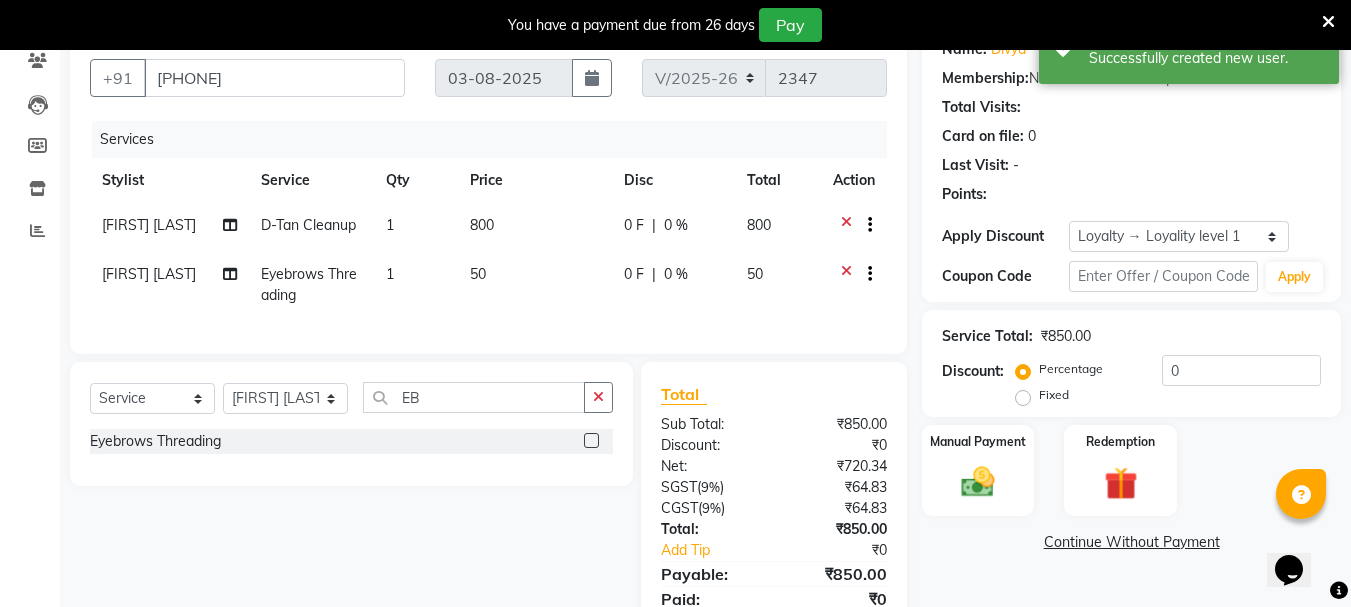 scroll, scrollTop: 271, scrollLeft: 0, axis: vertical 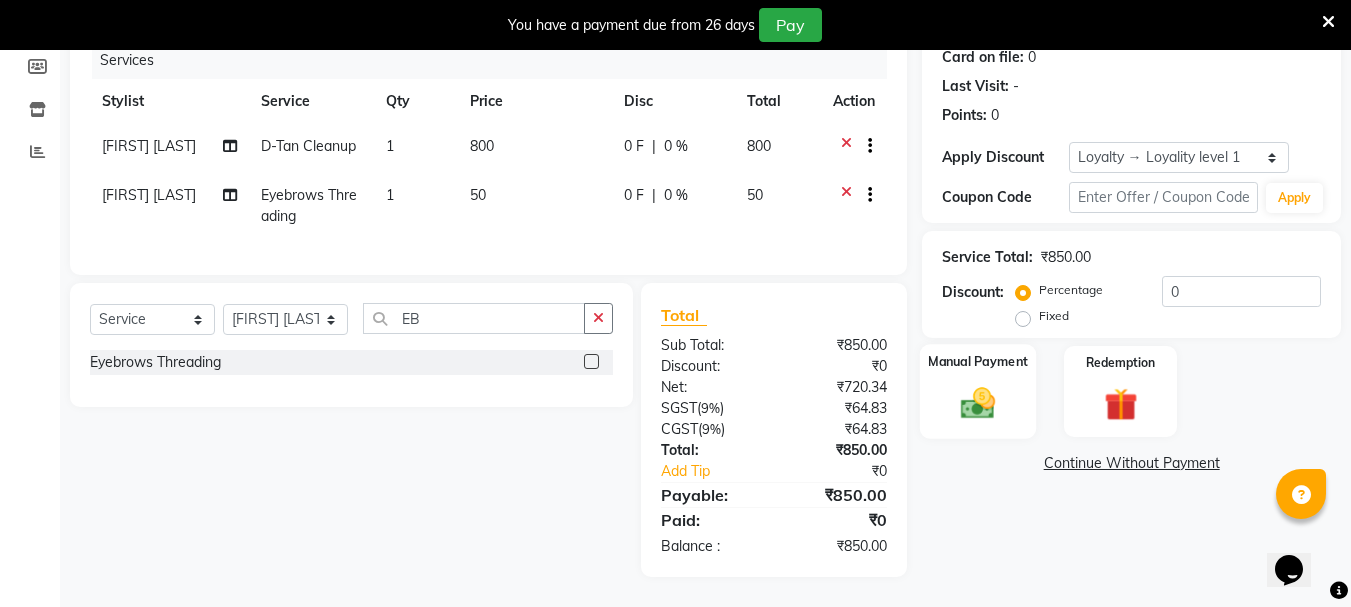 click 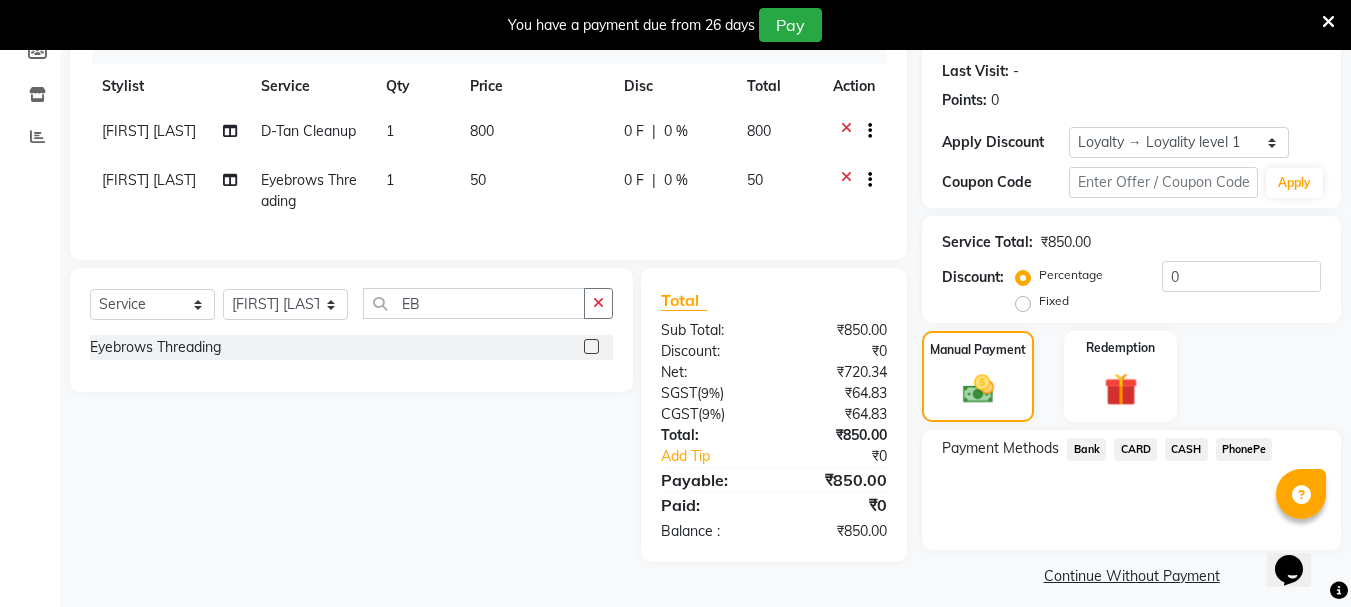 click on "CARD" 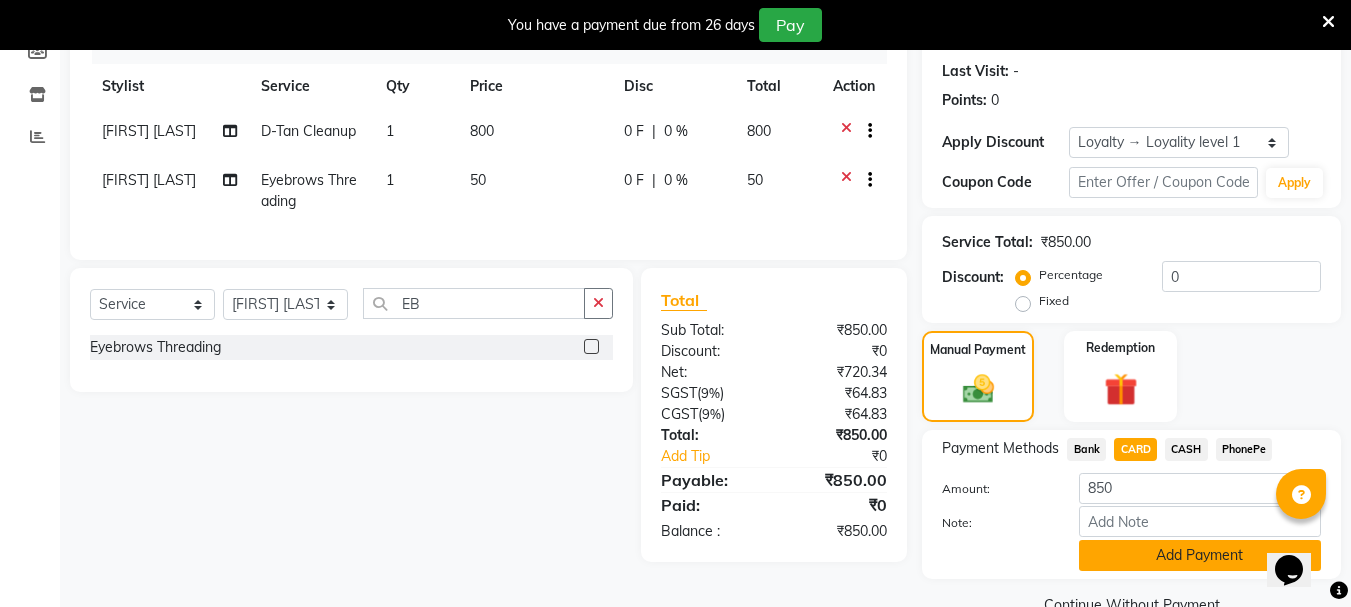 click on "Add Payment" 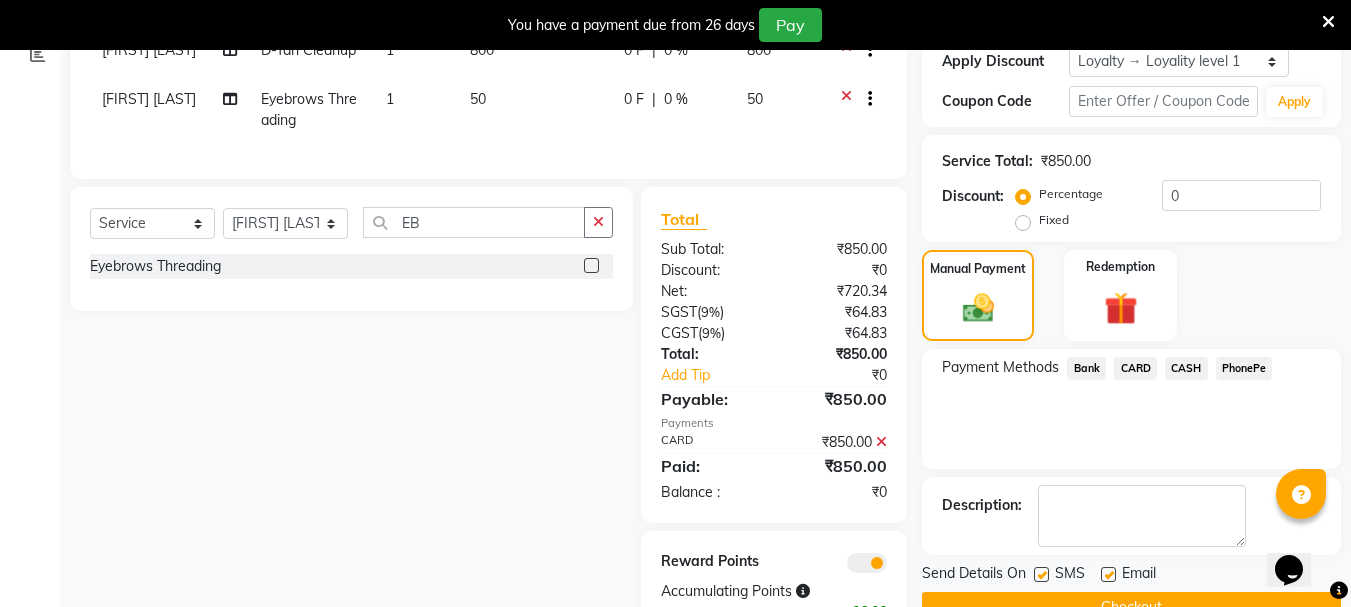 scroll, scrollTop: 433, scrollLeft: 0, axis: vertical 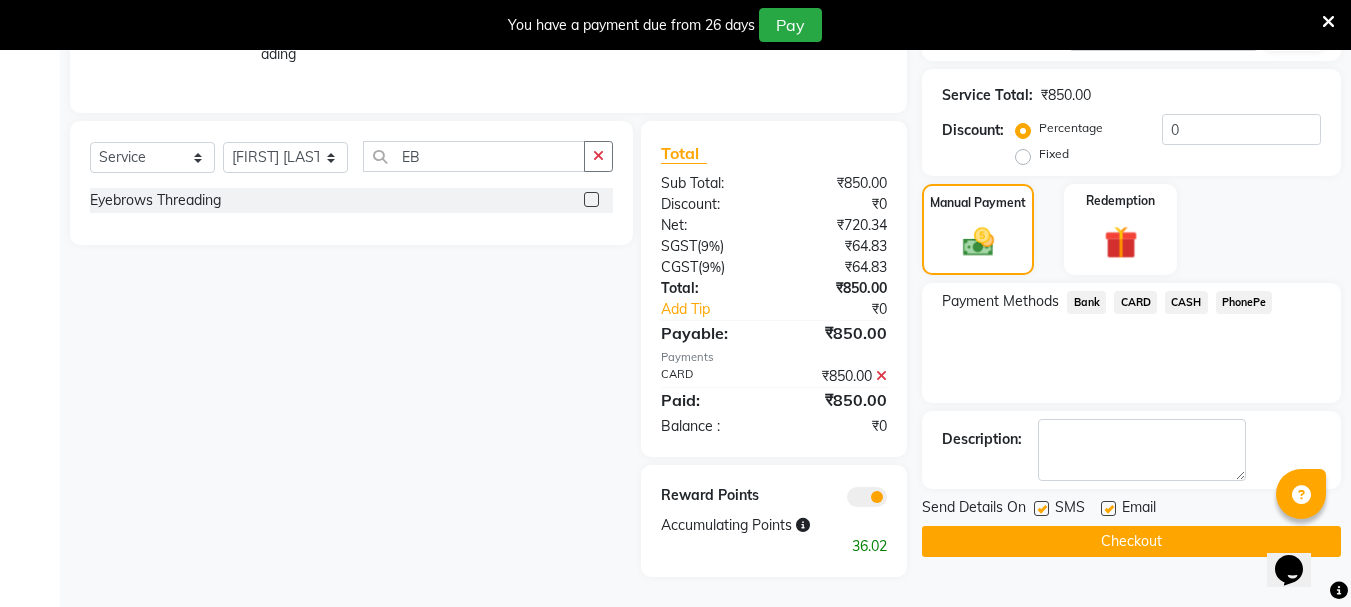 click on "Checkout" 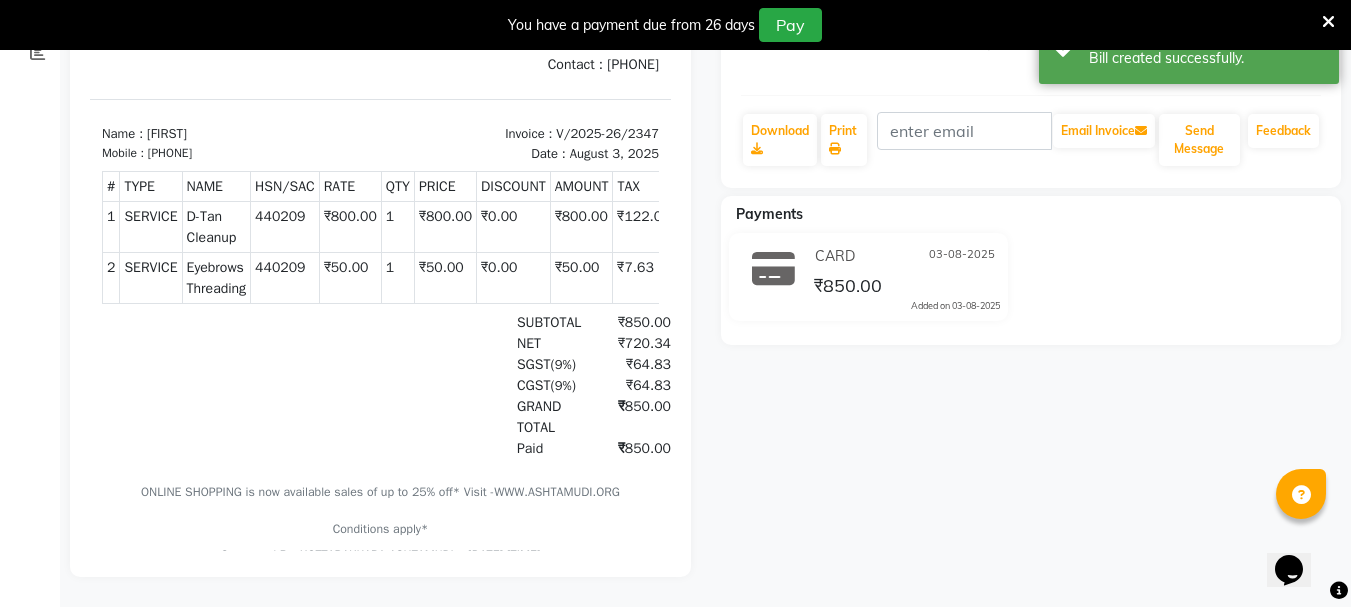 scroll, scrollTop: 0, scrollLeft: 0, axis: both 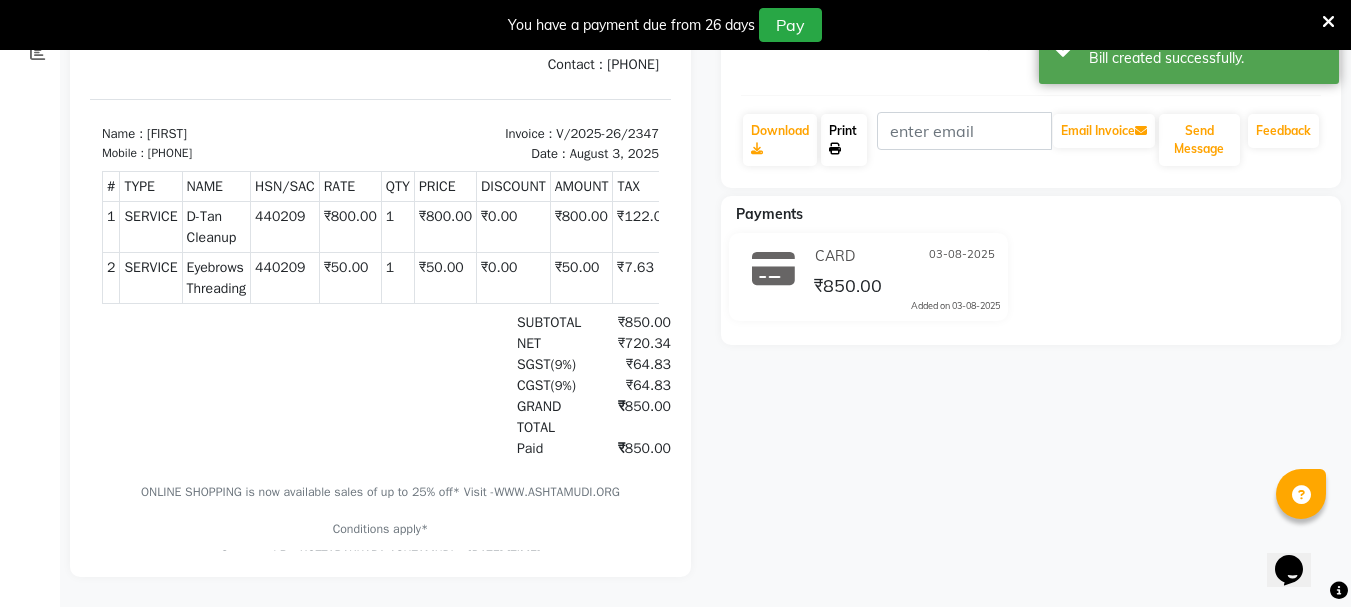 click on "Print" 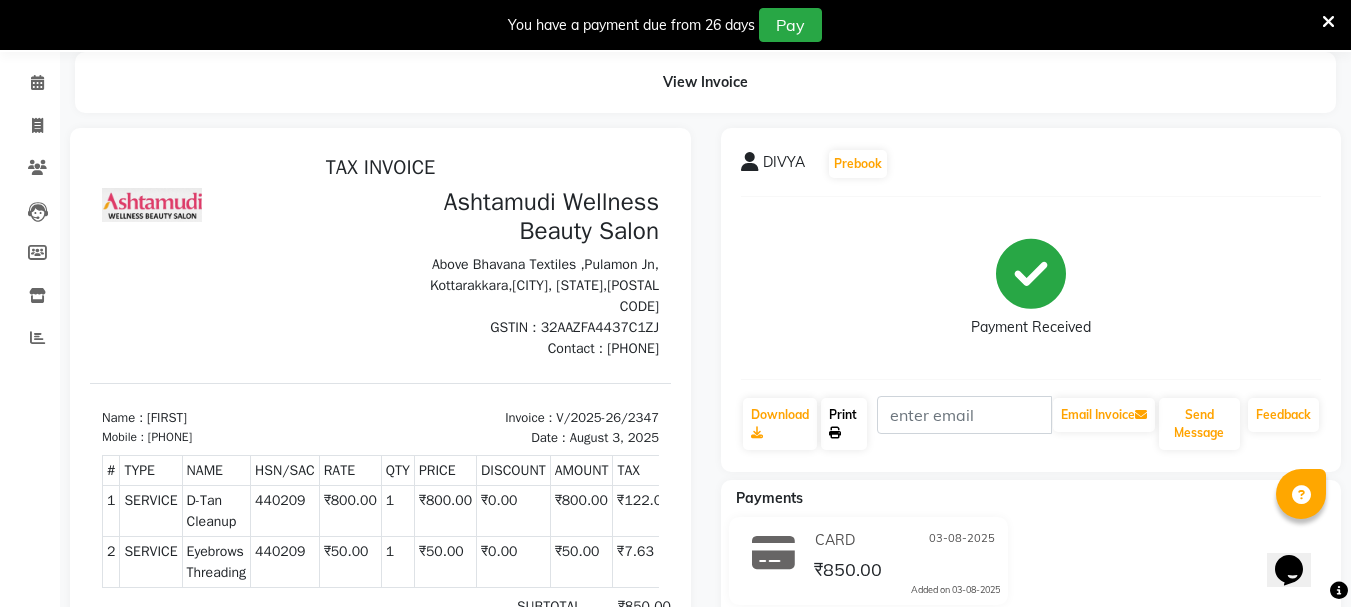 scroll, scrollTop: 69, scrollLeft: 0, axis: vertical 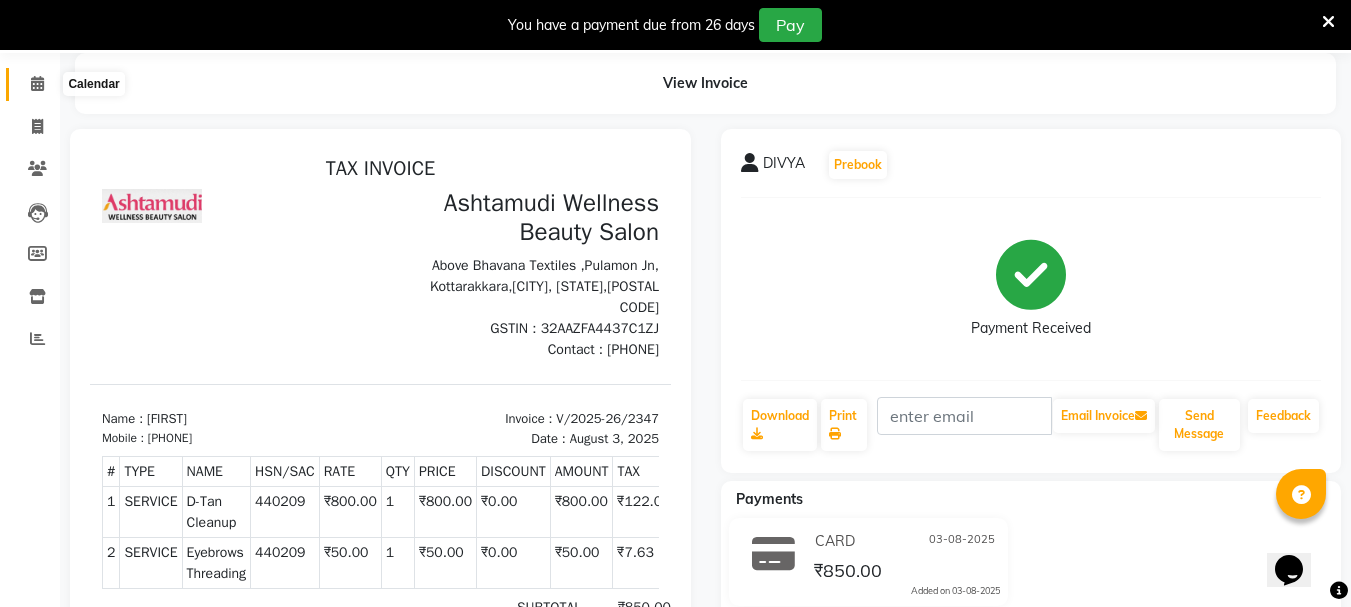 click 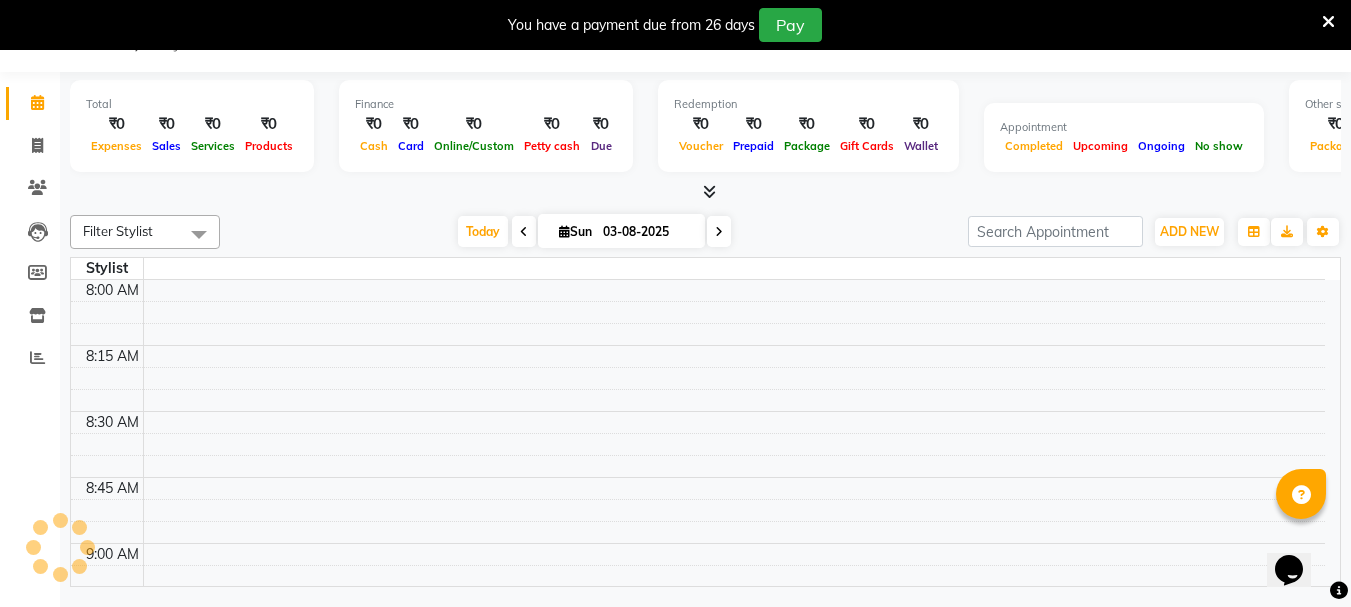 scroll, scrollTop: 50, scrollLeft: 0, axis: vertical 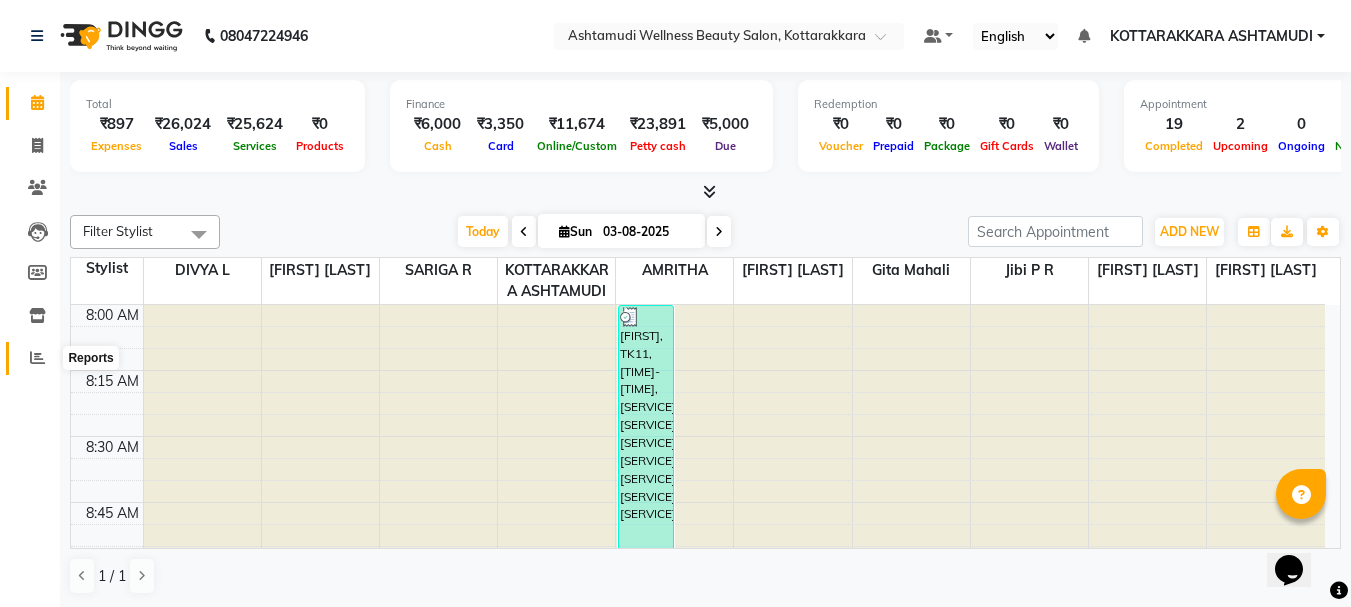 click 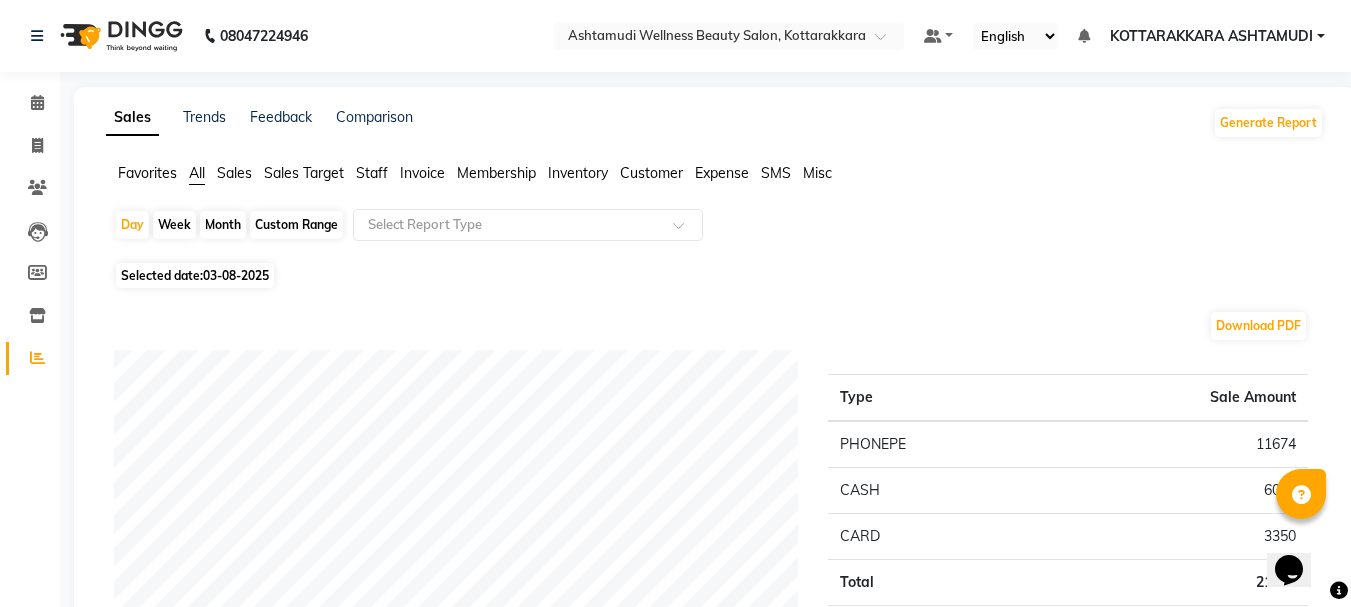click on "Expense" 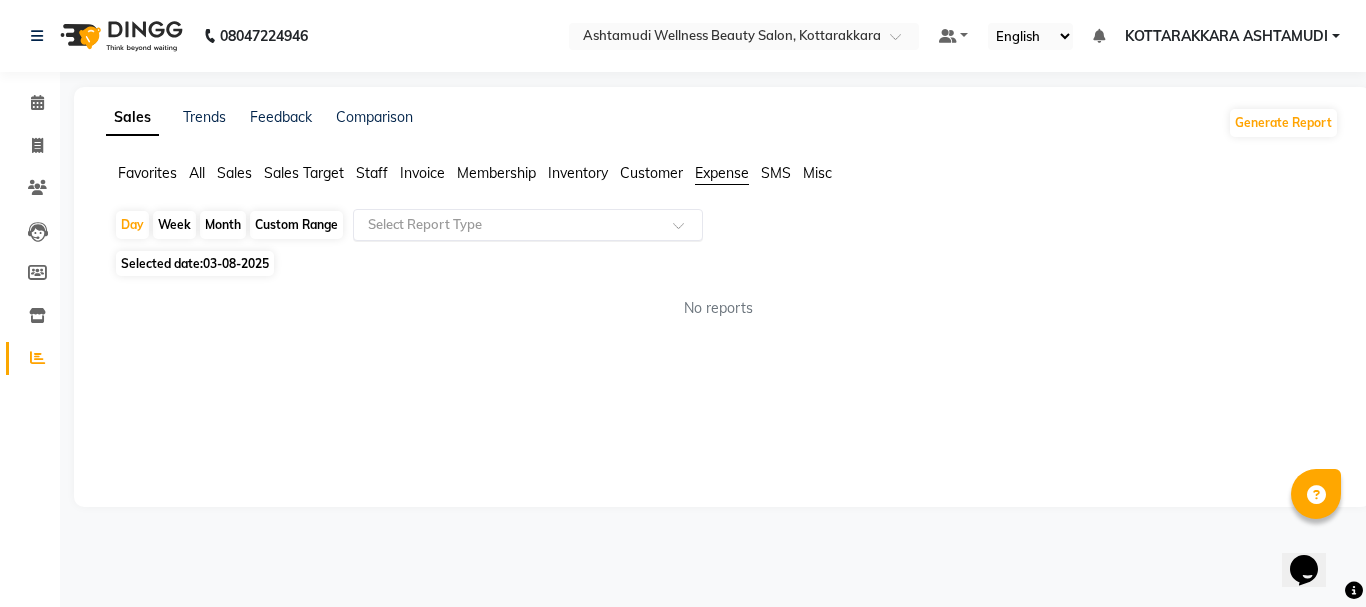 click 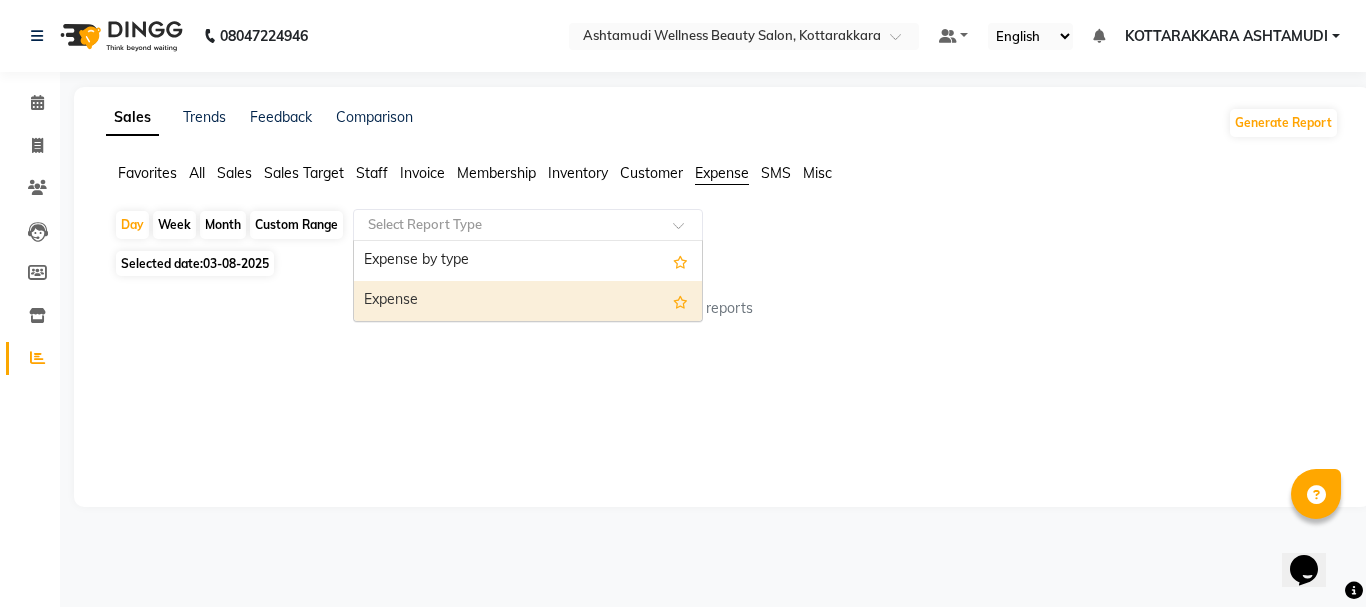 click on "Expense" at bounding box center (528, 301) 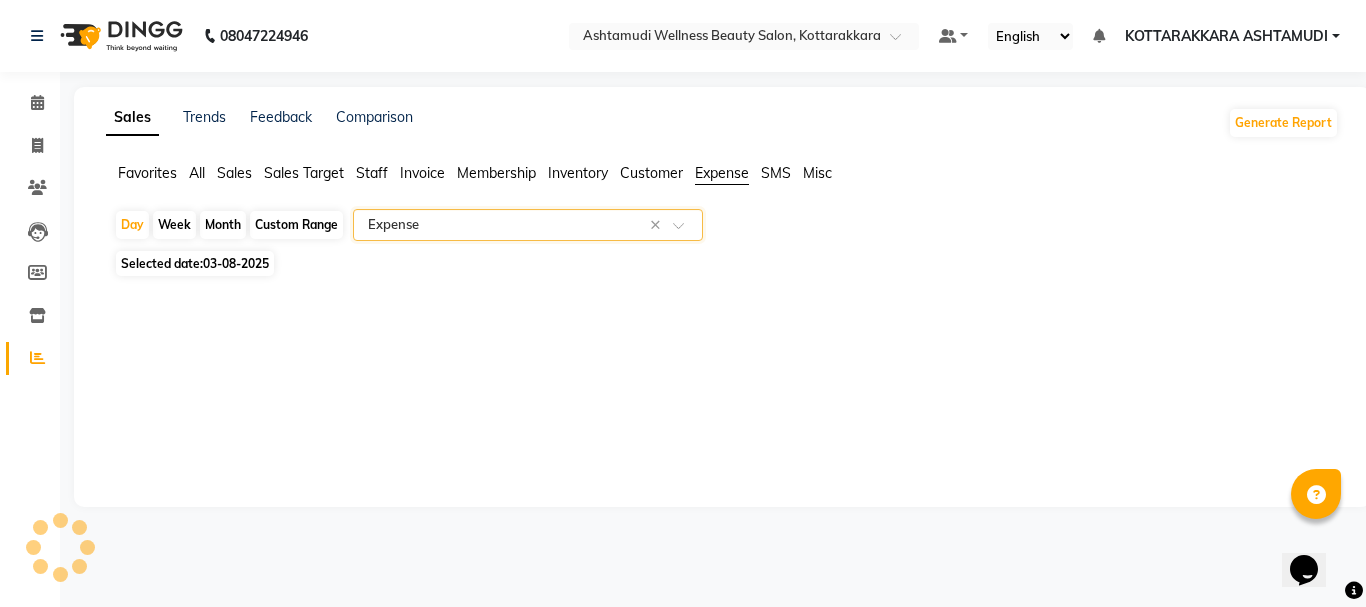 select on "full_report" 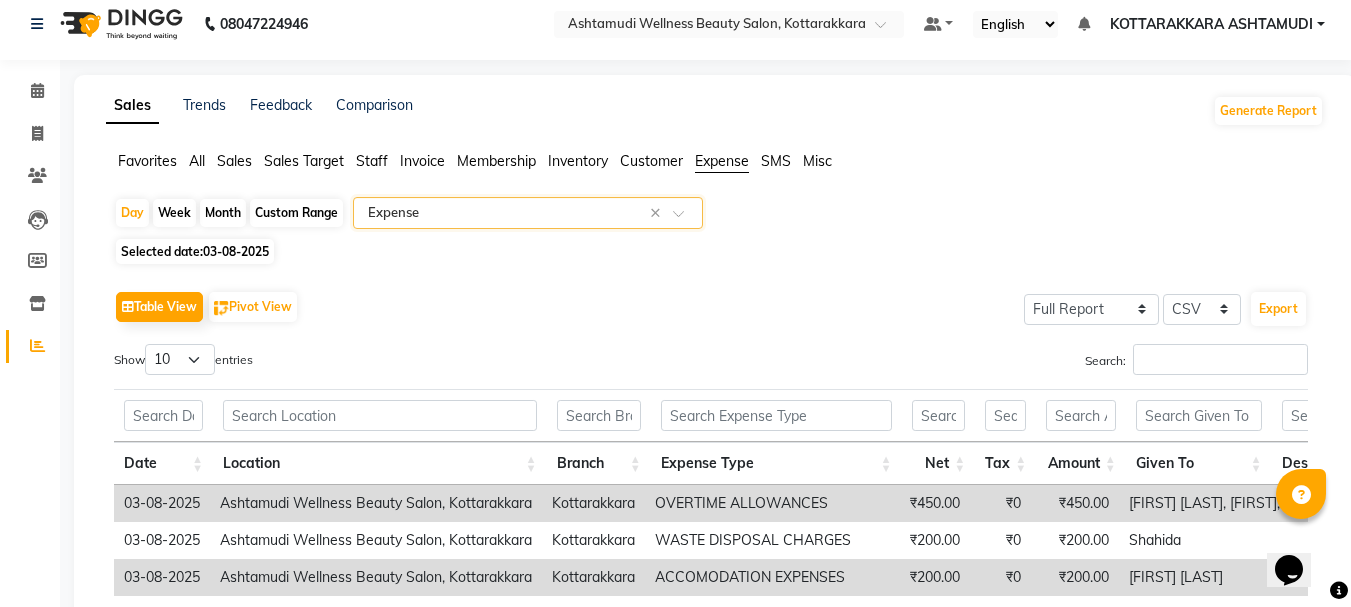 scroll, scrollTop: 0, scrollLeft: 0, axis: both 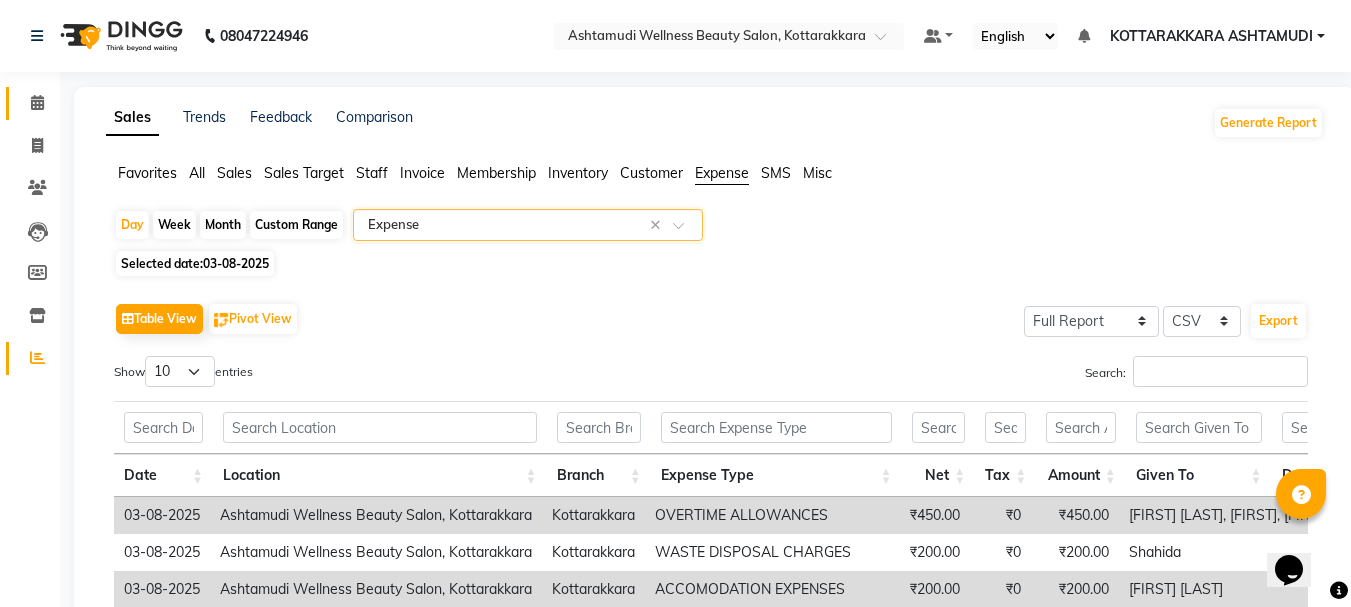 click 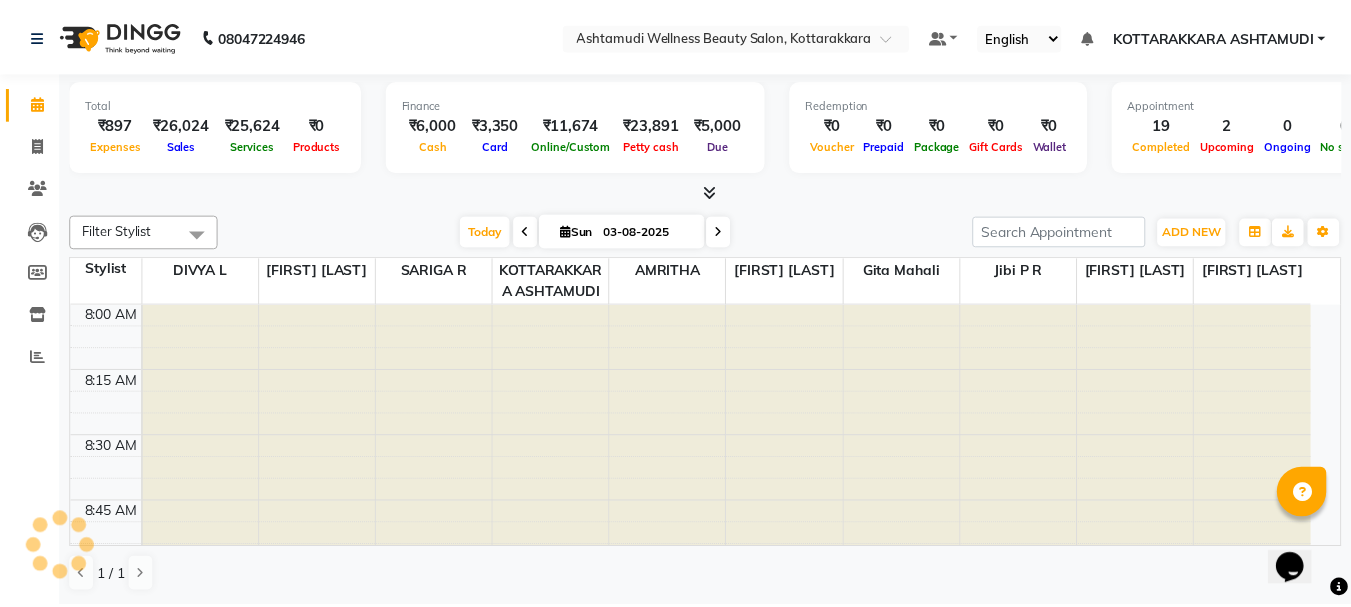 scroll, scrollTop: 0, scrollLeft: 0, axis: both 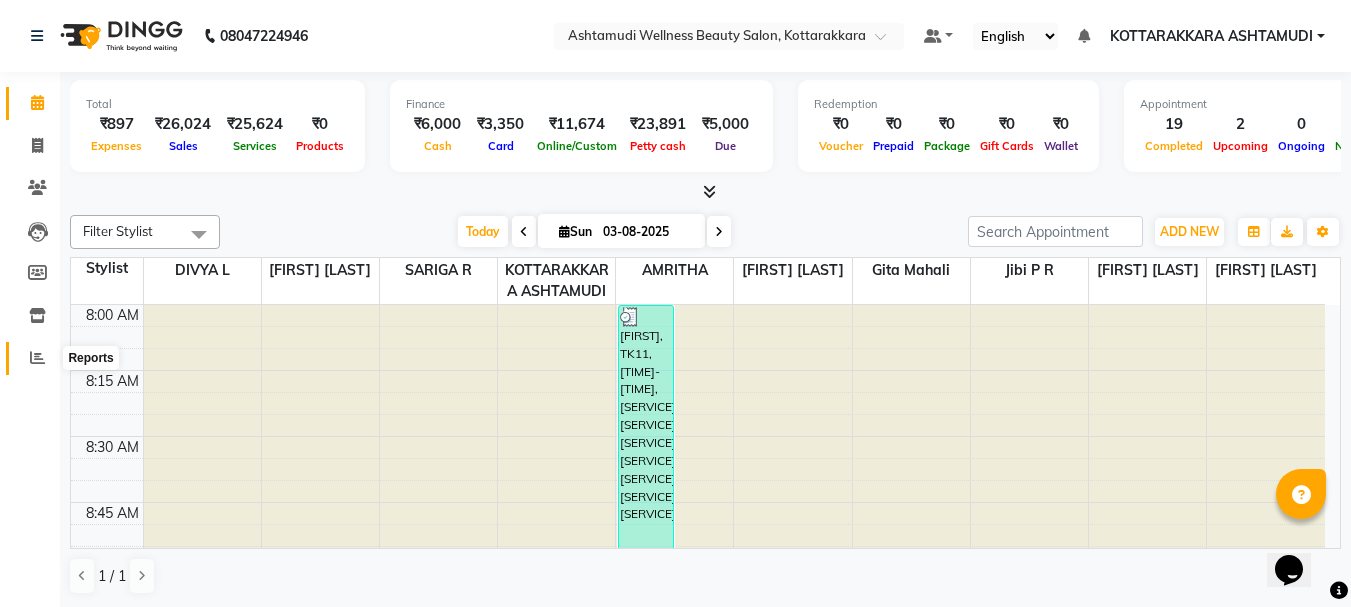 click 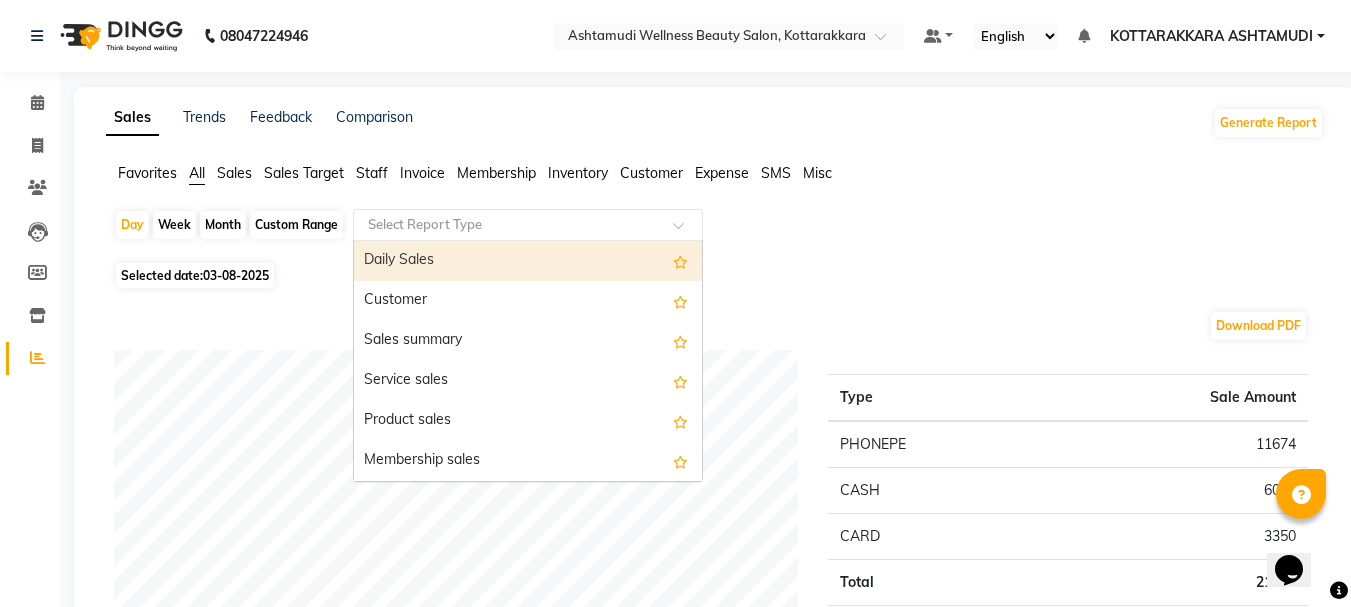 click 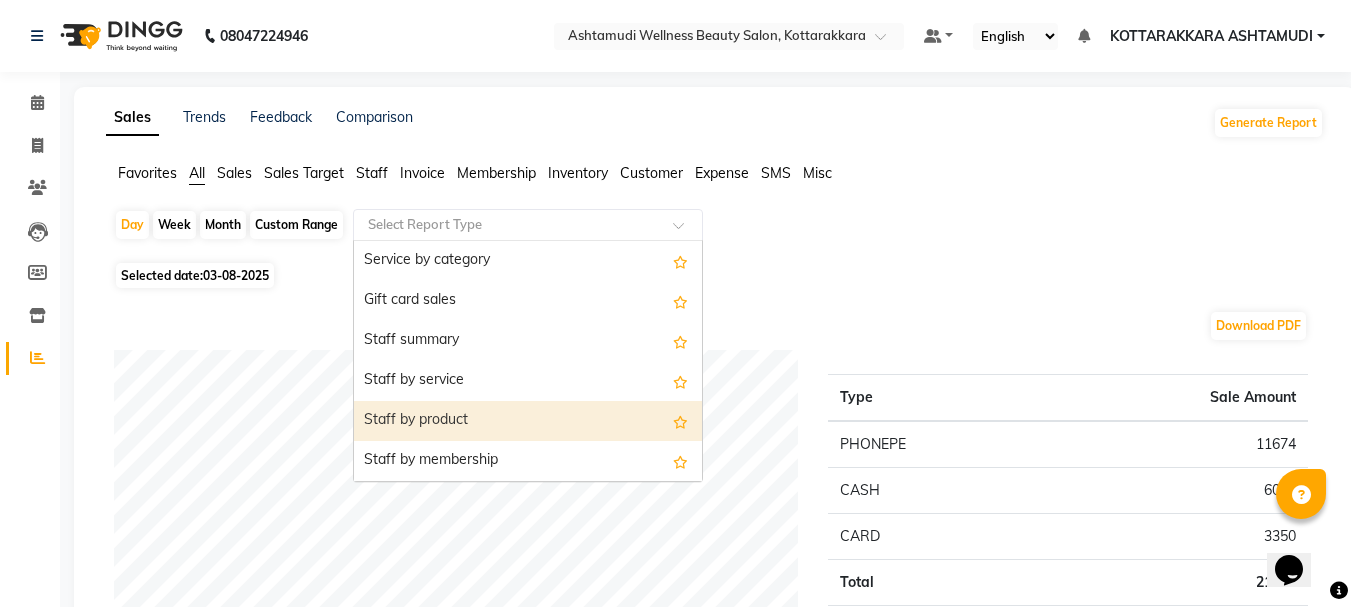 scroll, scrollTop: 600, scrollLeft: 0, axis: vertical 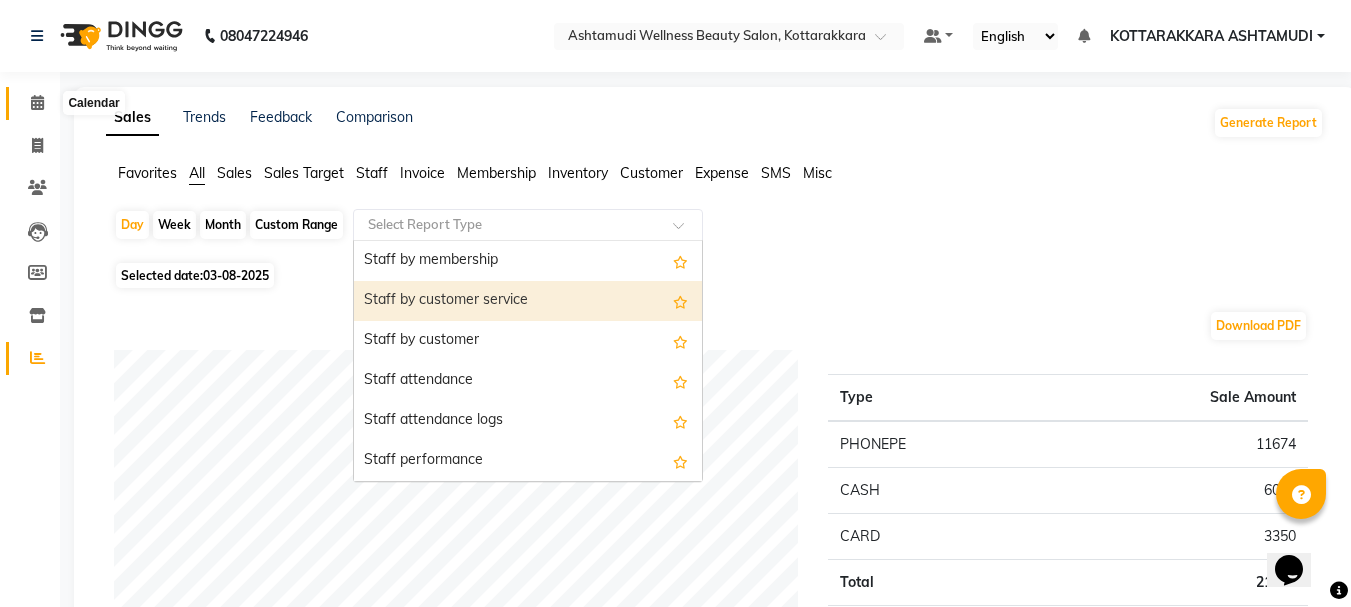 click 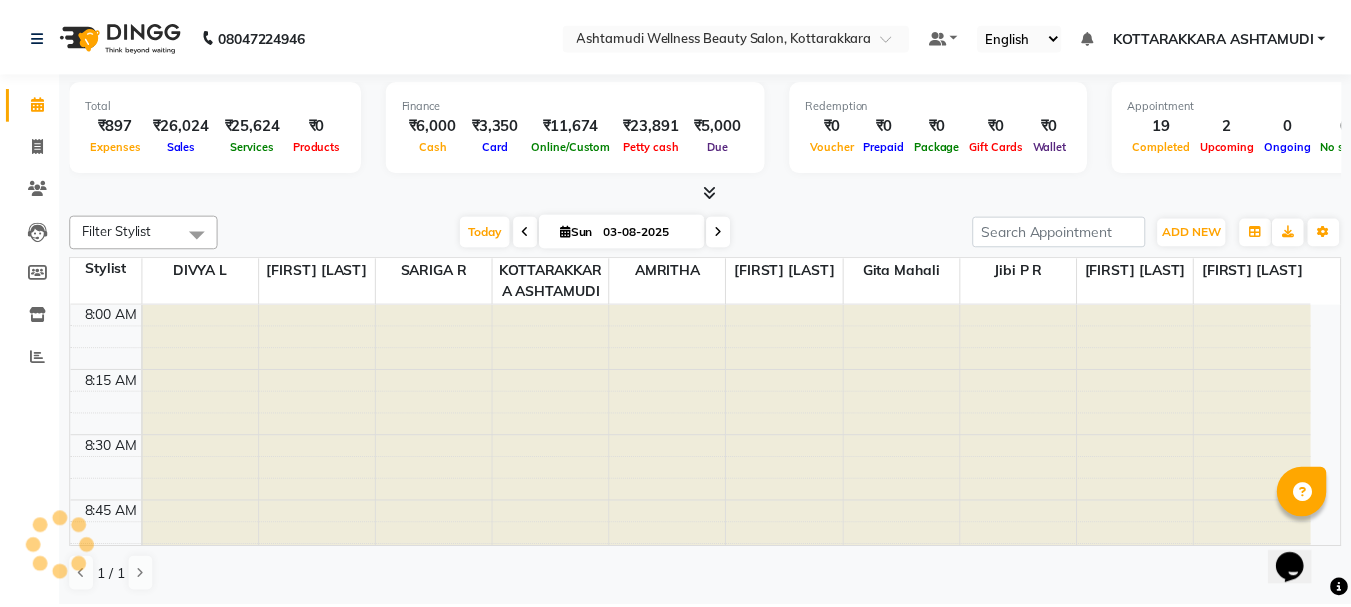 scroll, scrollTop: 0, scrollLeft: 0, axis: both 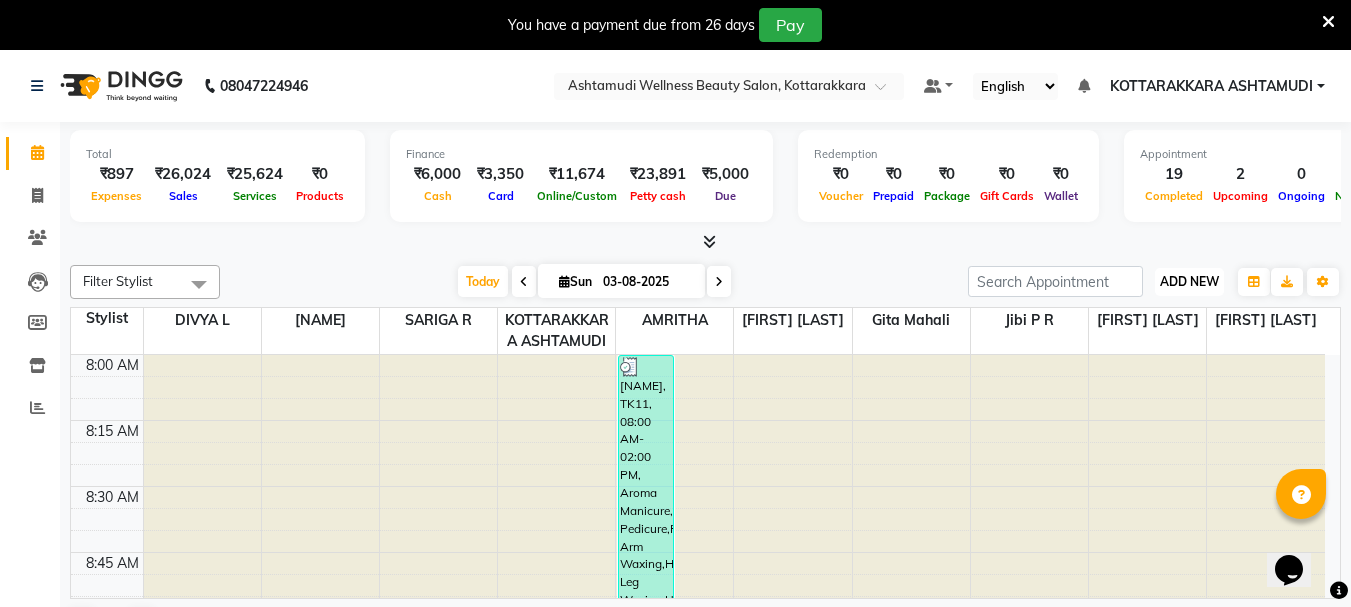 click on "ADD NEW" at bounding box center [1189, 281] 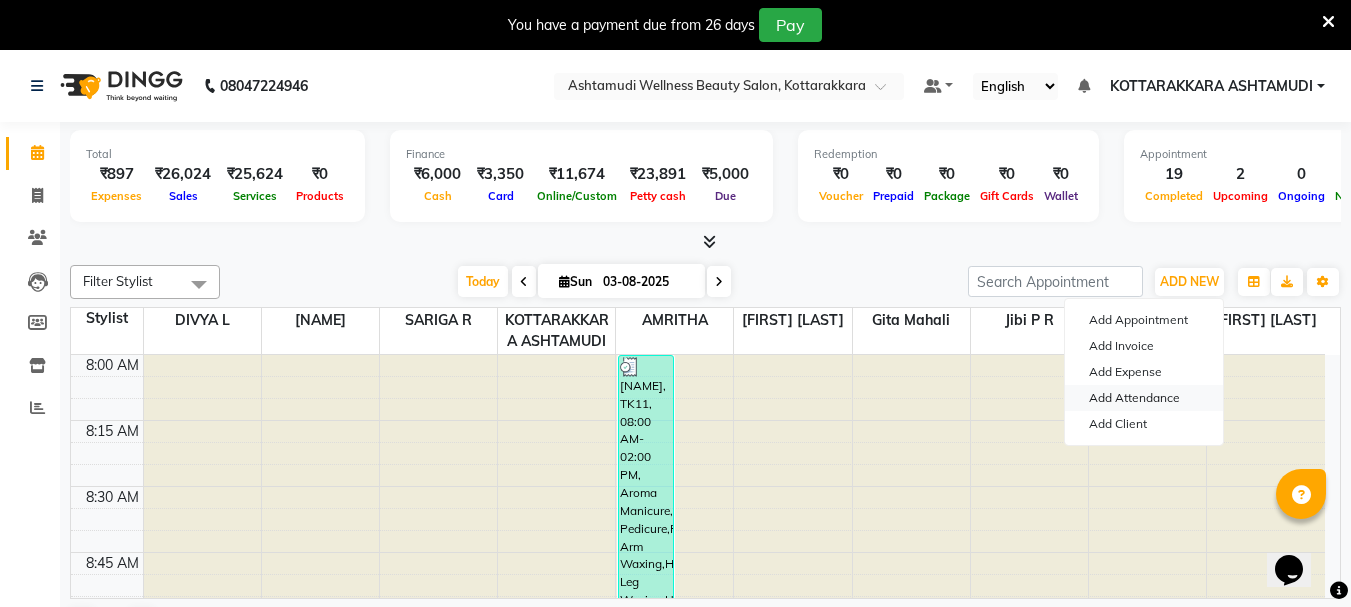 click on "Add Attendance" at bounding box center [1144, 398] 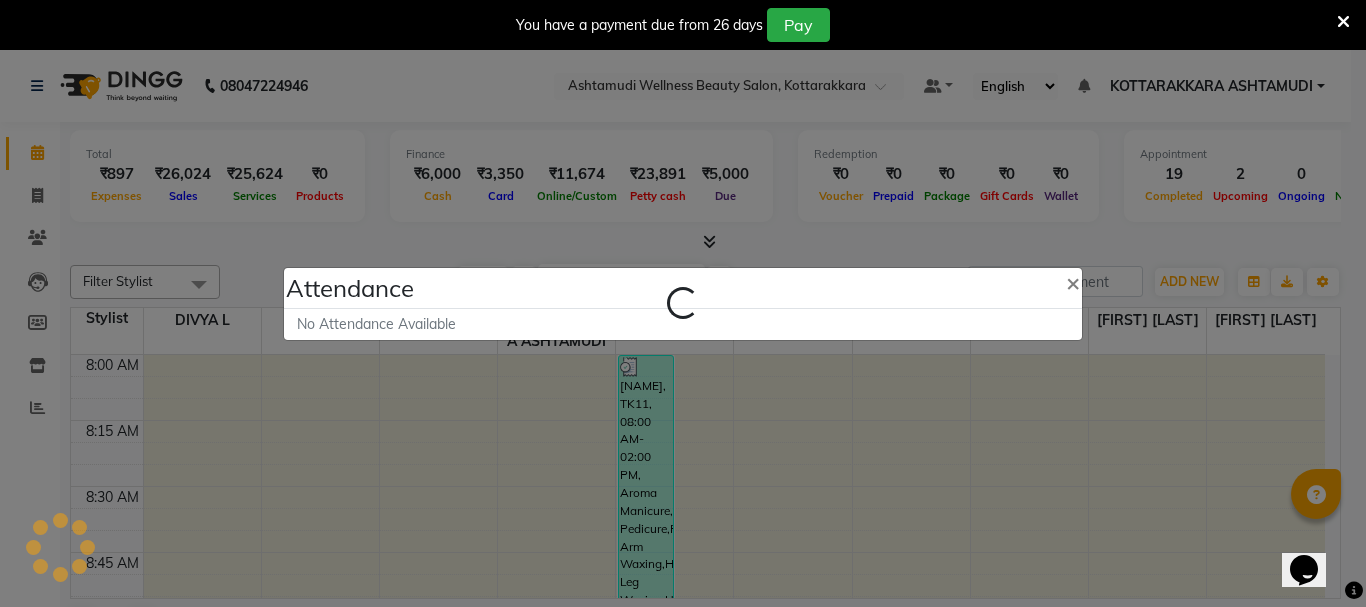 select on "A" 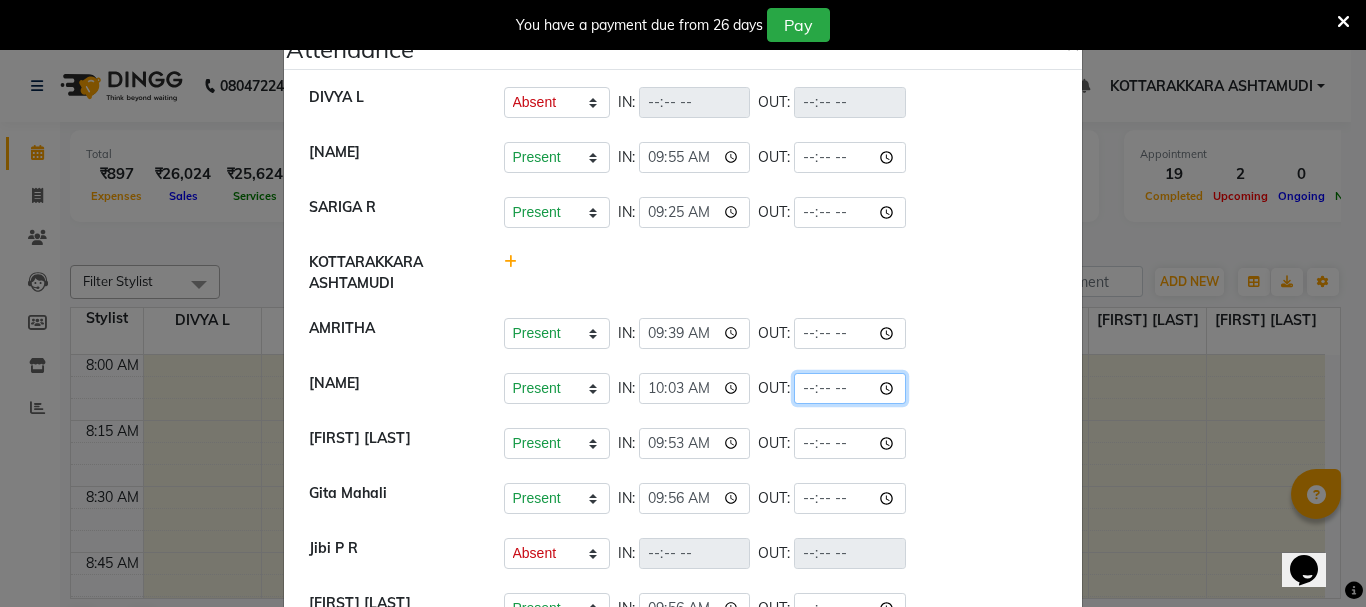 click 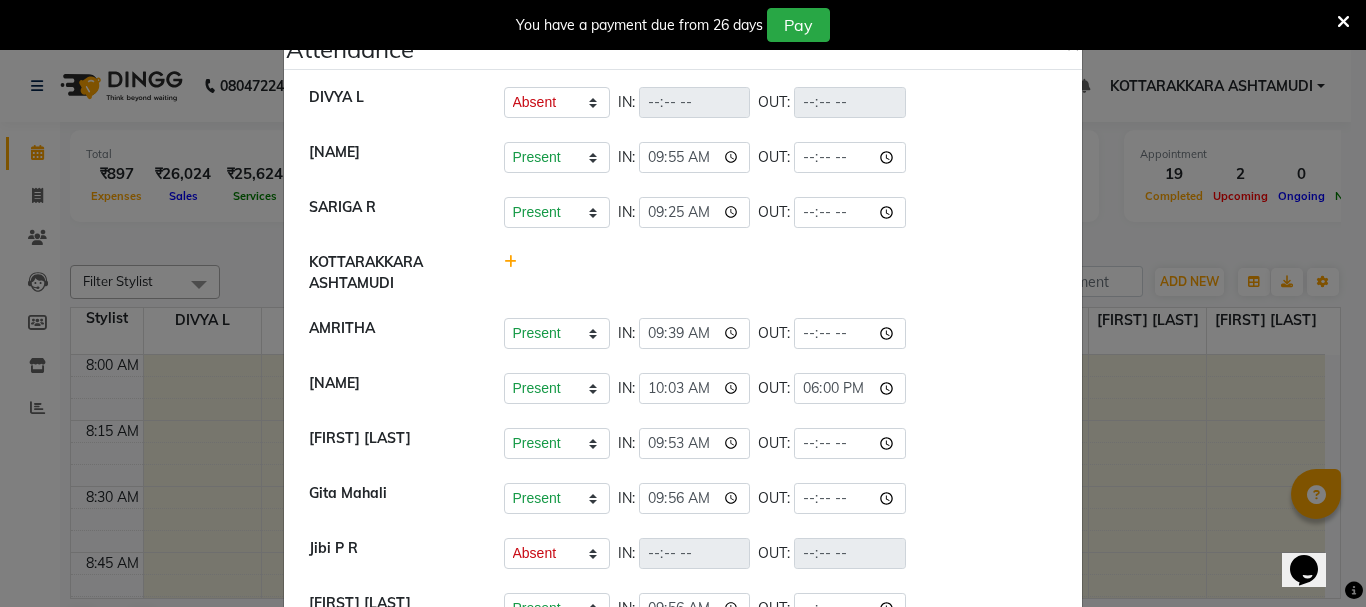 type on "18:00" 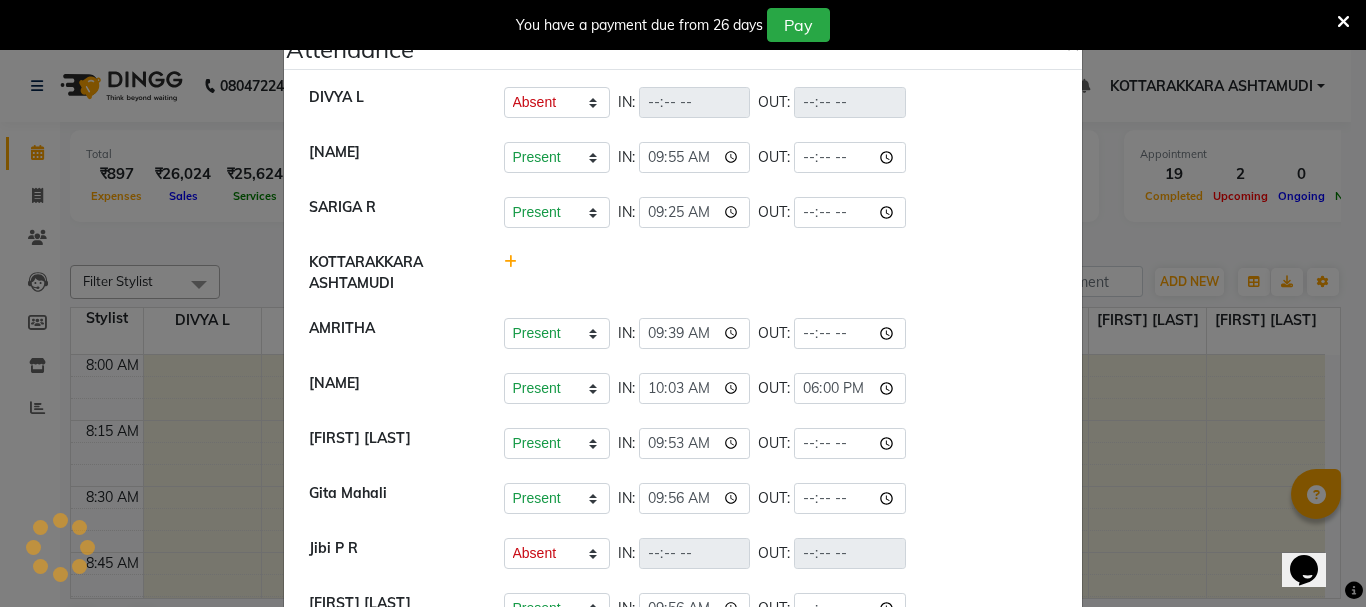 click 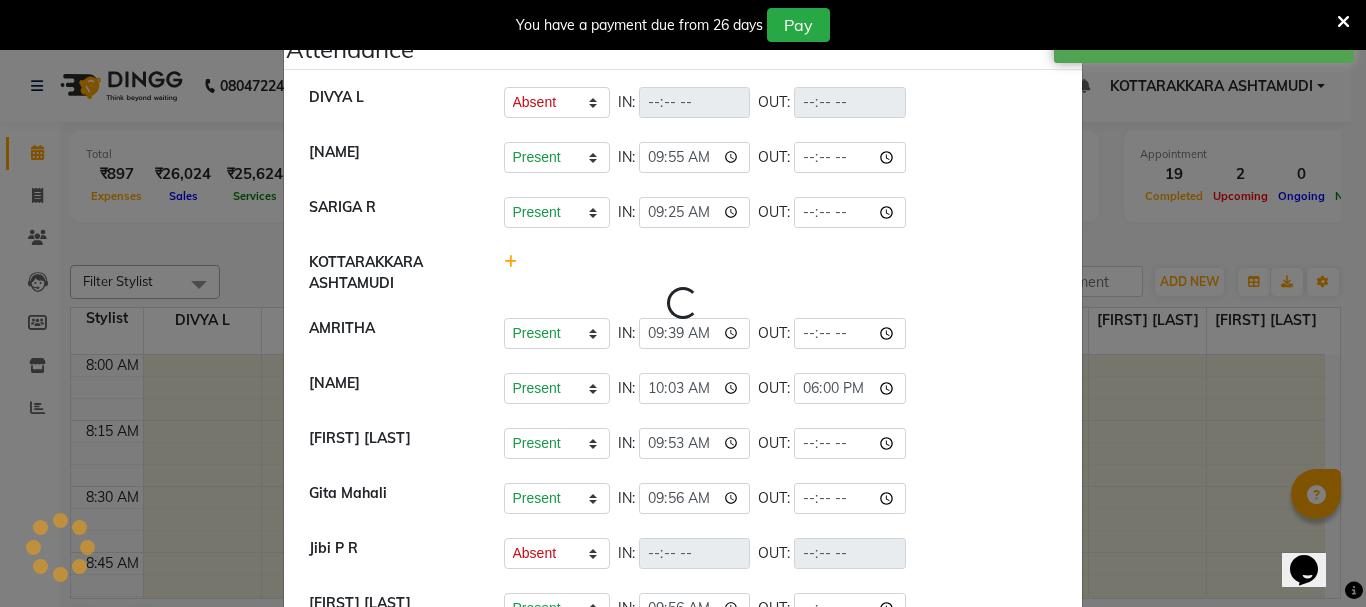 select on "A" 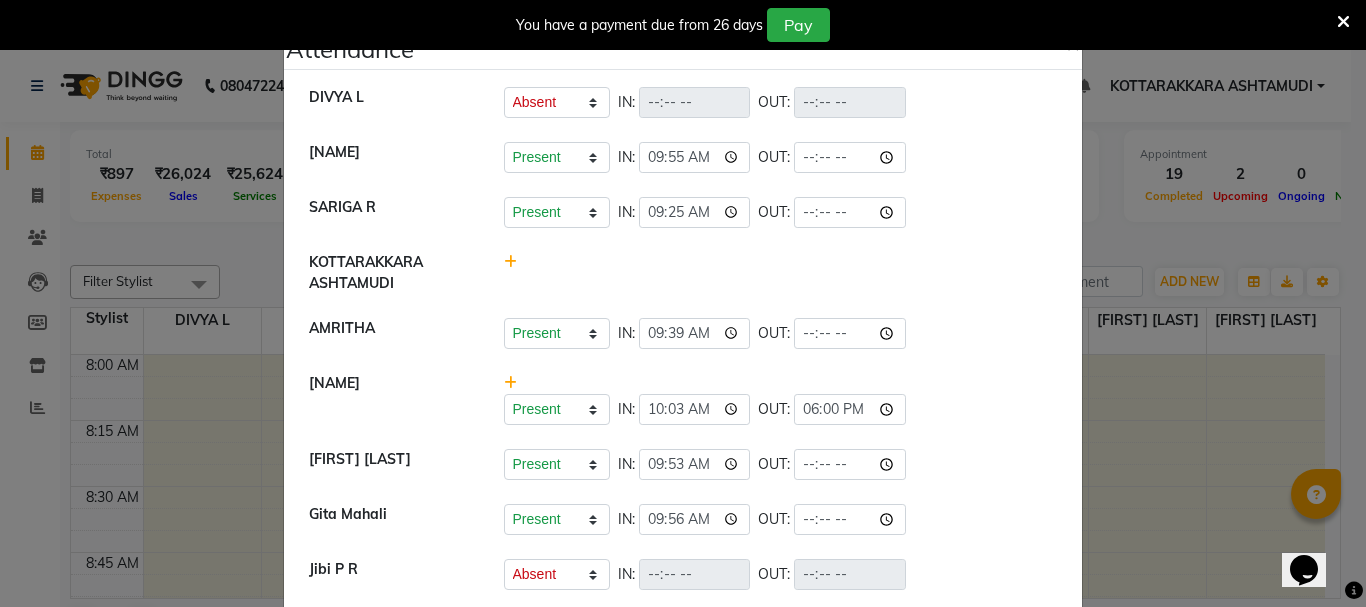 click on "Attendance ×  DIVYA L	   Present   Absent   Late   Half Day   Weekly Off  IN:  OUT:   NISHA SAMUEL 	   Present   Absent   Late   Half Day   Weekly Off  IN:  09:55 OUT:   SARIGA R	   Present   Absent   Late   Half Day   Weekly Off  IN:  09:25 OUT:   KOTTARAKKARA ASHTAMUDI   AMRITHA   Present   Absent   Late   Half Day   Weekly Off  IN:  09:39 OUT:   SHAHIDA   Present   Absent   Late   Half Day   Weekly Off  IN:  10:03 OUT:  18:00  SHAMINA MUHAMMED P R   Present   Absent   Late   Half Day   Weekly Off  IN:  09:53 OUT:   Gita Mahali    Present   Absent   Late   Half Day   Weekly Off  IN:  09:56 OUT:   Jibi P R   Present   Absent   Late   Half Day   Weekly Off  IN:  OUT:   Priya Chakraborty   Present   Absent   Late   Half Day   Weekly Off  IN:  09:56 OUT:   Karina Darjee    Present   Absent   Late   Half Day   Weekly Off  IN:  09:56 OUT:" 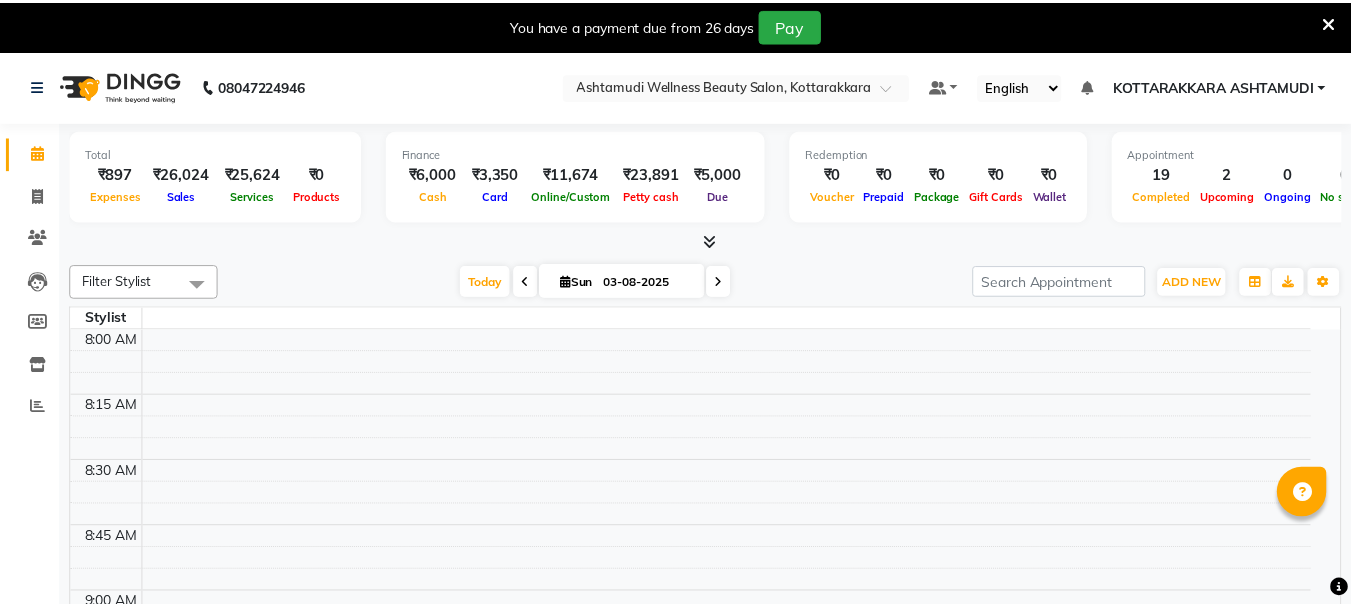 scroll, scrollTop: 0, scrollLeft: 0, axis: both 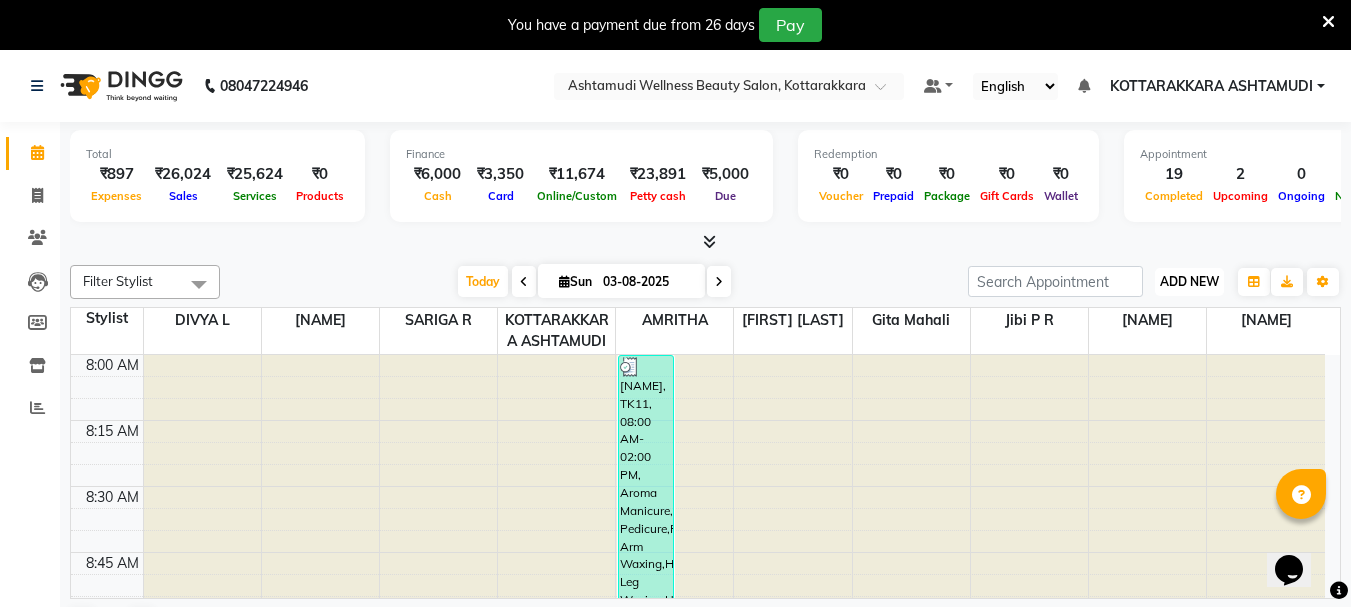click on "ADD NEW Toggle Dropdown" at bounding box center (1189, 282) 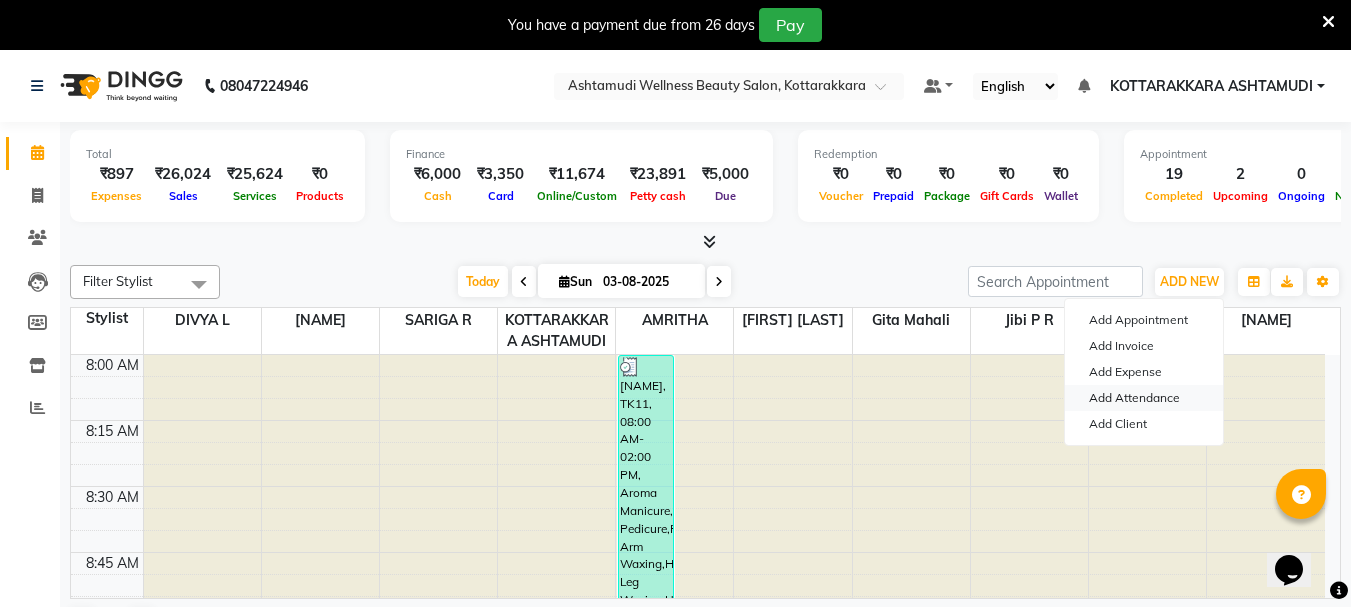 click on "Add Attendance" at bounding box center [1144, 398] 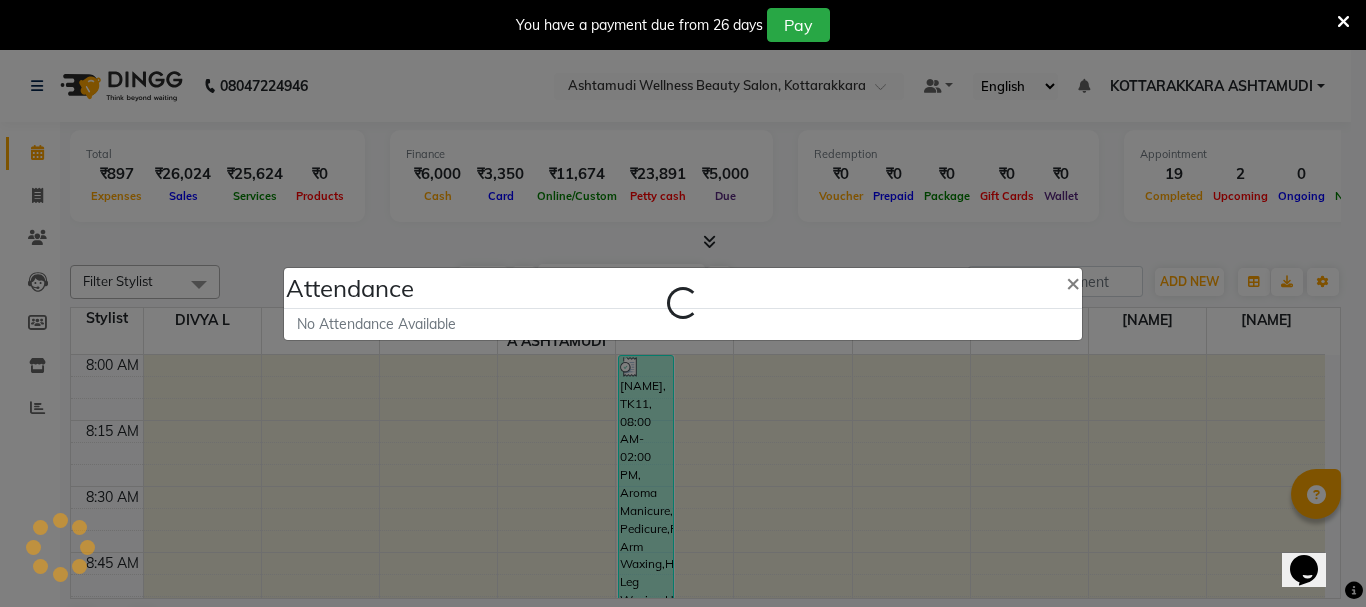select on "A" 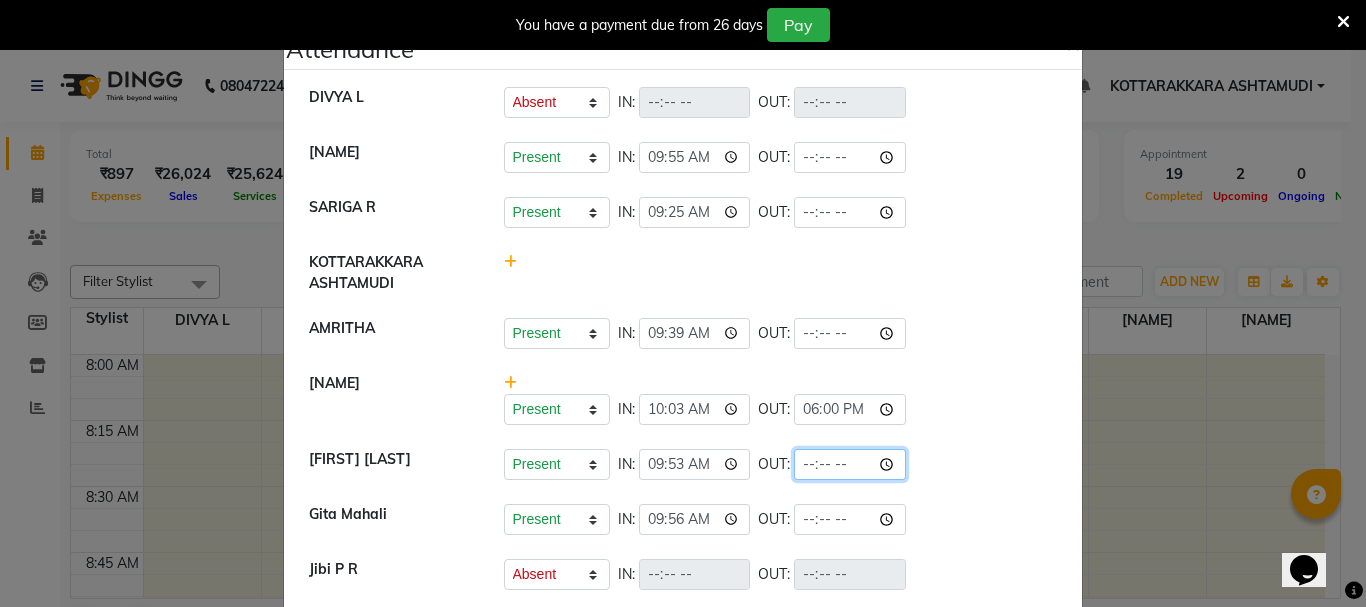 click 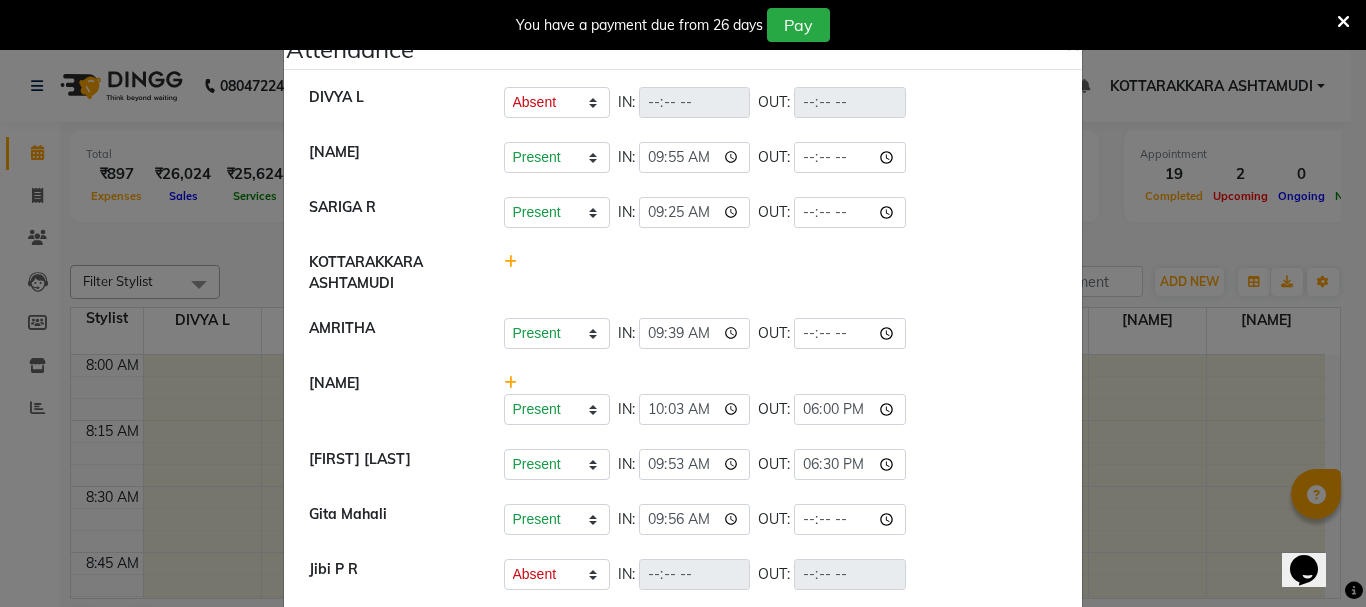 type on "18:30" 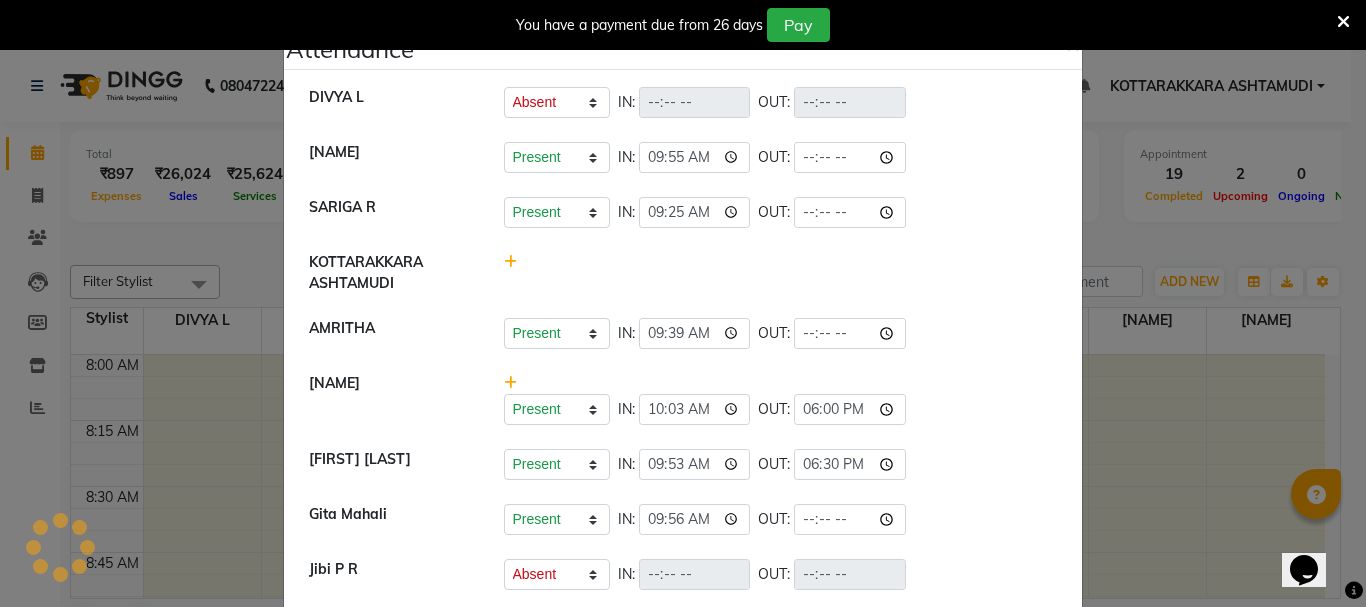 select on "A" 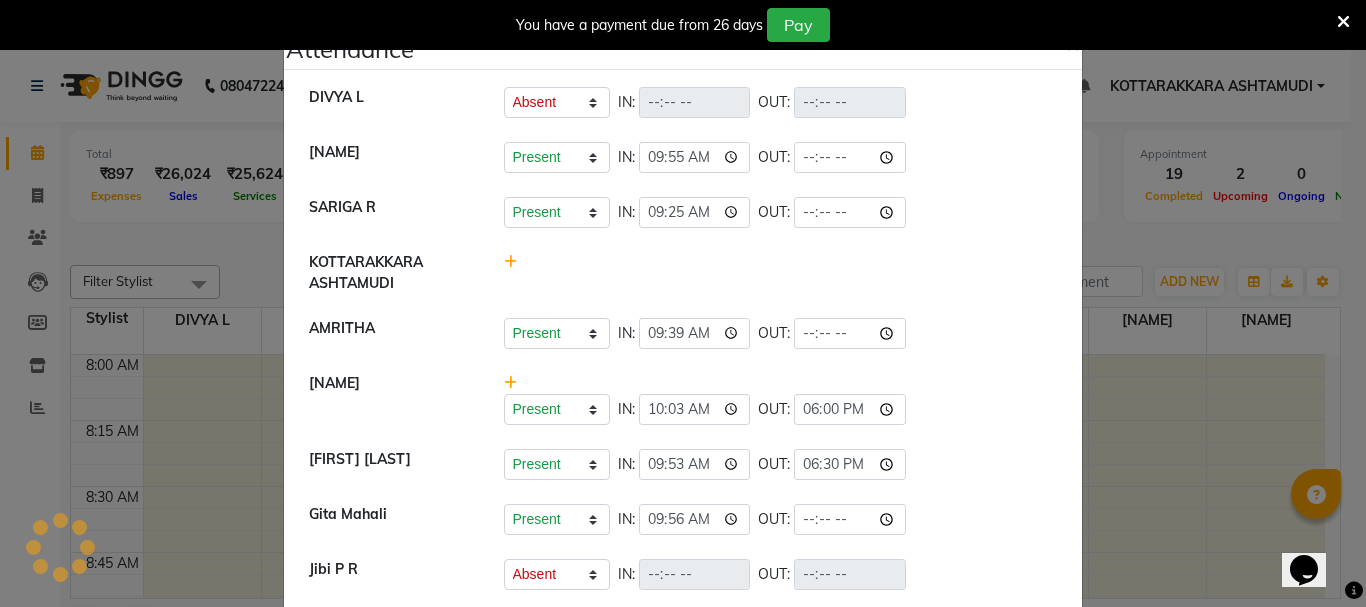 select on "A" 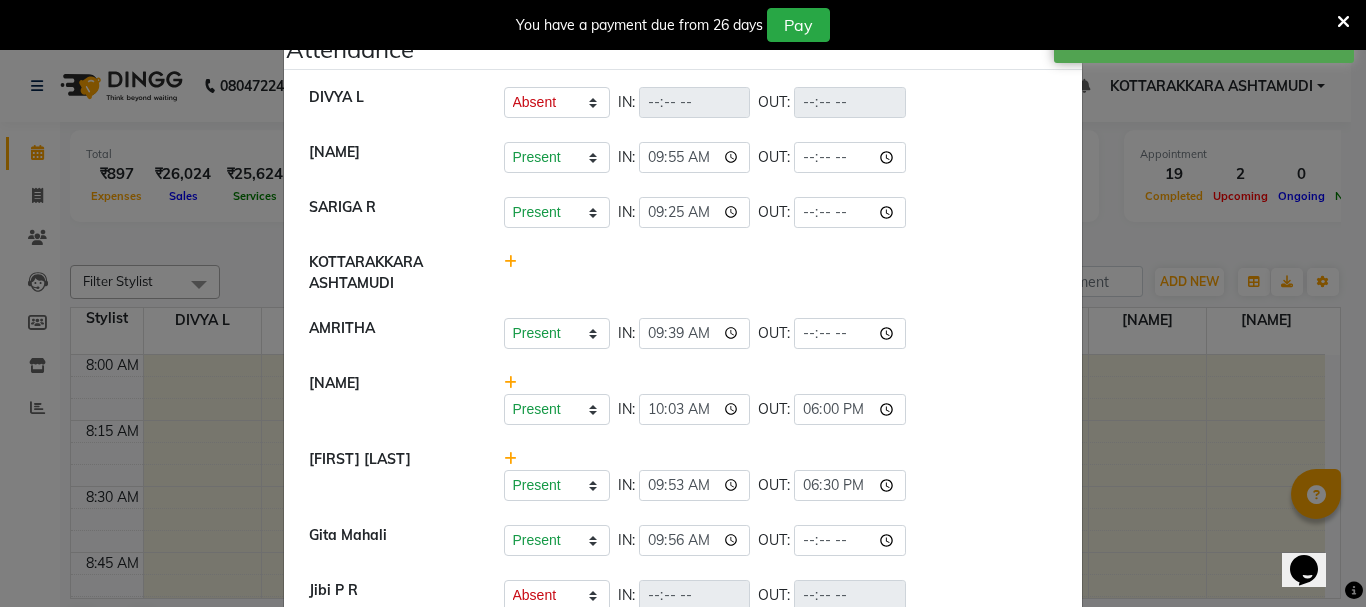 click on "Attendance ×  DIVYA L	   Present   Absent   Late   Half Day   Weekly Off  IN:  OUT:   NISHA SAMUEL 	   Present   Absent   Late   Half Day   Weekly Off  IN:  09:55 OUT:   SARIGA R	   Present   Absent   Late   Half Day   Weekly Off  IN:  09:25 OUT:   KOTTARAKKARA ASHTAMUDI   AMRITHA   Present   Absent   Late   Half Day   Weekly Off  IN:  09:39 OUT:   SHAHIDA   Present   Absent   Late   Half Day   Weekly Off  IN:  10:03 OUT:  18:00  SHAMINA MUHAMMED P R   Present   Absent   Late   Half Day   Weekly Off  IN:  09:53 OUT:  18:30  Gita Mahali    Present   Absent   Late   Half Day   Weekly Off  IN:  09:56 OUT:   Jibi P R   Present   Absent   Late   Half Day   Weekly Off  IN:  OUT:   Priya Chakraborty   Present   Absent   Late   Half Day   Weekly Off  IN:  09:56 OUT:   Karina Darjee    Present   Absent   Late   Half Day   Weekly Off  IN:  09:56 OUT:" 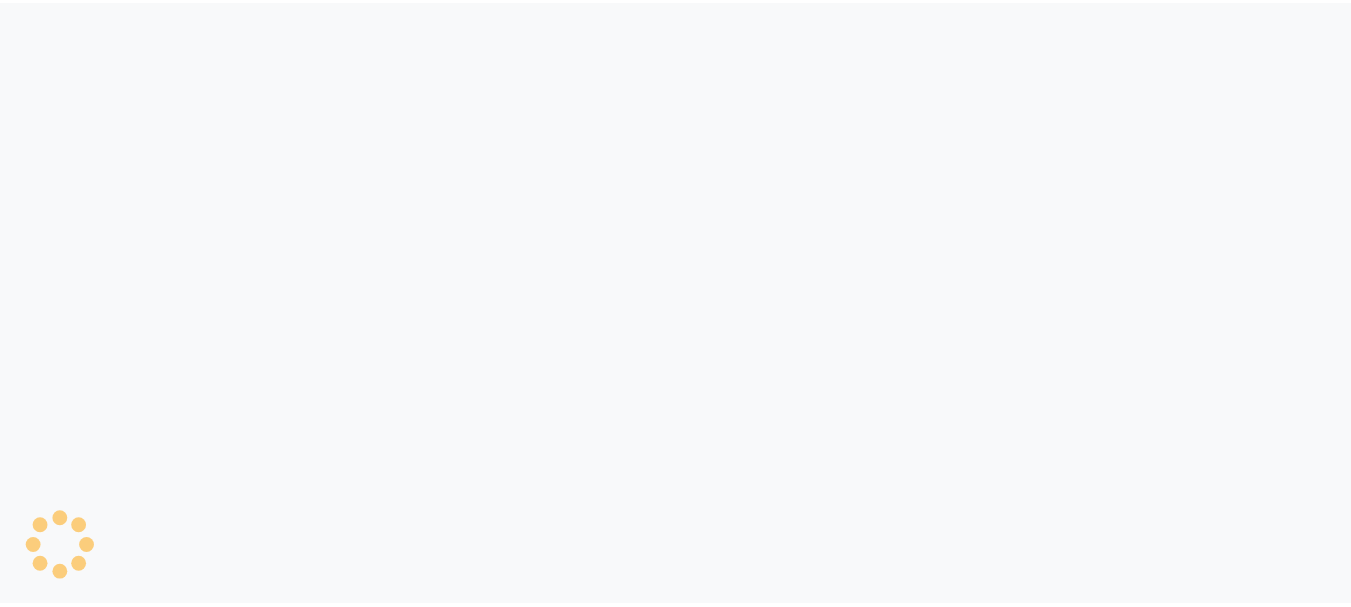 scroll, scrollTop: 0, scrollLeft: 0, axis: both 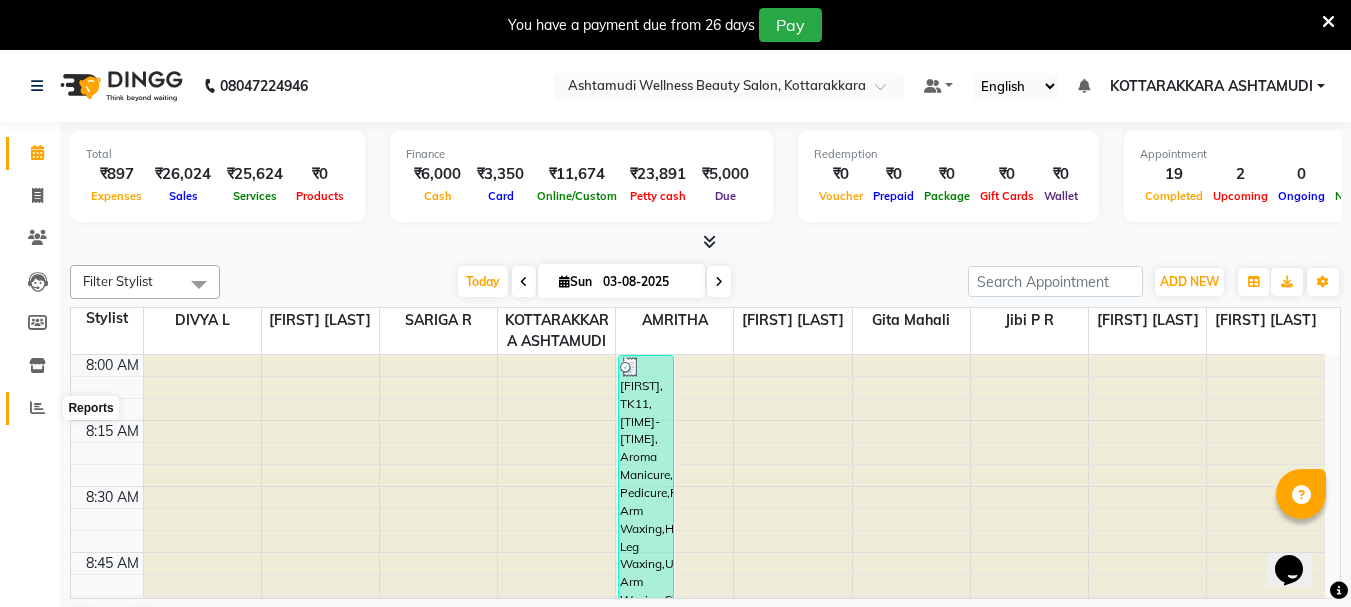 click 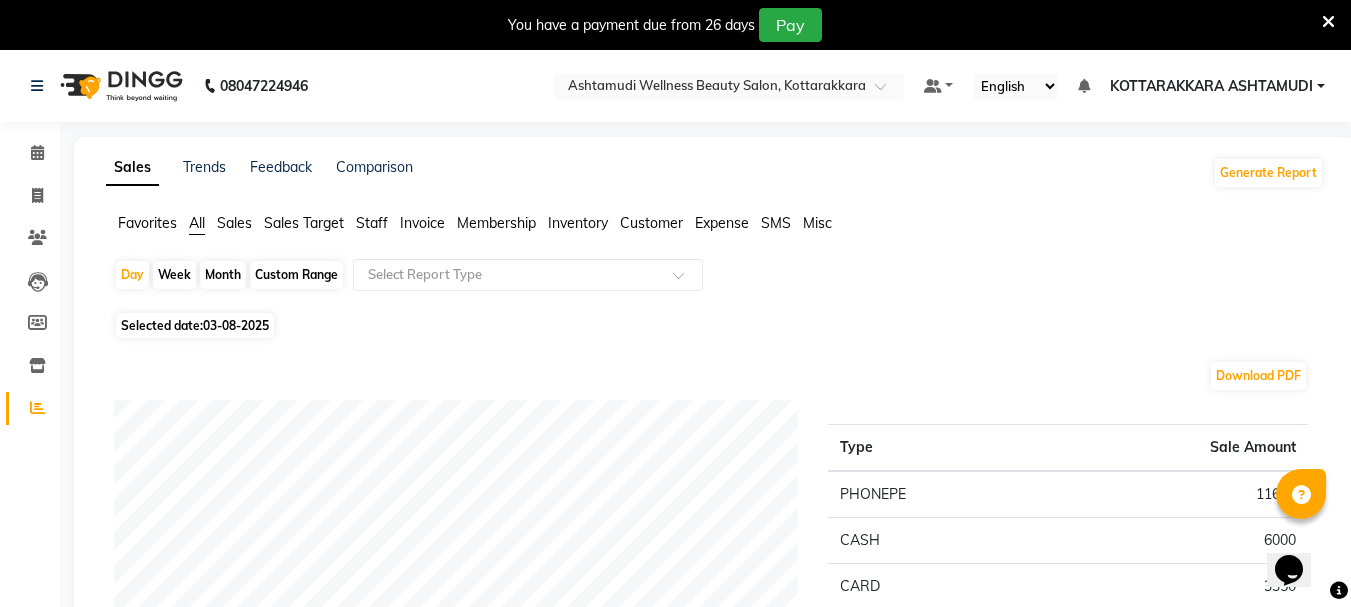 click on "Customer" 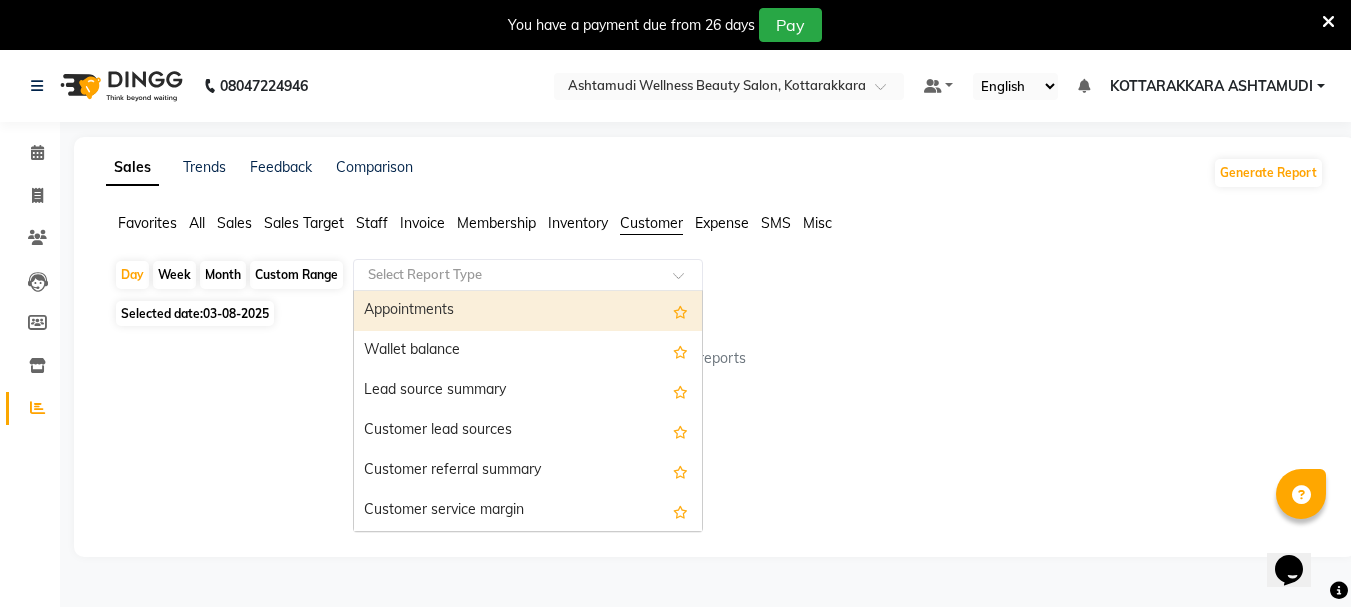 click 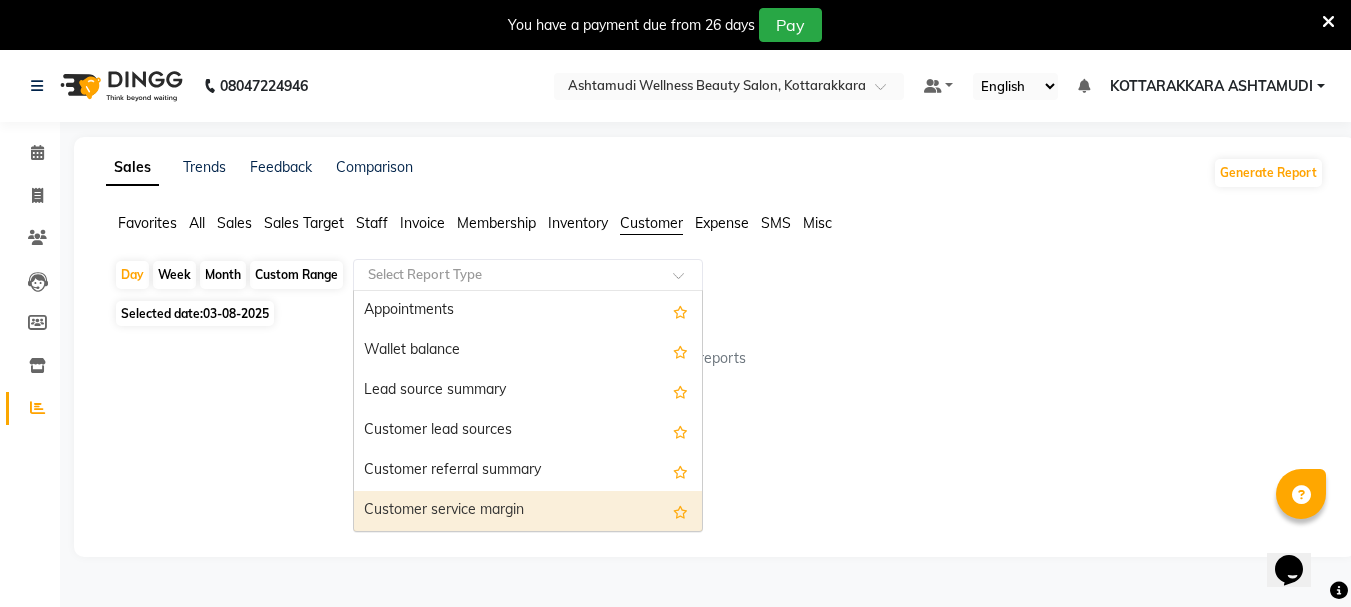 click on "Customer service margin" at bounding box center [528, 511] 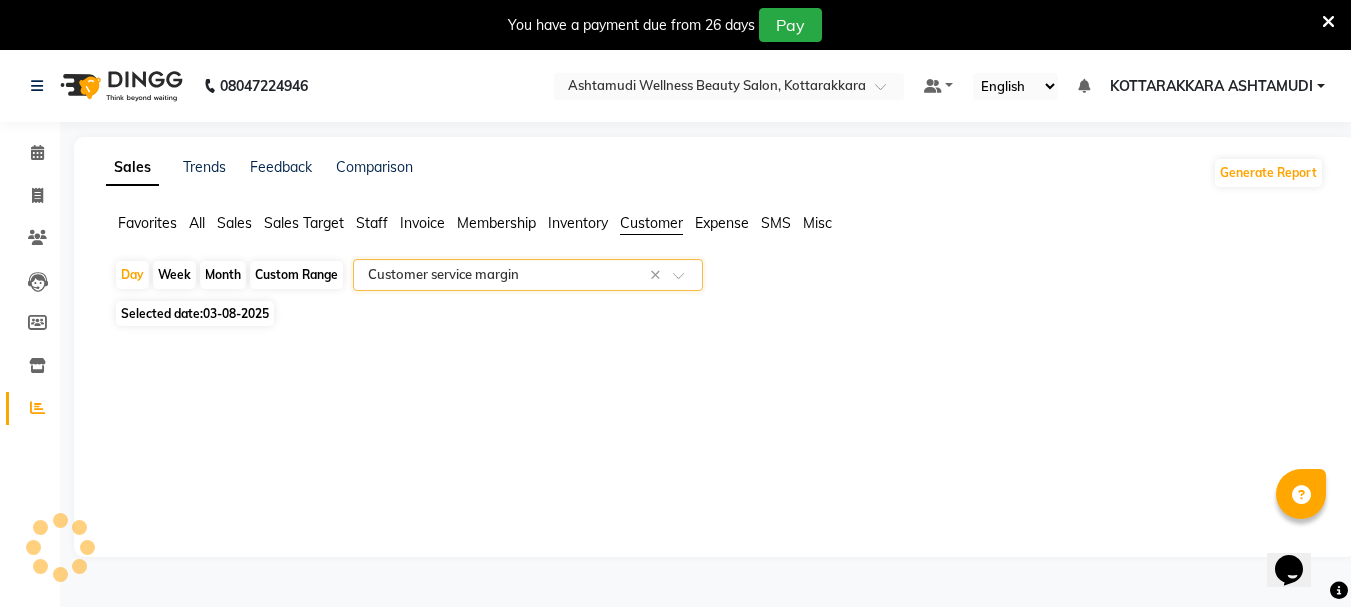 select on "full_report" 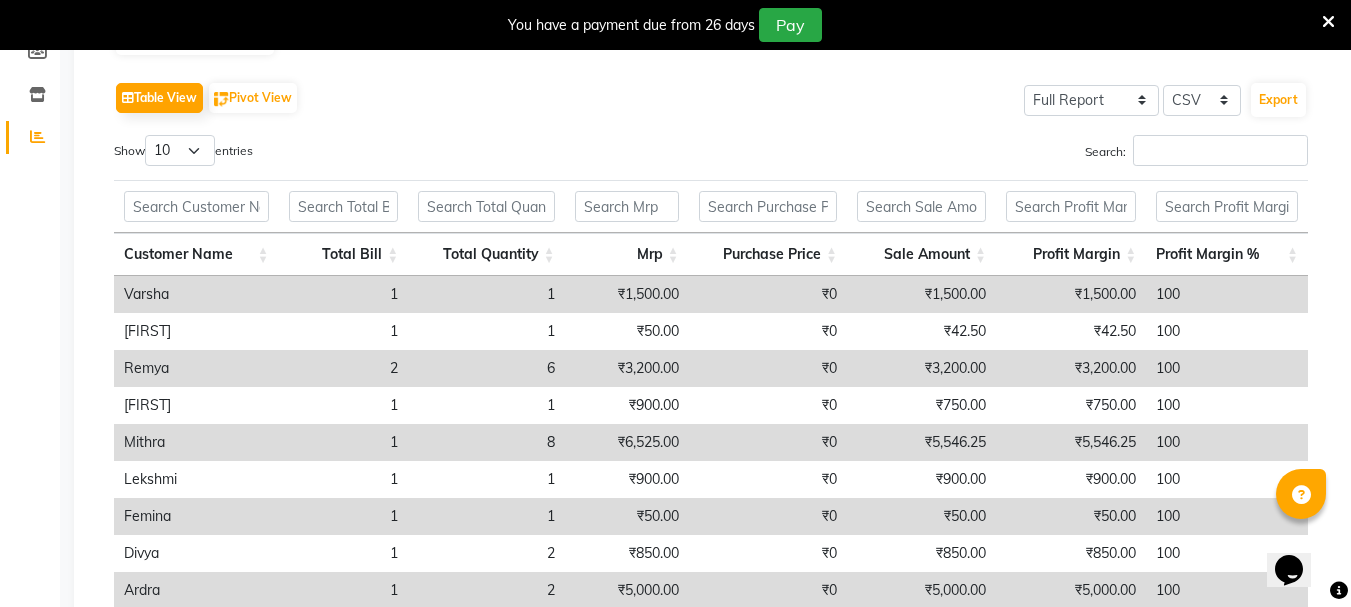 scroll, scrollTop: 0, scrollLeft: 0, axis: both 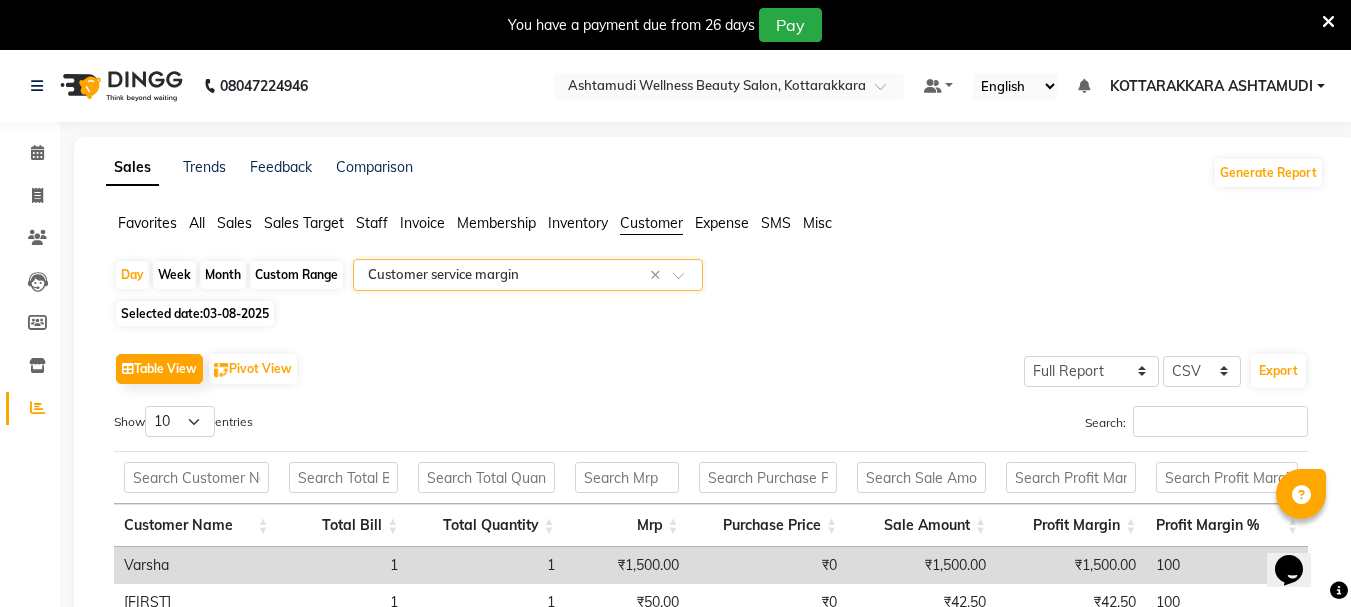 click 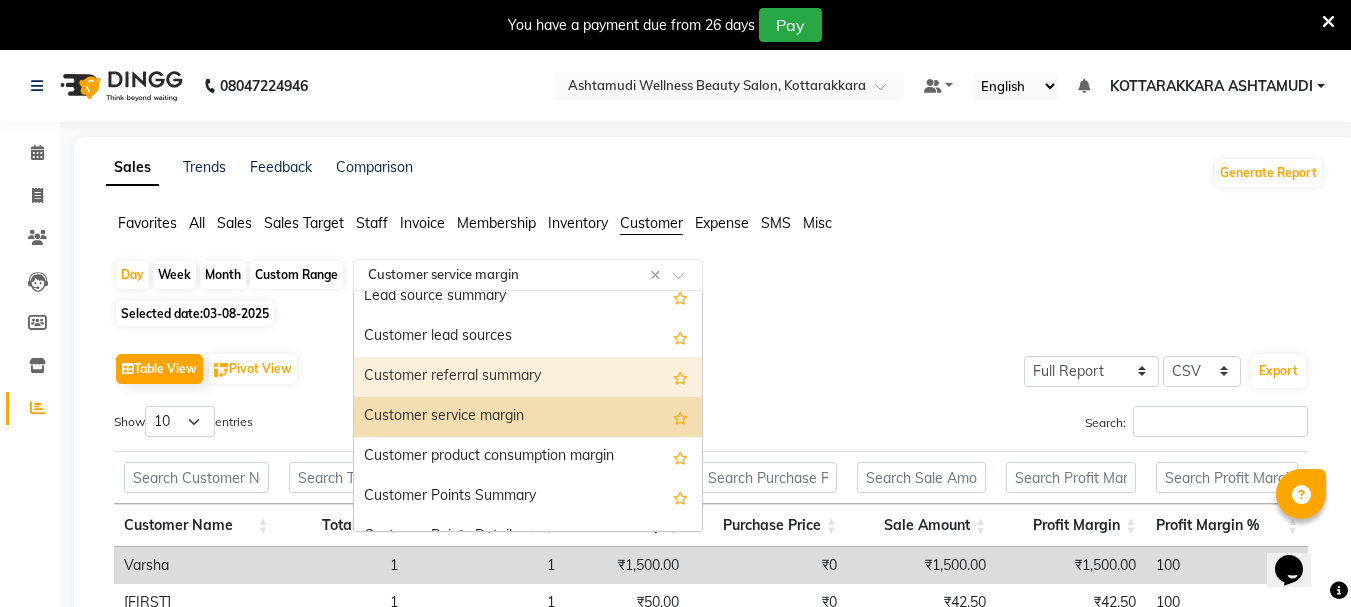 scroll, scrollTop: 160, scrollLeft: 0, axis: vertical 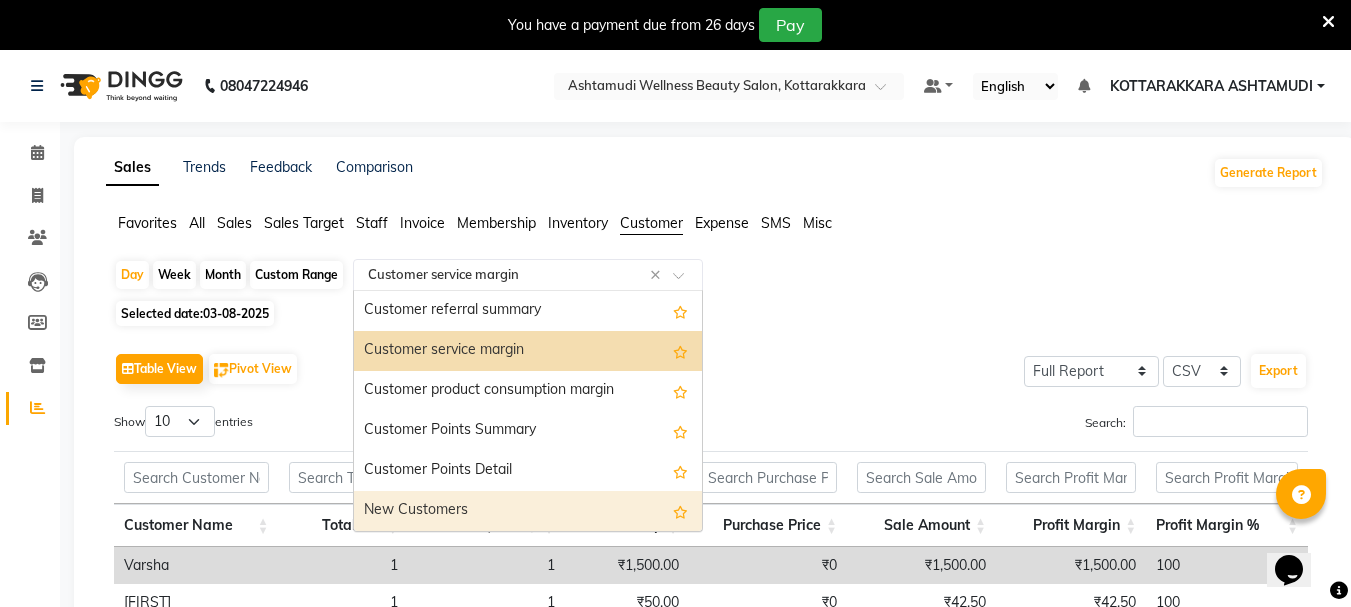 click on "New Customers" at bounding box center (528, 511) 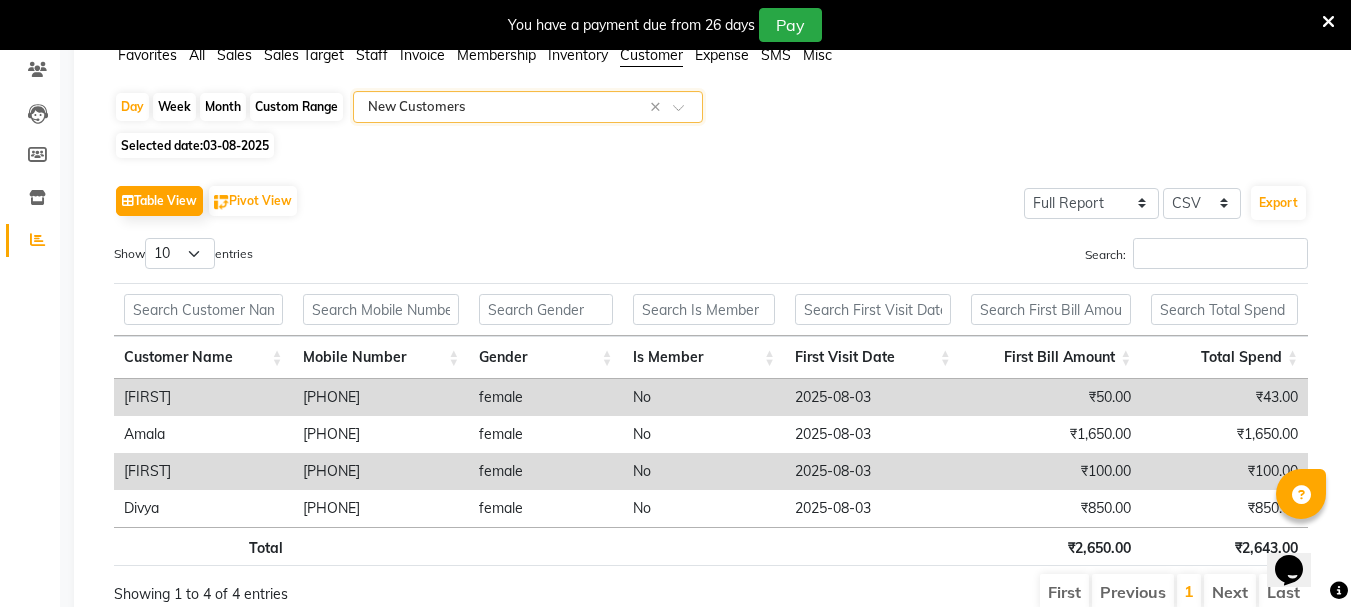 scroll, scrollTop: 0, scrollLeft: 0, axis: both 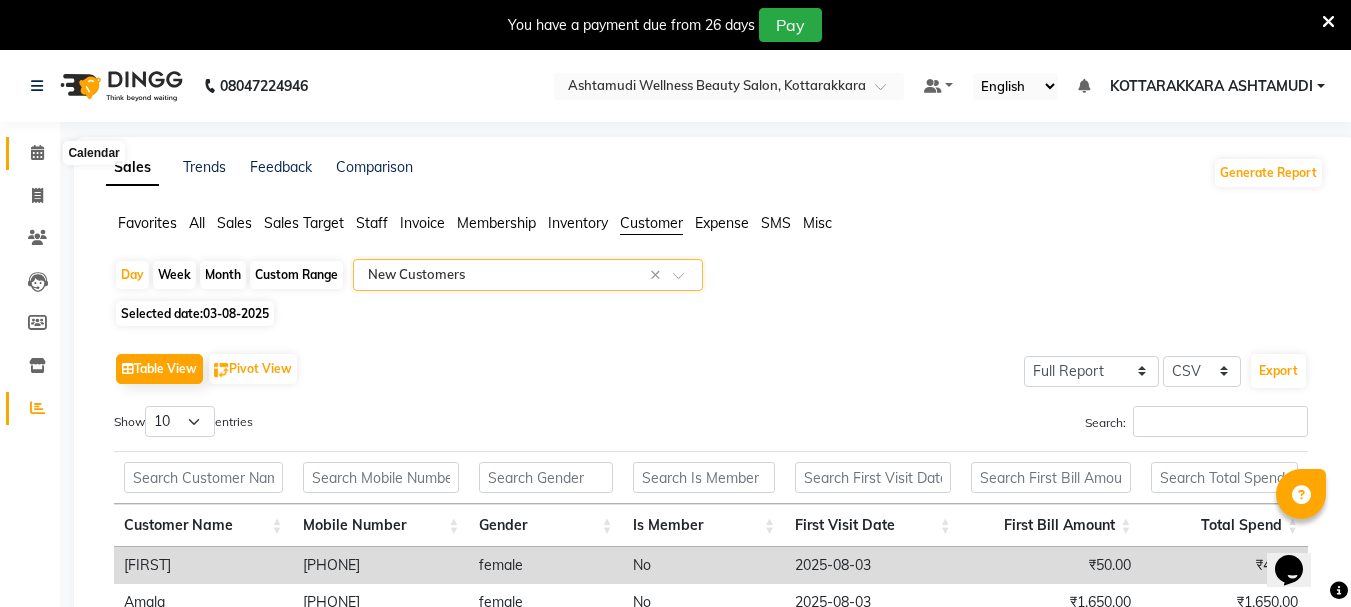 click 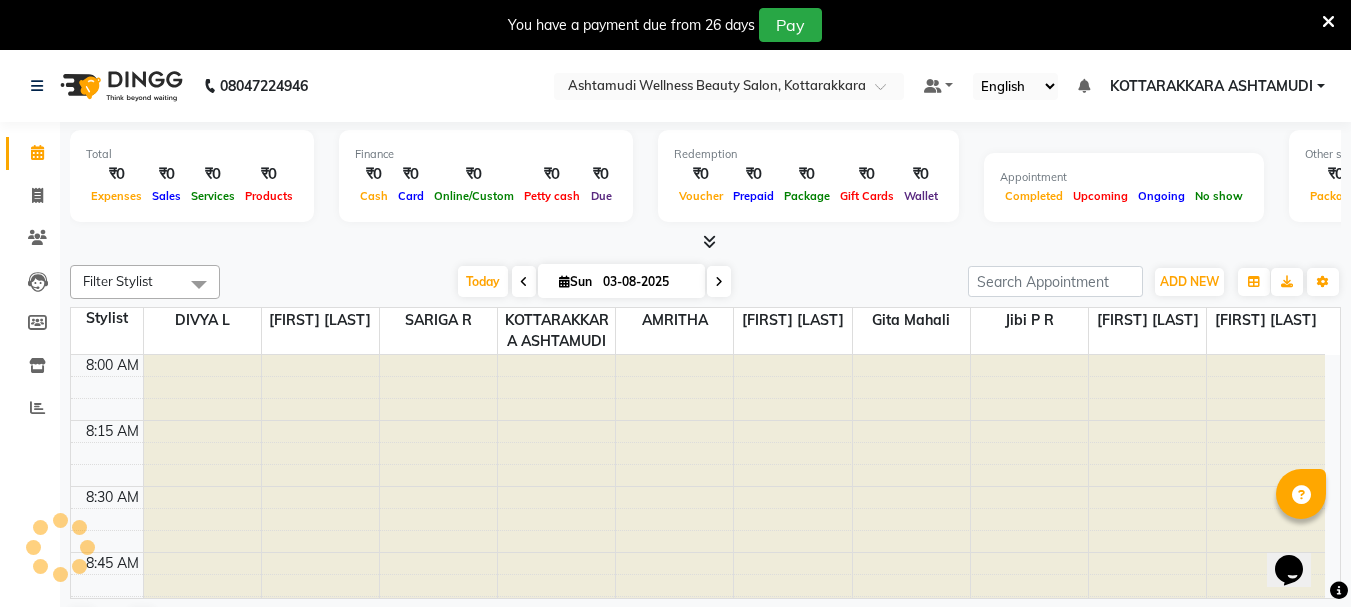 scroll, scrollTop: 2641, scrollLeft: 0, axis: vertical 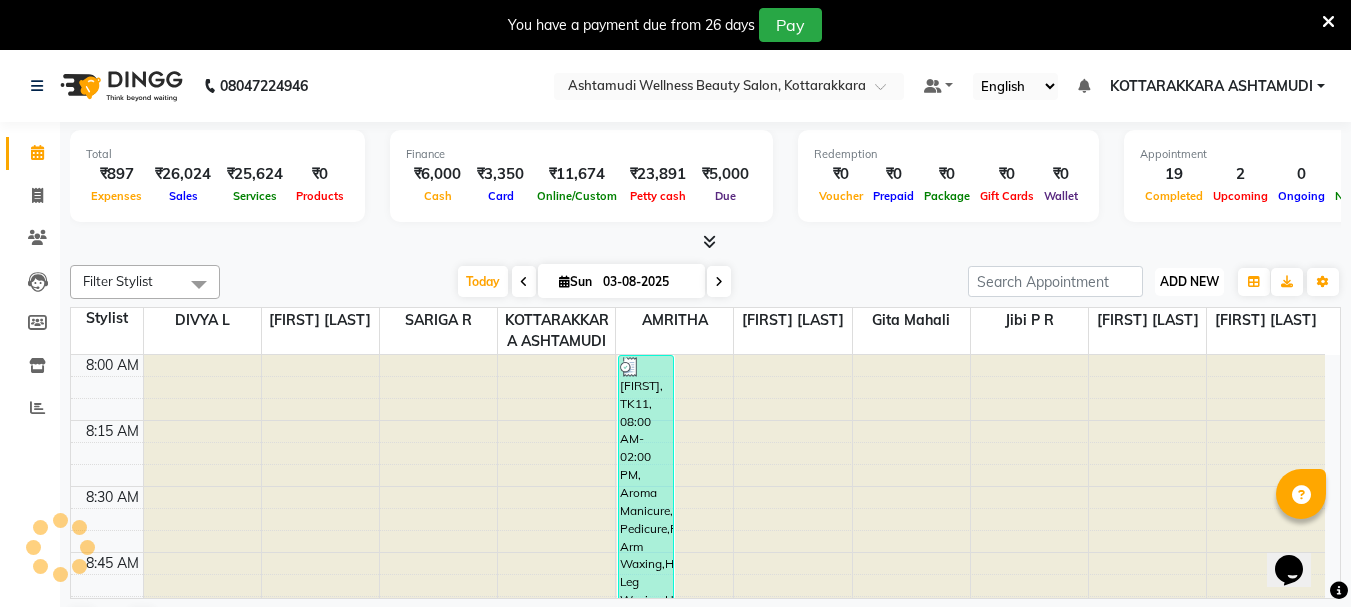 click on "ADD NEW" at bounding box center (1189, 281) 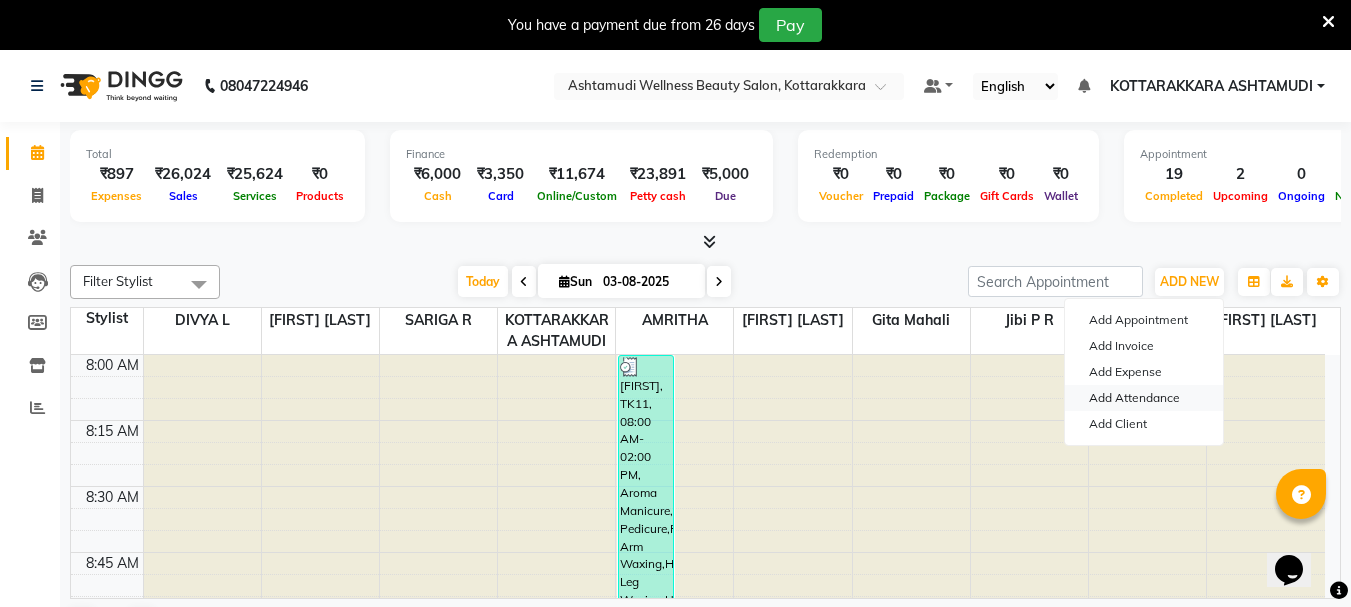 click on "Add Attendance" at bounding box center (1144, 398) 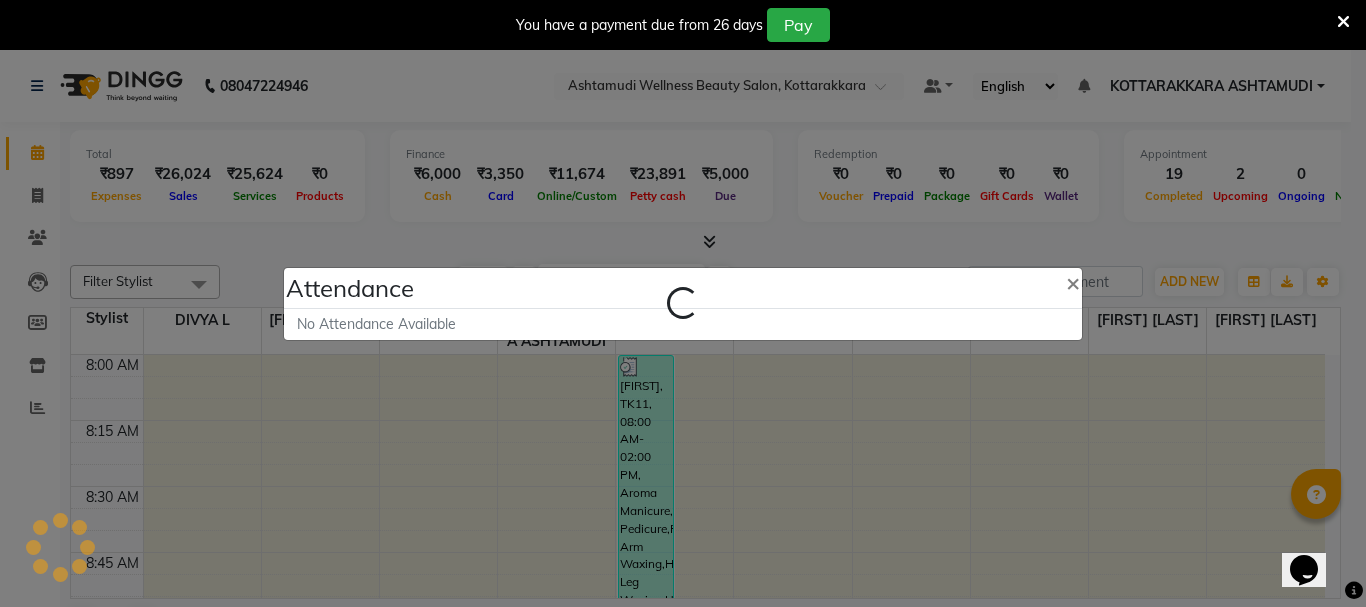 select on "A" 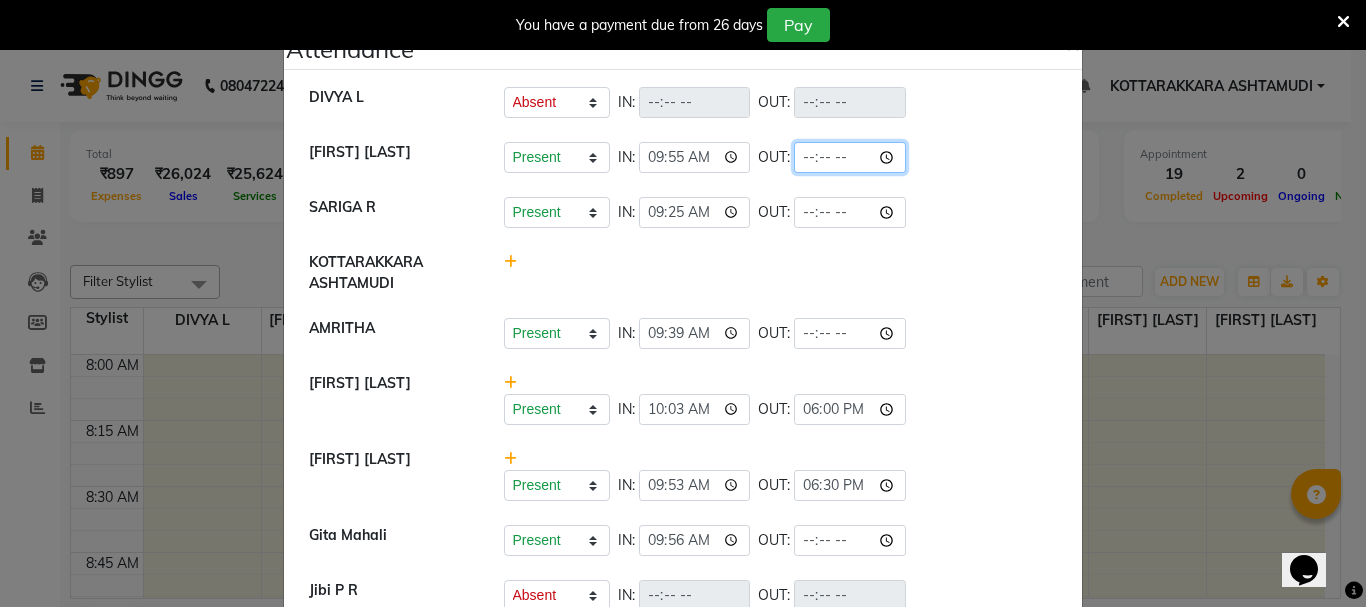 click 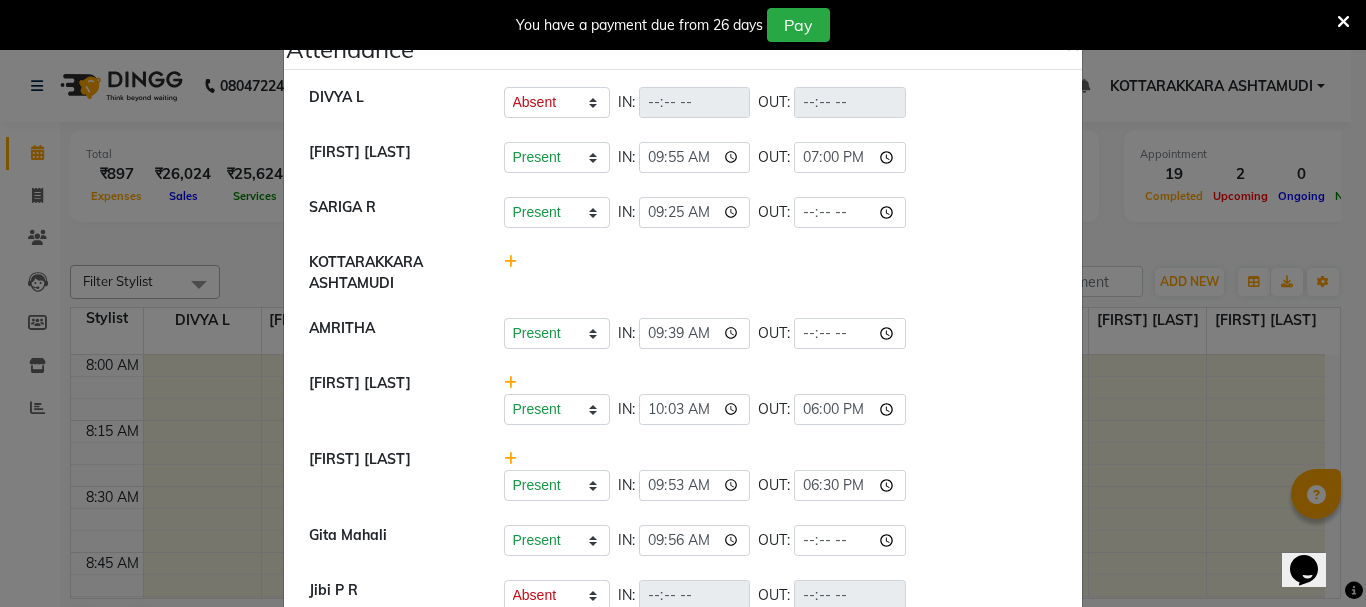 type on "19:00" 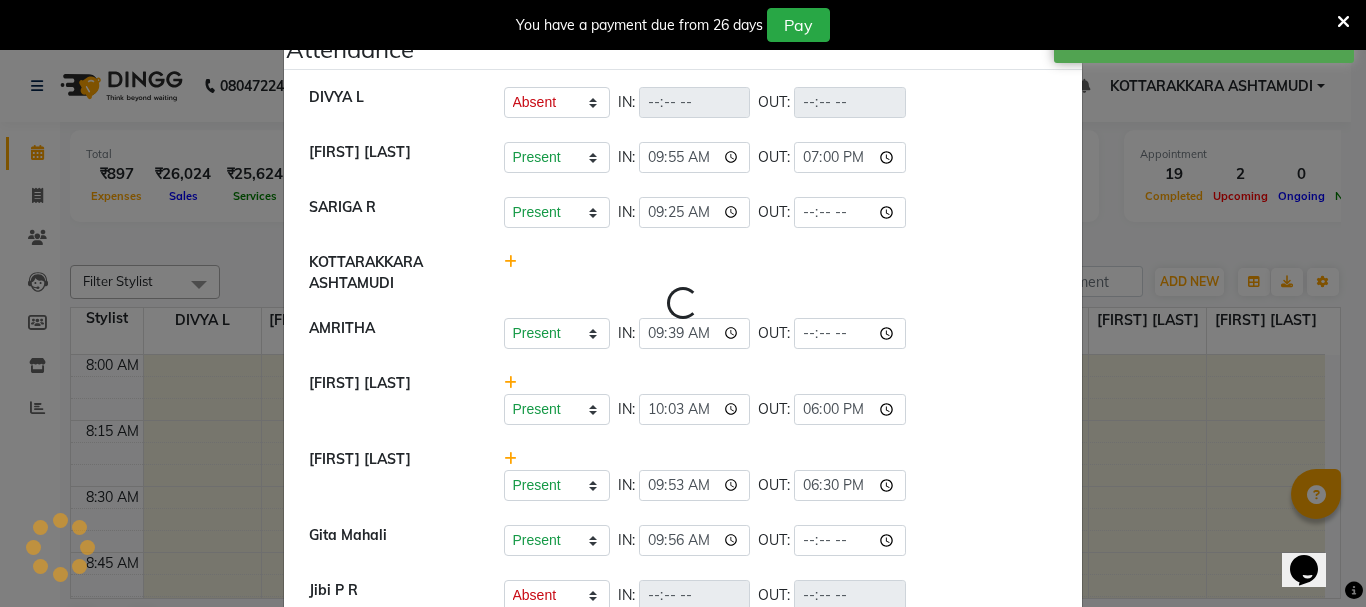 select on "A" 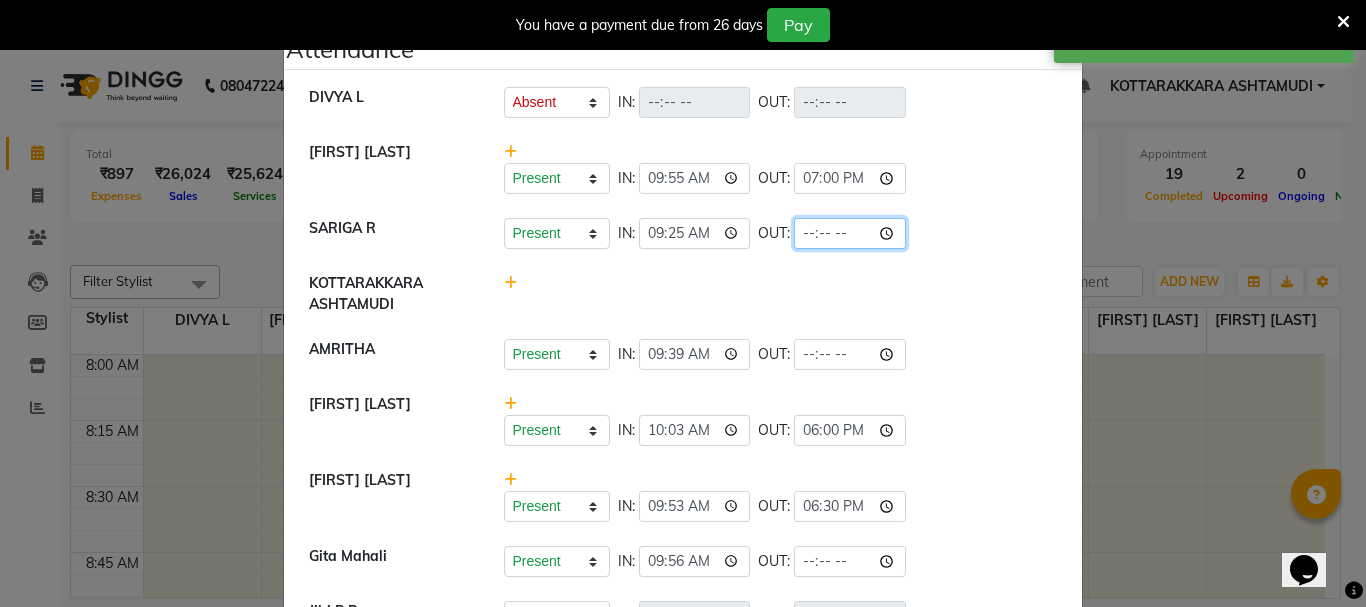 click 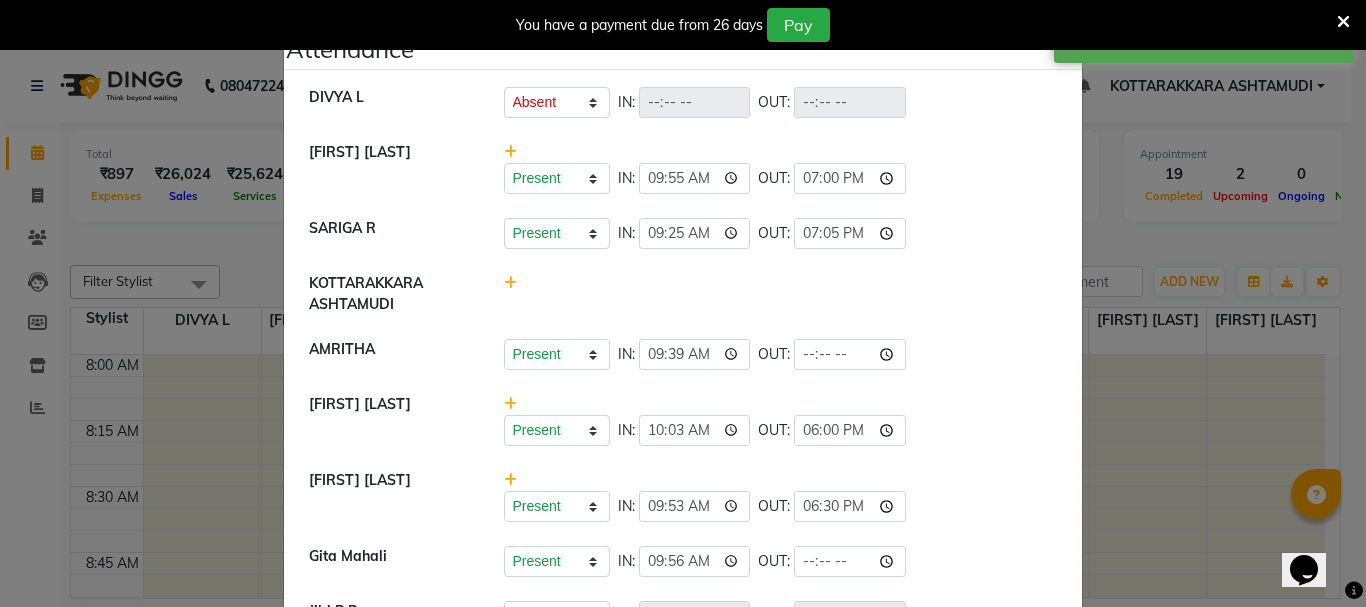 type on "19:05" 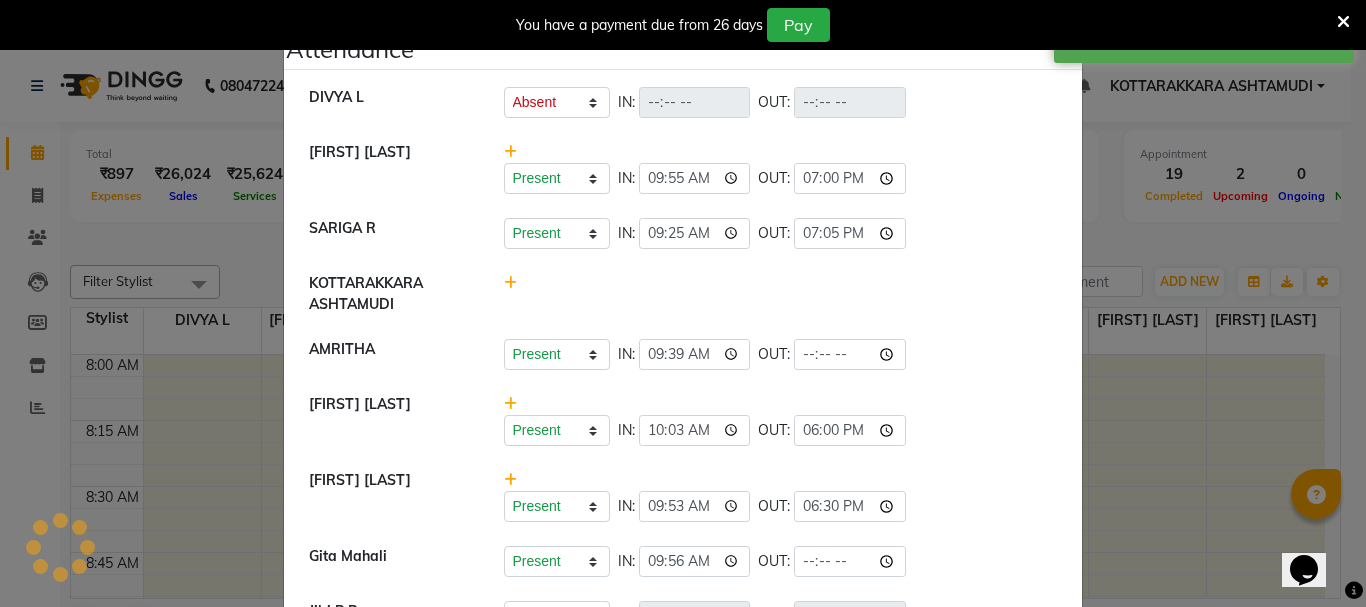 click on "KOTTARAKKARA ASHTAMUDI" 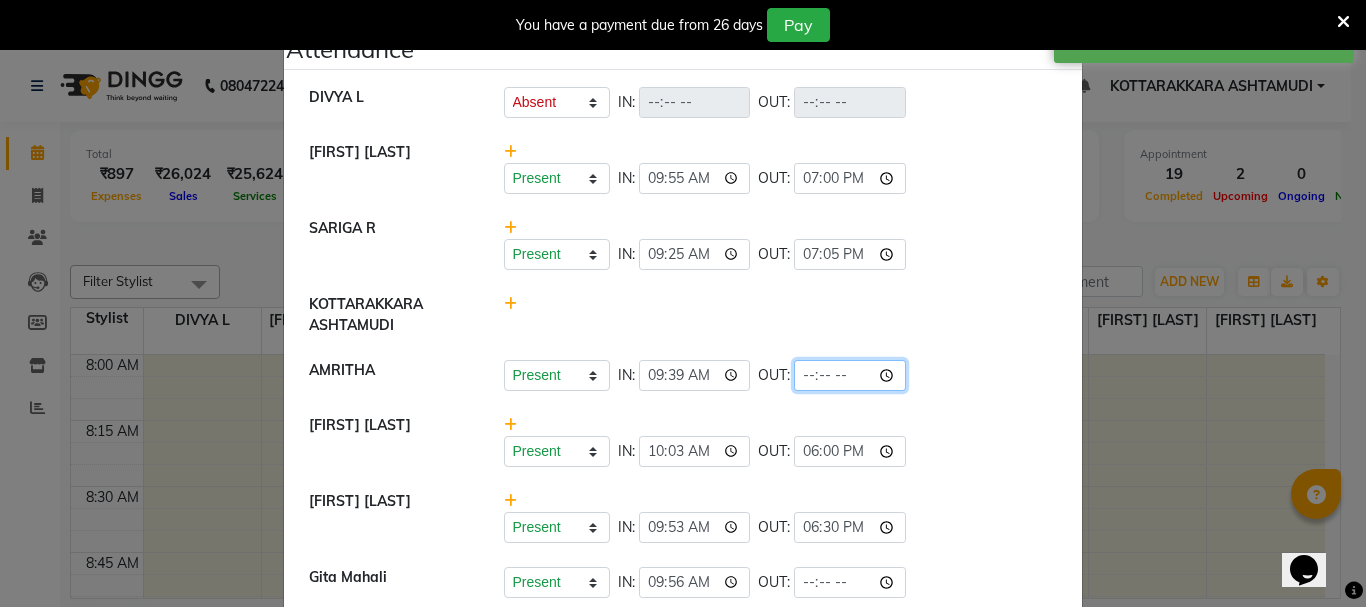 click 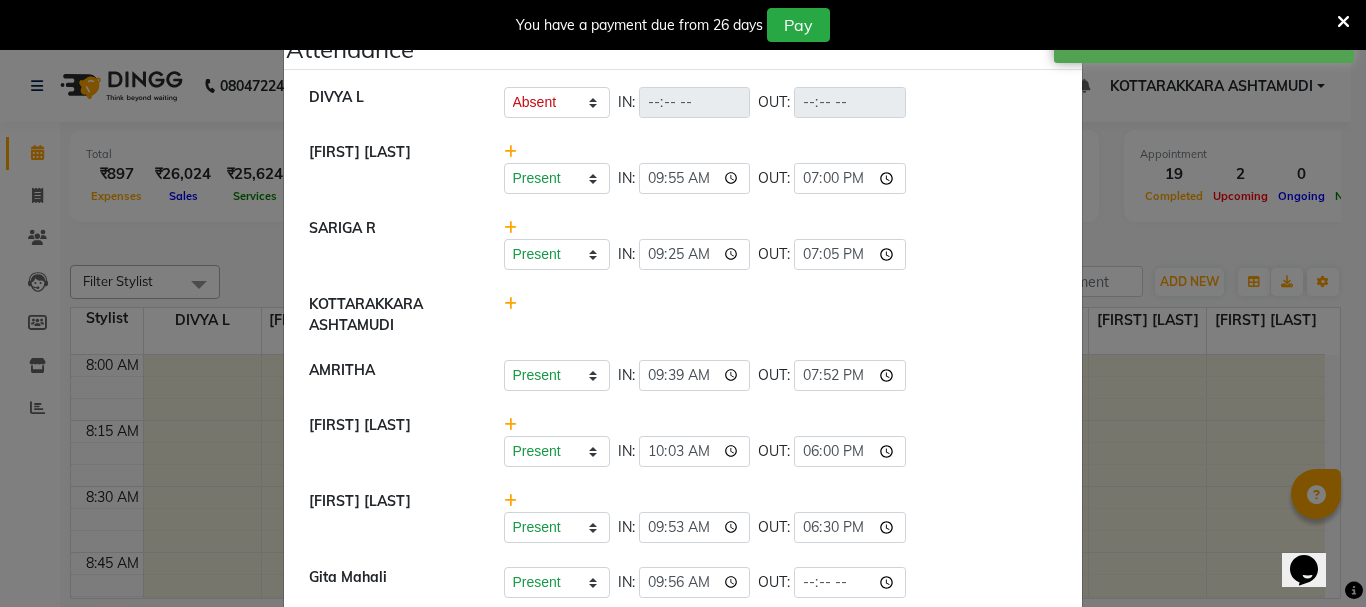 type on "19:52" 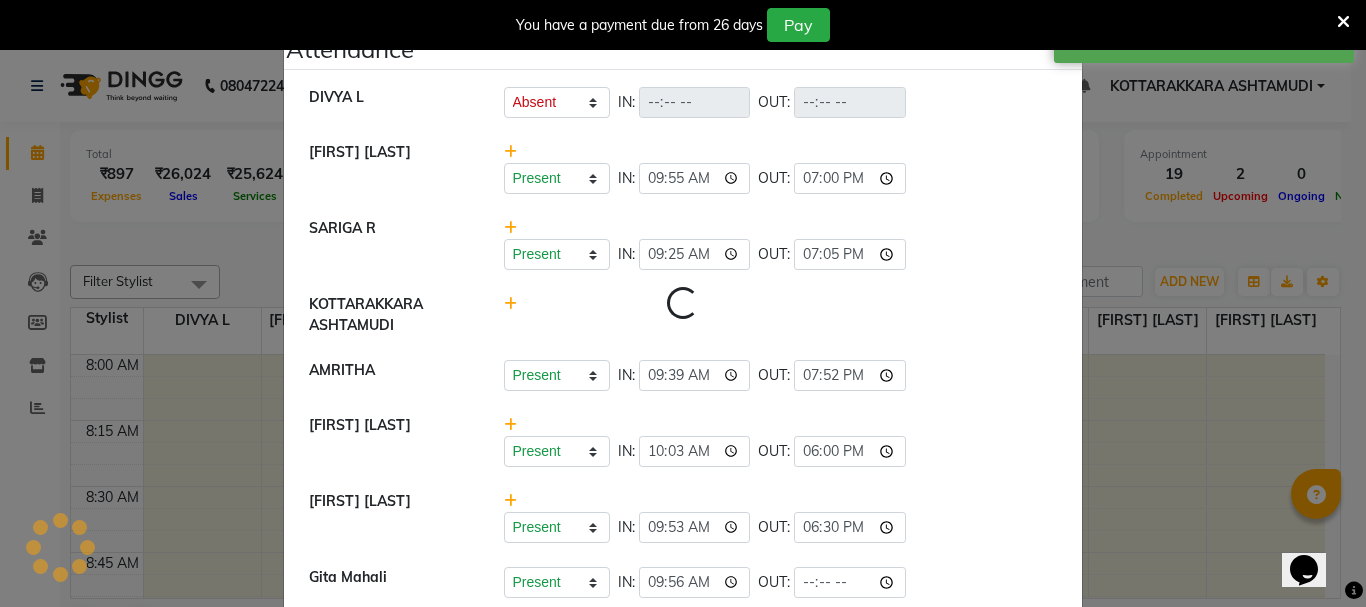 select on "A" 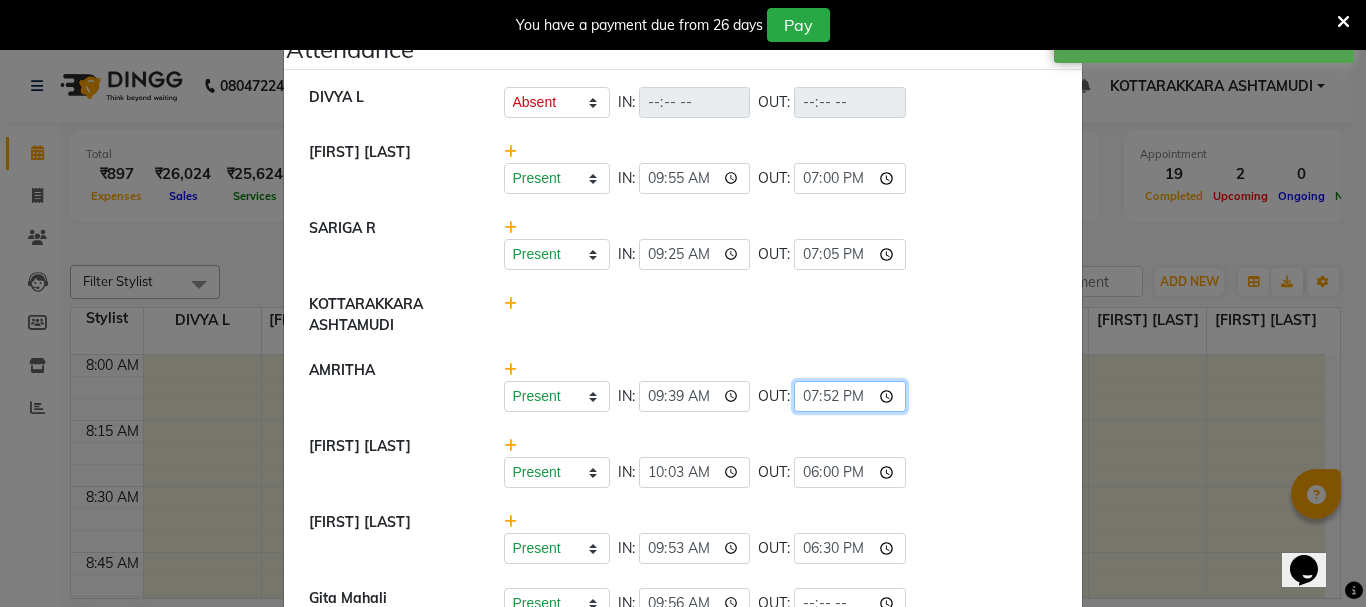 click on "19:52" 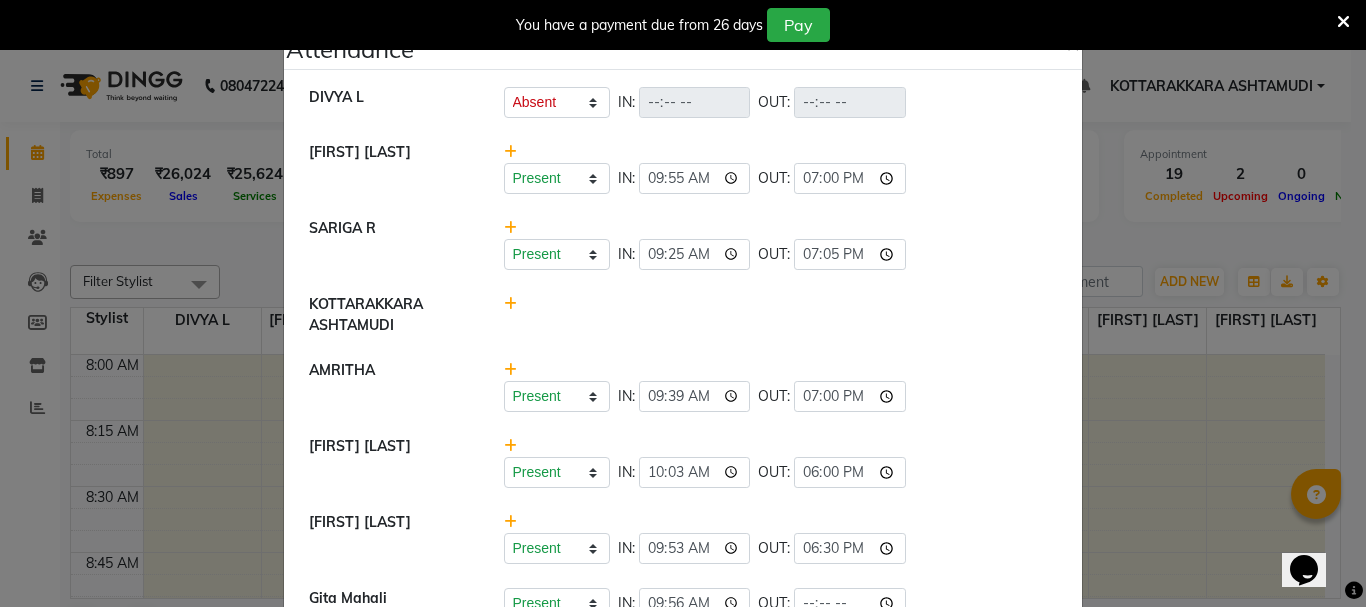 type on "19:00" 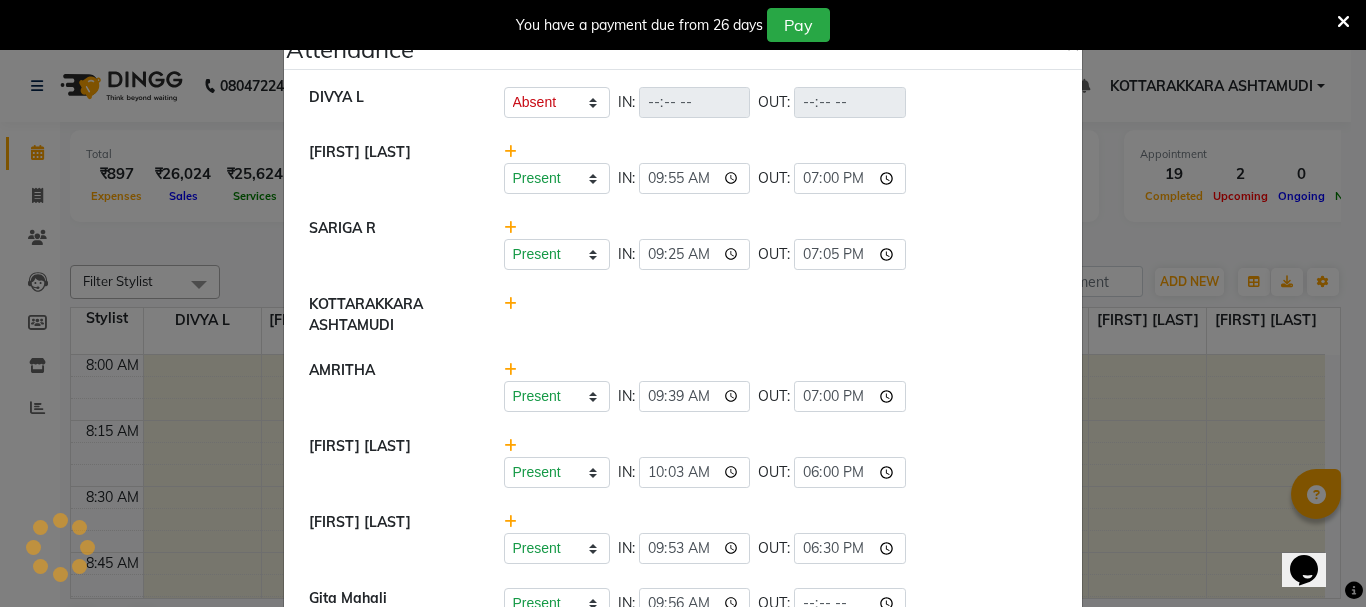 click on "SARIGA R	   Present   Absent   Late   Half Day   Weekly Off  IN:  09:25 OUT:  19:05" 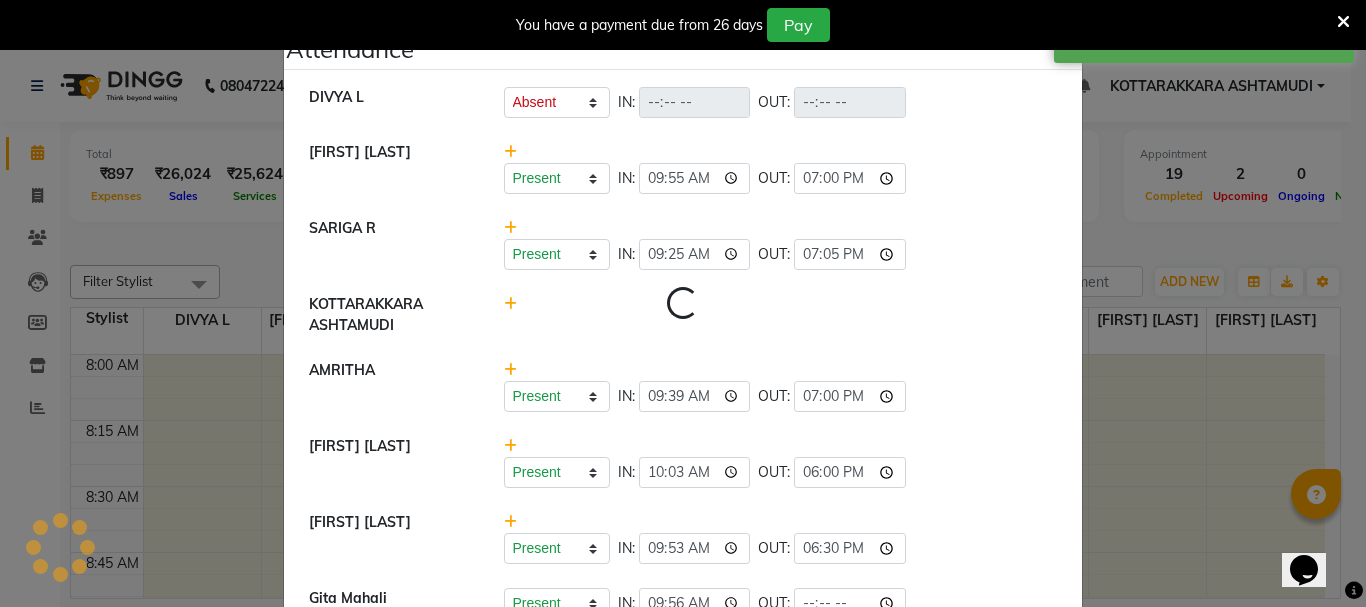 select on "A" 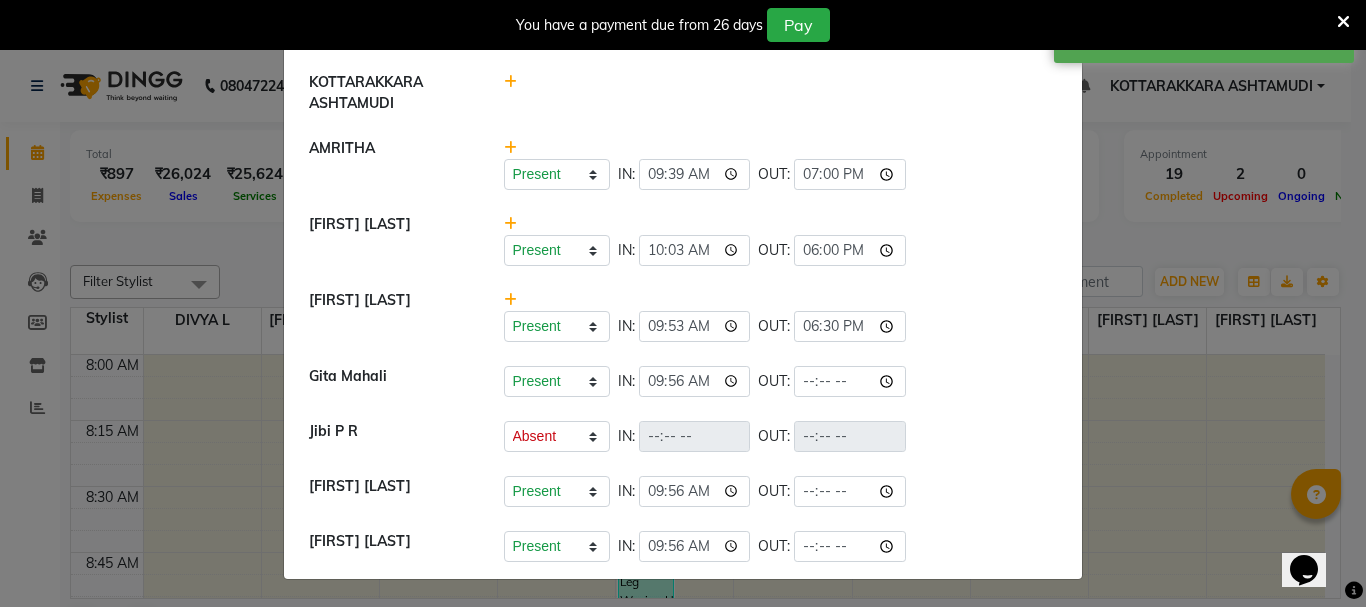 scroll, scrollTop: 223, scrollLeft: 0, axis: vertical 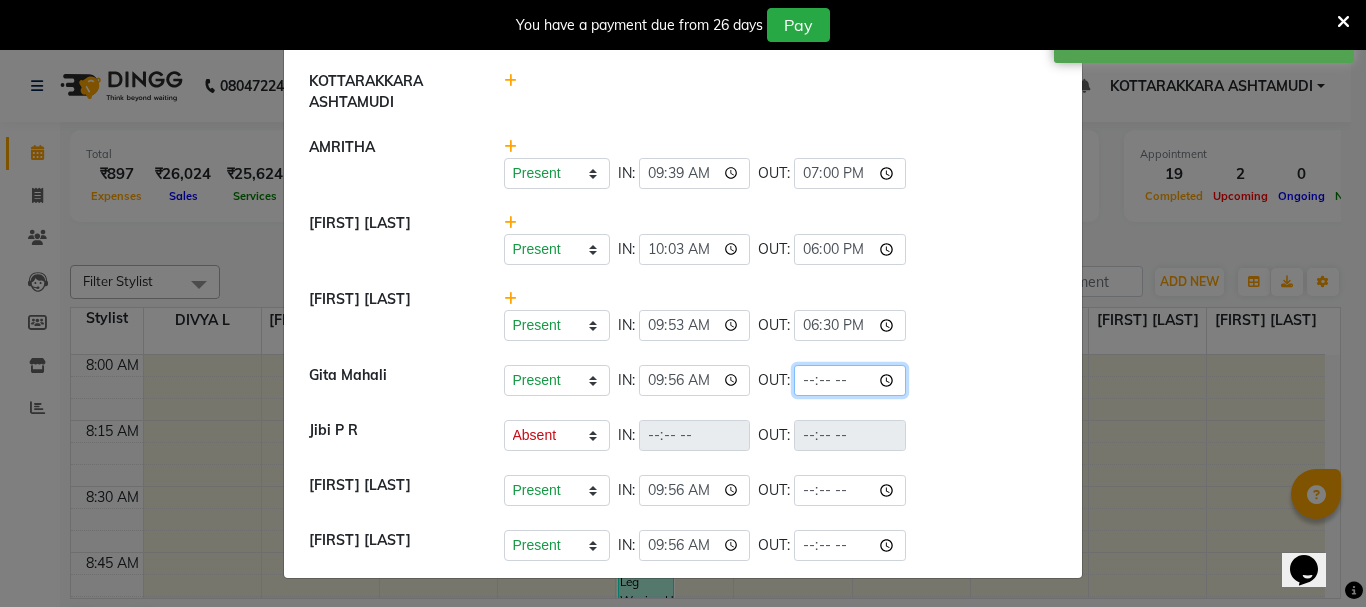 click 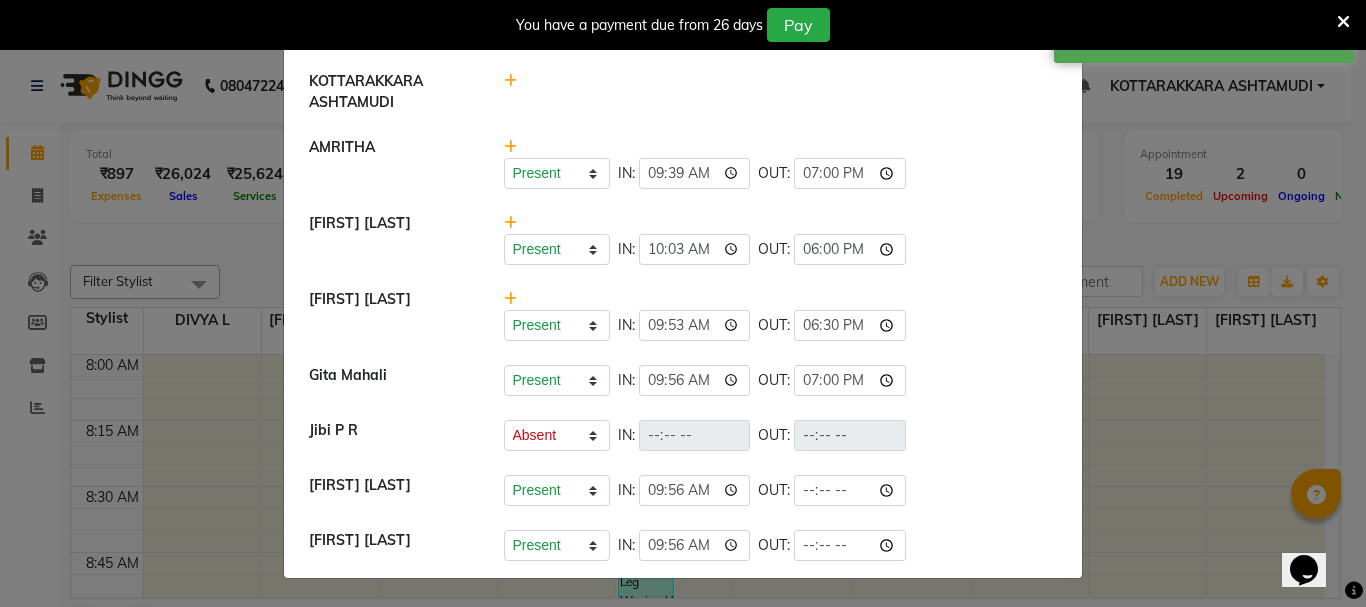 type on "19:00" 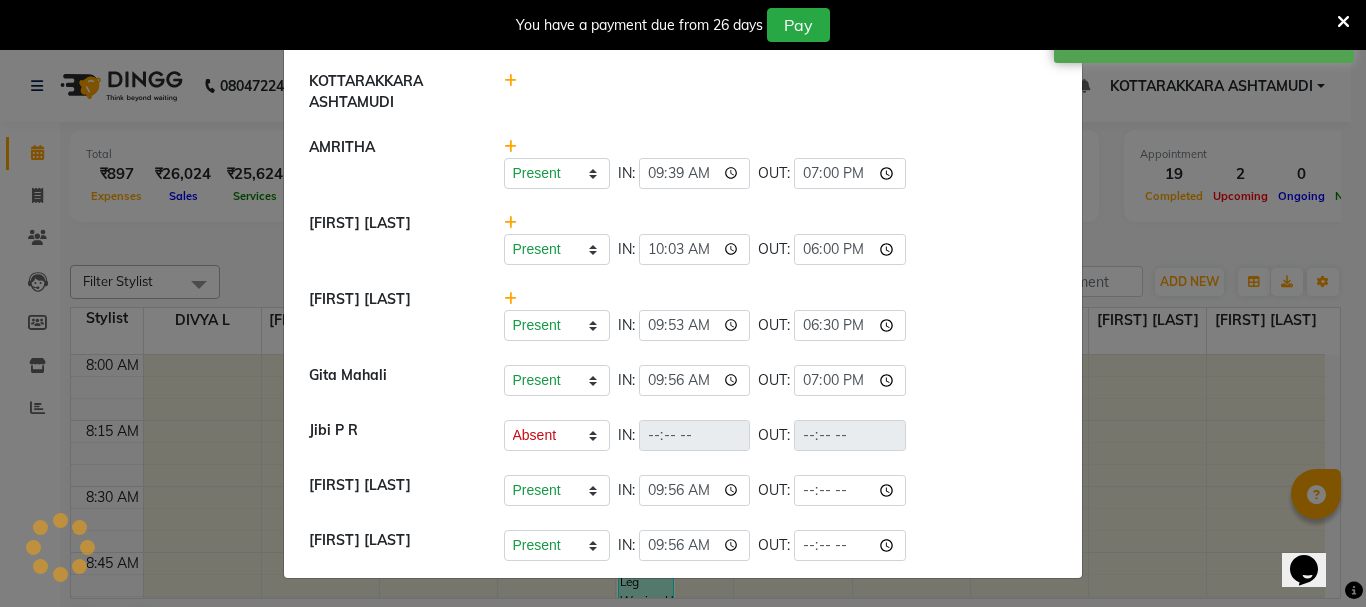 select on "A" 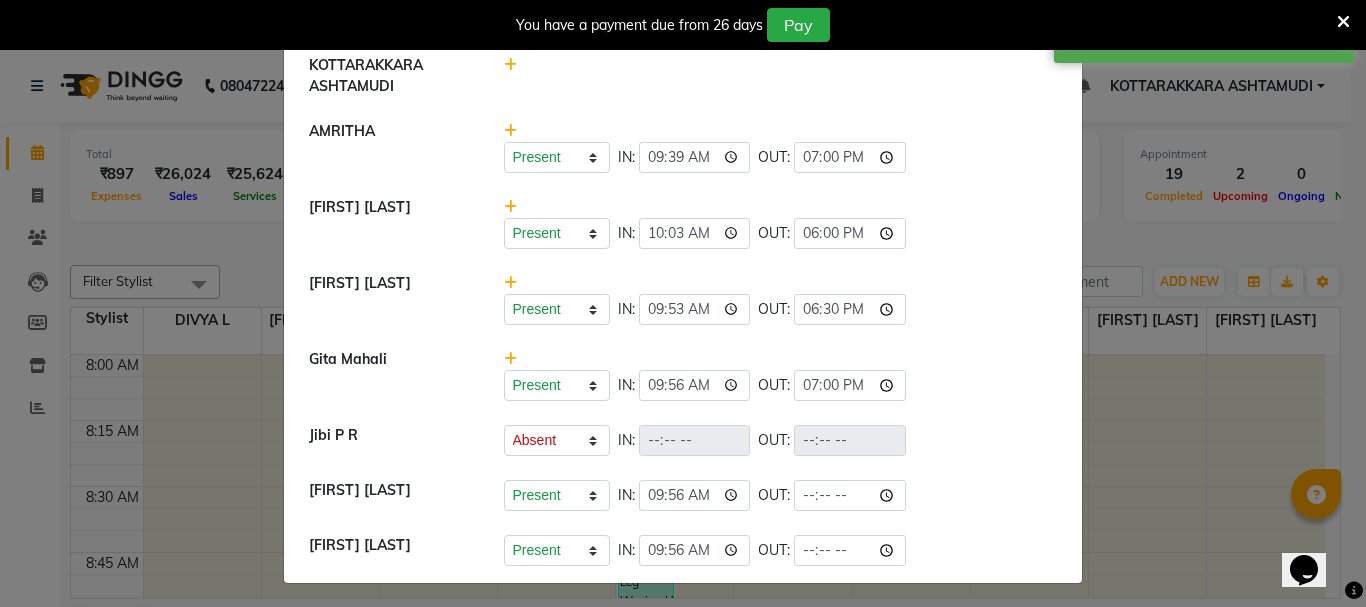 scroll, scrollTop: 244, scrollLeft: 0, axis: vertical 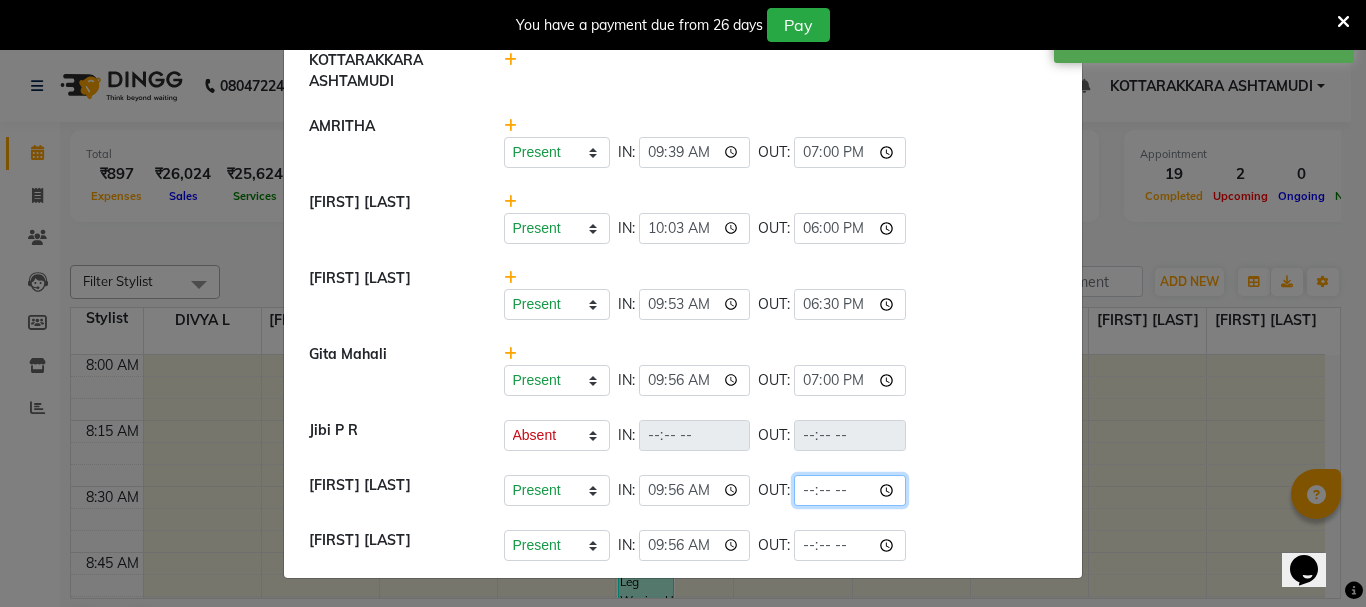 click 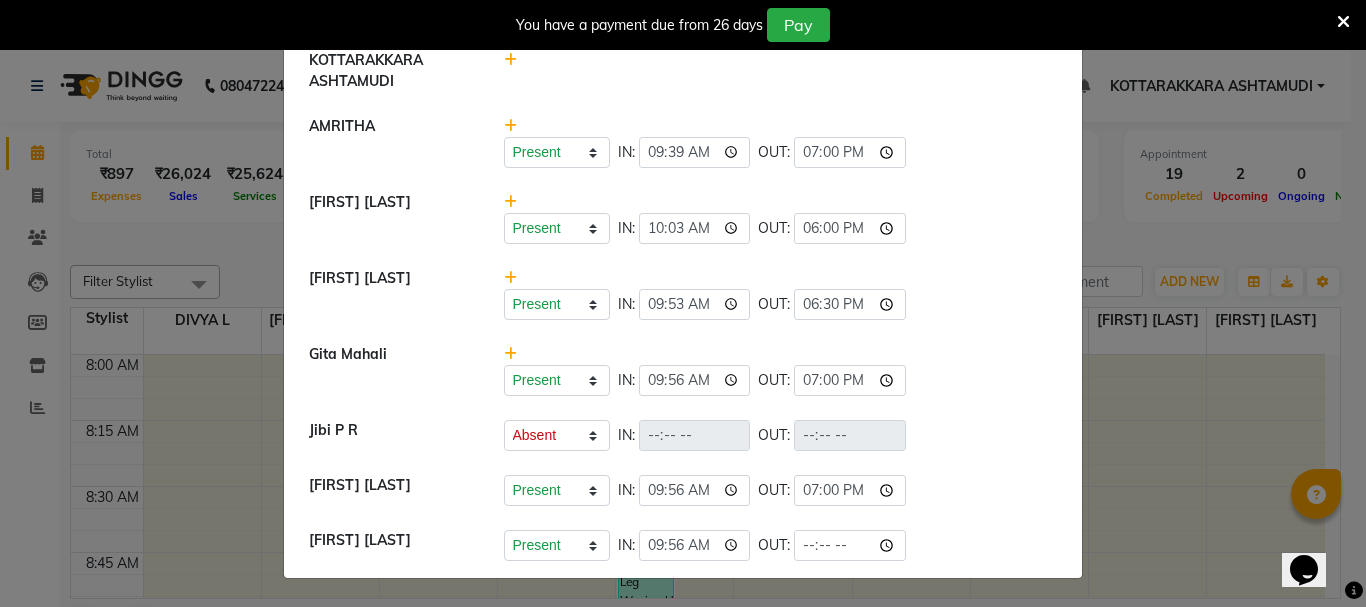 type on "19:00" 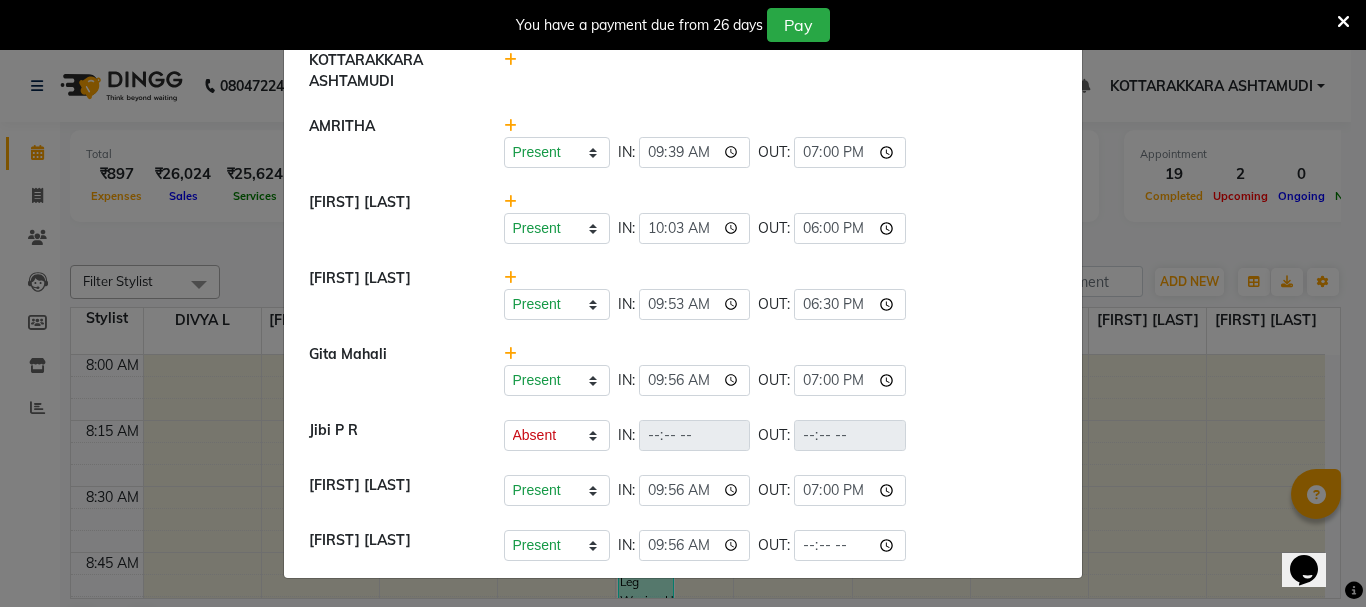 drag, startPoint x: 1001, startPoint y: 313, endPoint x: 990, endPoint y: 328, distance: 18.601076 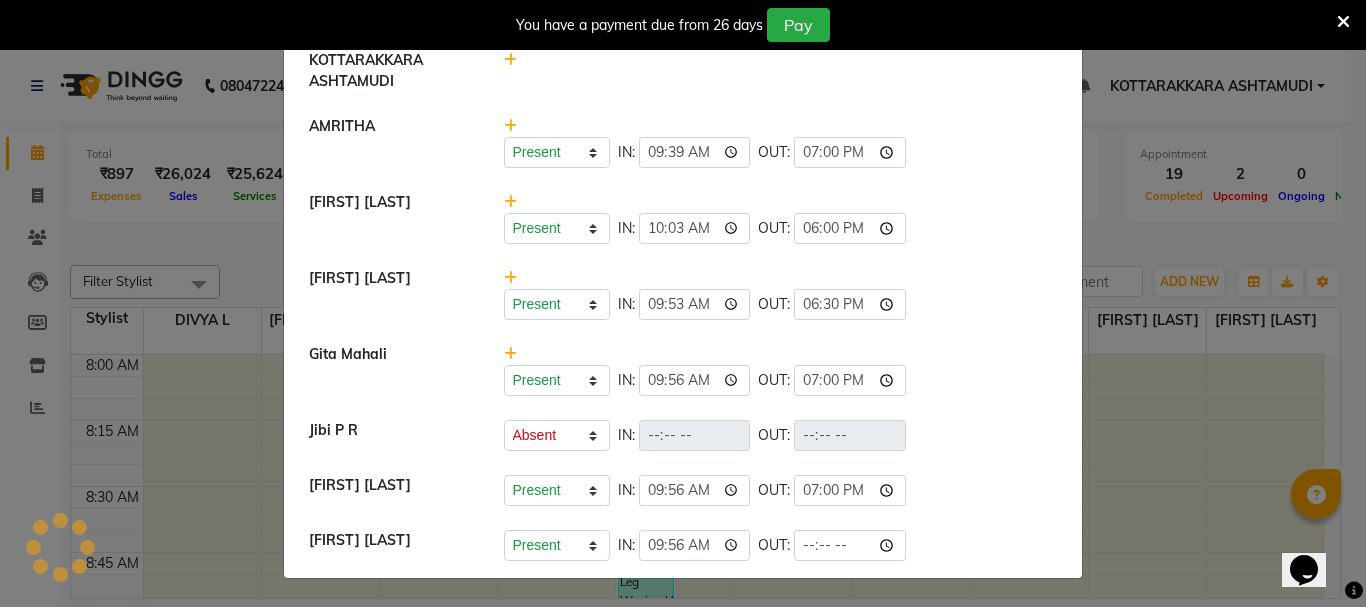 select on "A" 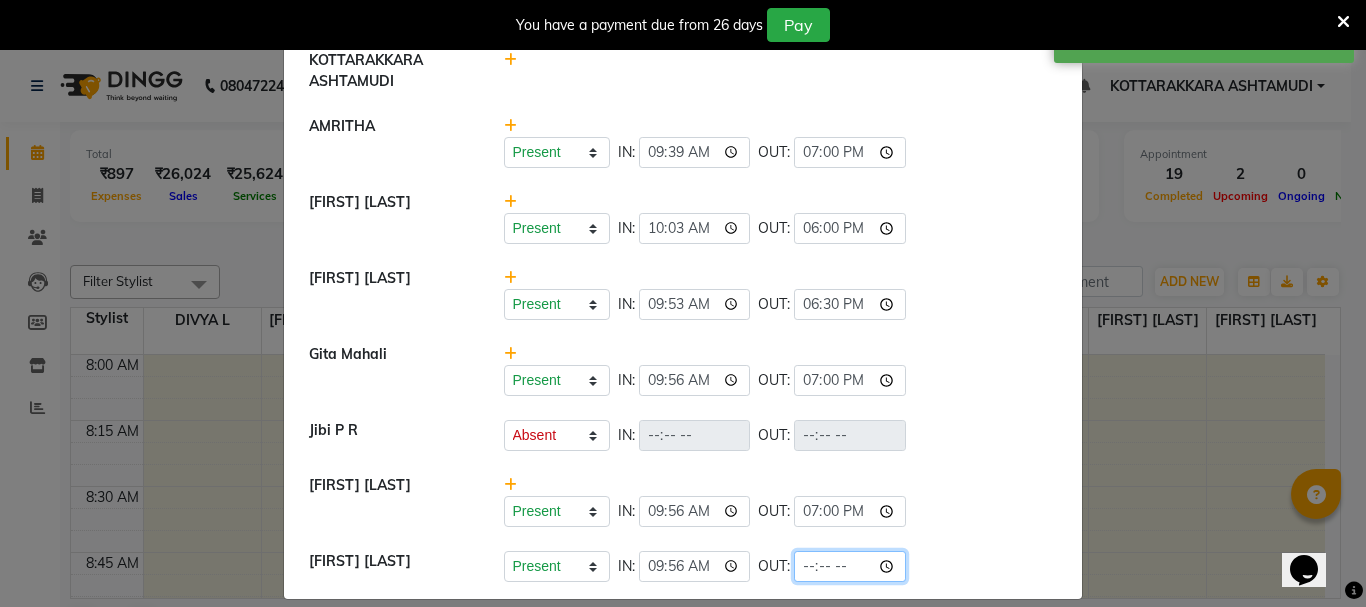 click 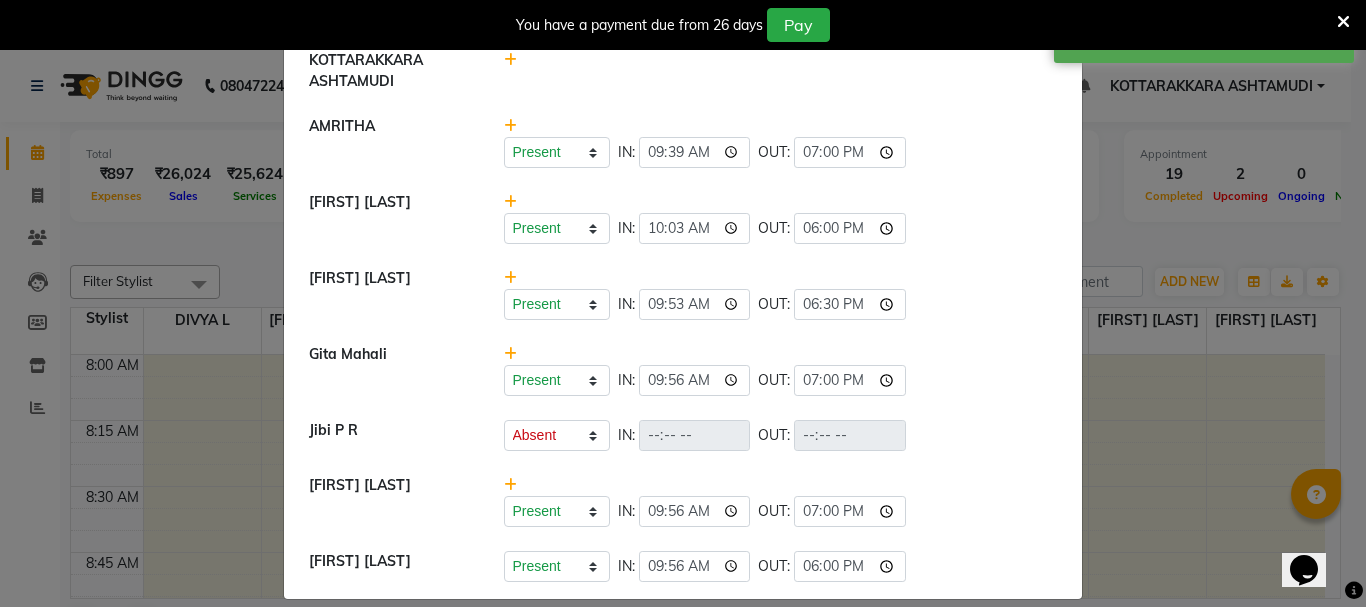 type on "18:00" 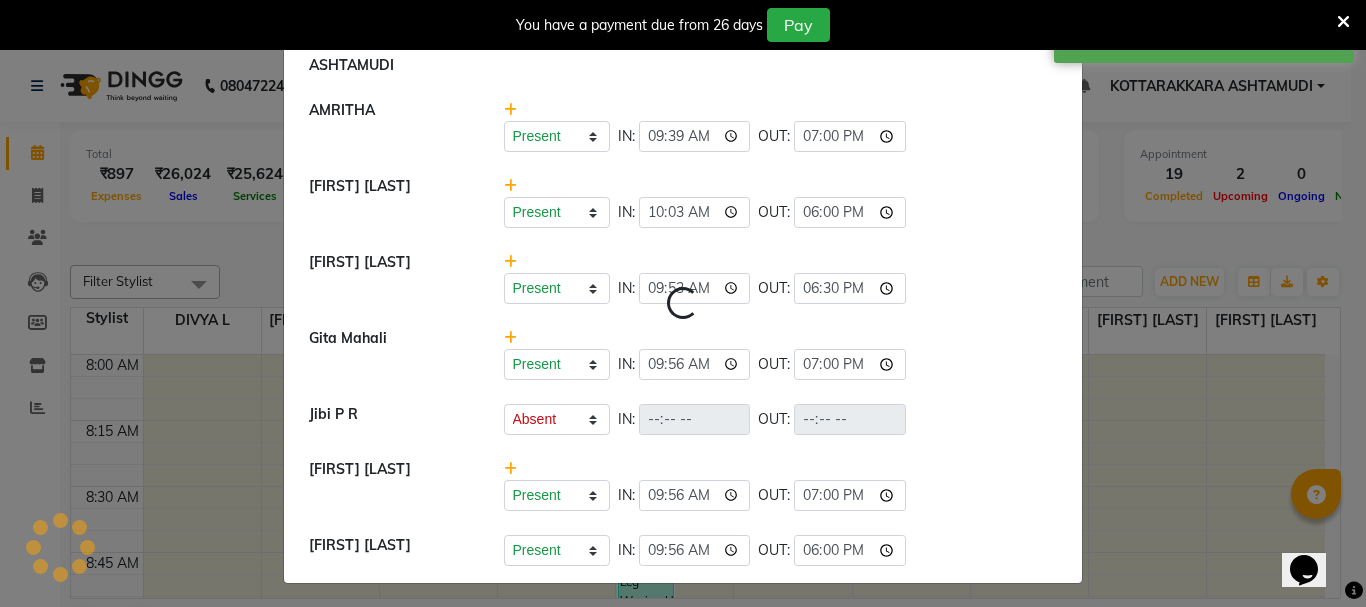 select on "A" 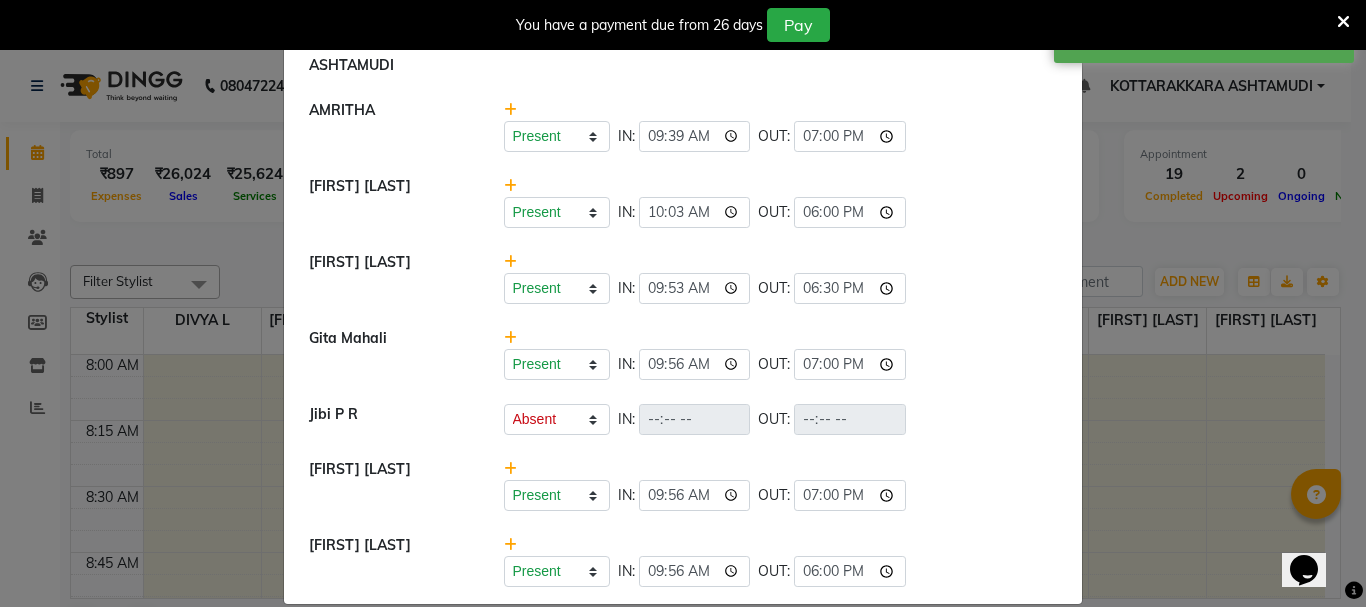 scroll, scrollTop: 265, scrollLeft: 0, axis: vertical 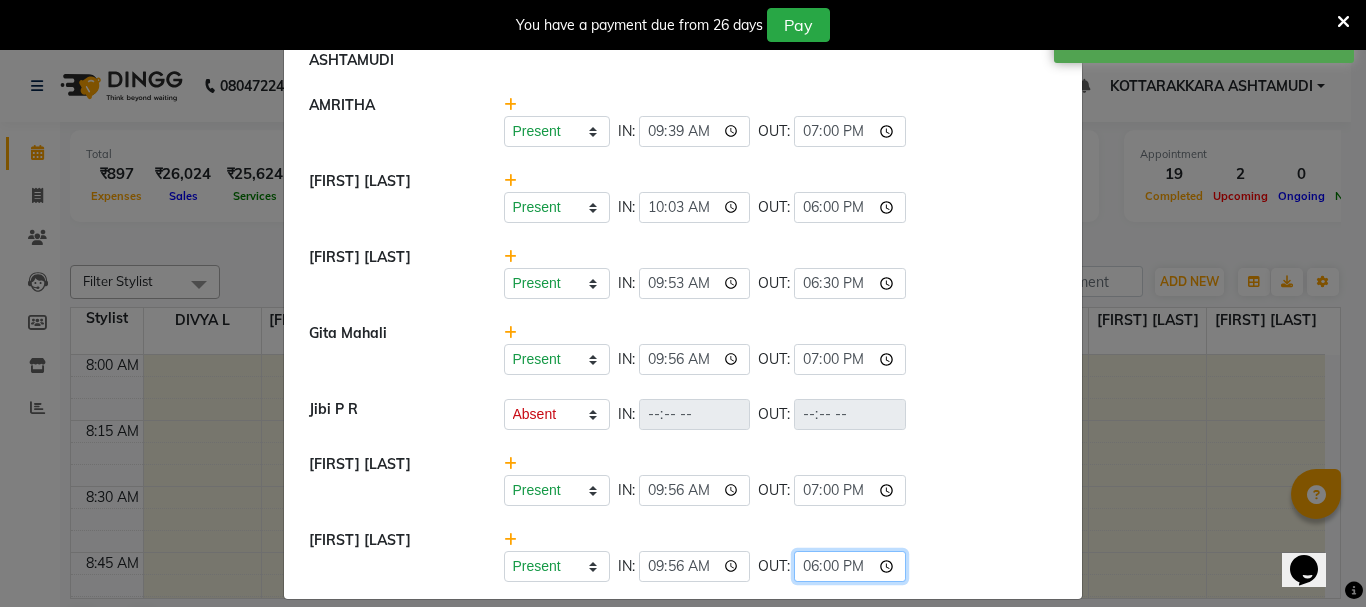 click on "18:00" 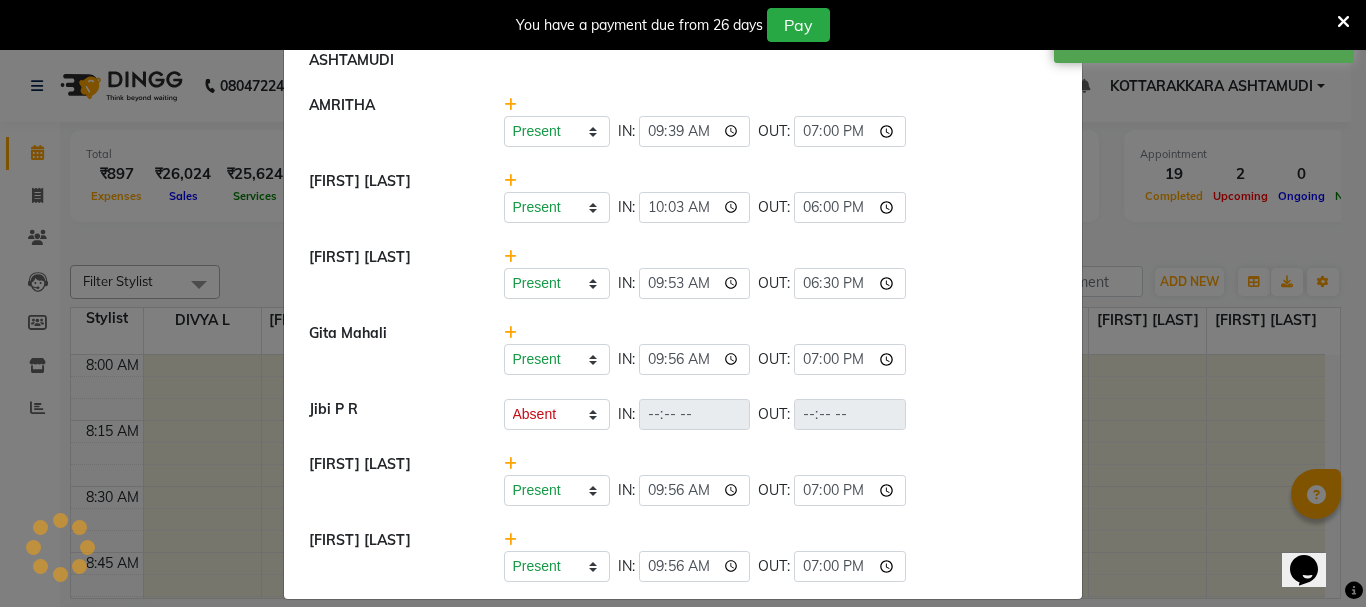 type on "19:00" 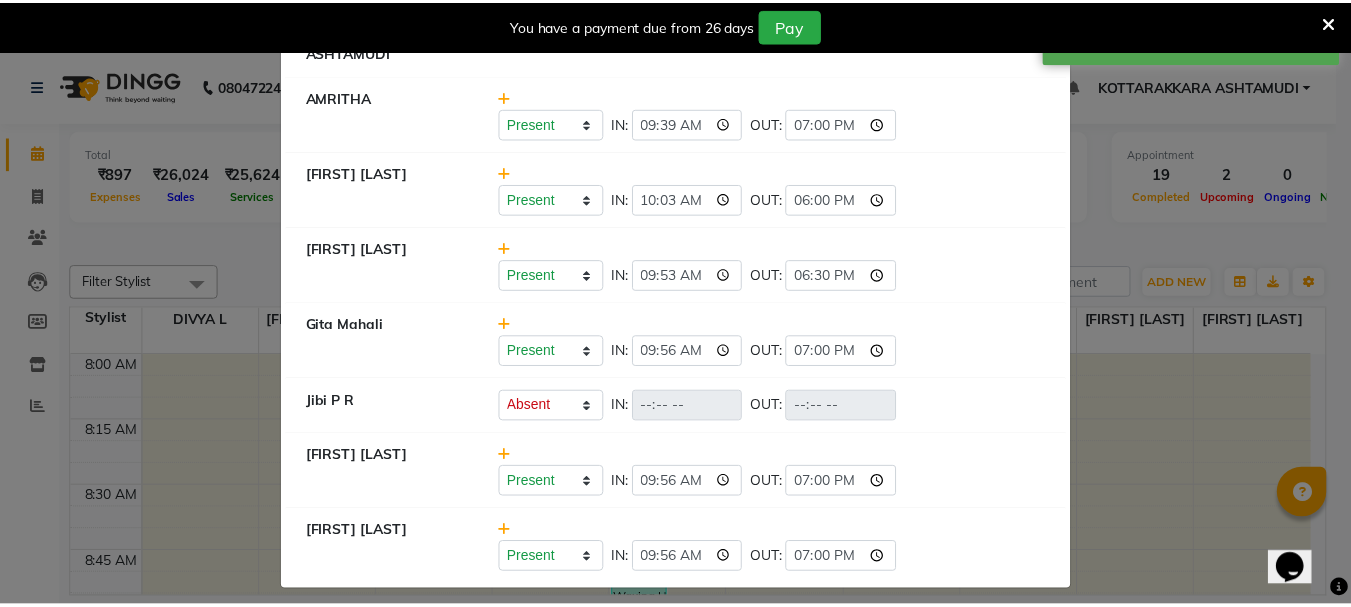 scroll, scrollTop: 286, scrollLeft: 0, axis: vertical 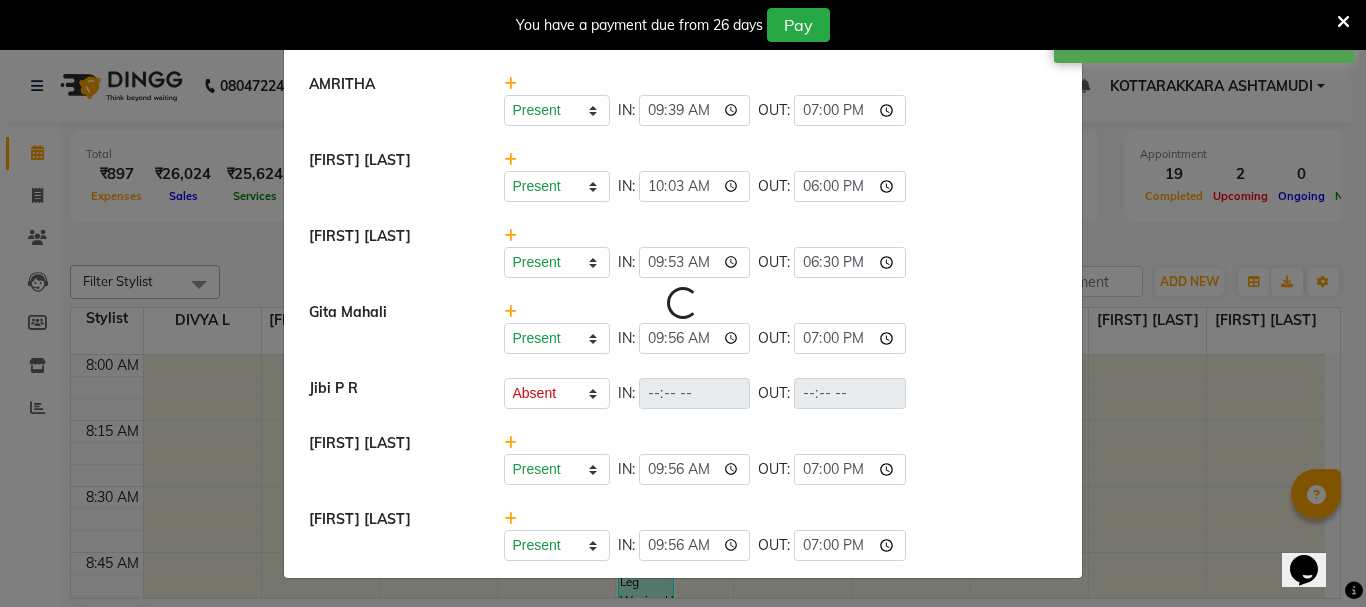 select on "A" 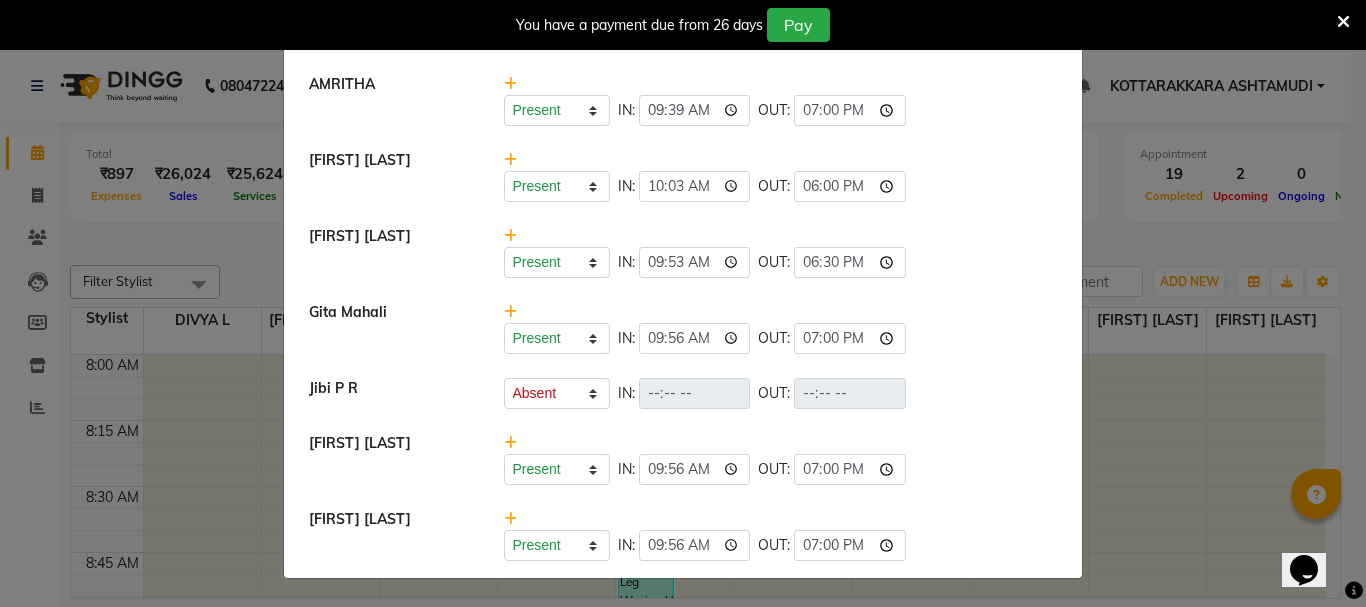 click on "Attendance ×  DIVYA L	   Present   Absent   Late   Half Day   Weekly Off  IN:  OUT:   NISHA SAMUEL 	   Present   Absent   Late   Half Day   Weekly Off  IN:  09:55 OUT:  19:00  SARIGA R	   Present   Absent   Late   Half Day   Weekly Off  IN:  09:25 OUT:  19:05  KOTTARAKKARA ASHTAMUDI   AMRITHA   Present   Absent   Late   Half Day   Weekly Off  IN:  09:39 OUT:  19:00  SHAHIDA   Present   Absent   Late   Half Day   Weekly Off  IN:  10:03 OUT:  18:00  SHAMINA MUHAMMED P R   Present   Absent   Late   Half Day   Weekly Off  IN:  09:53 OUT:  18:30  Gita Mahali    Present   Absent   Late   Half Day   Weekly Off  IN:  09:56 OUT:  19:00  Jibi P R   Present   Absent   Late   Half Day   Weekly Off  IN:  OUT:   Priya Chakraborty   Present   Absent   Late   Half Day   Weekly Off  IN:  09:56 OUT:  19:00  Karina Darjee    Present   Absent   Late   Half Day   Weekly Off  IN:  09:56 OUT:  19:00" 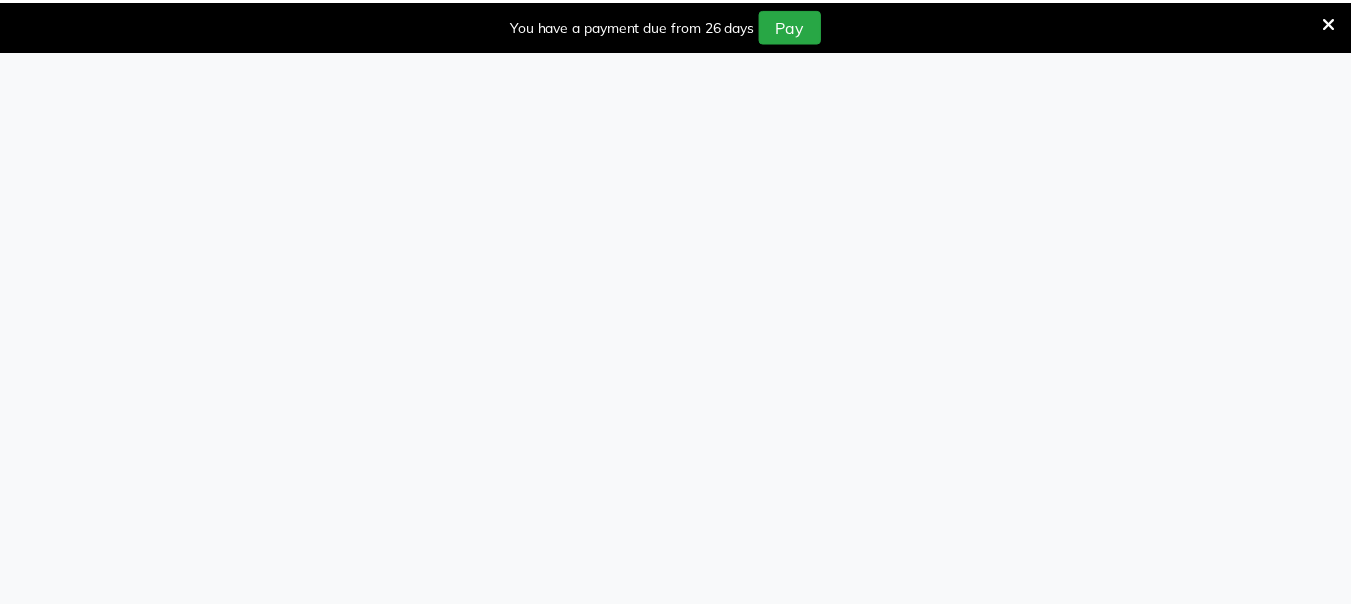 scroll, scrollTop: 0, scrollLeft: 0, axis: both 